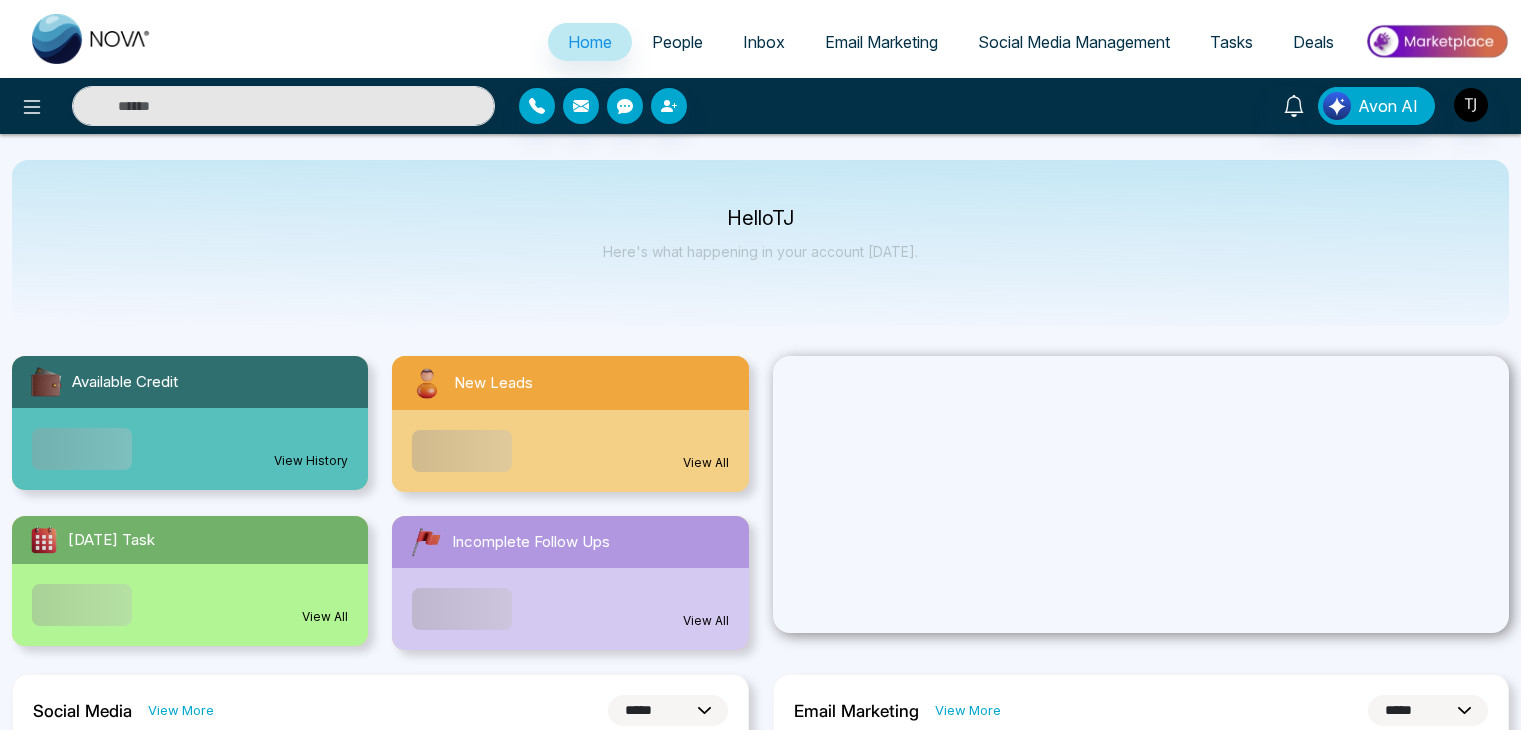 select on "*" 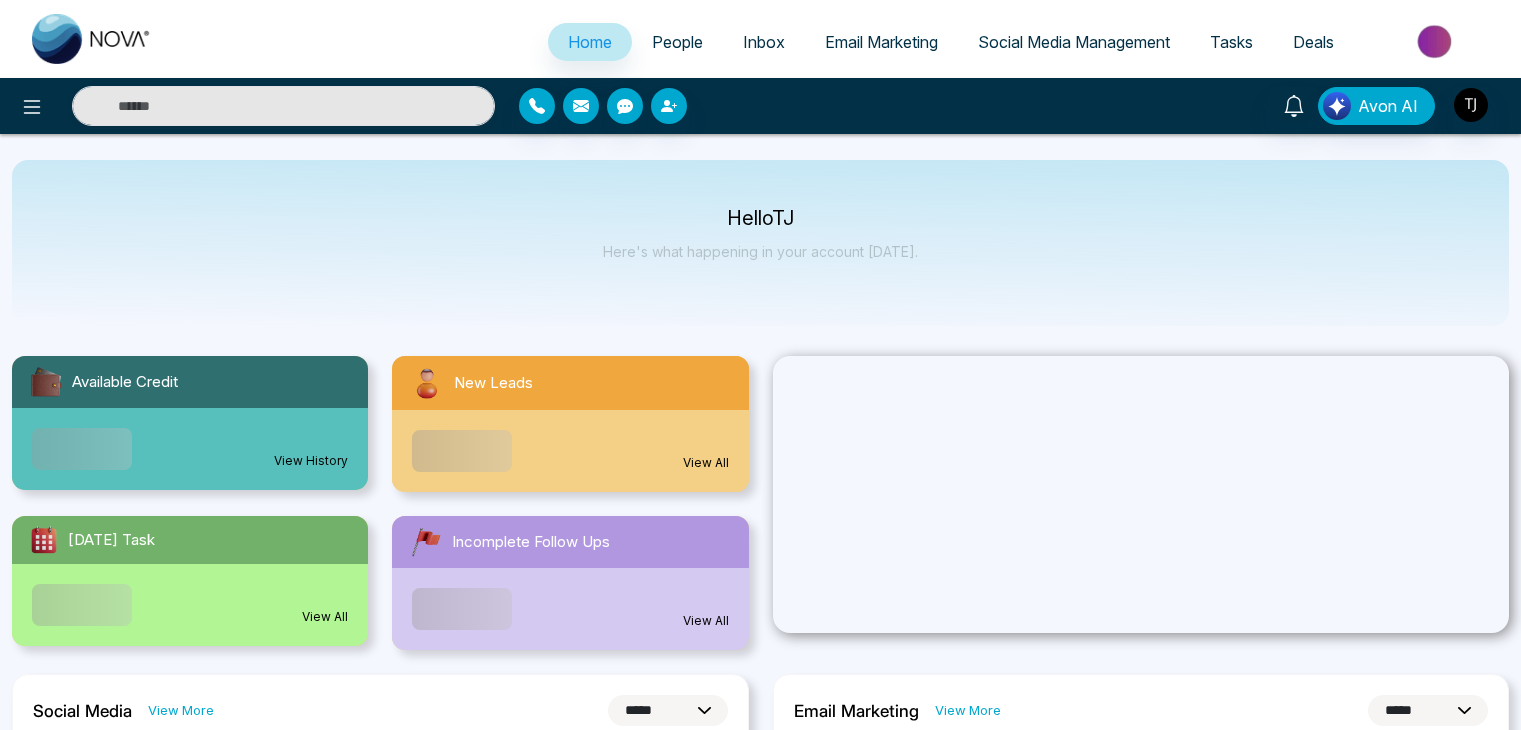 select on "*" 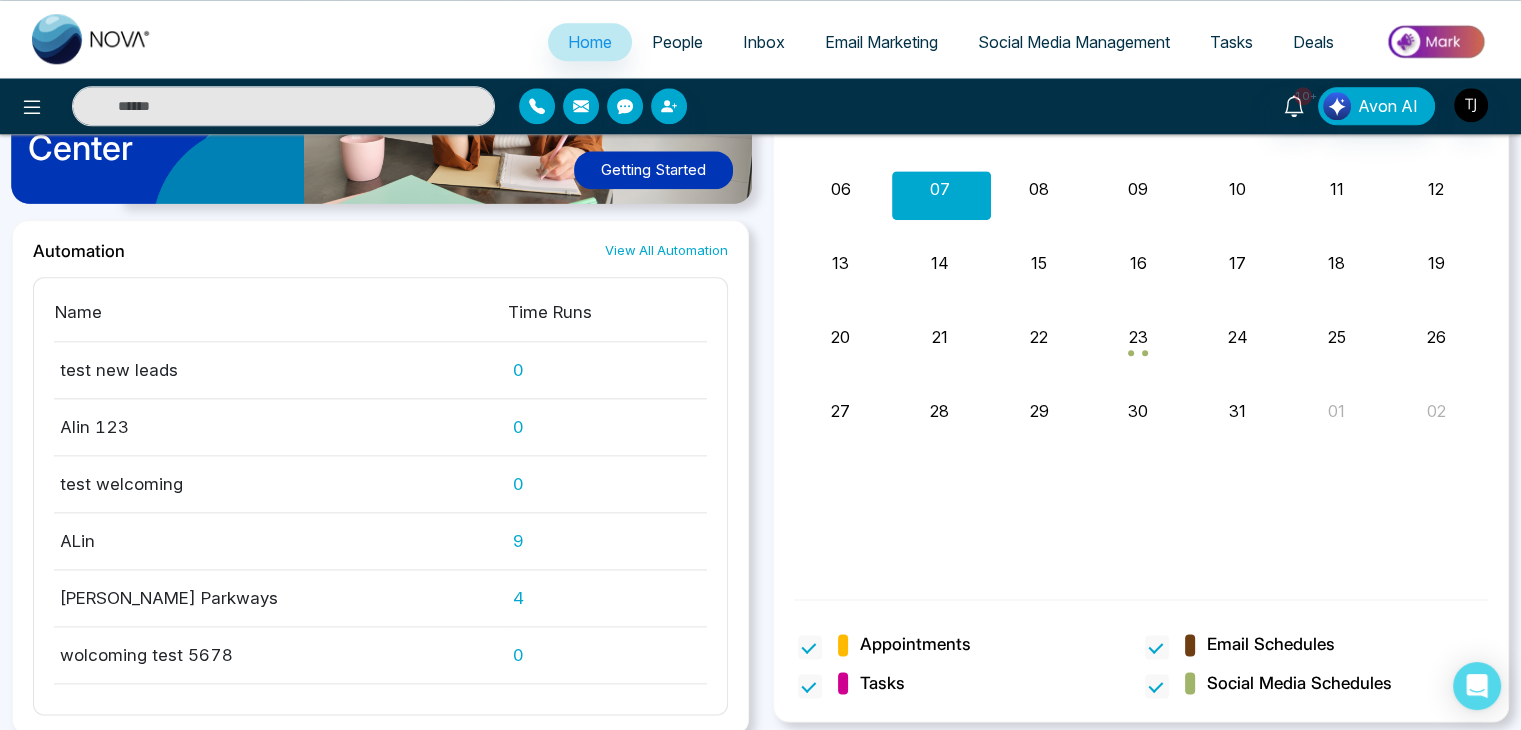 scroll, scrollTop: 2274, scrollLeft: 0, axis: vertical 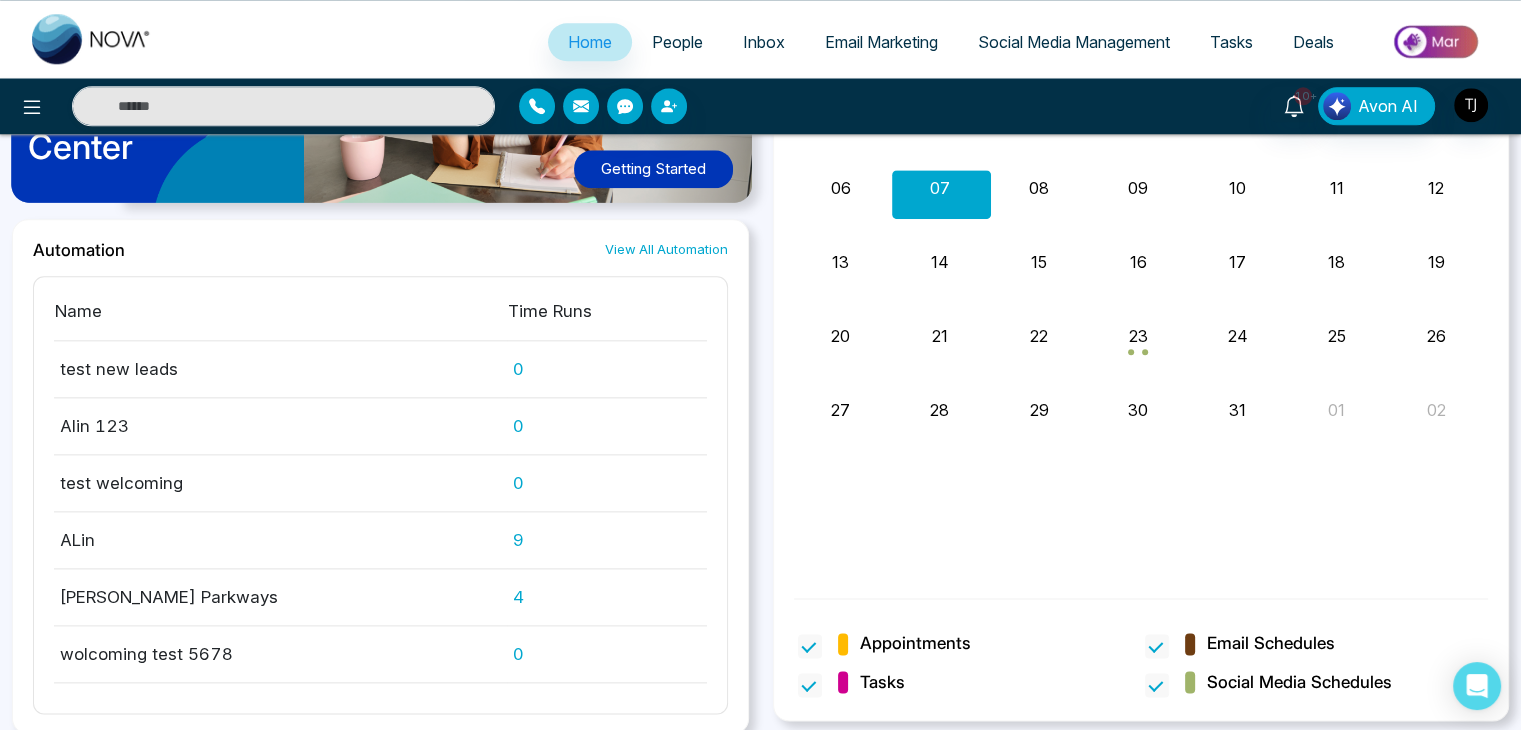 click on "People" at bounding box center (677, 42) 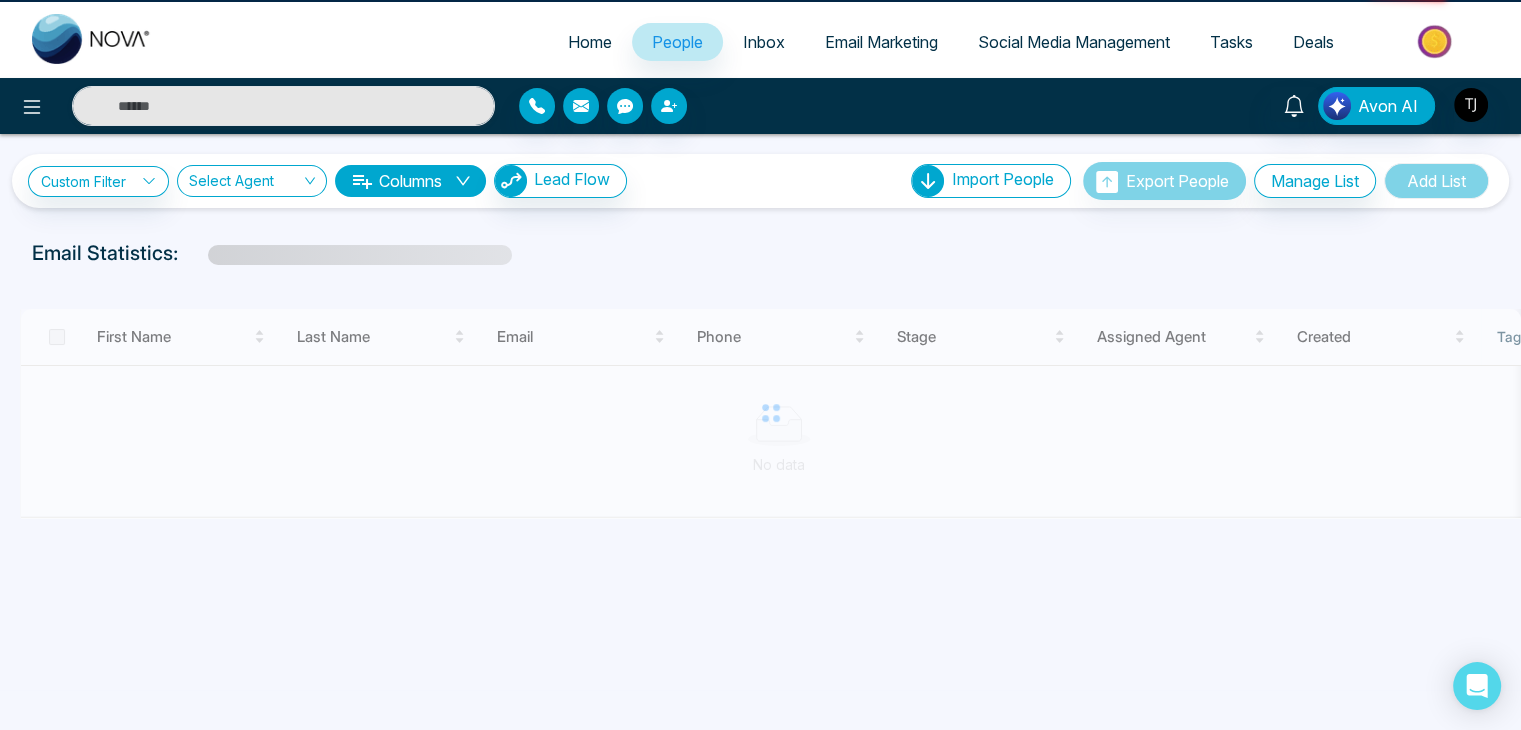 scroll, scrollTop: 0, scrollLeft: 0, axis: both 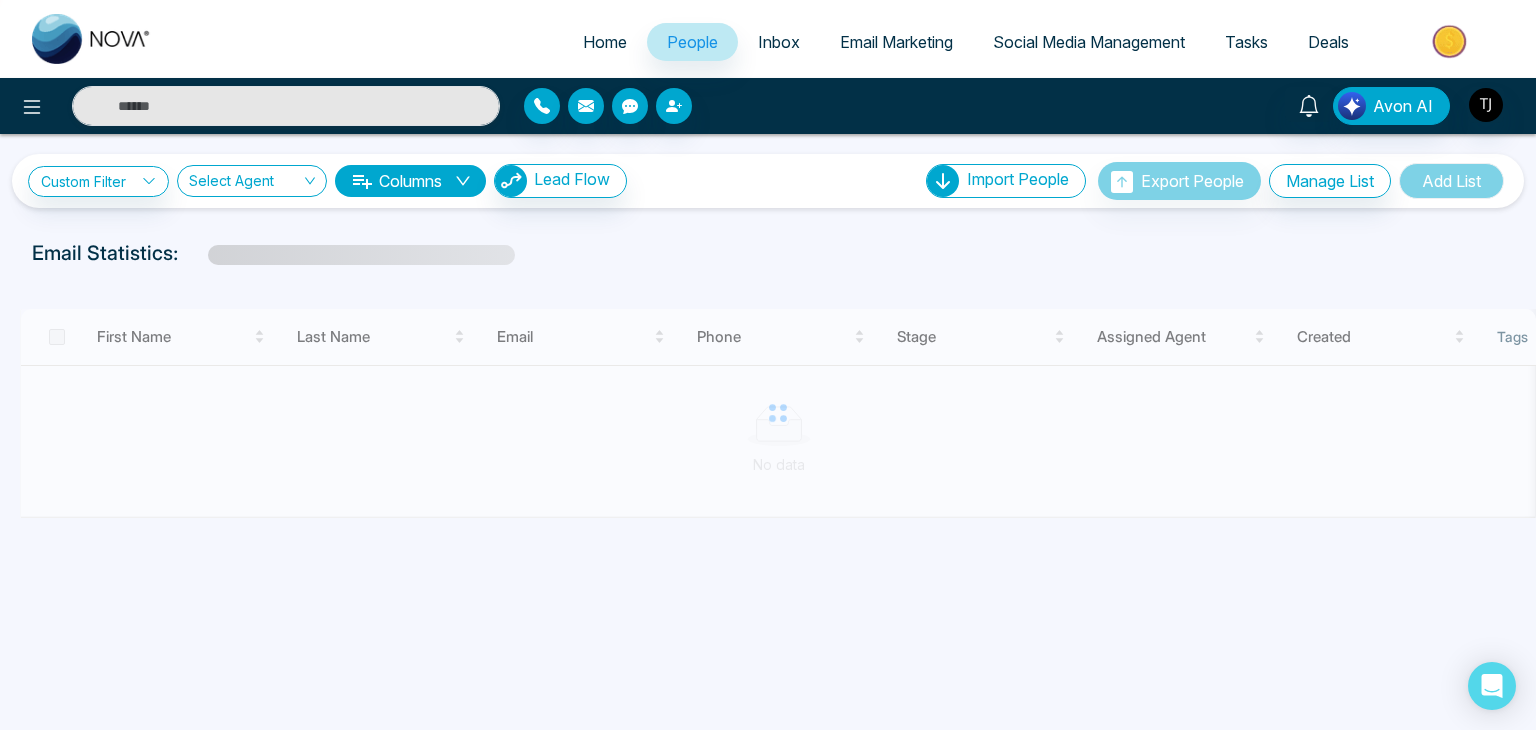 click on "Home" at bounding box center (605, 42) 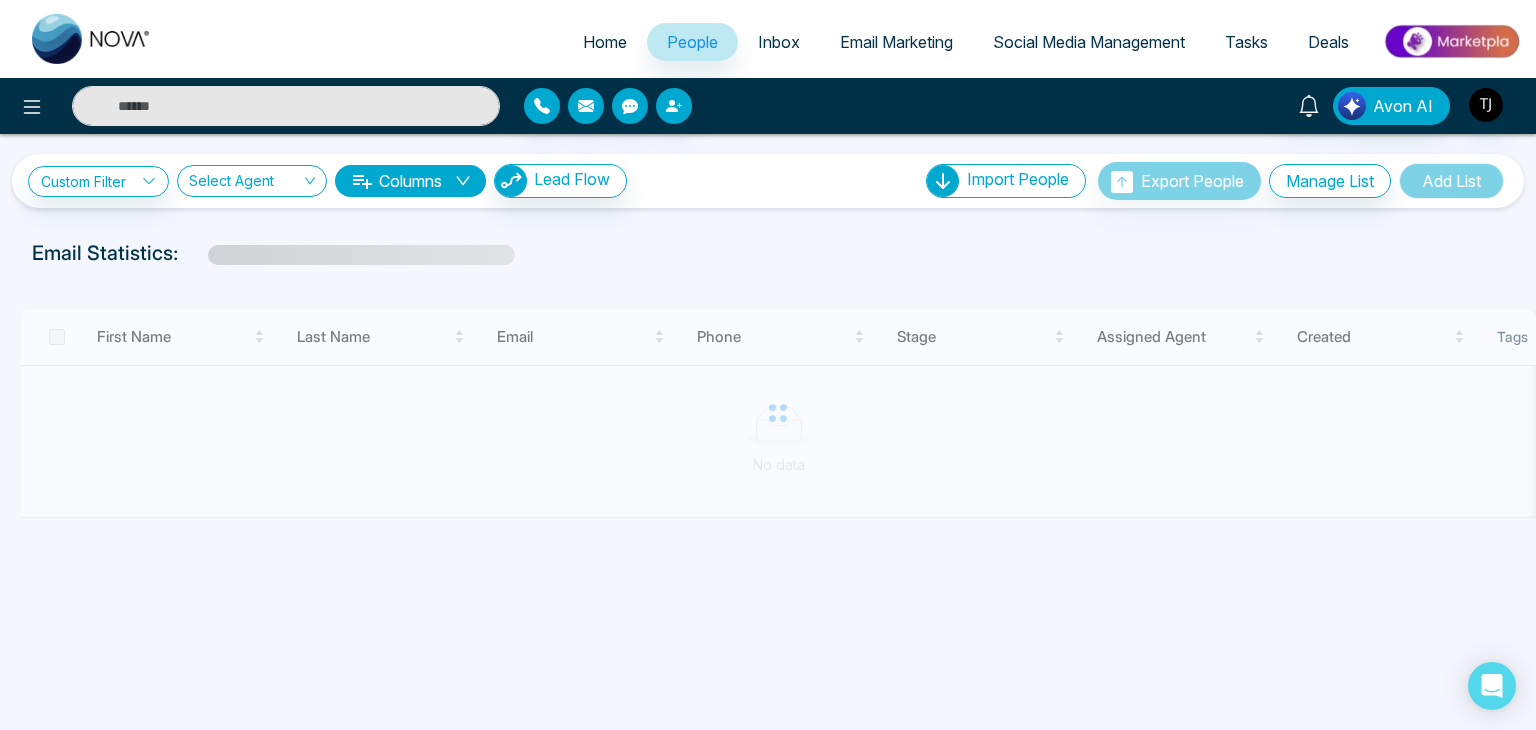 select on "*" 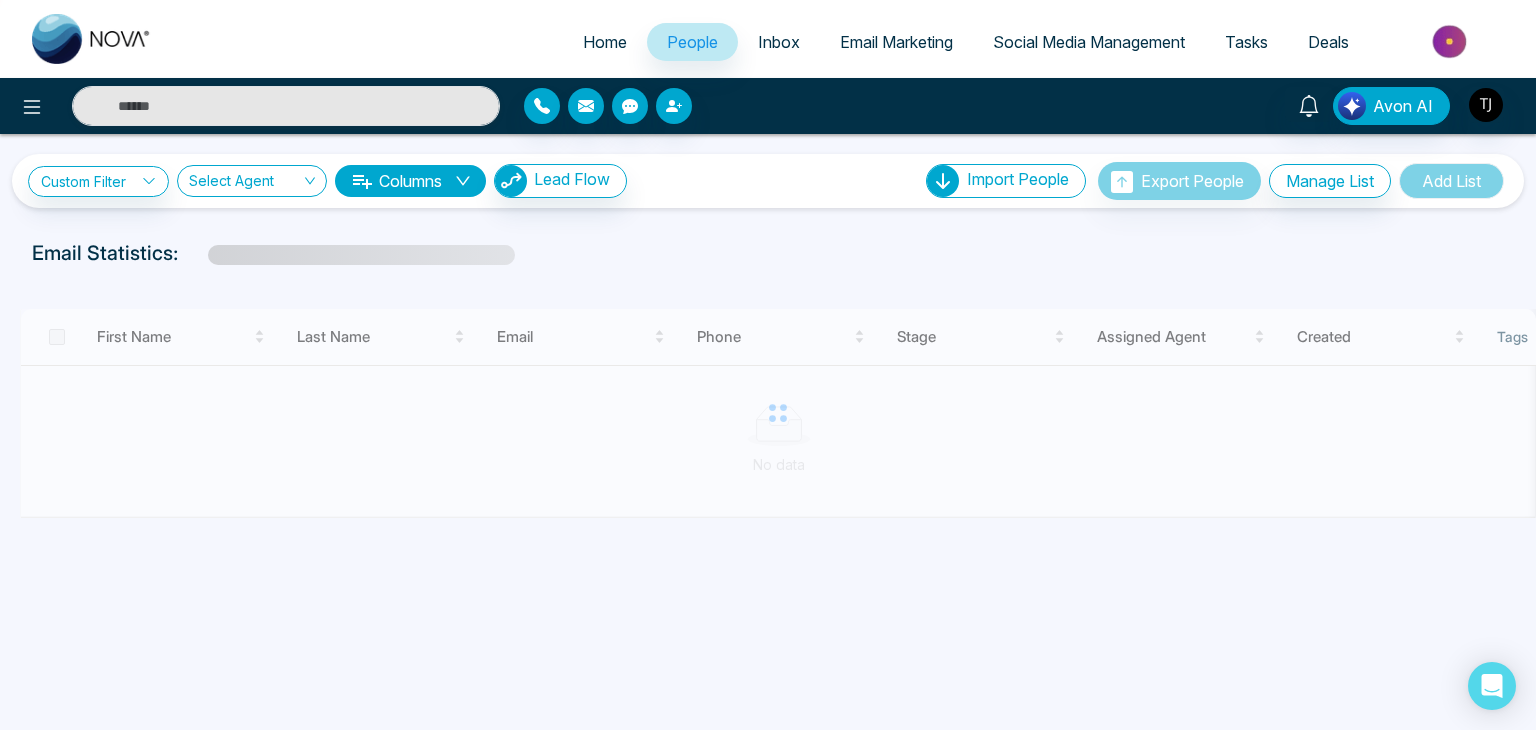 select on "*" 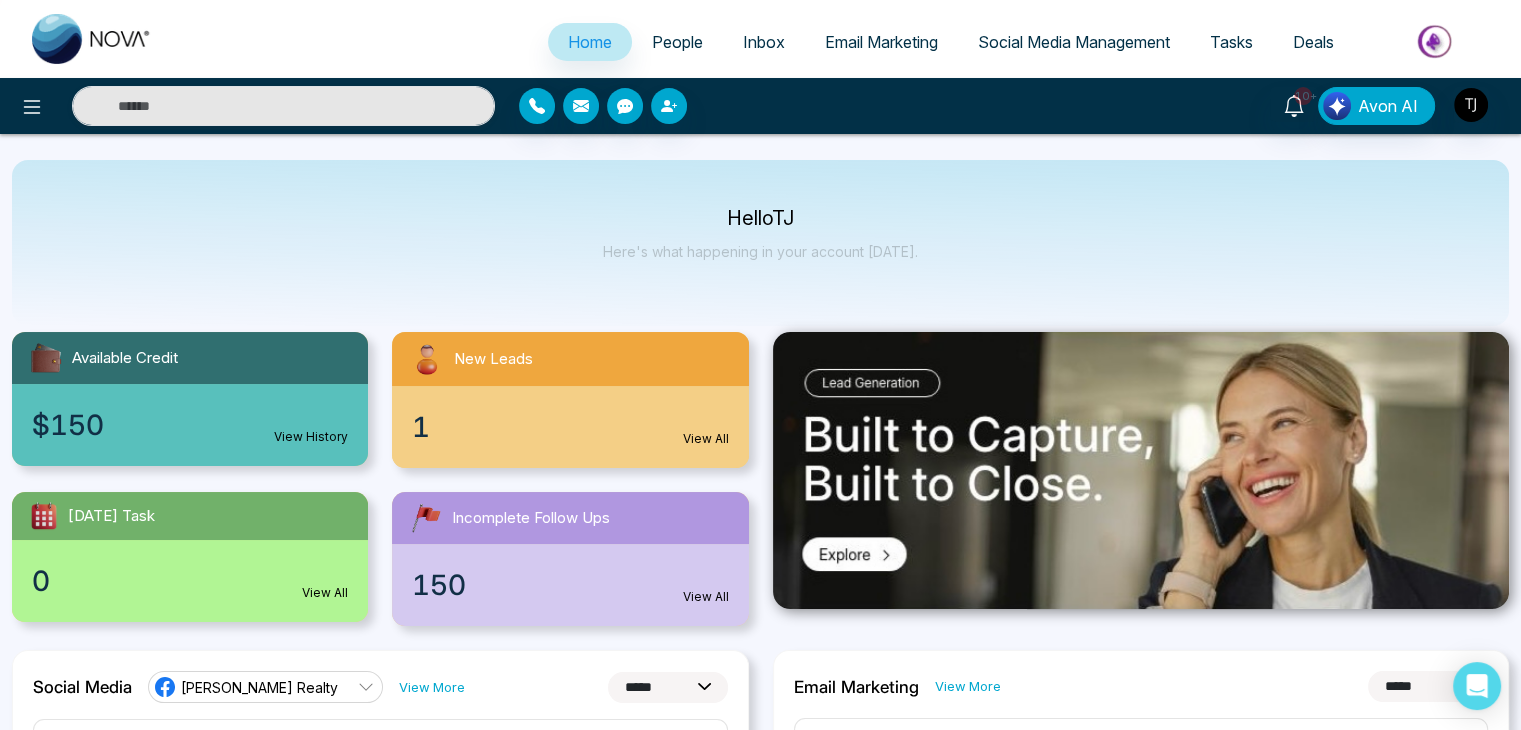 scroll, scrollTop: 0, scrollLeft: 0, axis: both 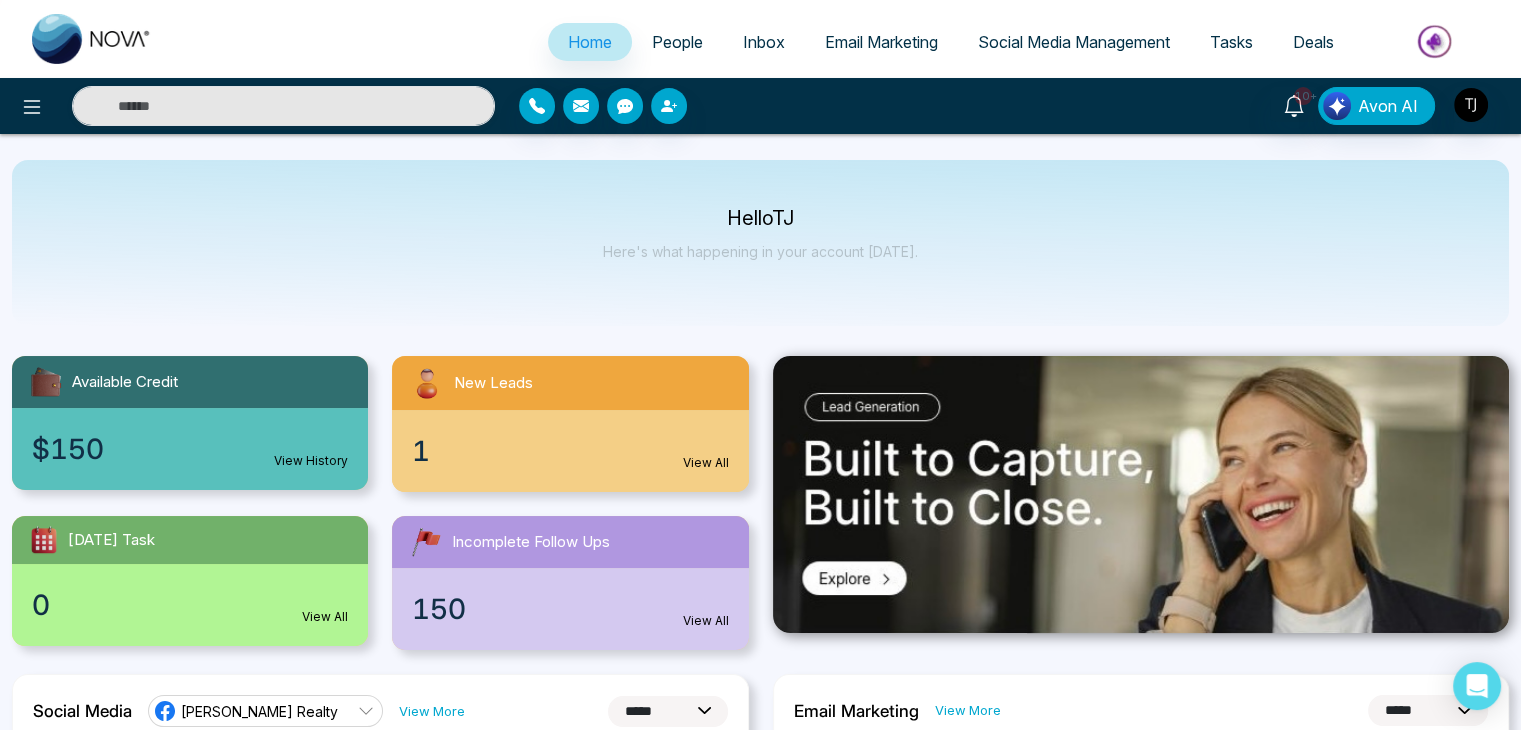 click on "People" at bounding box center (677, 42) 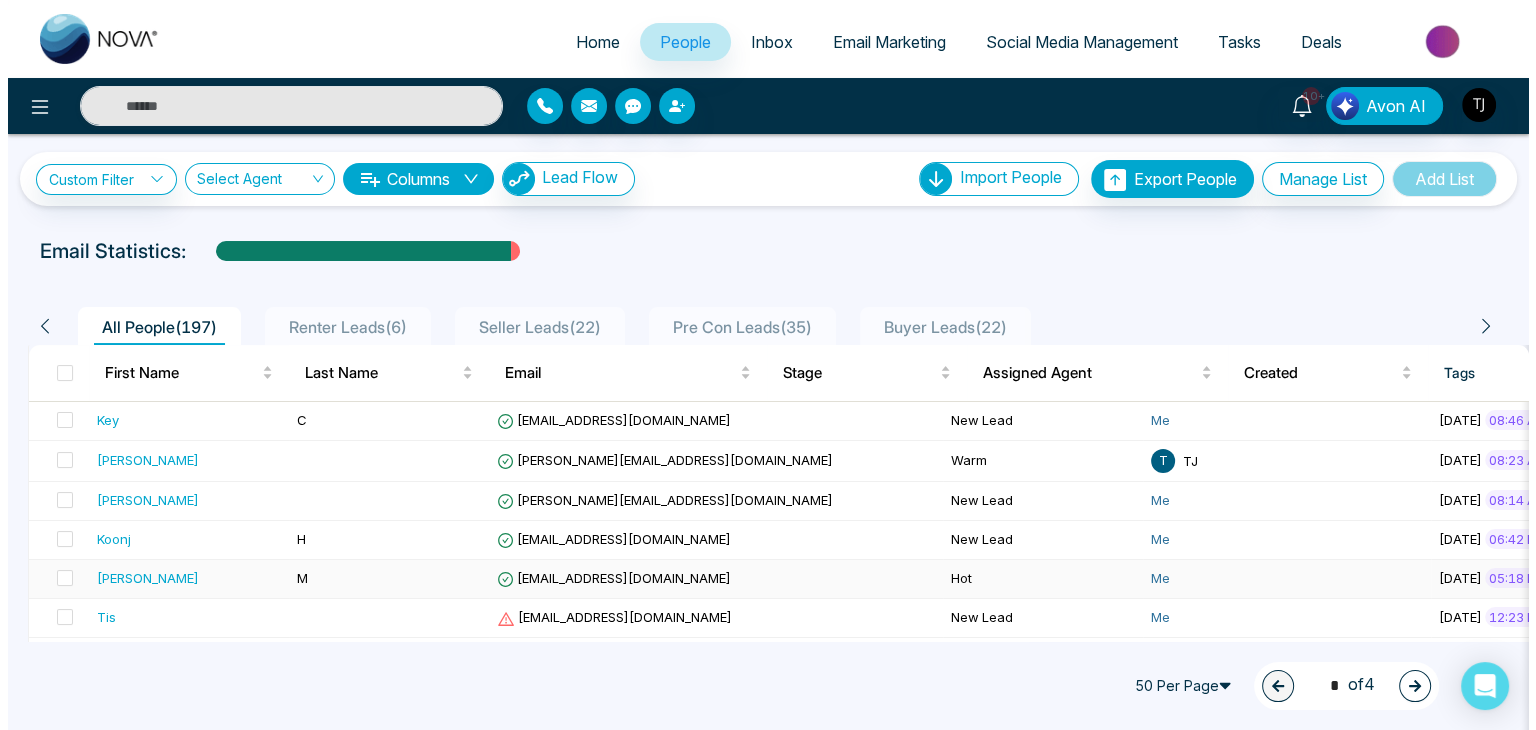 scroll, scrollTop: 0, scrollLeft: 0, axis: both 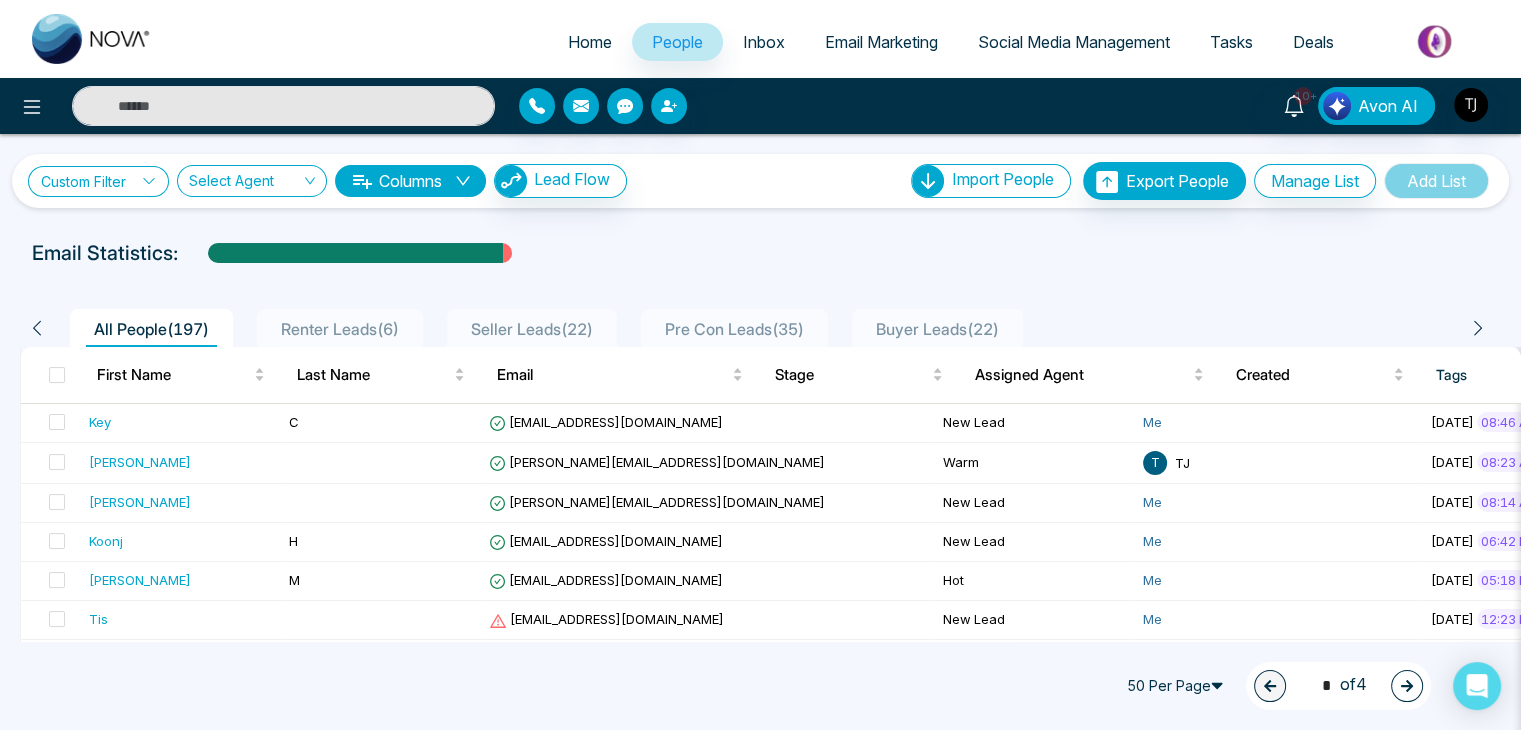 click on "Custom Filter" at bounding box center [98, 181] 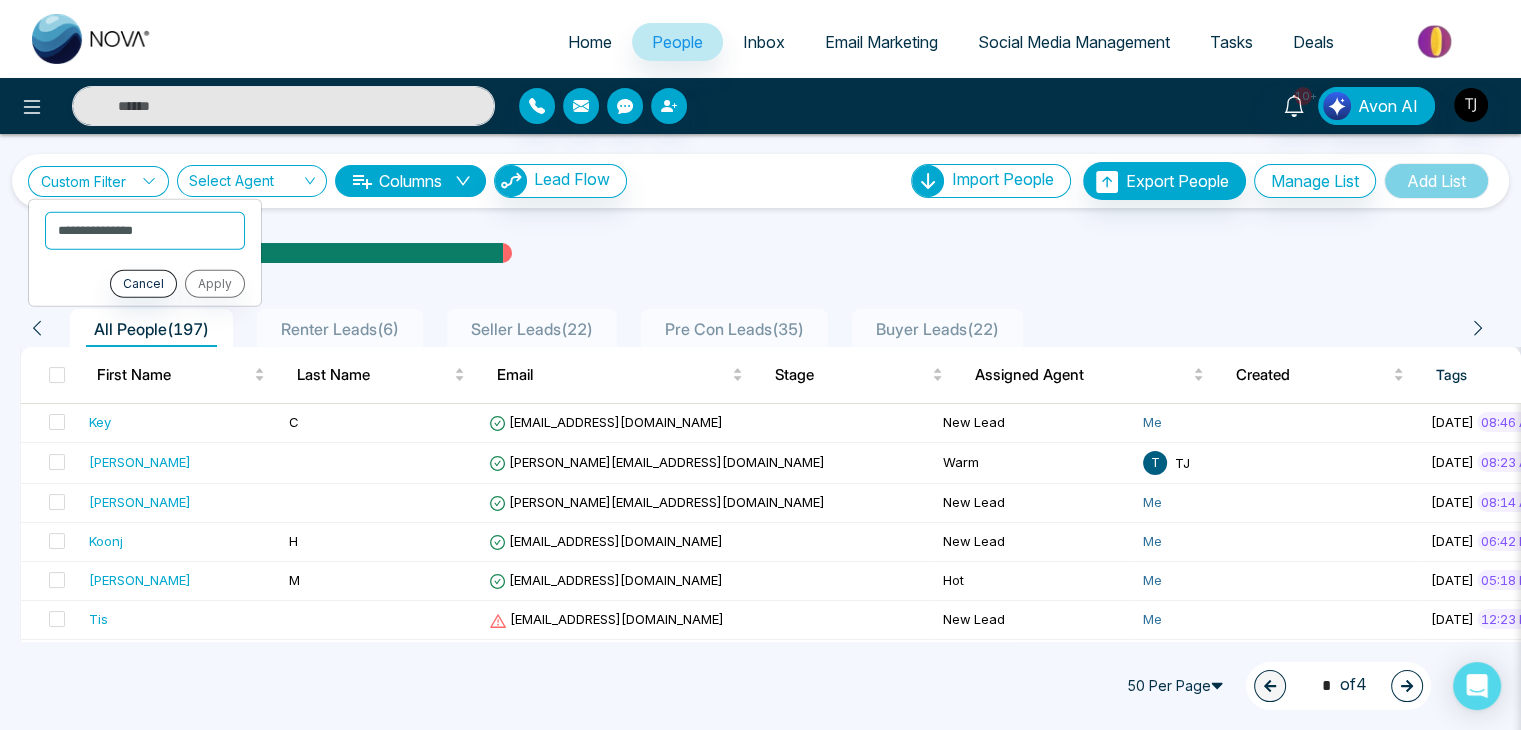 click on "Custom Filter" at bounding box center [98, 181] 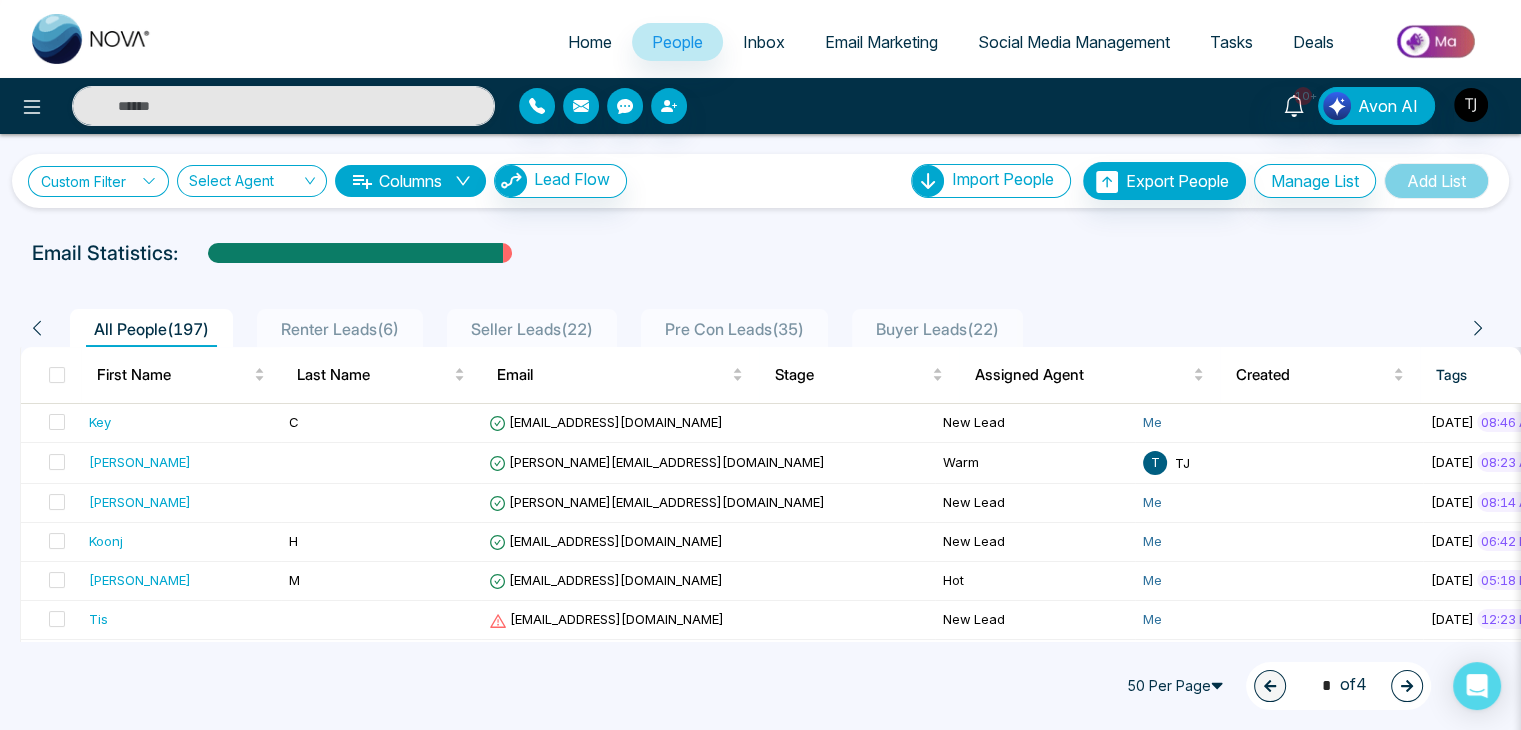 click on "Custom Filter" at bounding box center [98, 181] 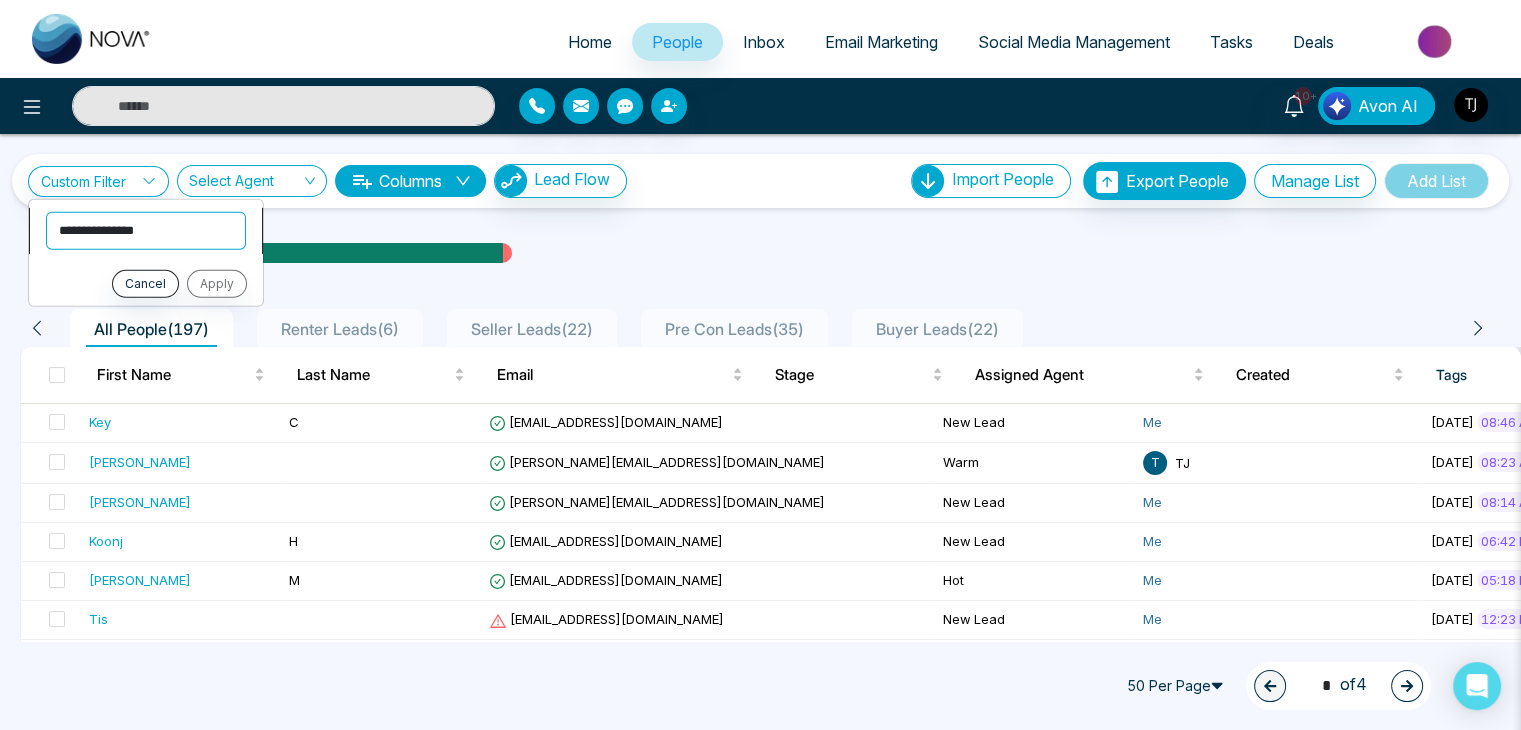 click on "**********" at bounding box center (146, 230) 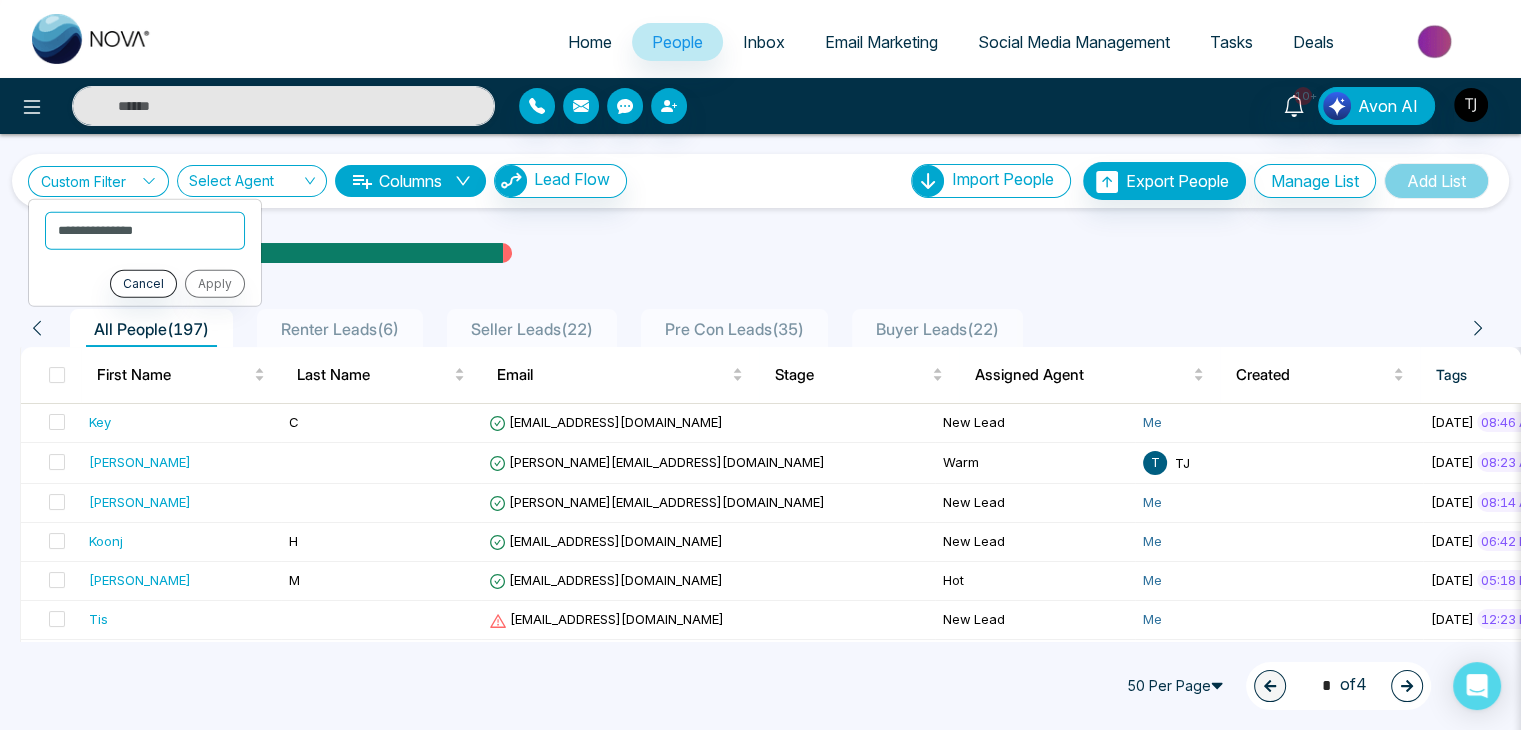 click on "Custom Filter" at bounding box center (98, 181) 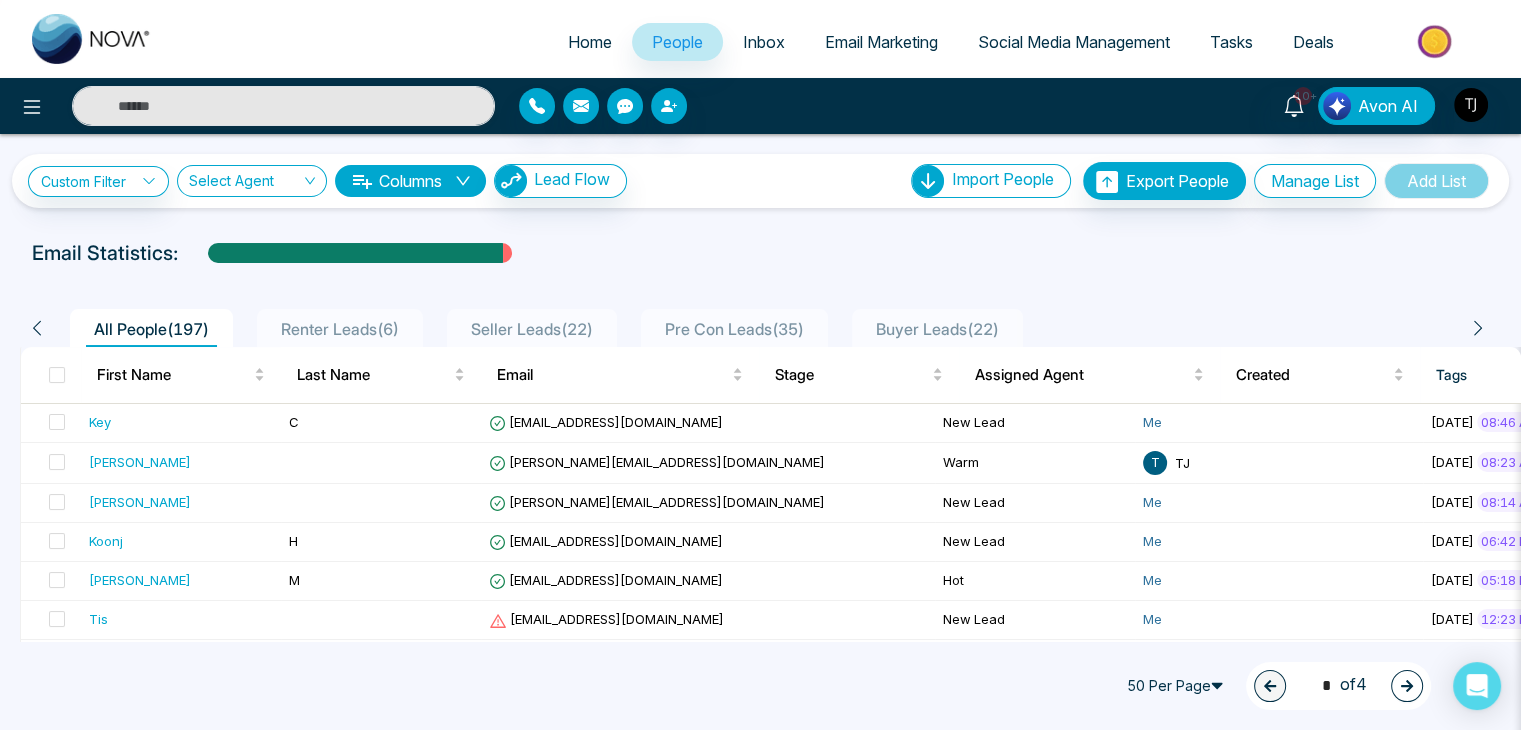 click at bounding box center [245, 185] 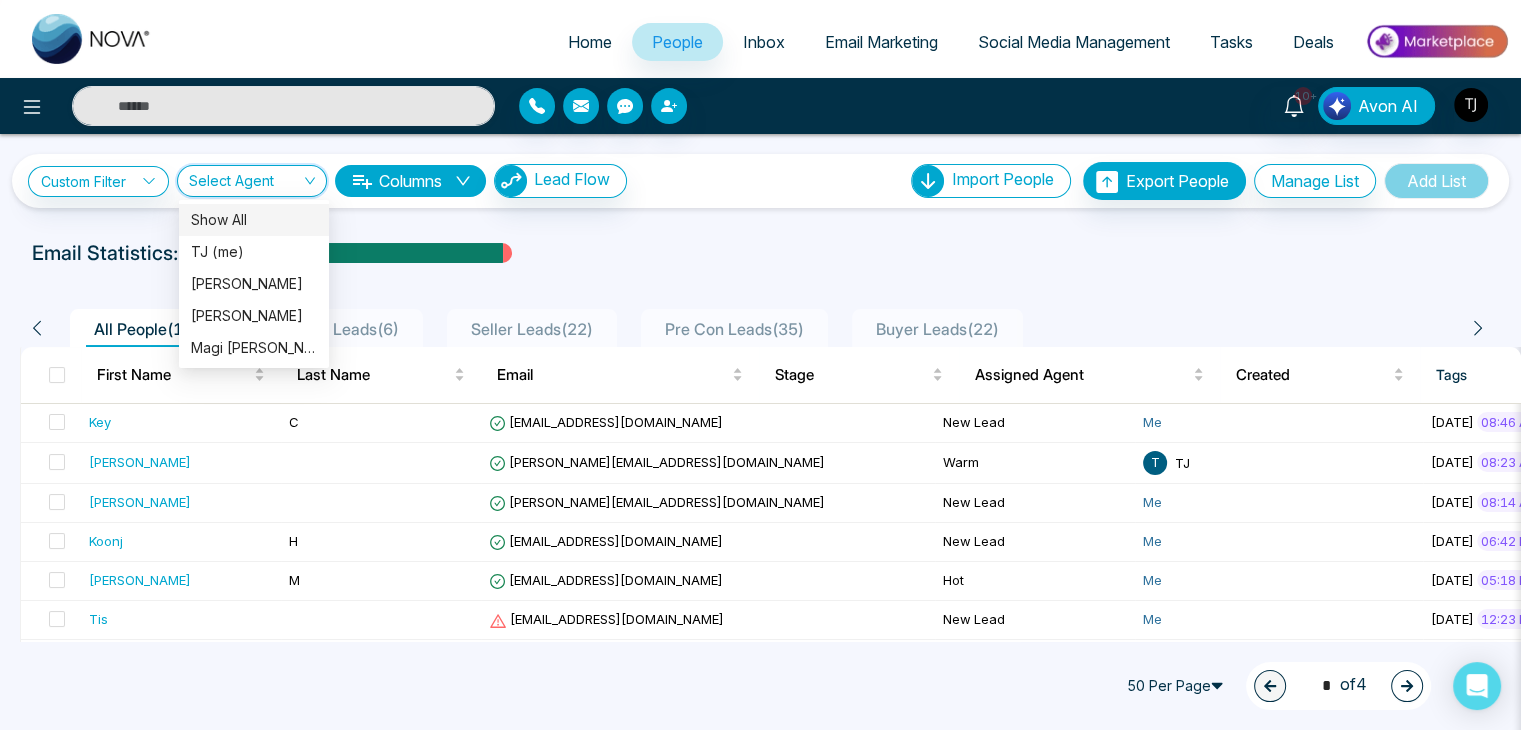 click at bounding box center (245, 185) 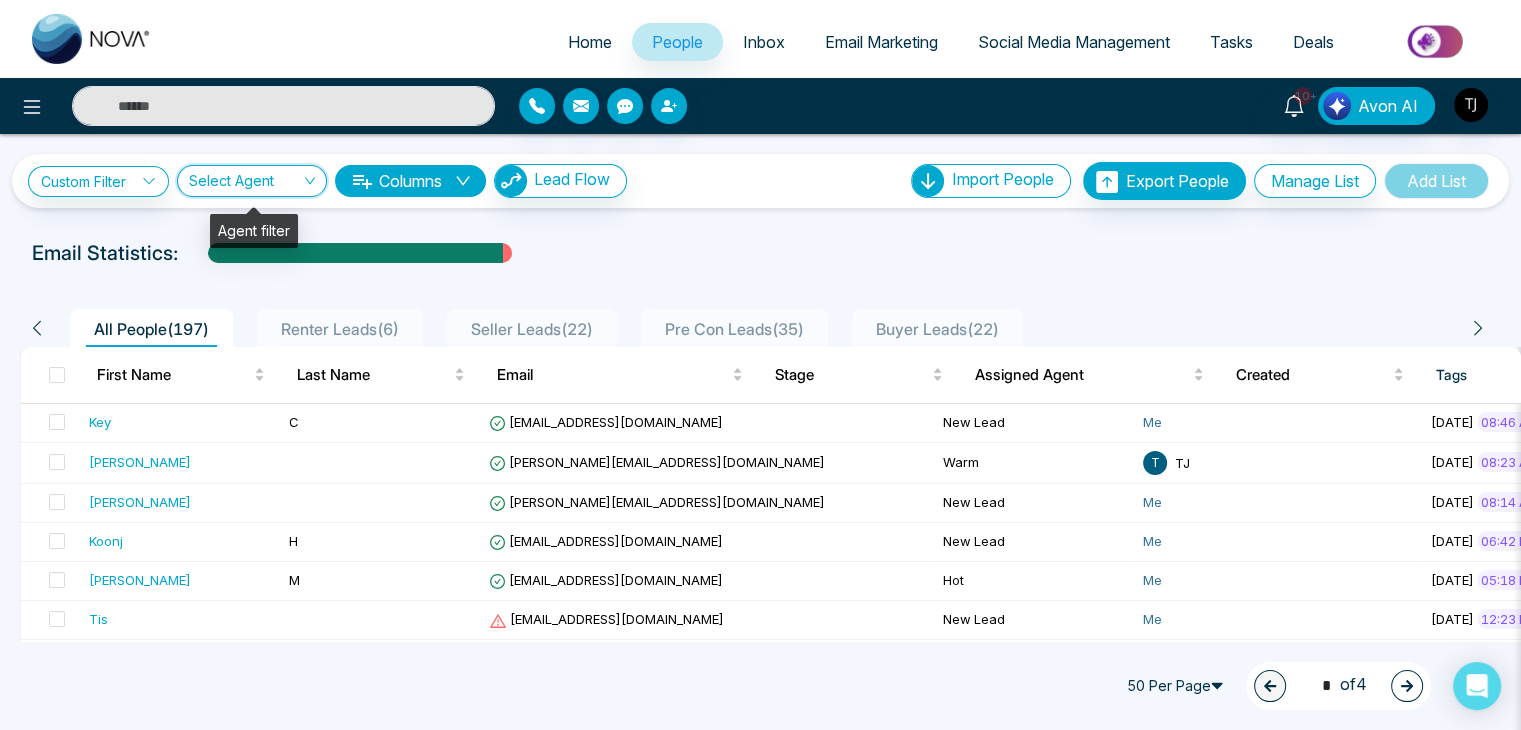 click at bounding box center (245, 185) 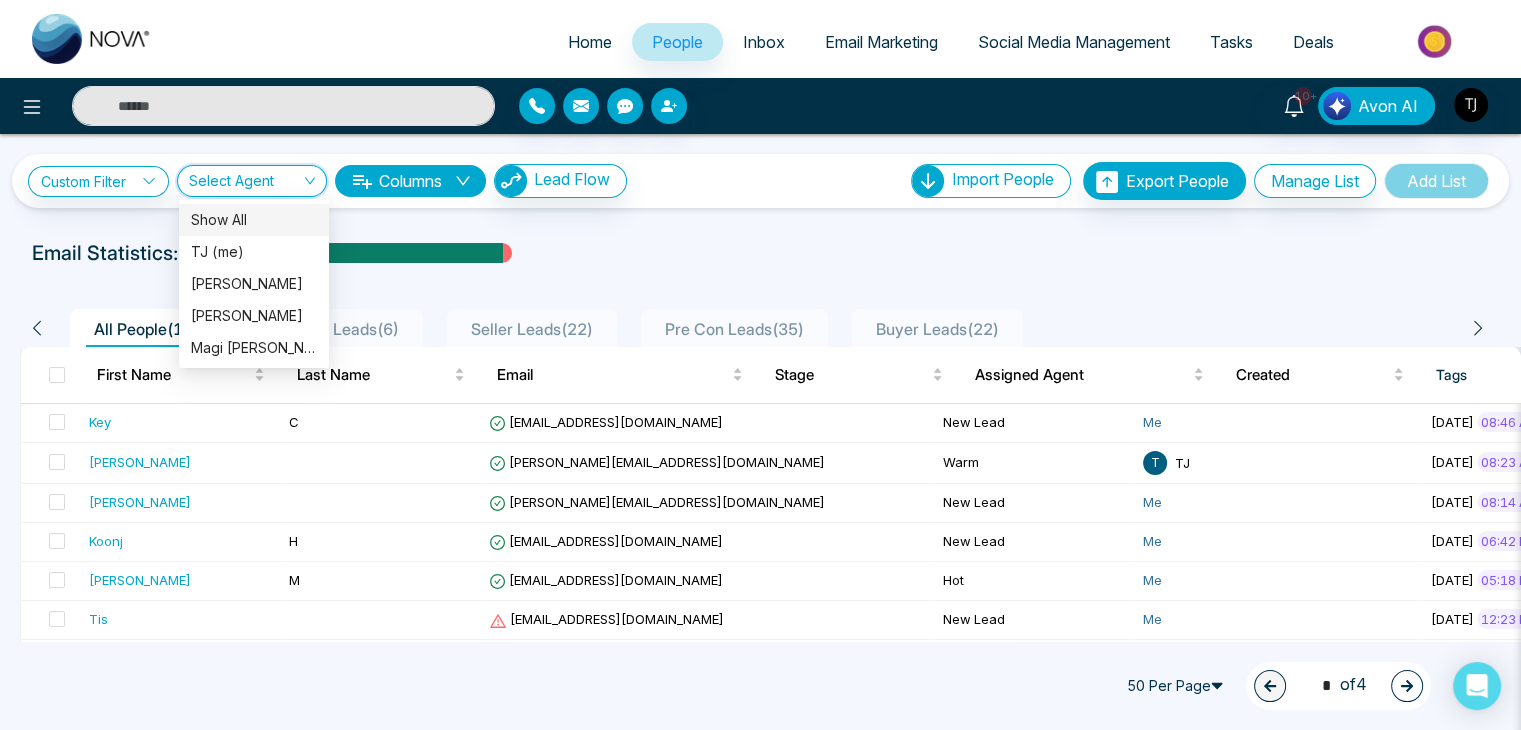 click at bounding box center (245, 185) 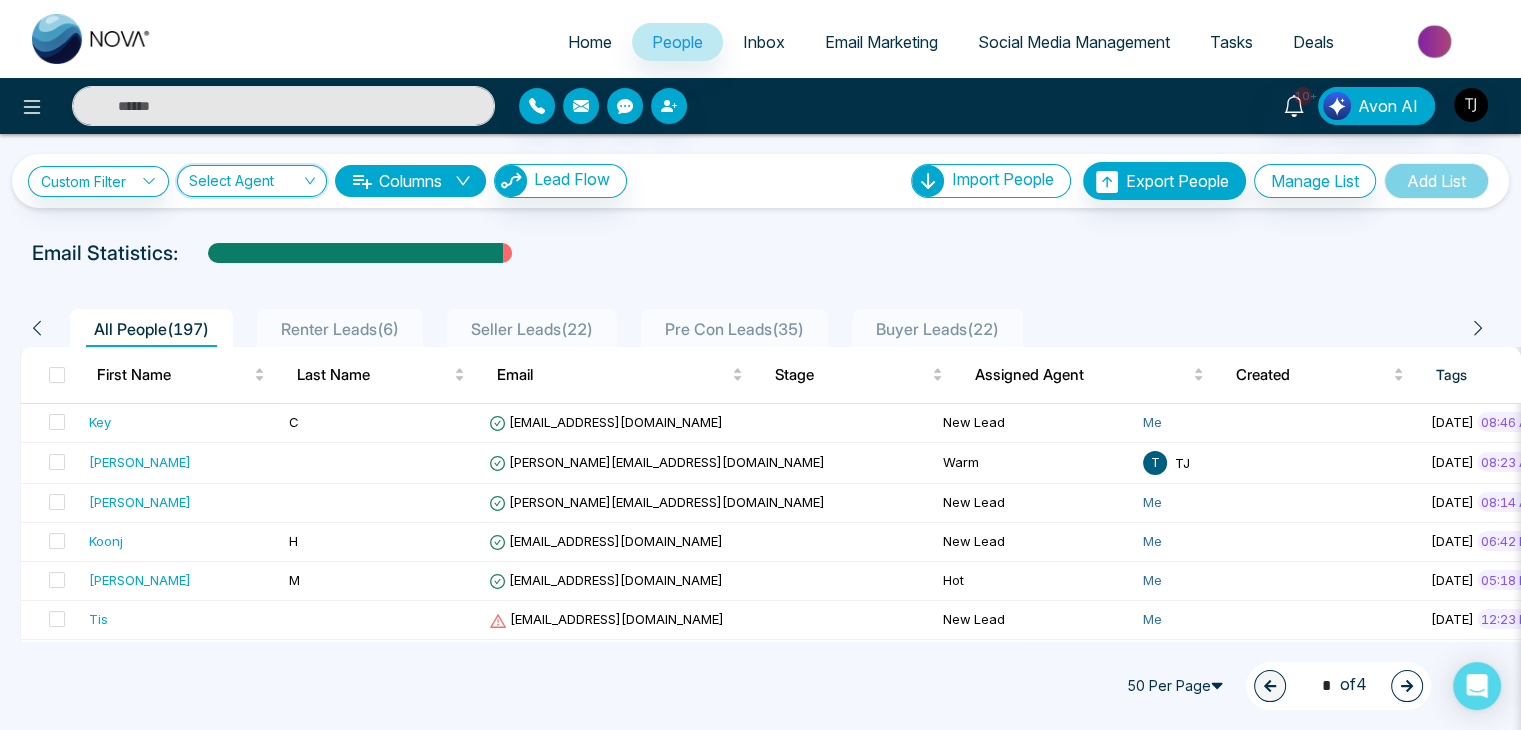 click on "**********" at bounding box center (760, 181) 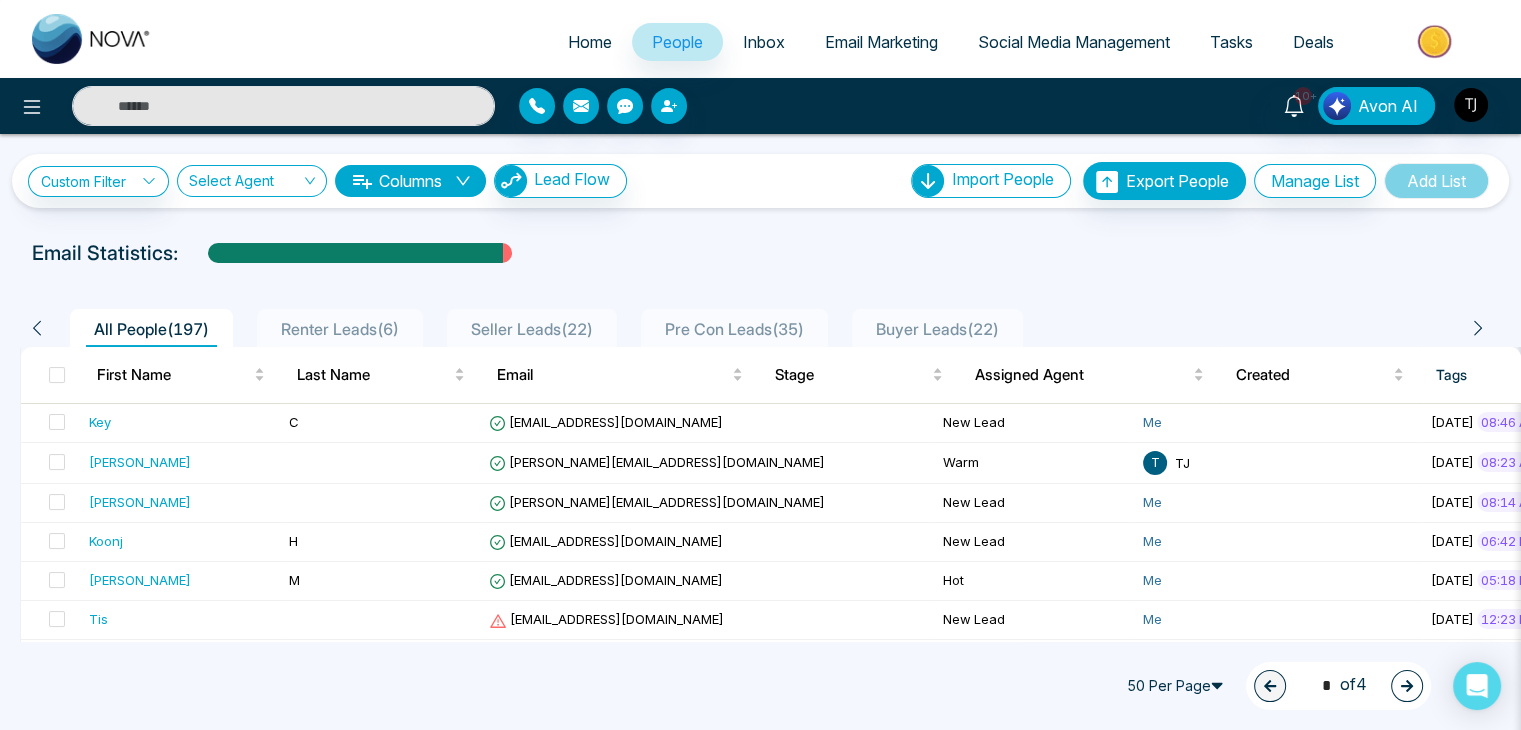 click on "Columns" at bounding box center [410, 181] 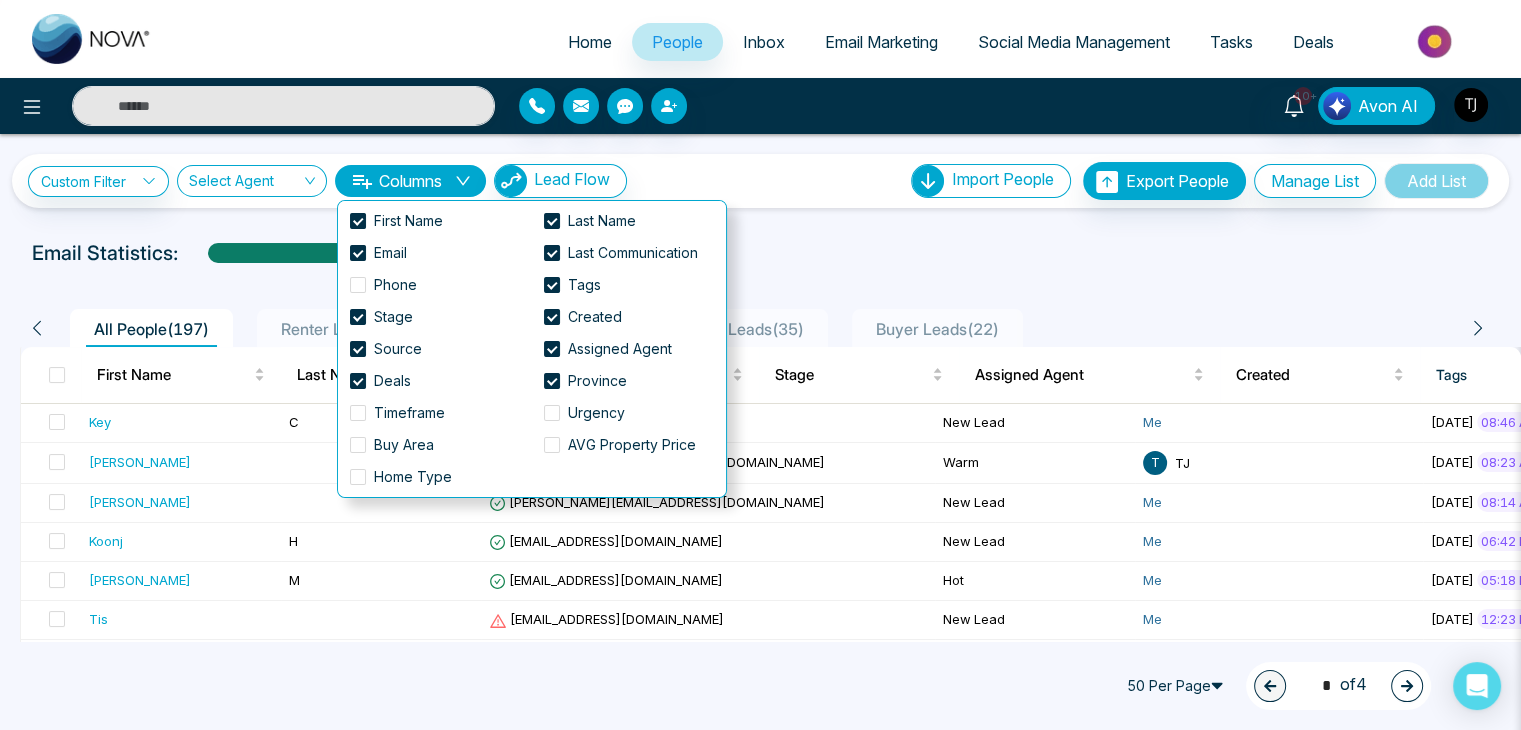 click on "Email Statistics:" at bounding box center [760, 253] 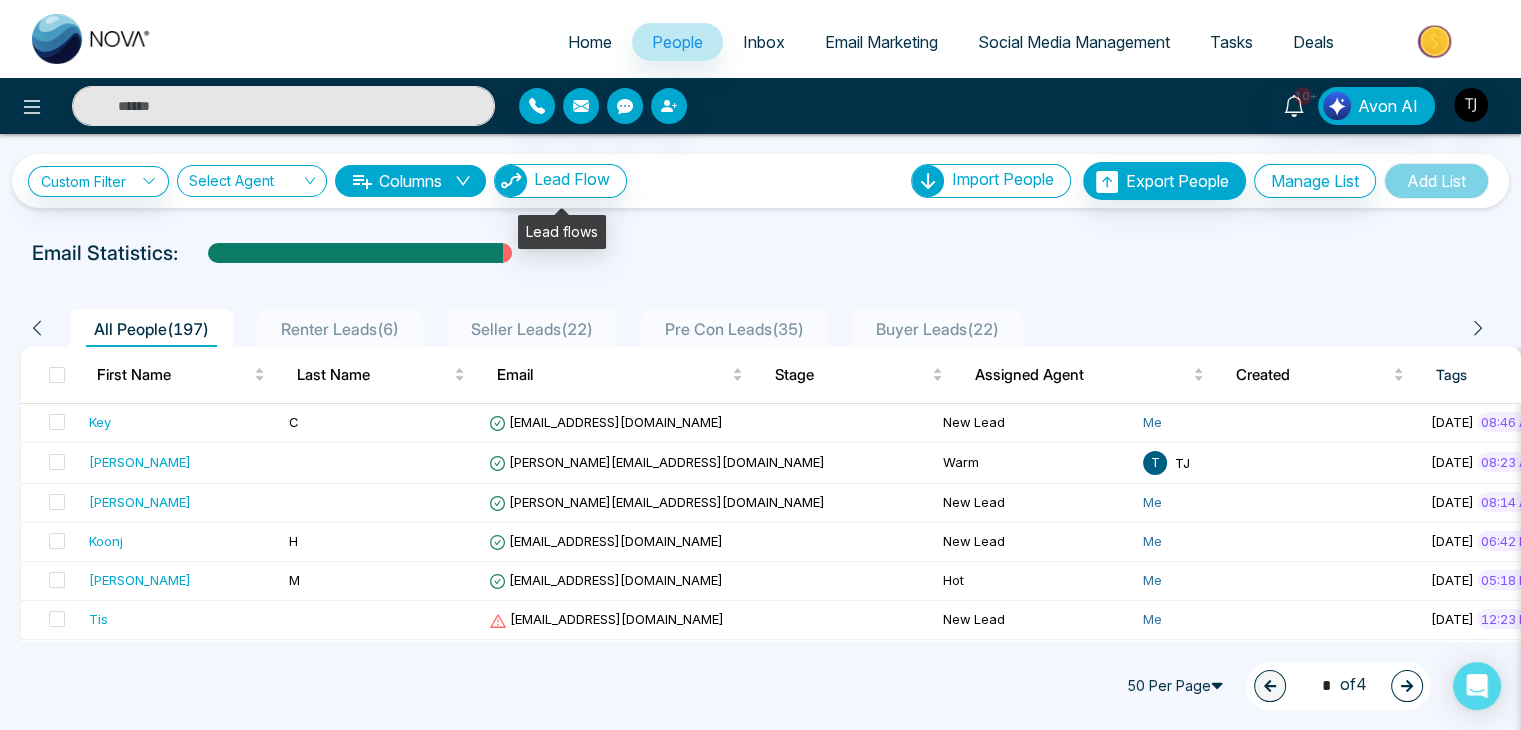 click on "Columns" at bounding box center (410, 181) 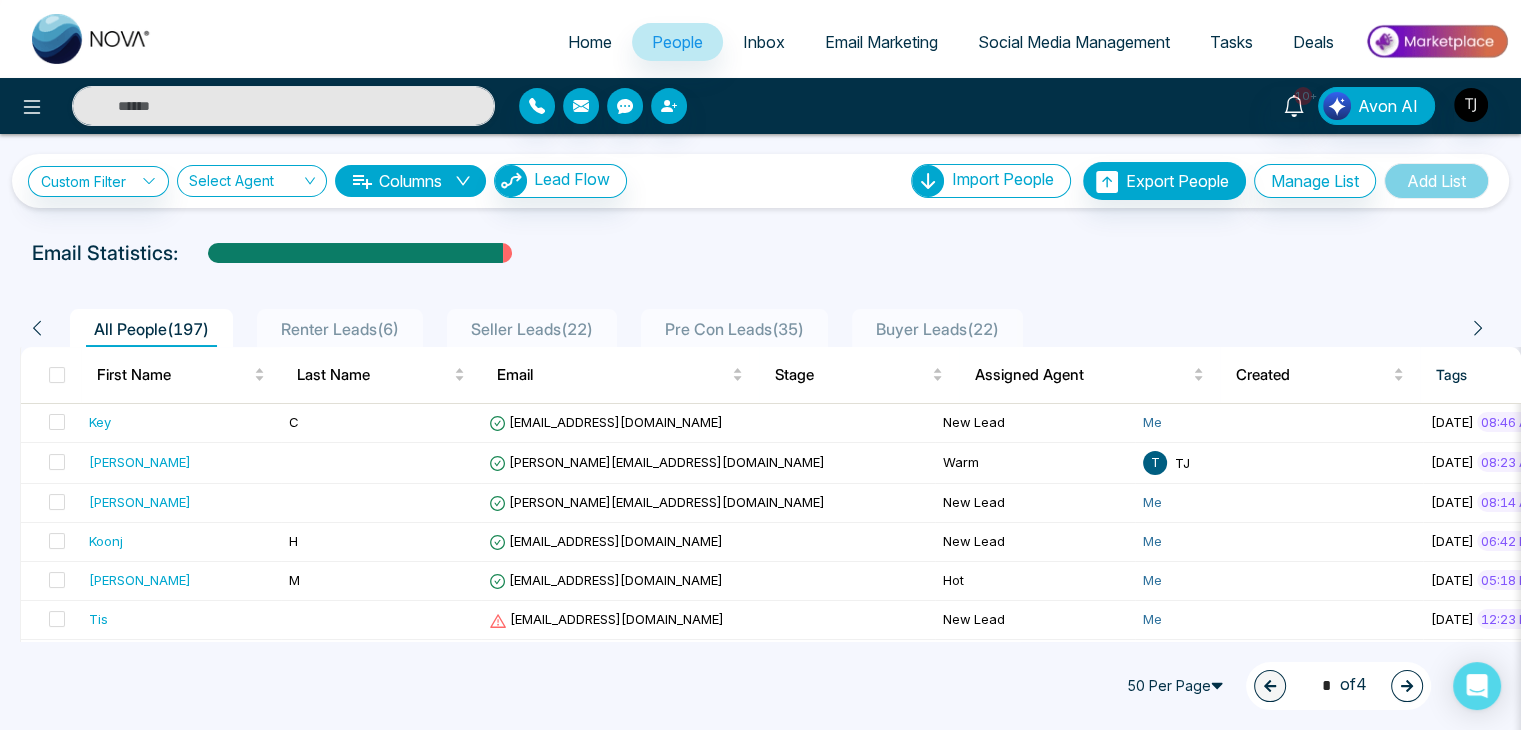 click on "Email Statistics:" at bounding box center (760, 253) 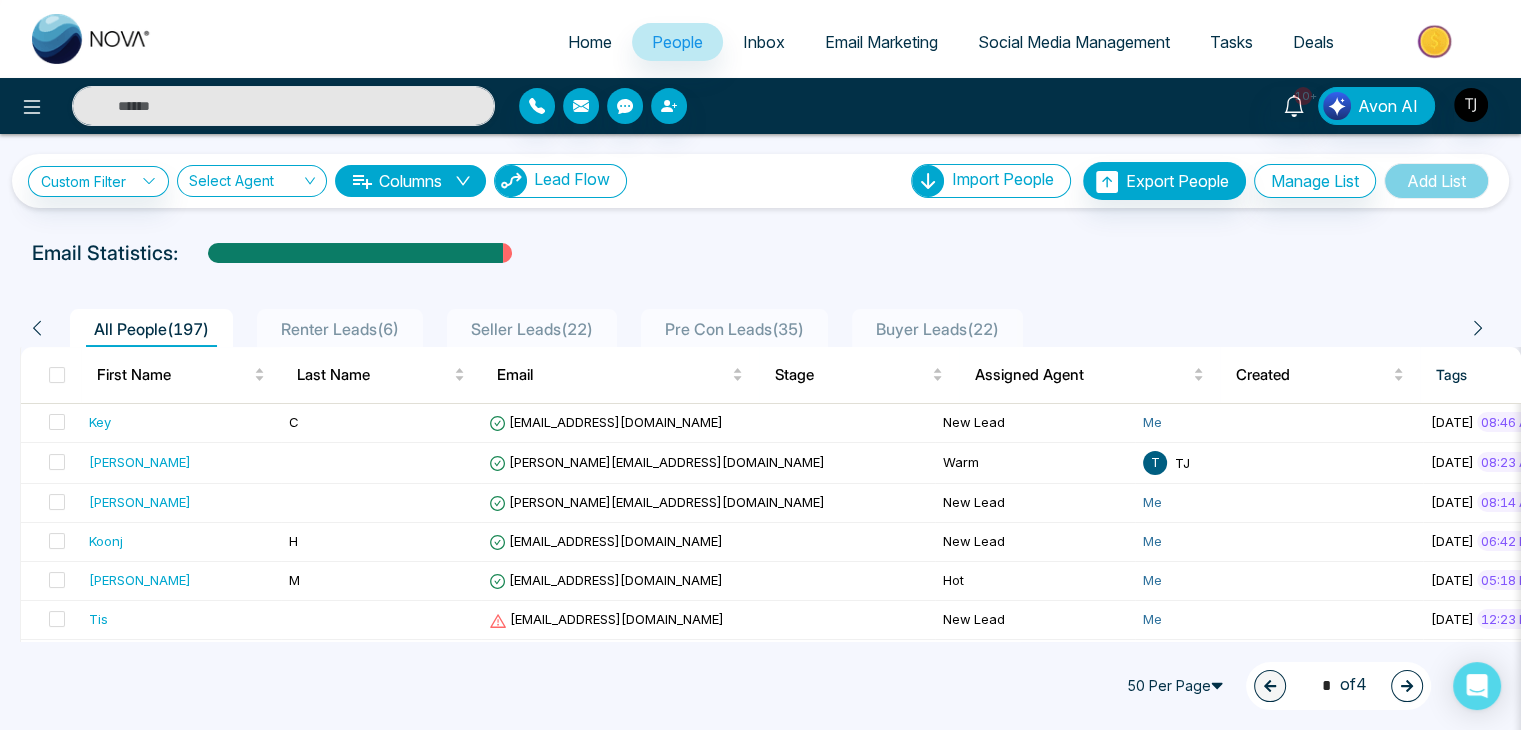 click on "Lead Flow" at bounding box center (572, 179) 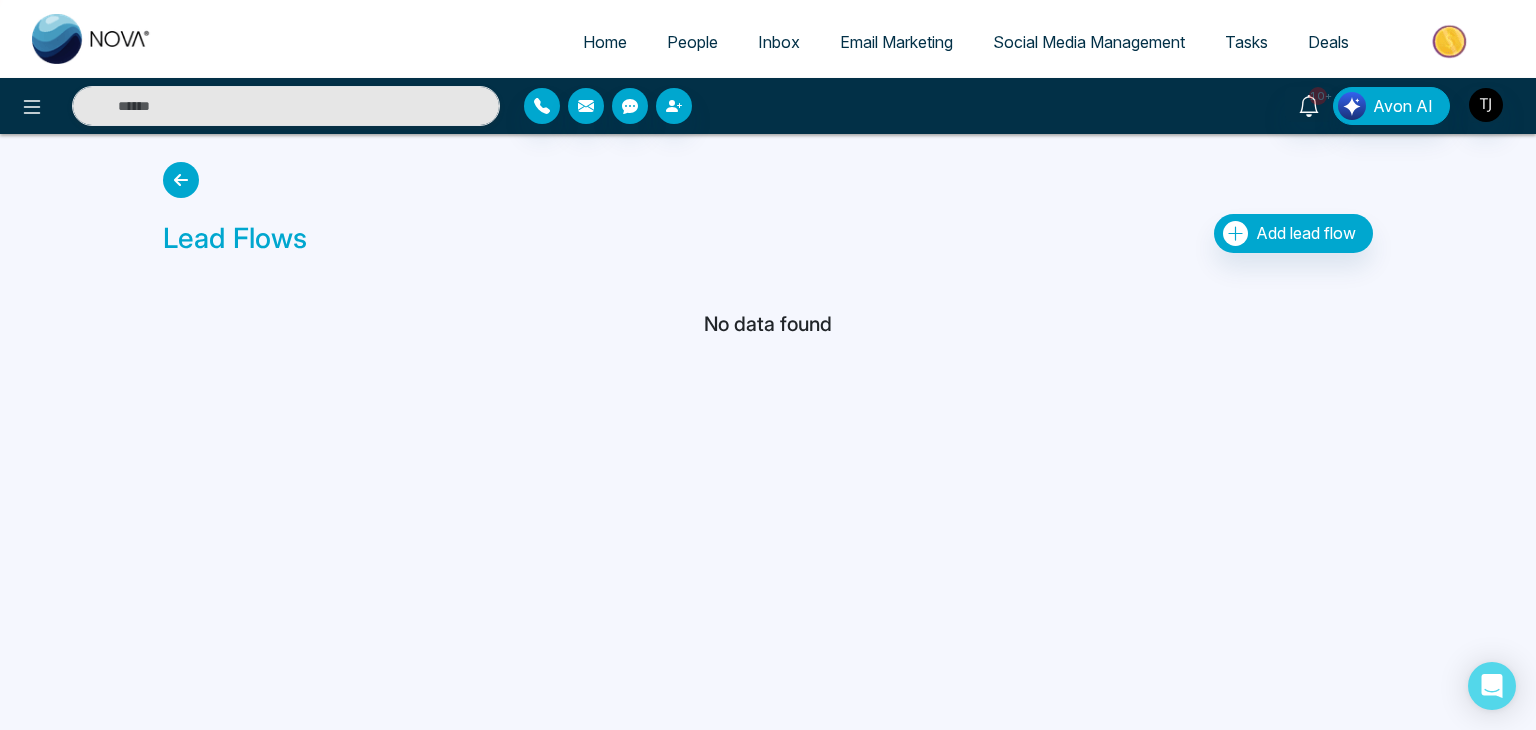 click on "People" at bounding box center (692, 42) 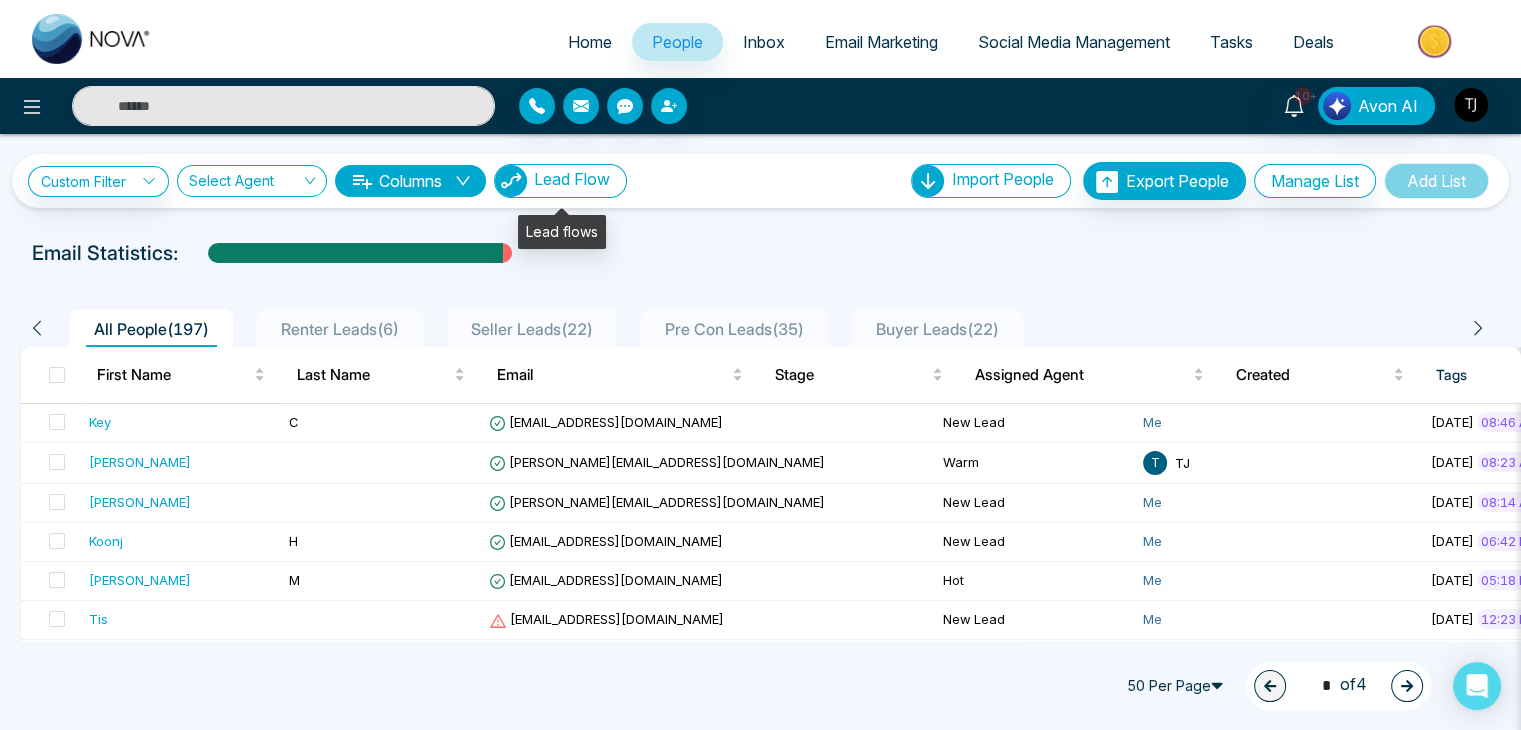 click on "Lead Flow" at bounding box center [572, 179] 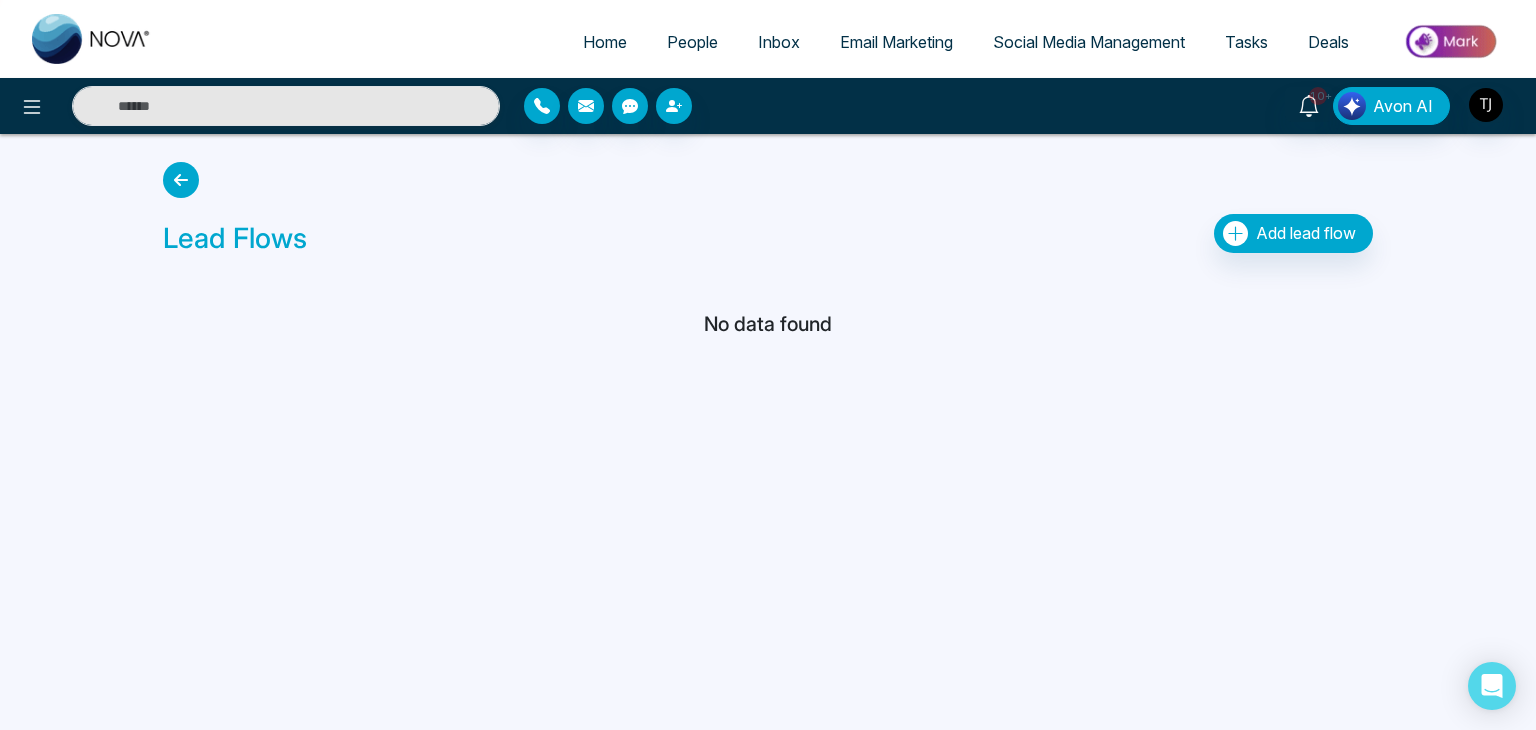 click on "People" at bounding box center [692, 42] 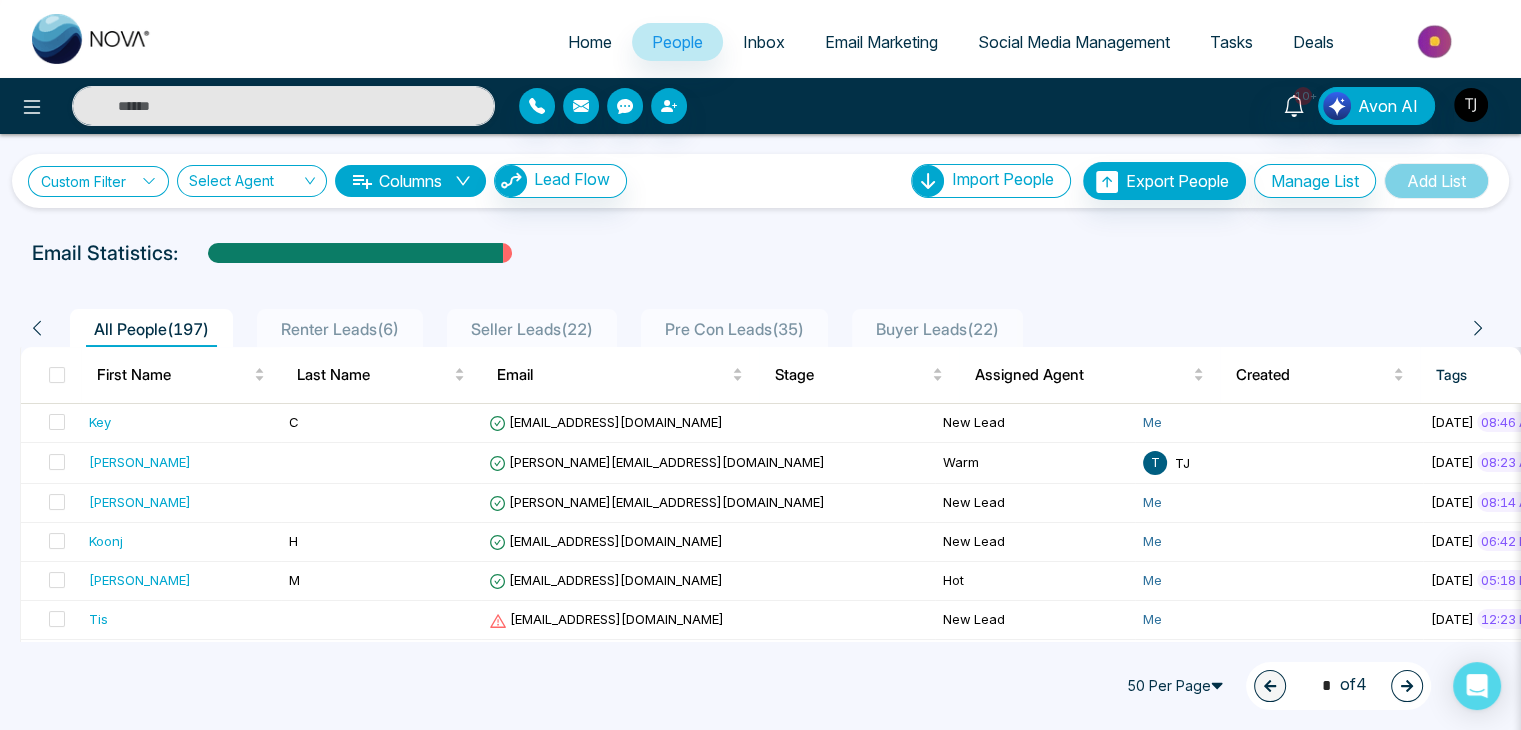 click on "Custom Filter" at bounding box center [98, 181] 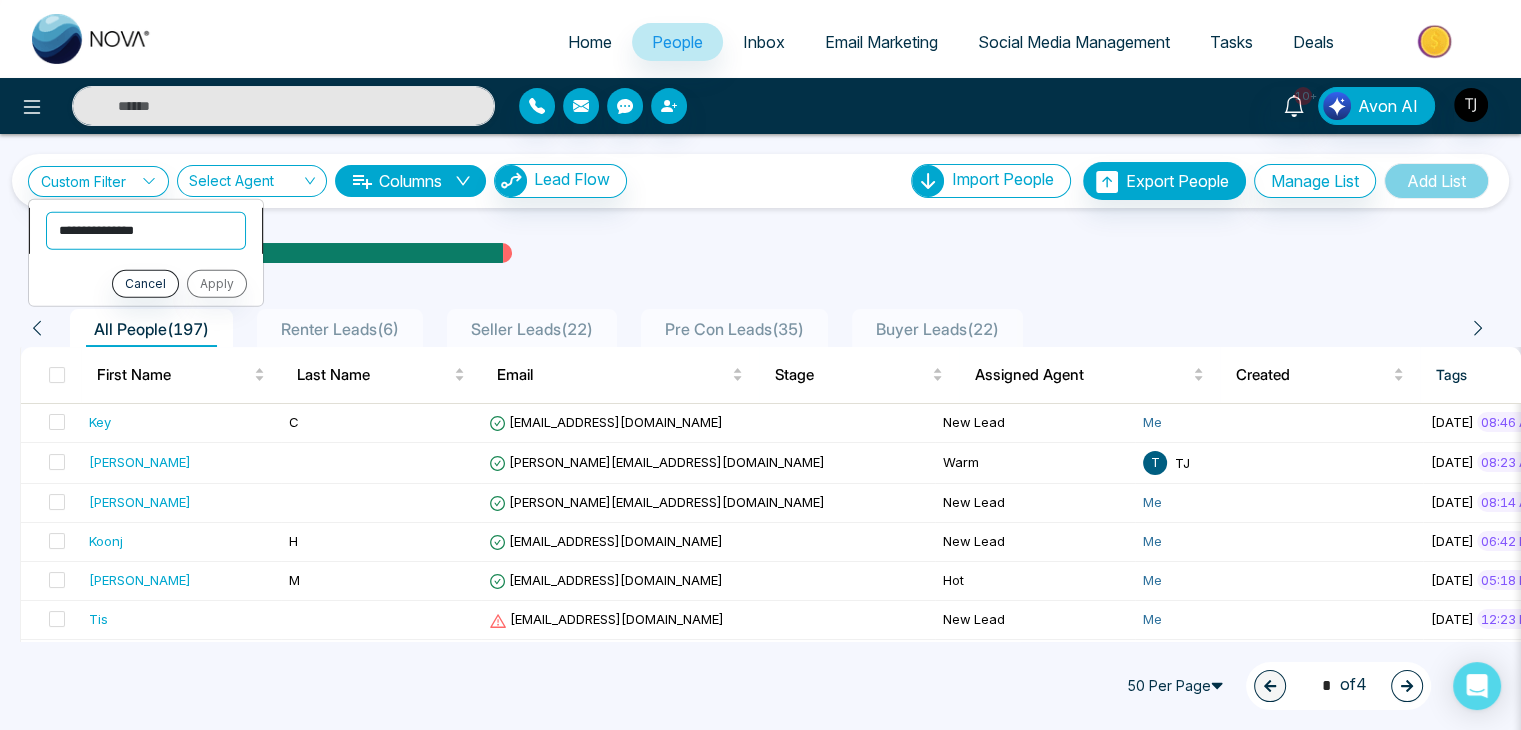 click on "**********" at bounding box center [146, 230] 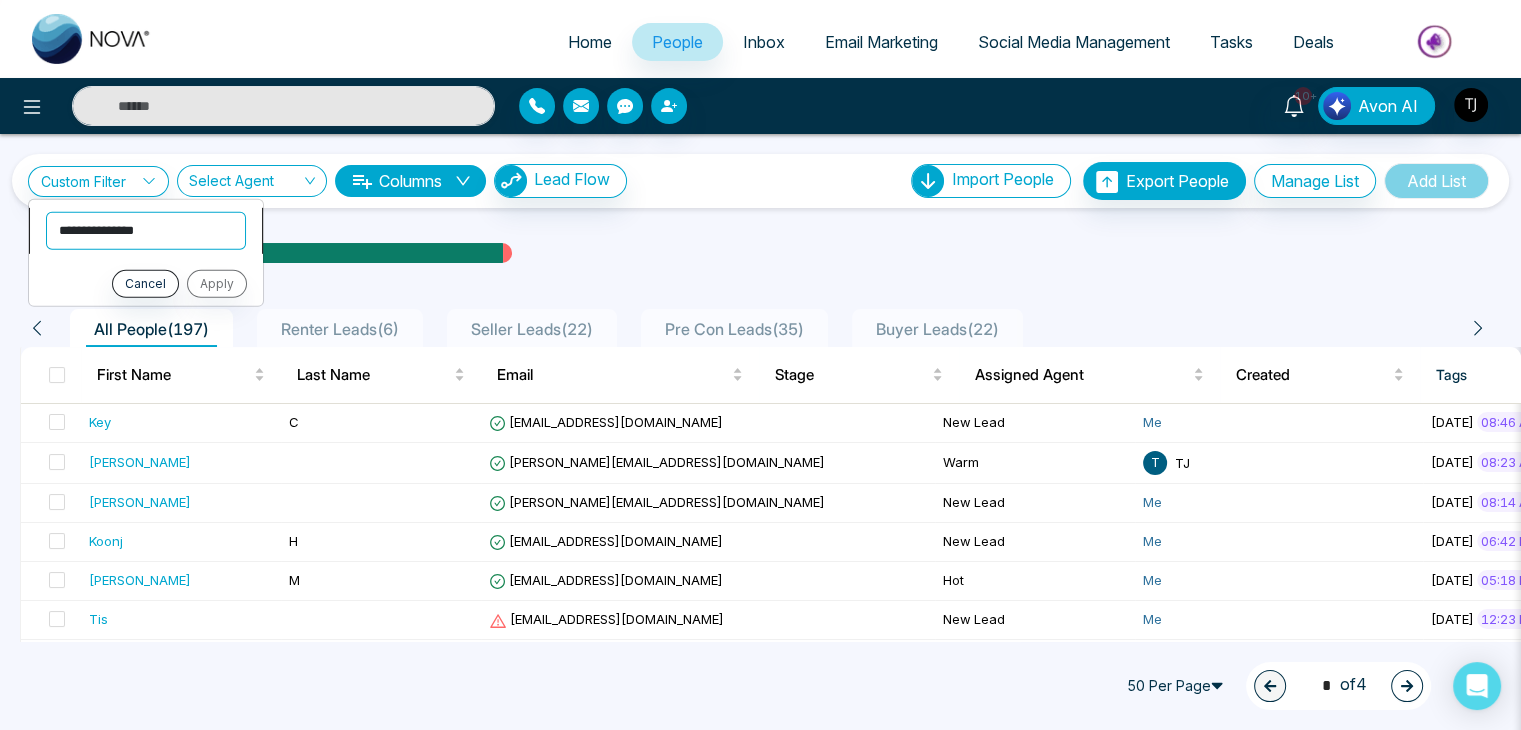 select on "**********" 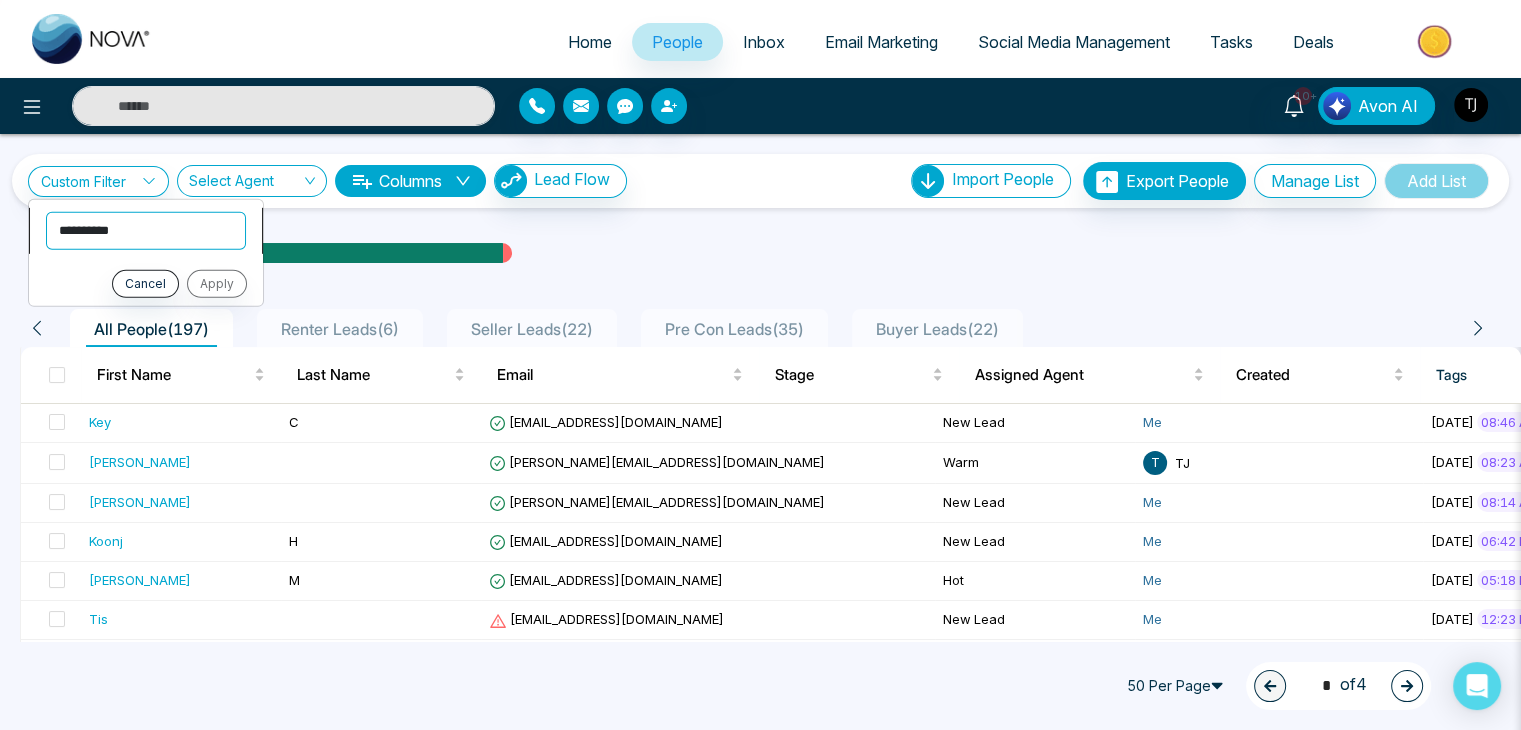 click on "**********" at bounding box center (146, 230) 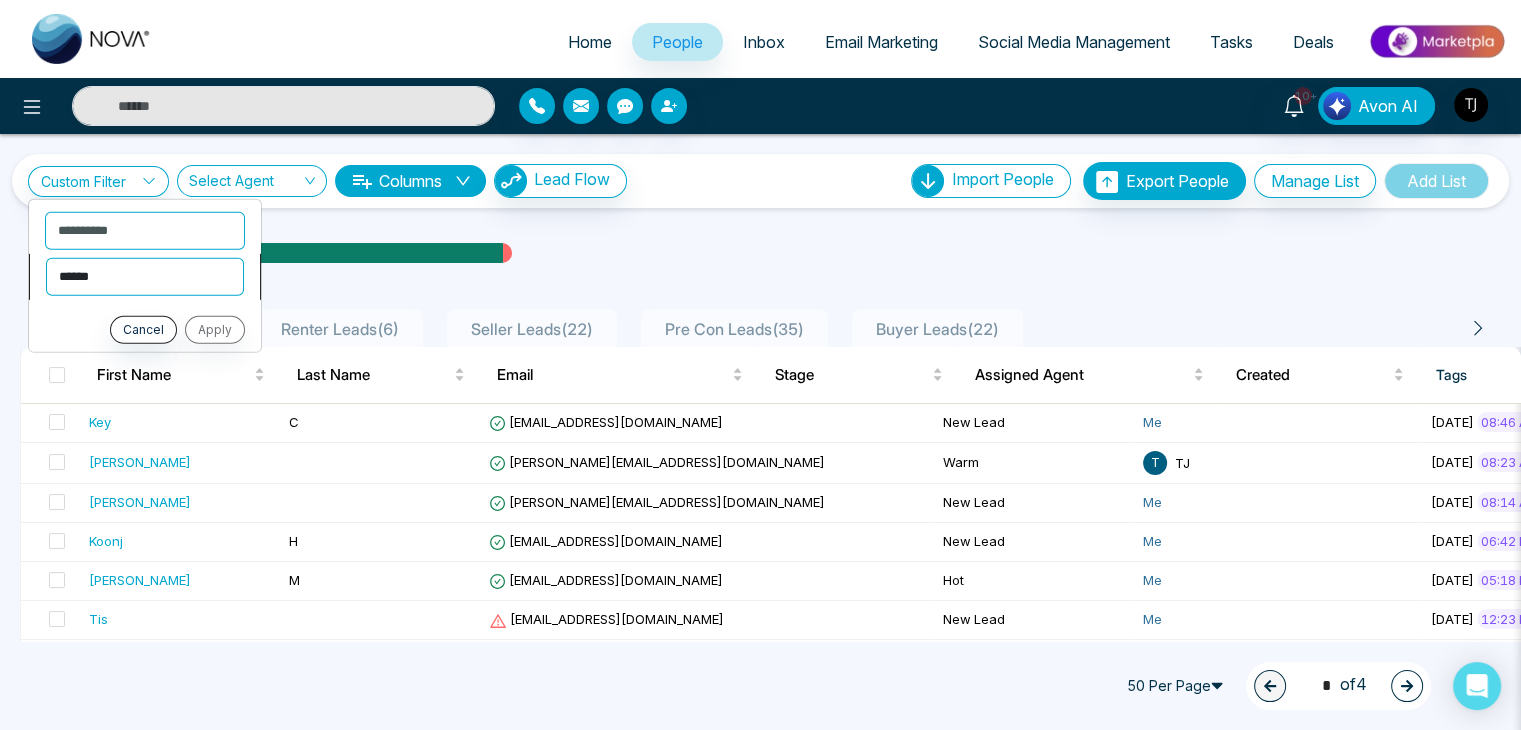 click on "**********" at bounding box center (145, 276) 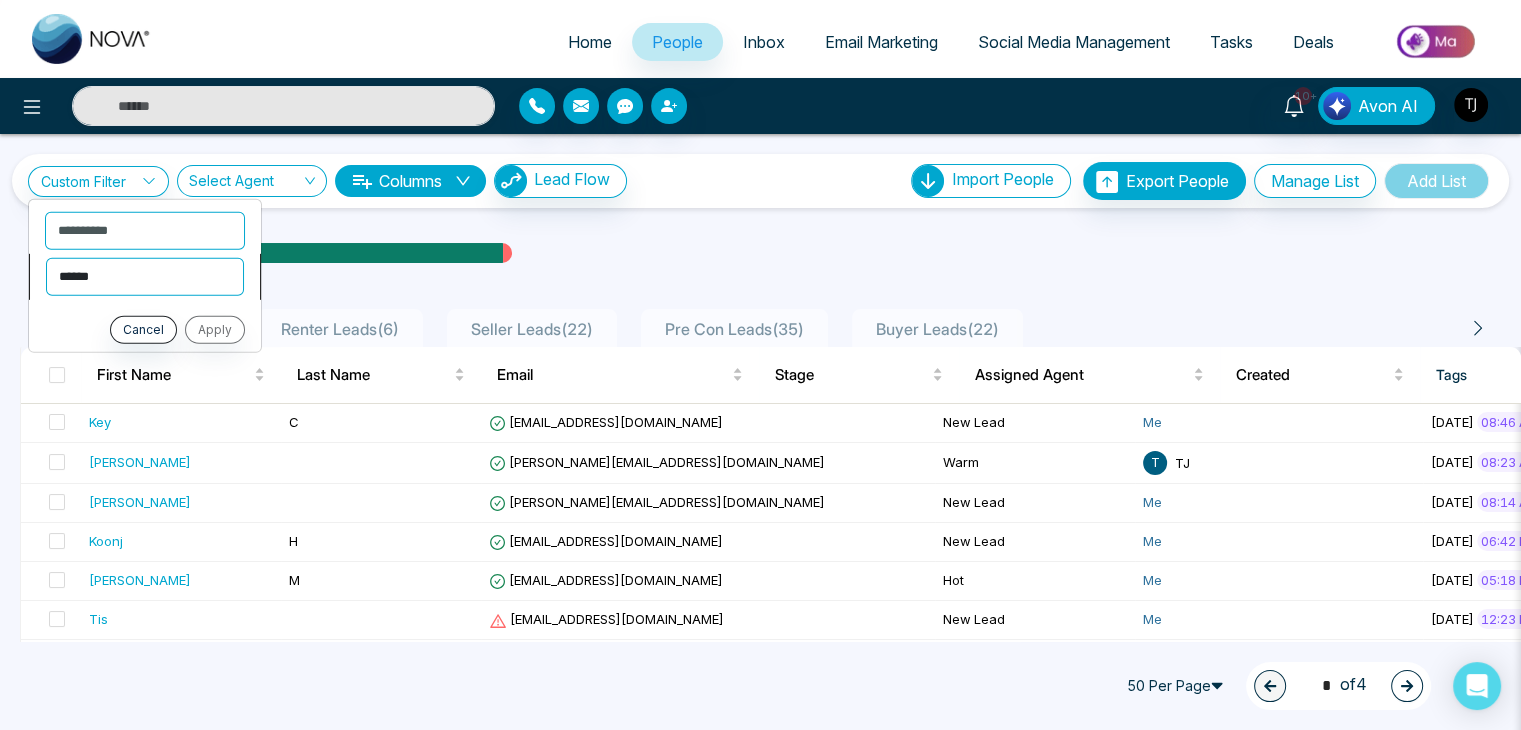 select on "**********" 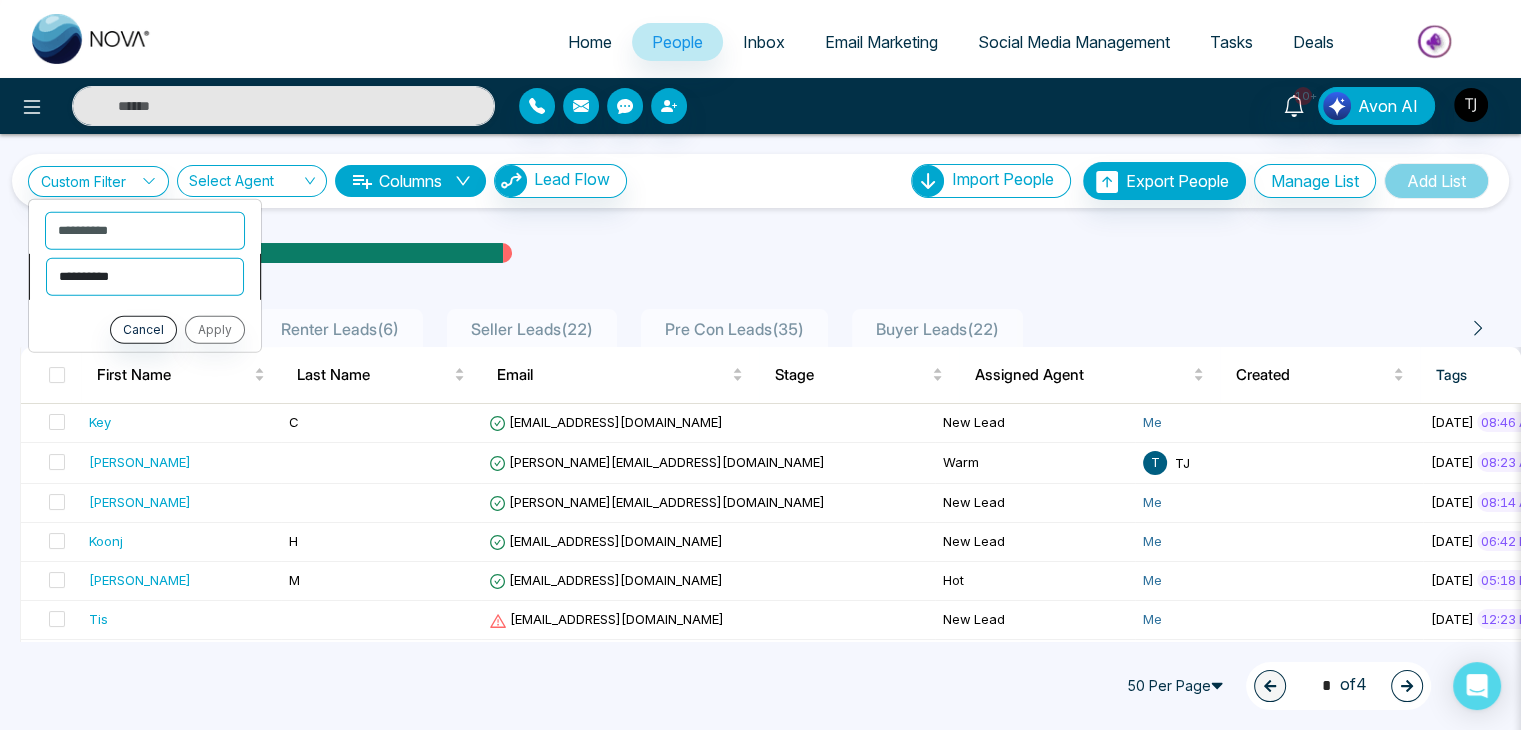 click on "**********" at bounding box center [145, 276] 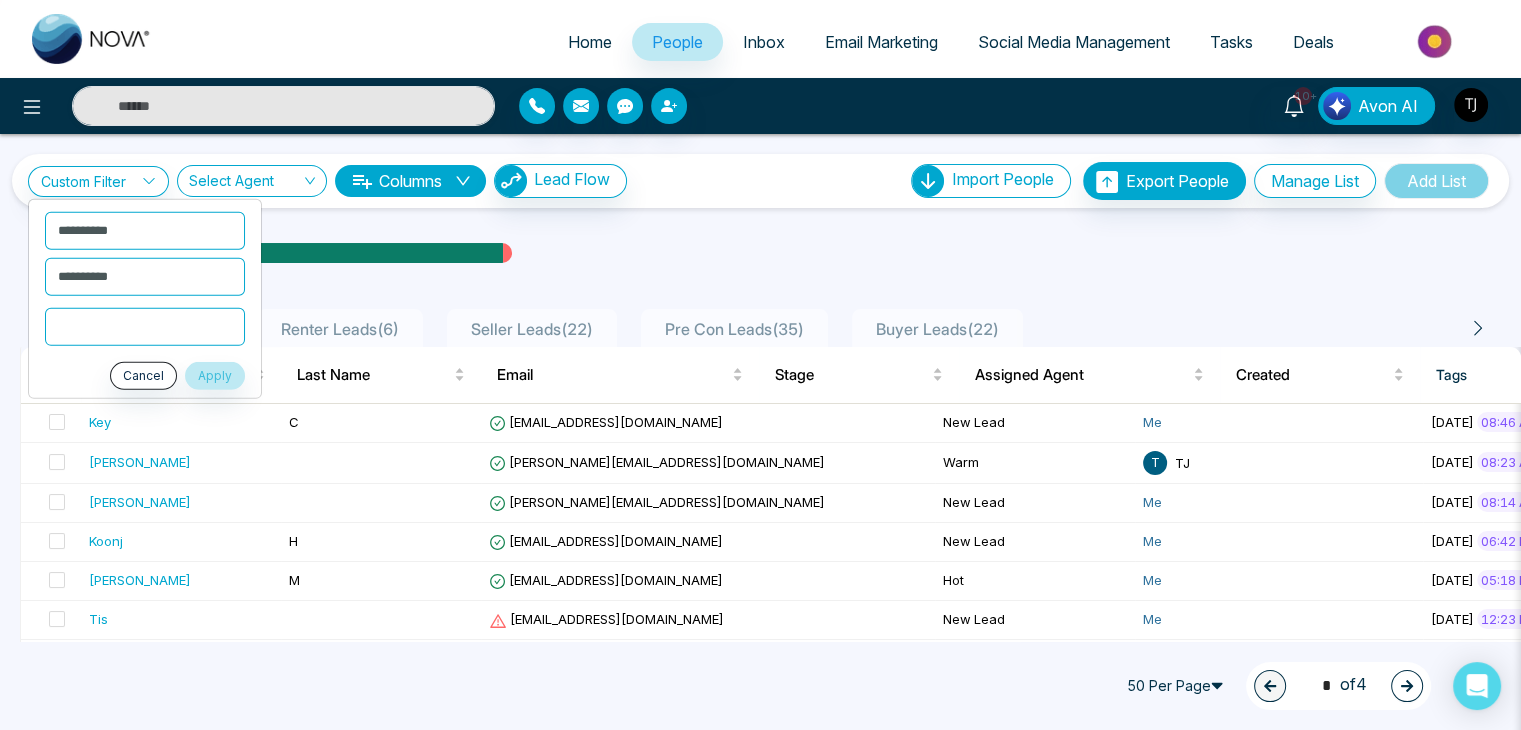 click at bounding box center [145, 326] 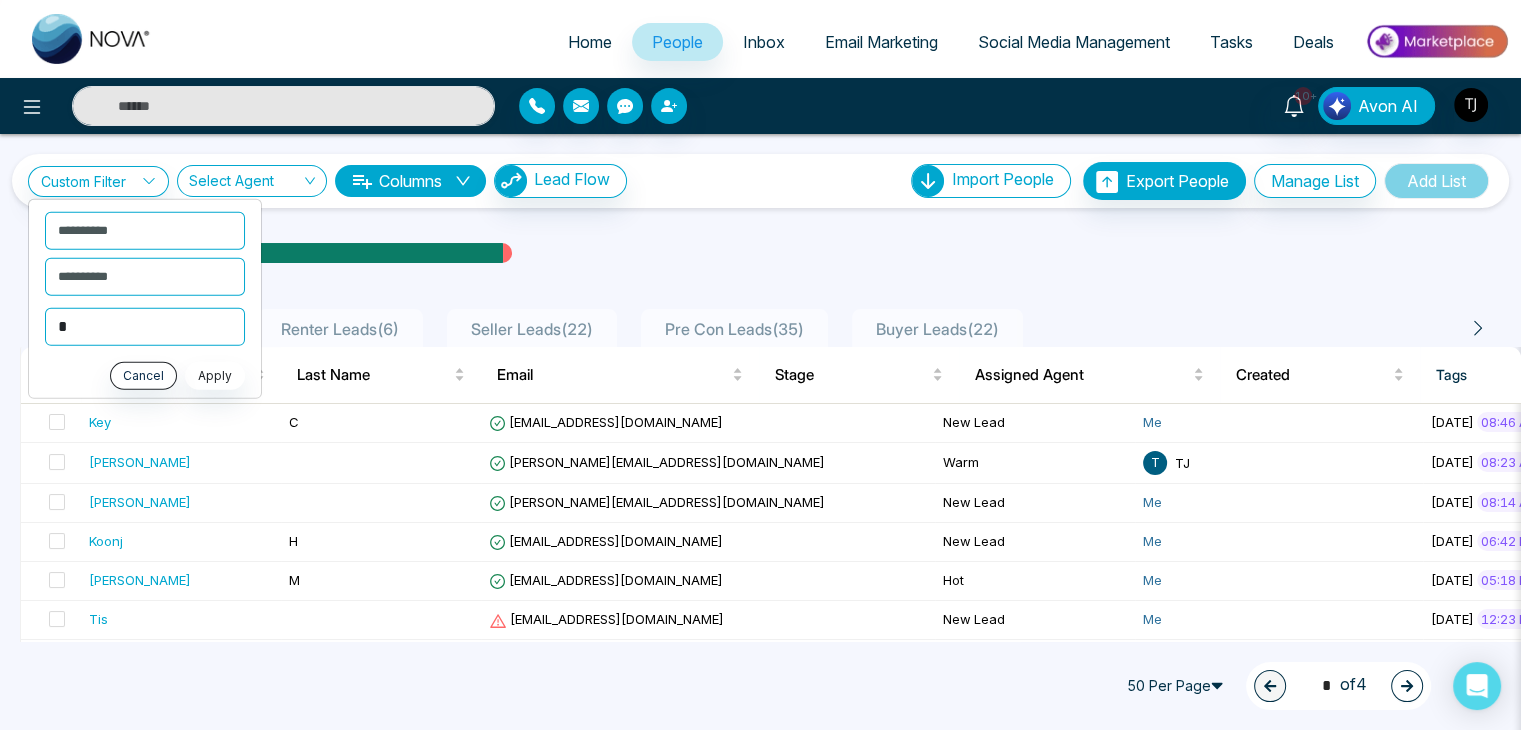 type on "*" 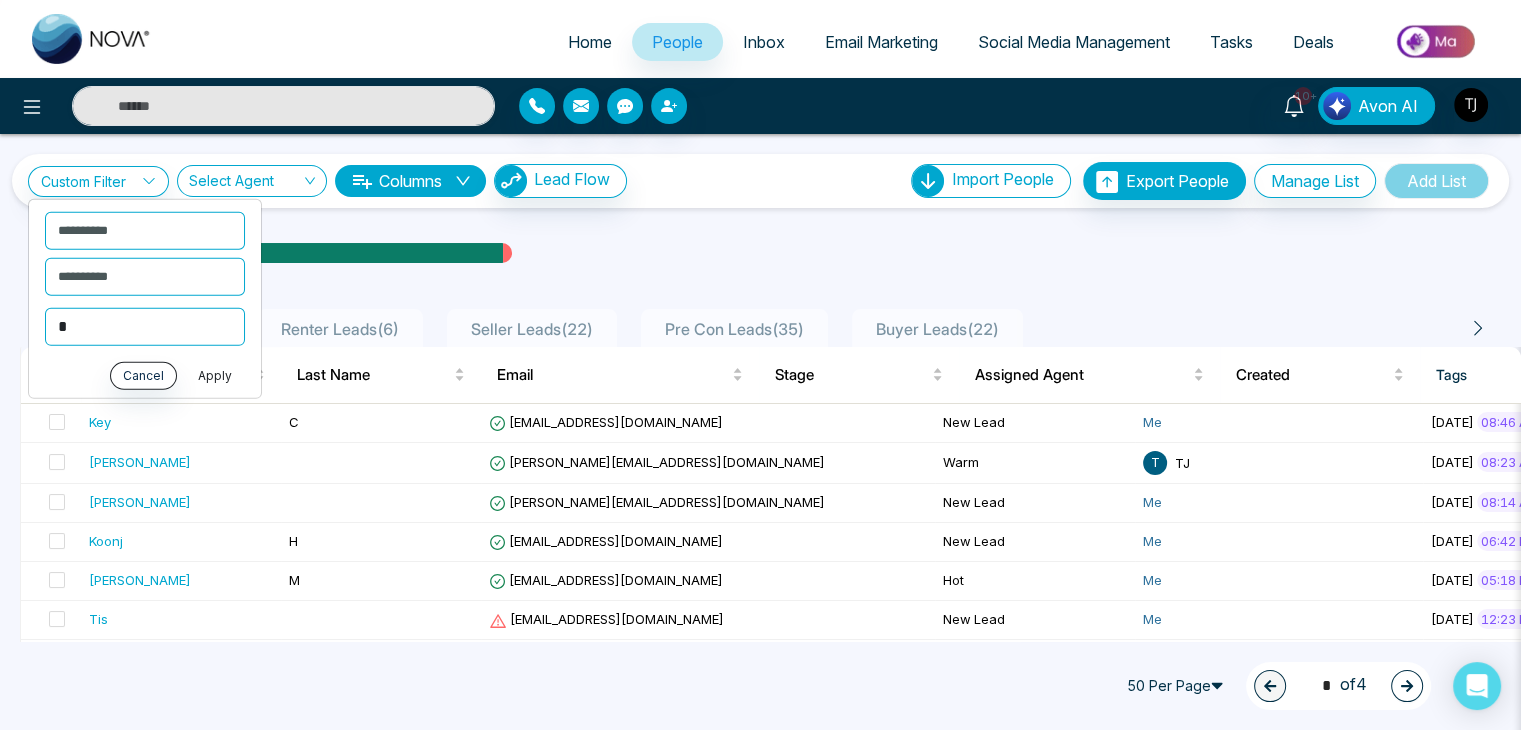 click on "Apply" at bounding box center (215, 375) 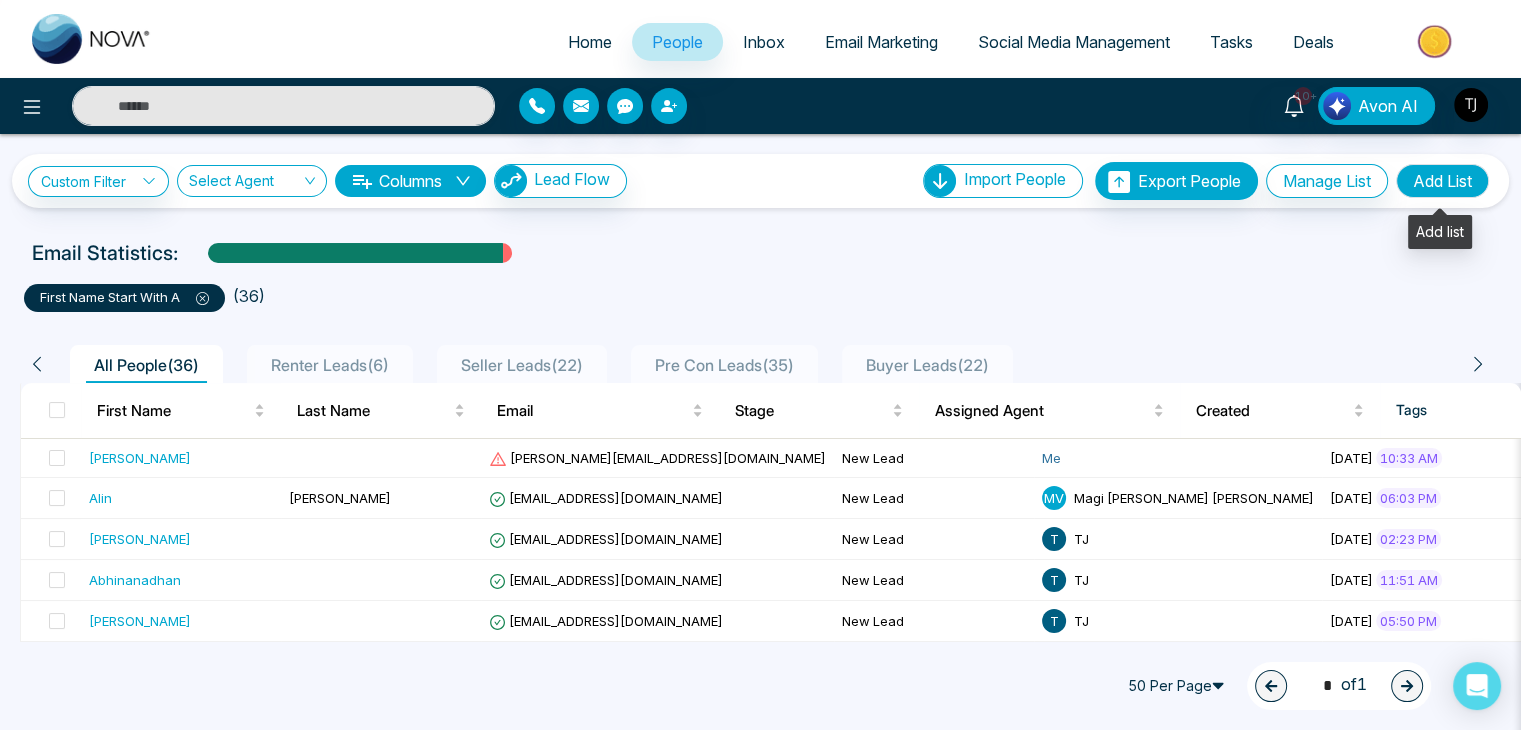 click on "Add List" at bounding box center [1442, 181] 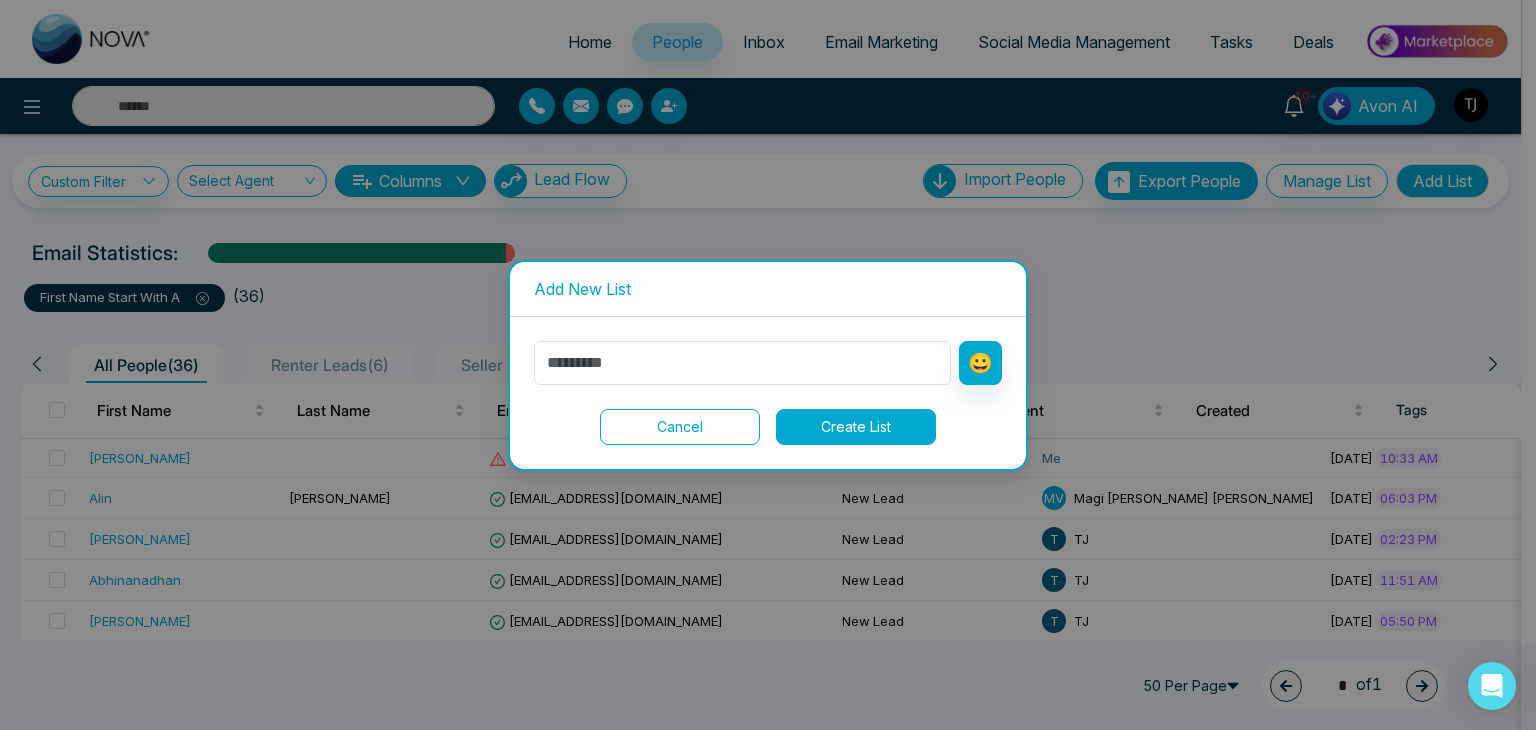 click on "Cancel" at bounding box center [680, 427] 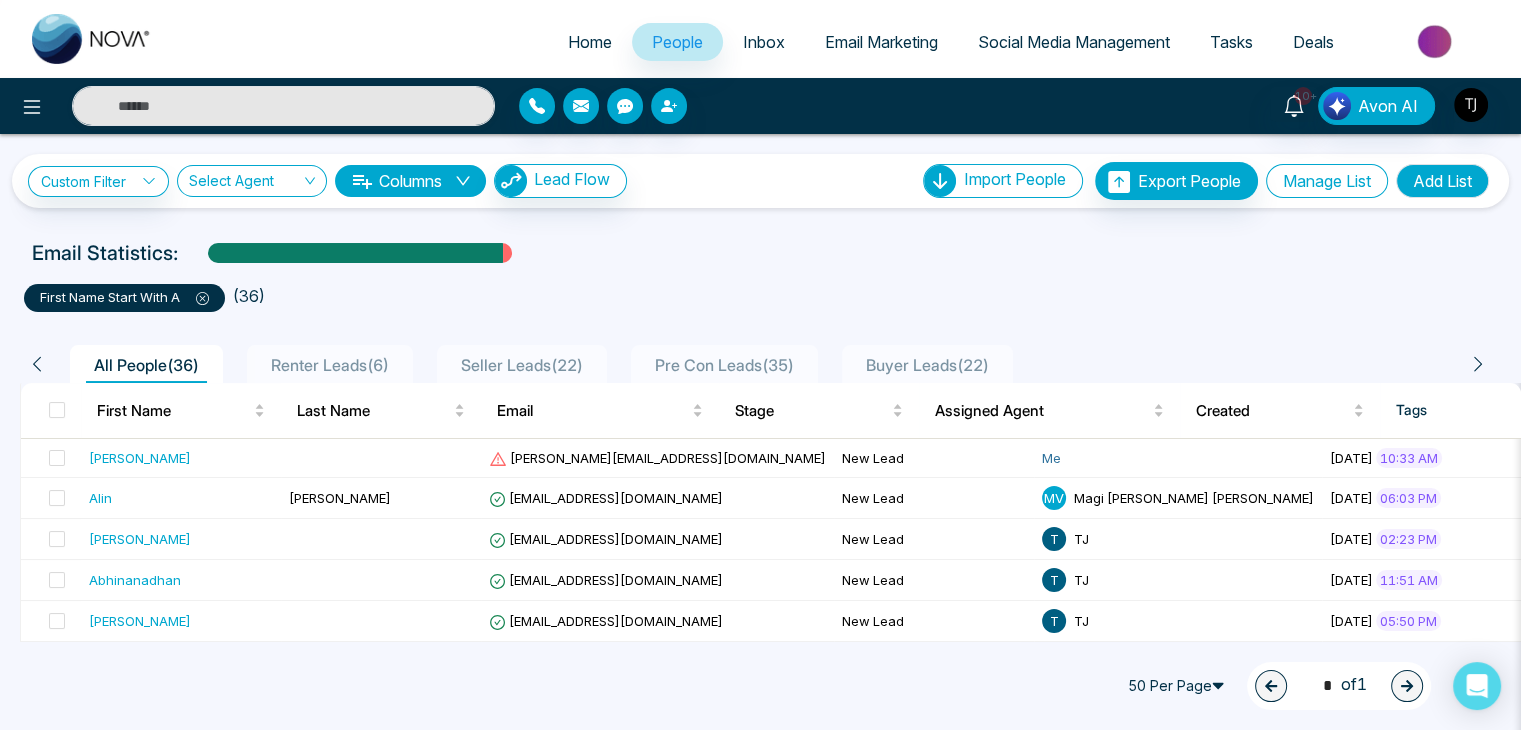 click on "Manage List" at bounding box center (1327, 181) 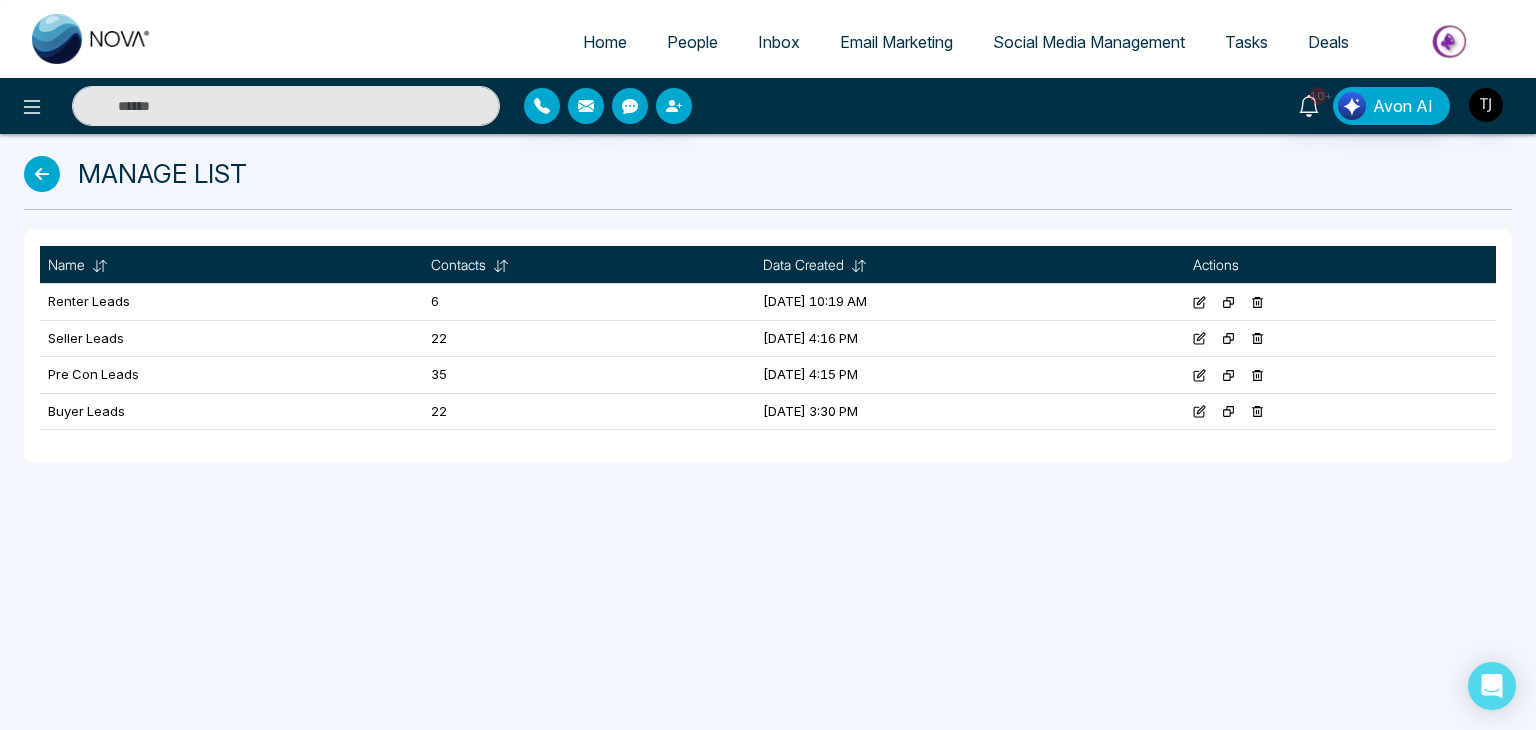 click at bounding box center [42, 174] 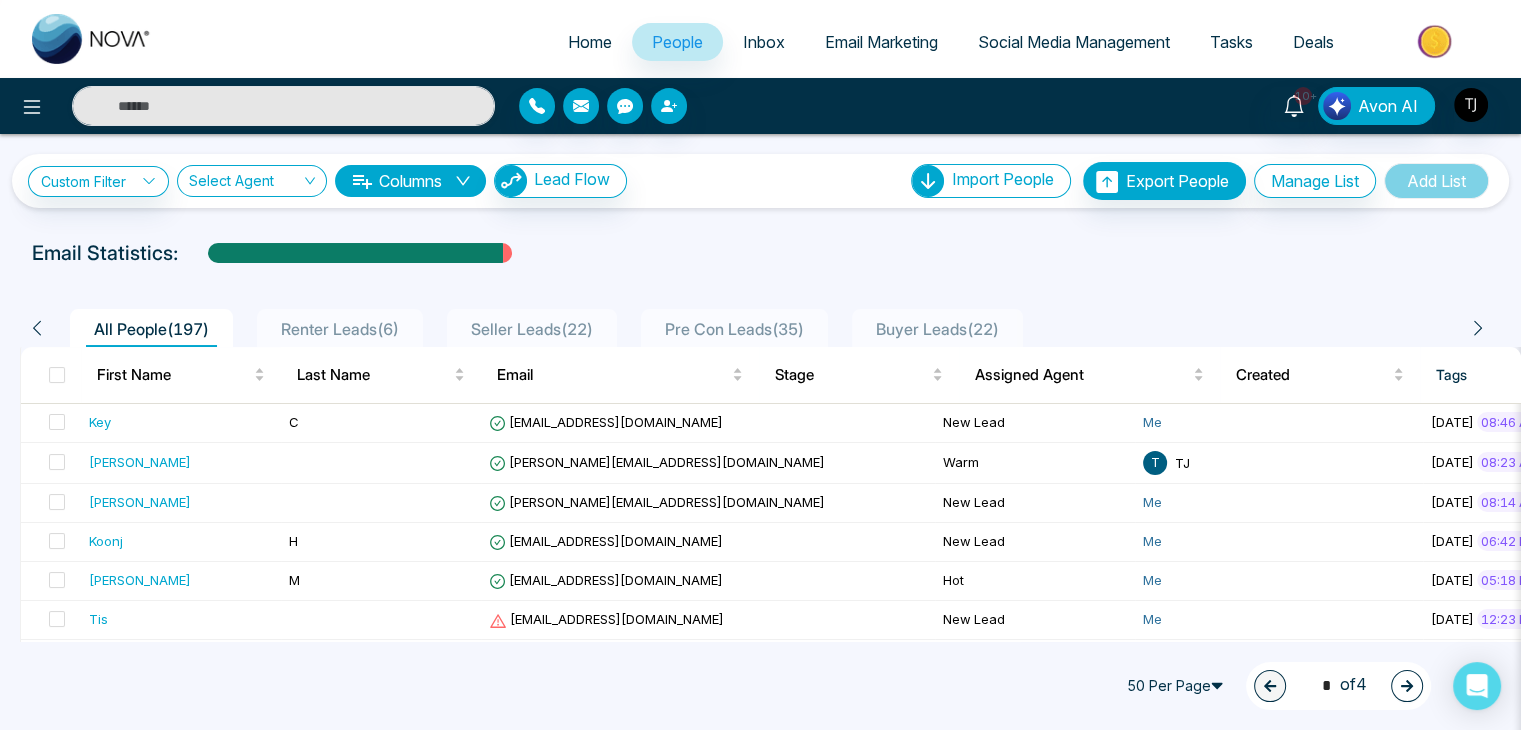 click on "Inbox" at bounding box center [764, 42] 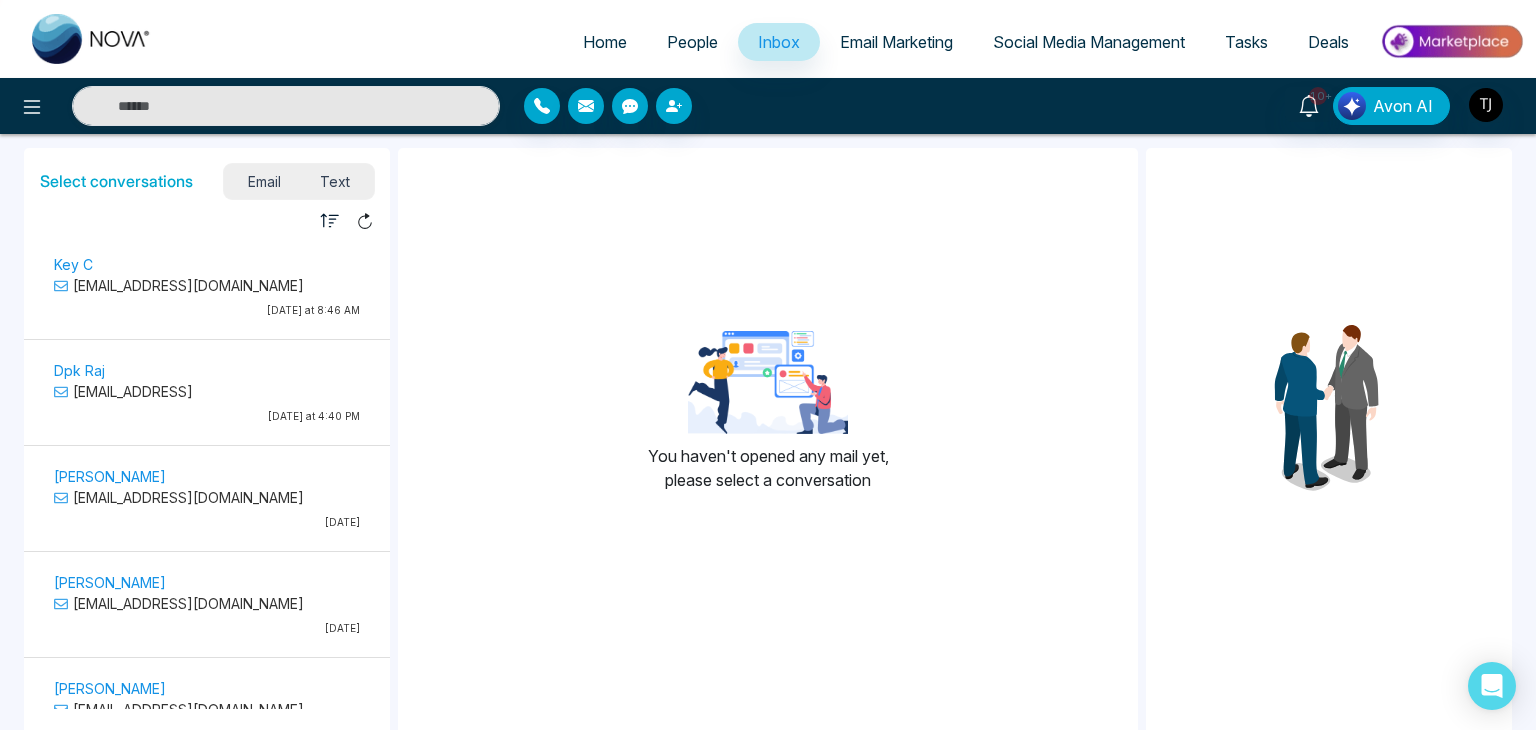 click on "Text" at bounding box center [336, 181] 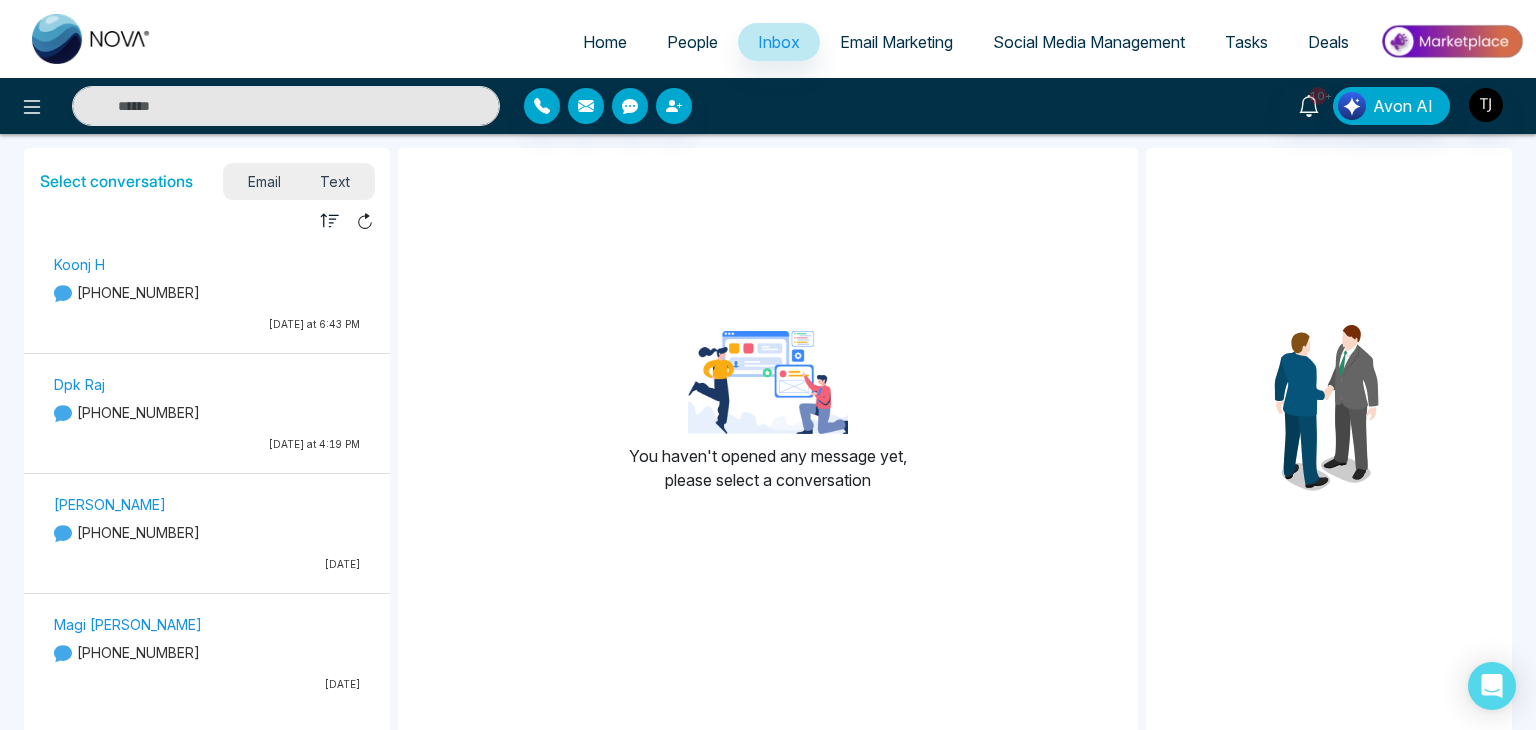 click on "Email" at bounding box center [264, 181] 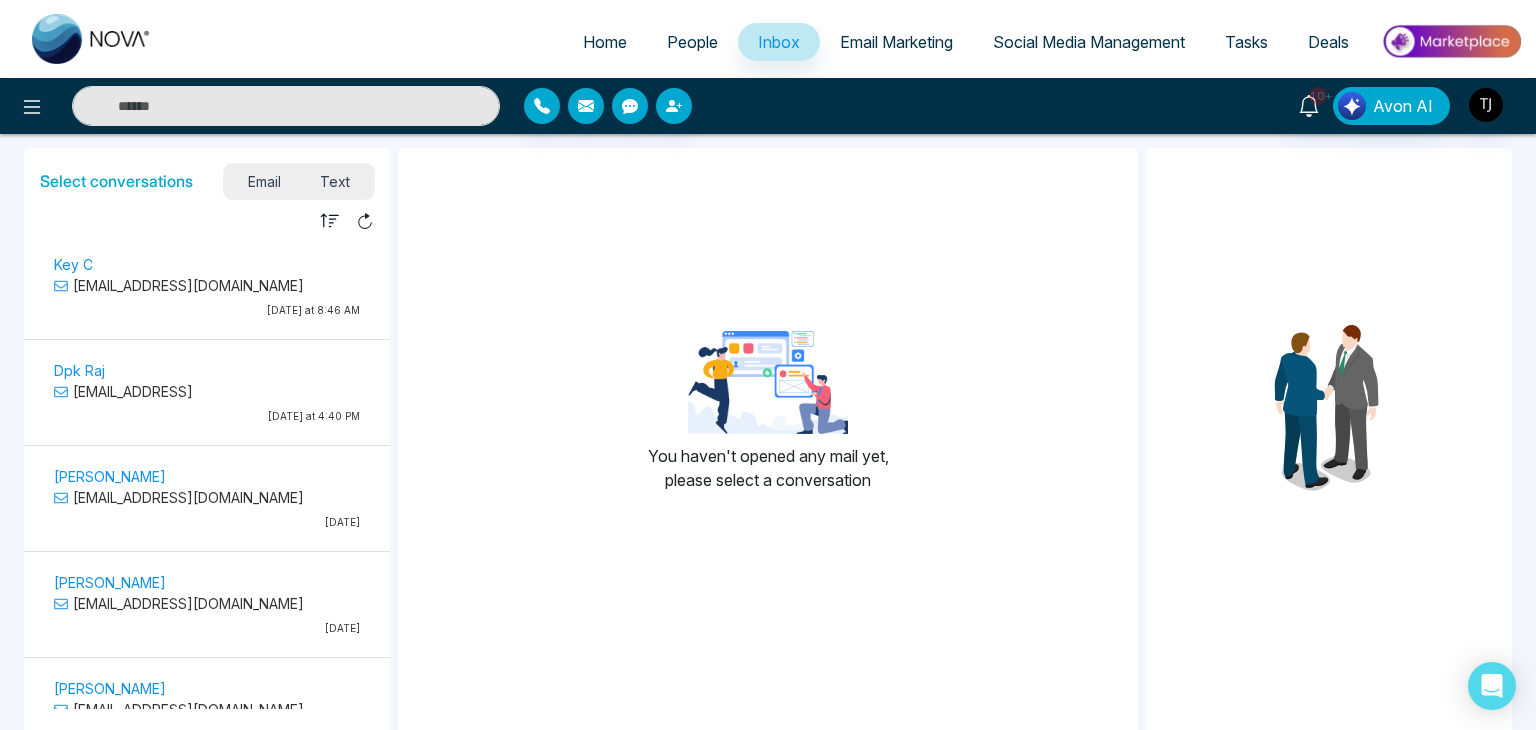 click on "[EMAIL_ADDRESS][DOMAIN_NAME]" at bounding box center [207, 285] 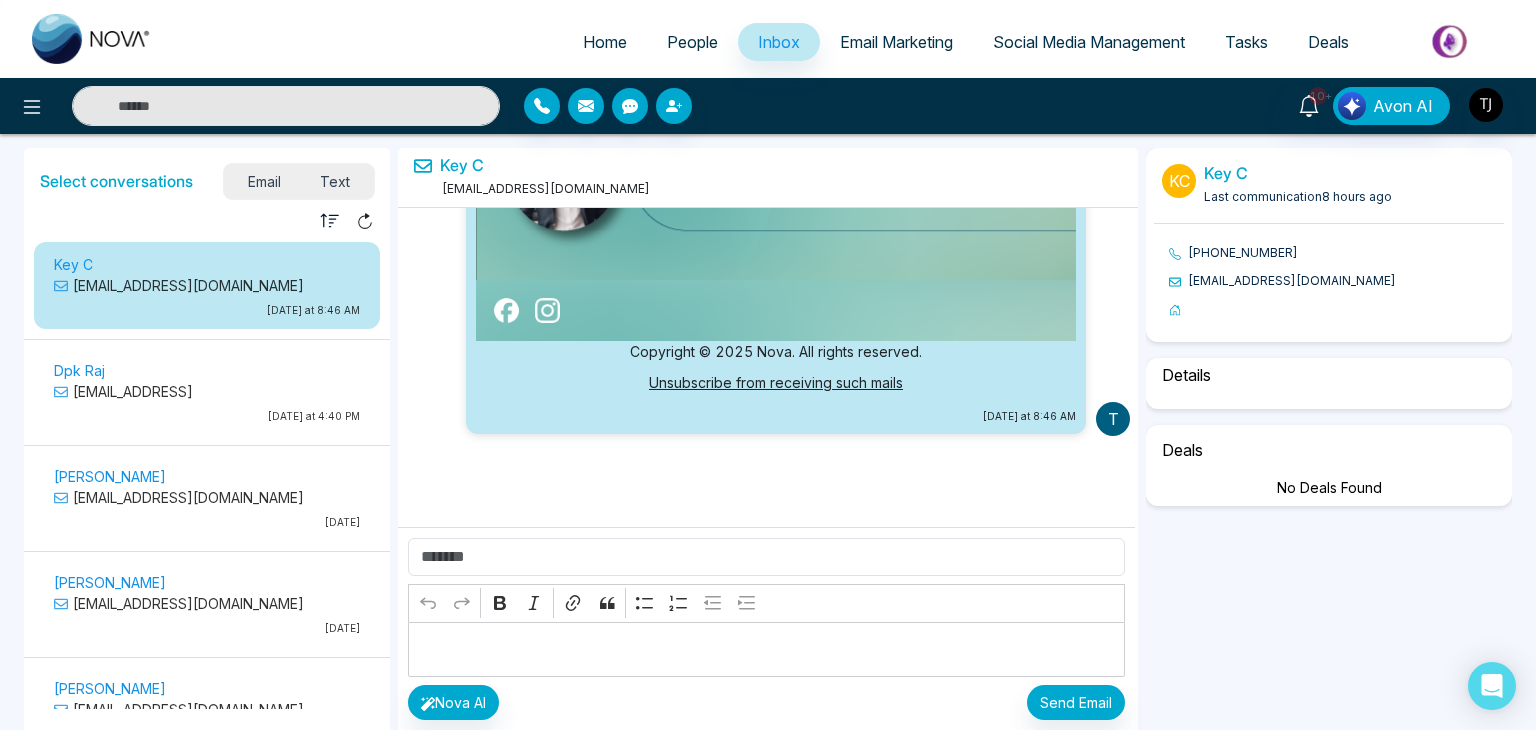 select on "*" 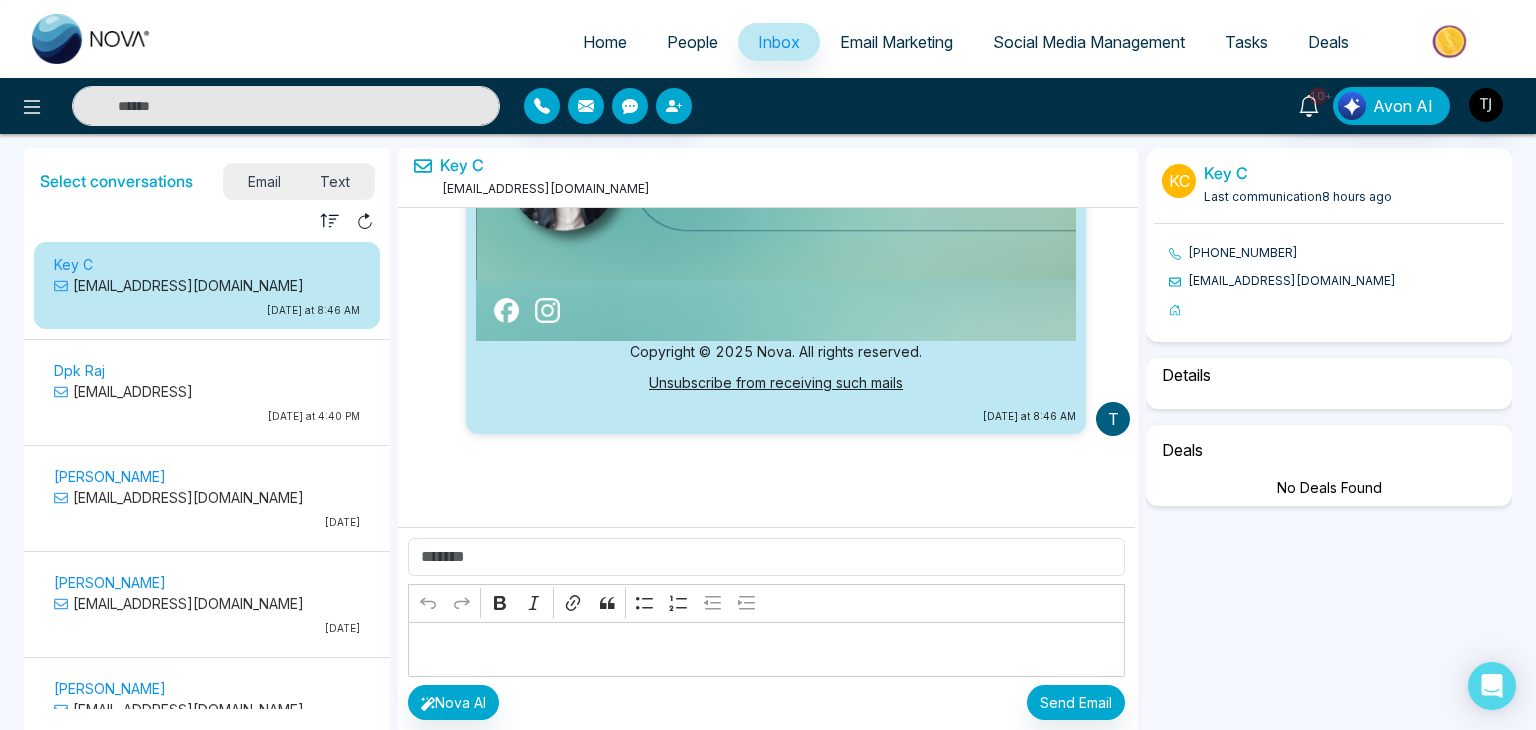 select on "*******" 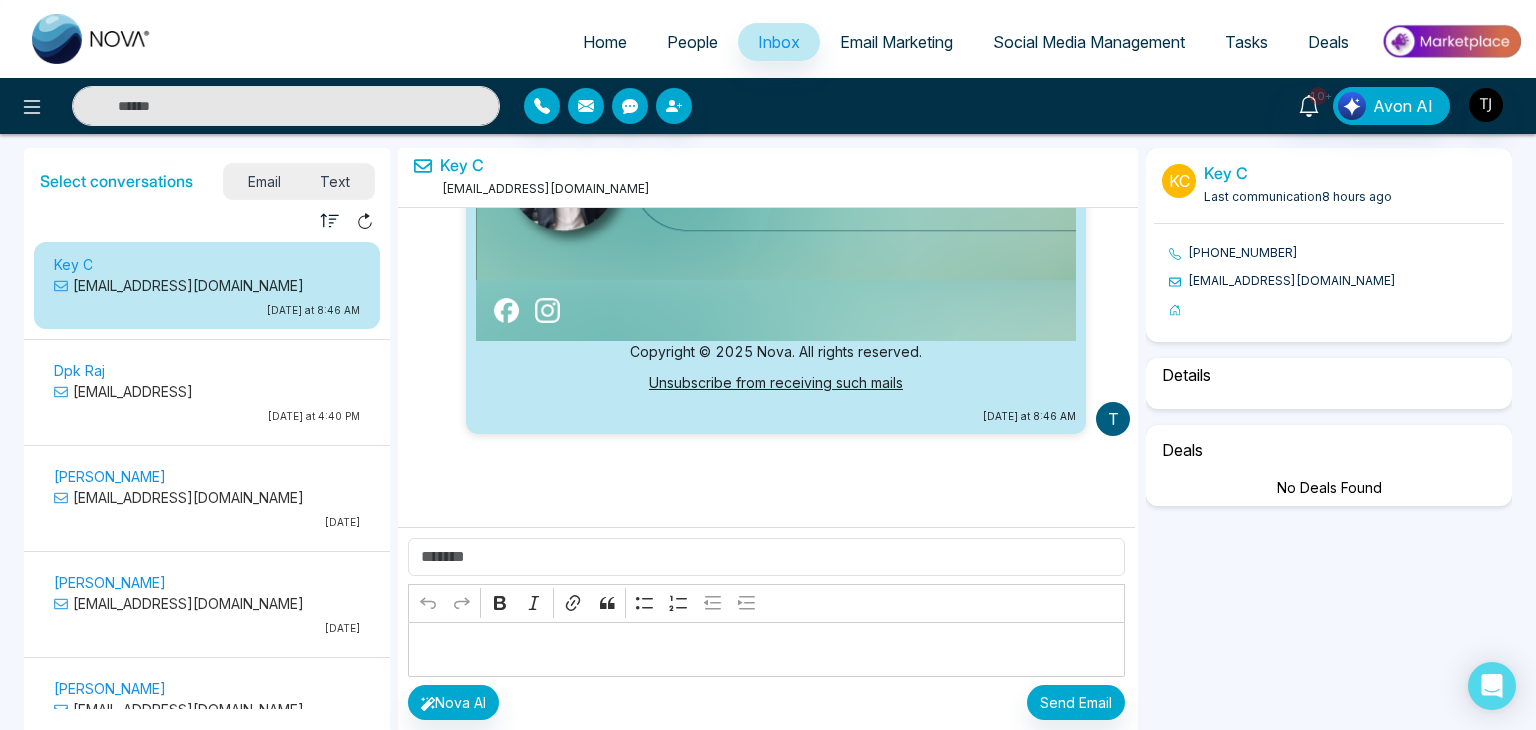 select on "*****" 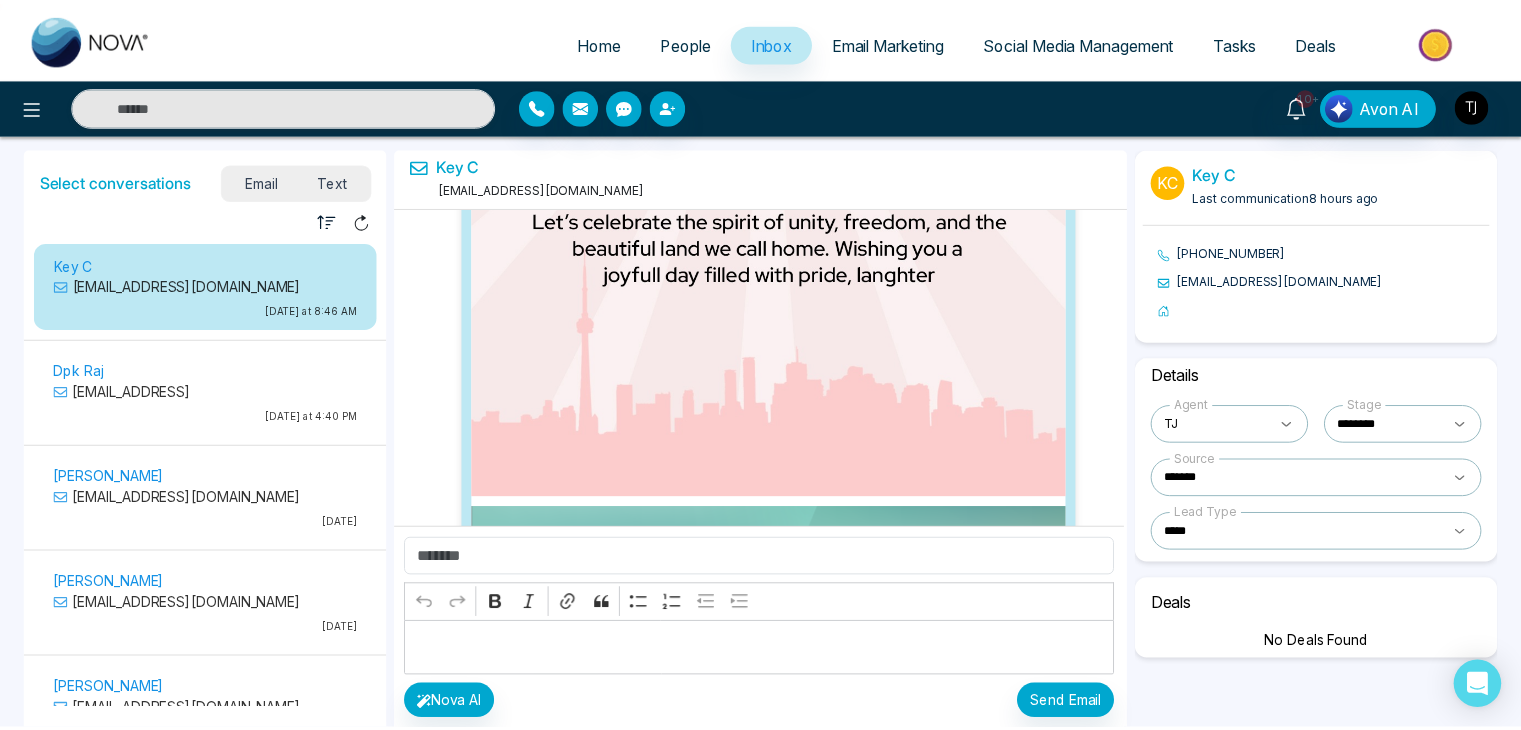 scroll, scrollTop: 1233, scrollLeft: 0, axis: vertical 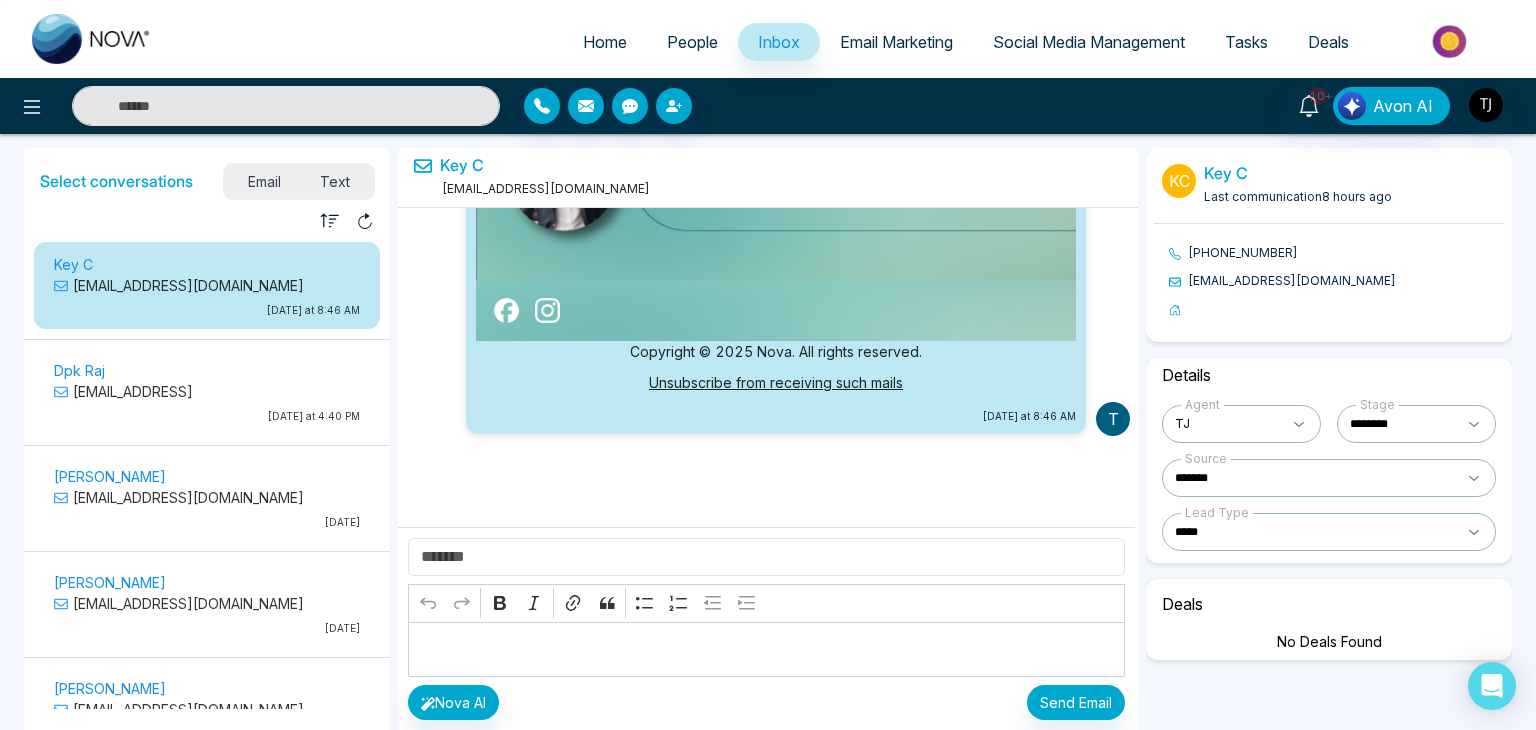 click on "Email Marketing" at bounding box center [896, 42] 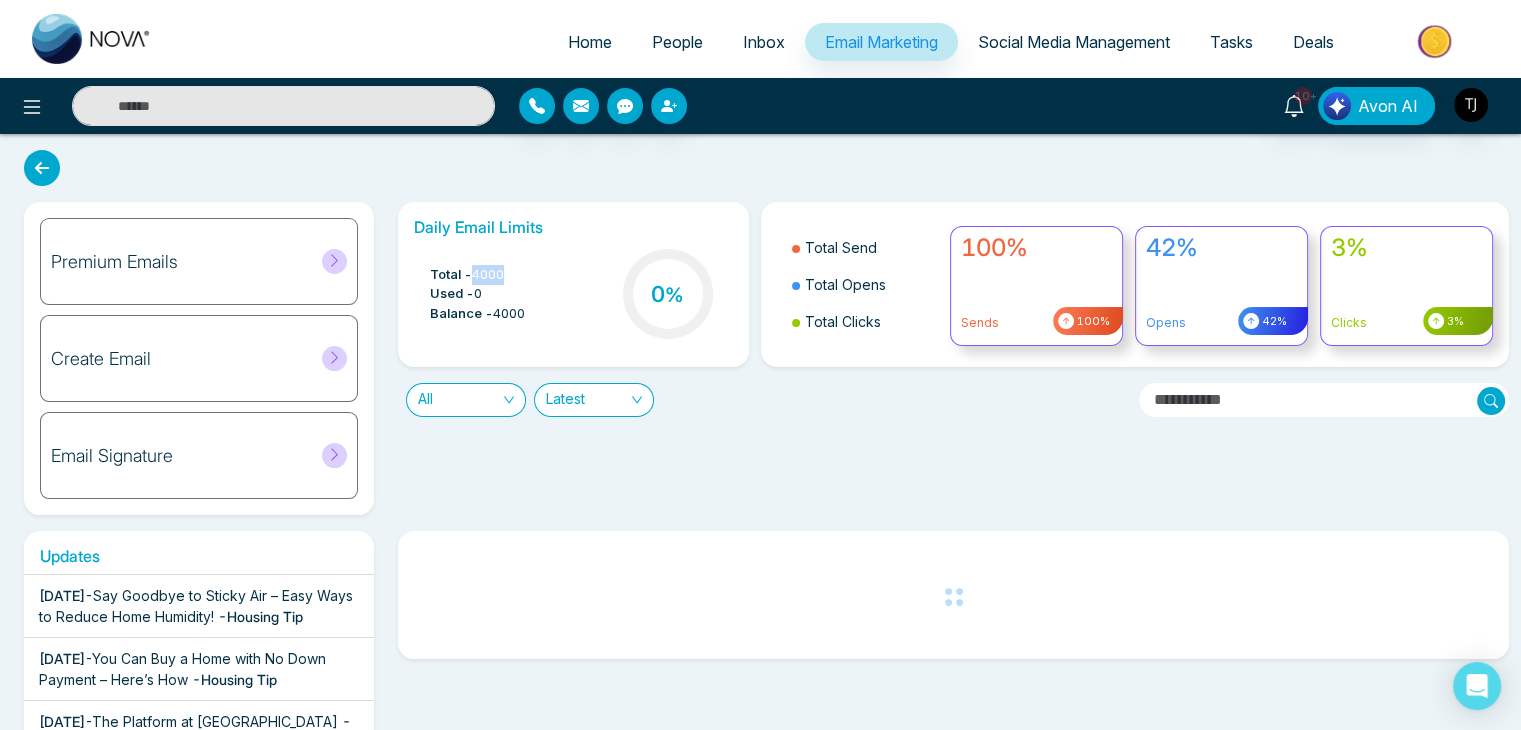 drag, startPoint x: 479, startPoint y: 277, endPoint x: 523, endPoint y: 281, distance: 44.181442 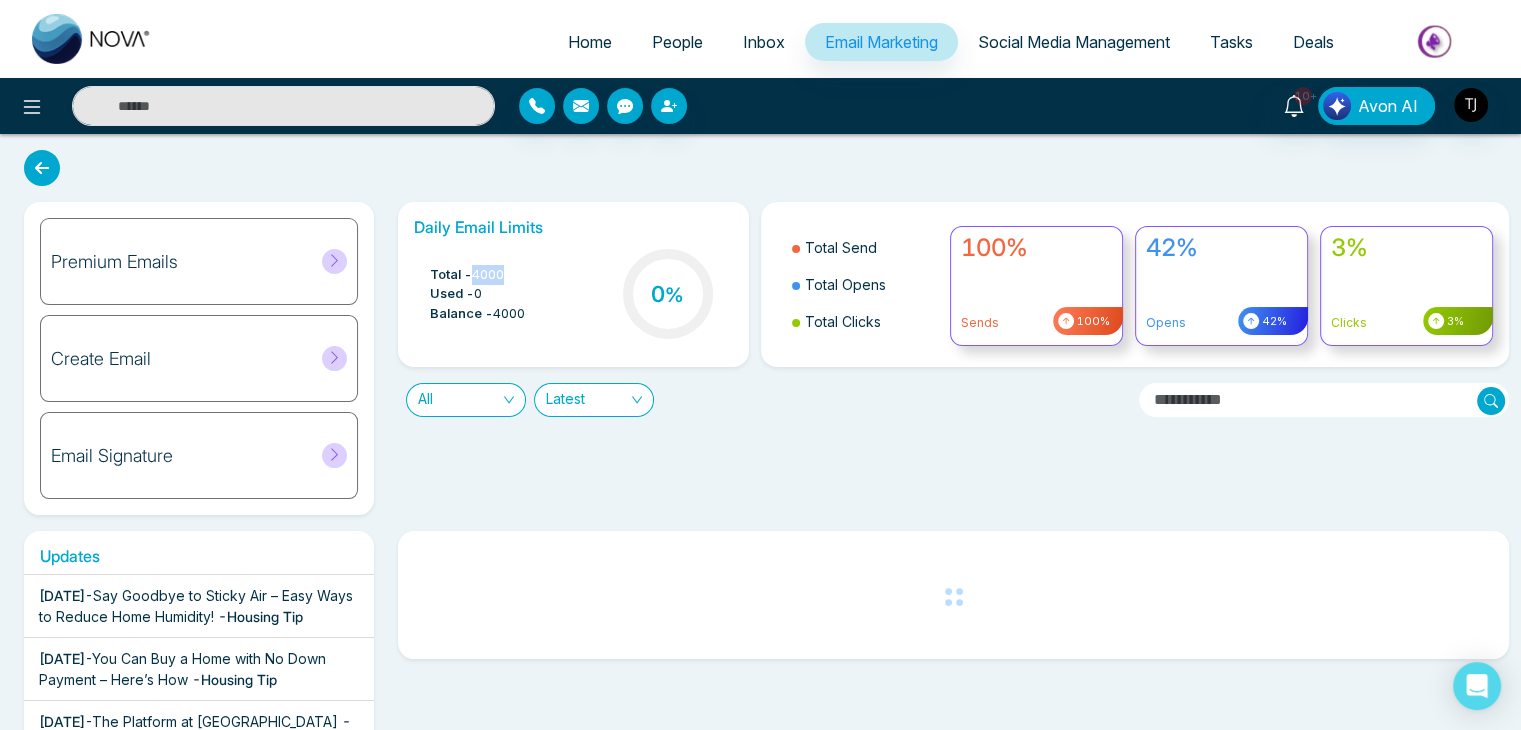 click on "Total -  4000" at bounding box center [477, 275] 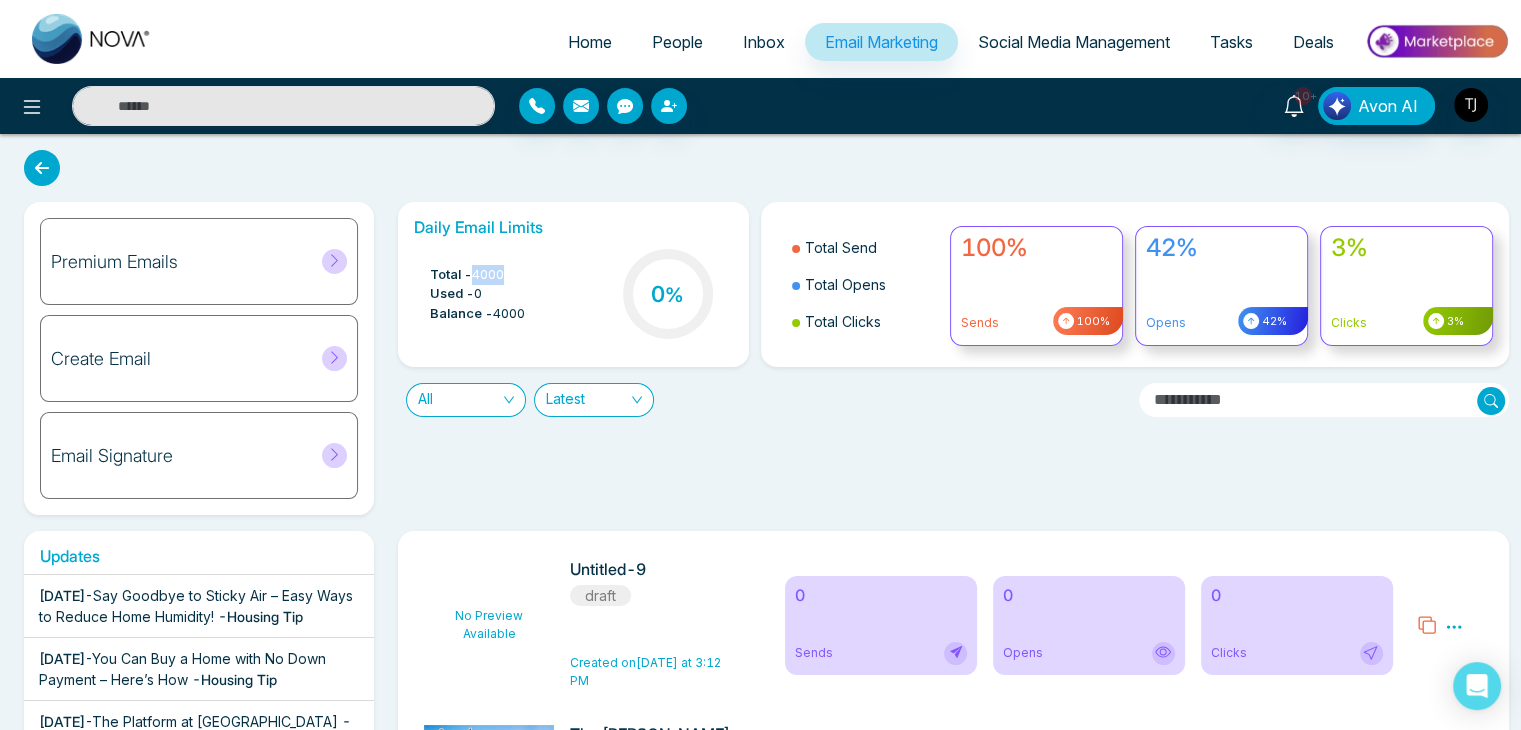 click on "Total -  4000" at bounding box center (477, 275) 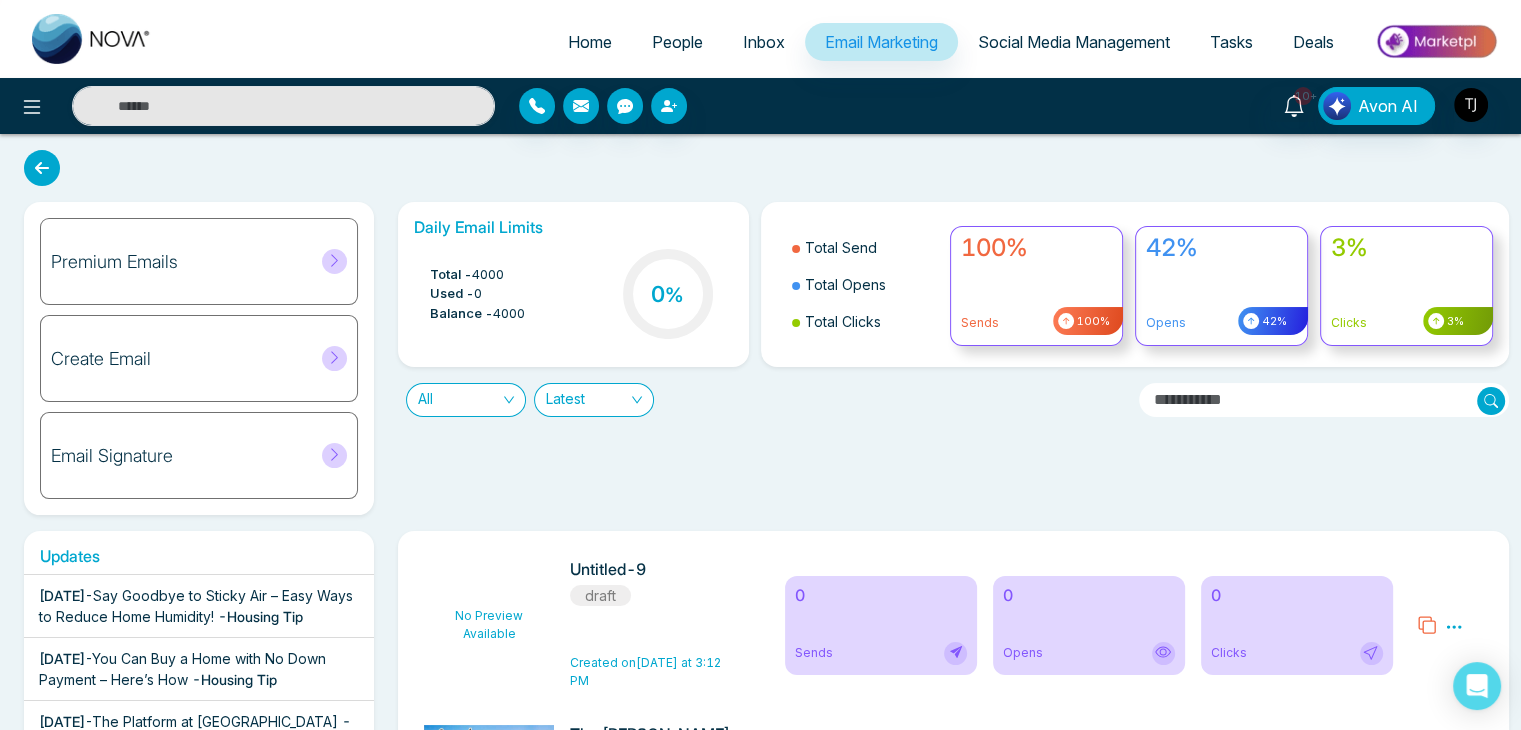 click on "Daily Email Limits Total -  4000 Used -  0 Balance -  4000 0 %  Total Send  Total Opens  Total Clicks 100% Sends 100% 42% Opens 42% 3% Clicks 3% All Latest" at bounding box center [947, 358] 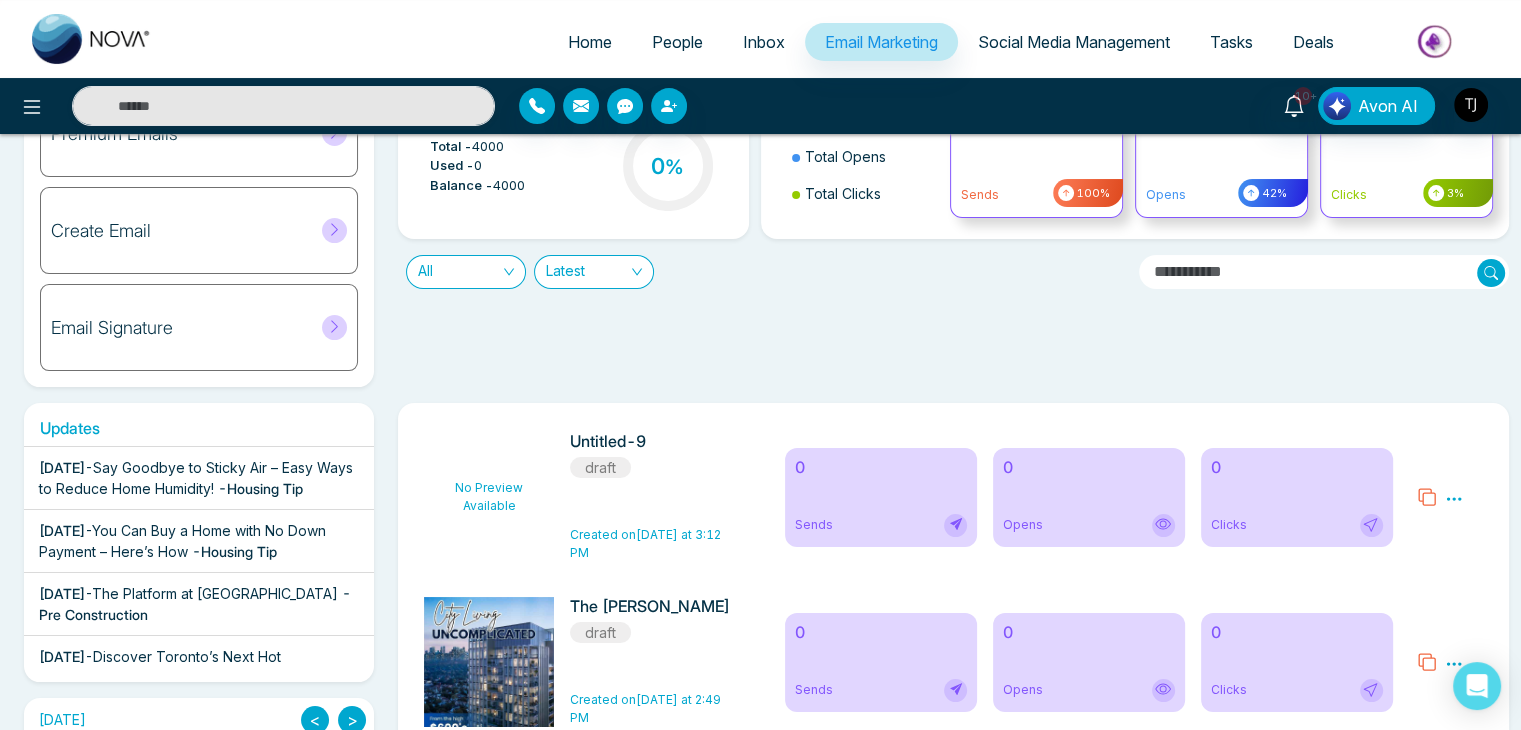 scroll, scrollTop: 0, scrollLeft: 0, axis: both 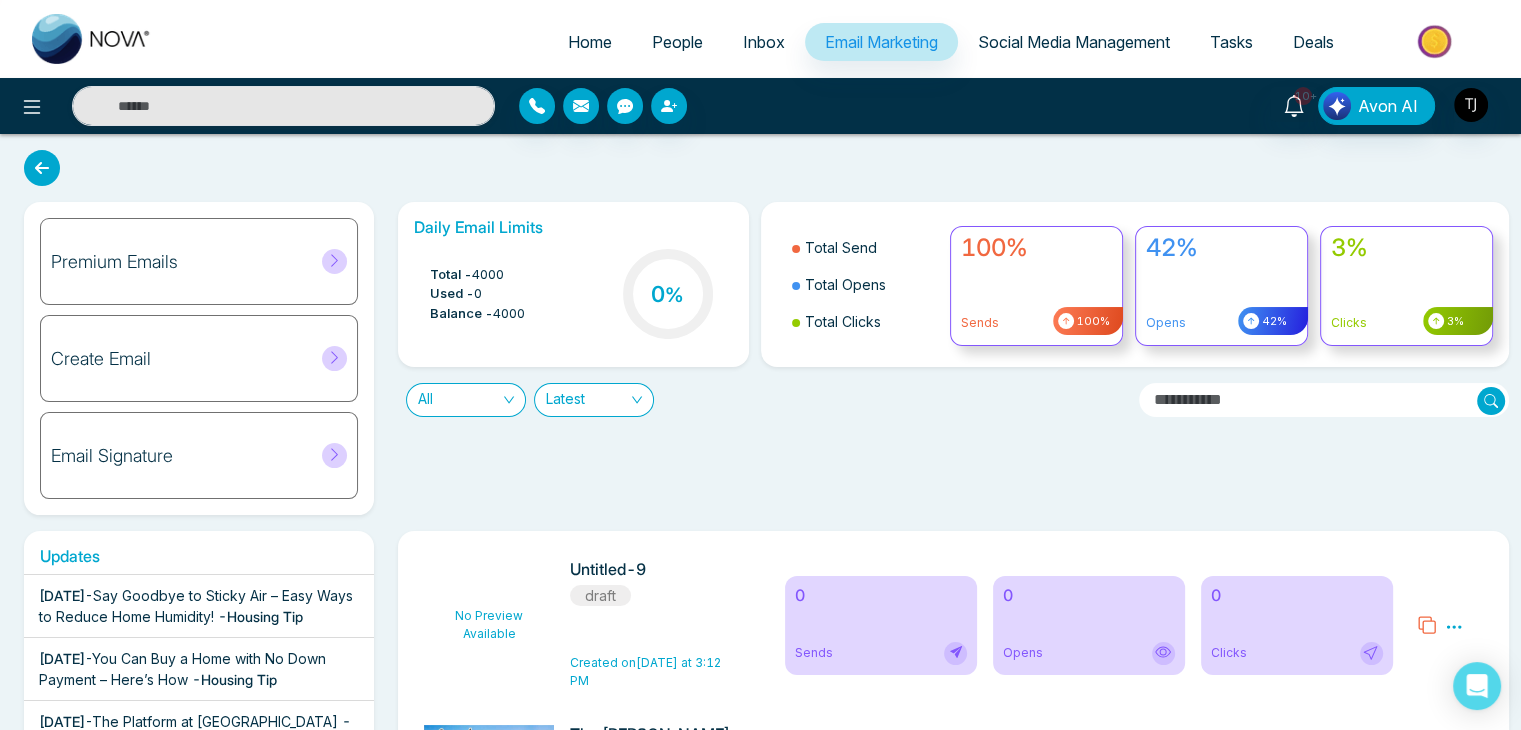 click on "Premium Emails" at bounding box center [199, 261] 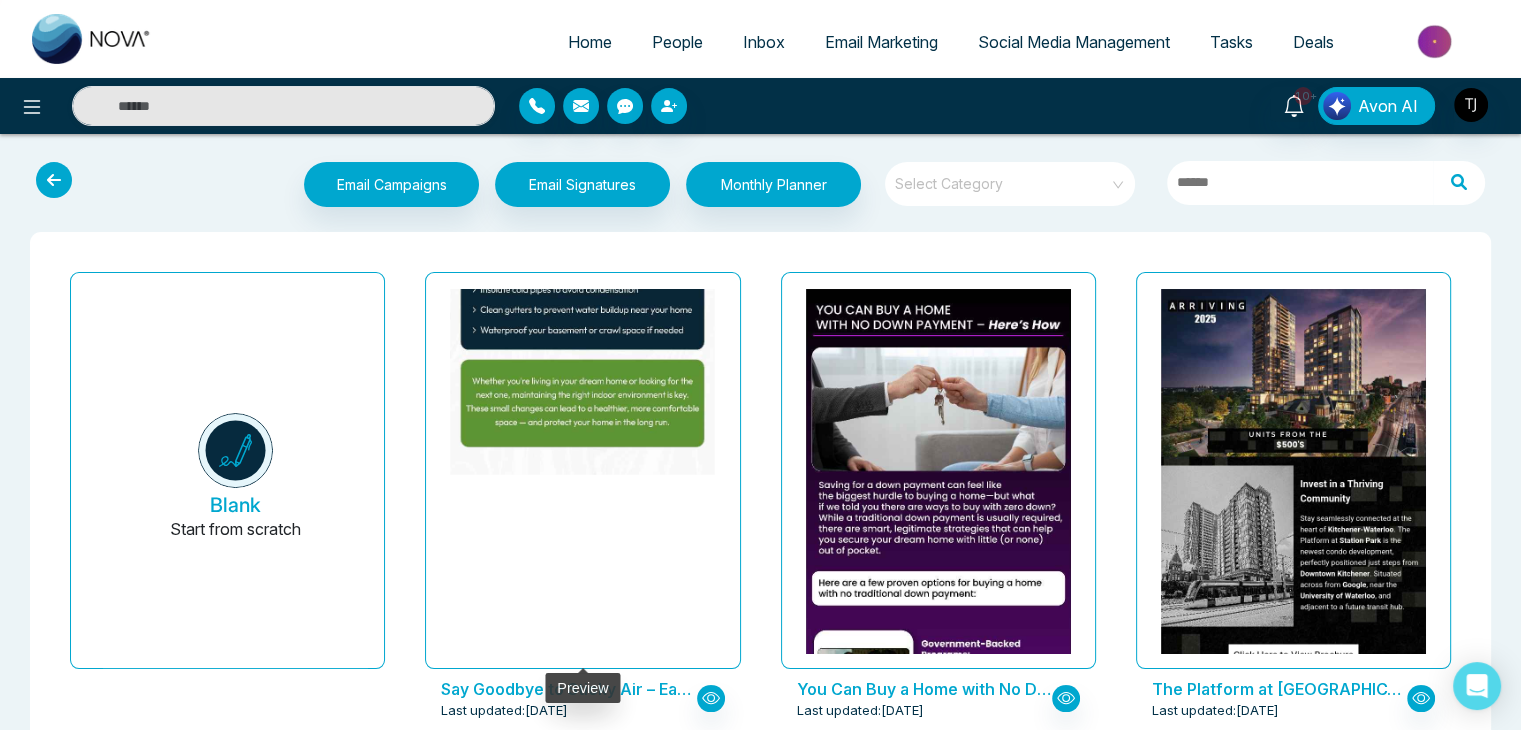 click at bounding box center [583, -352] 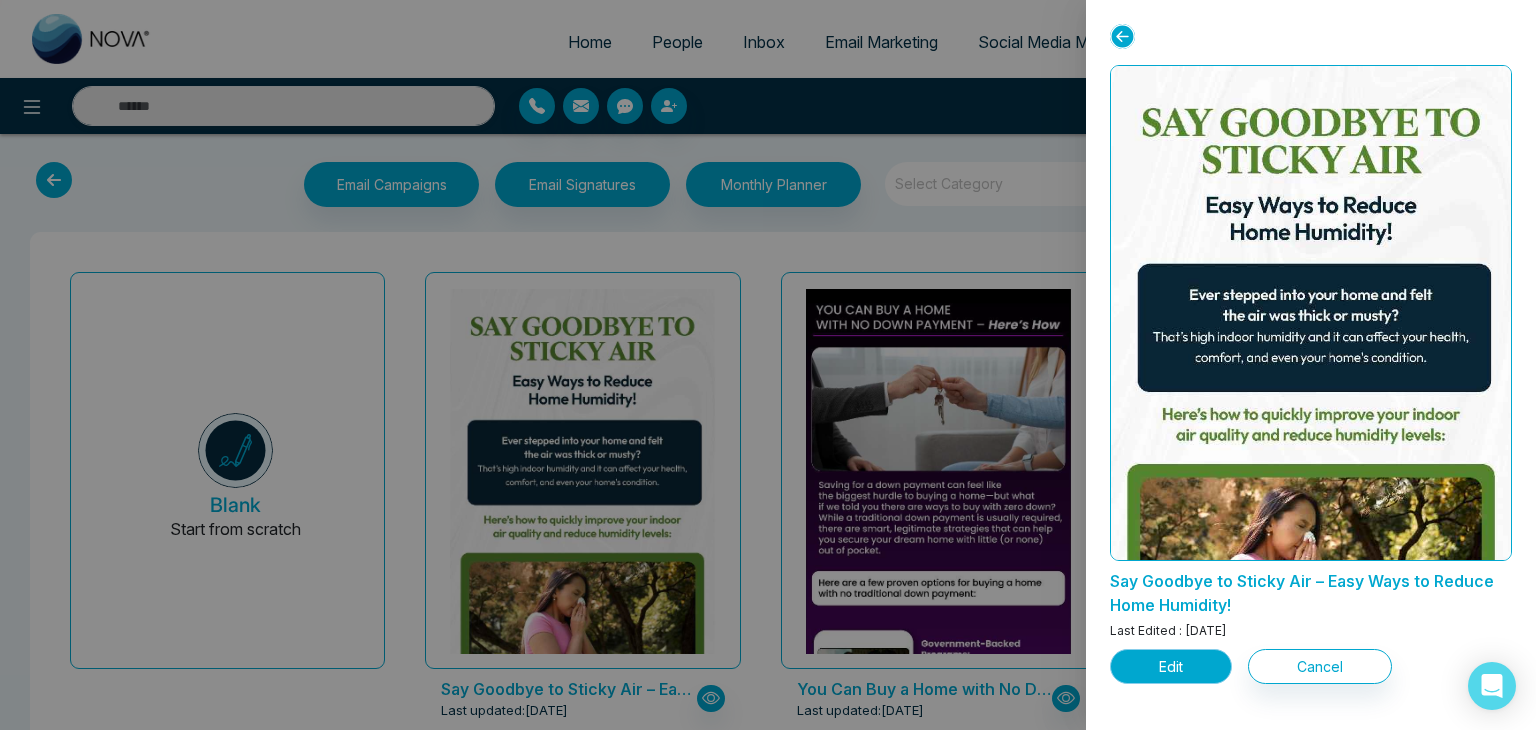 click on "Edit" at bounding box center [1171, 666] 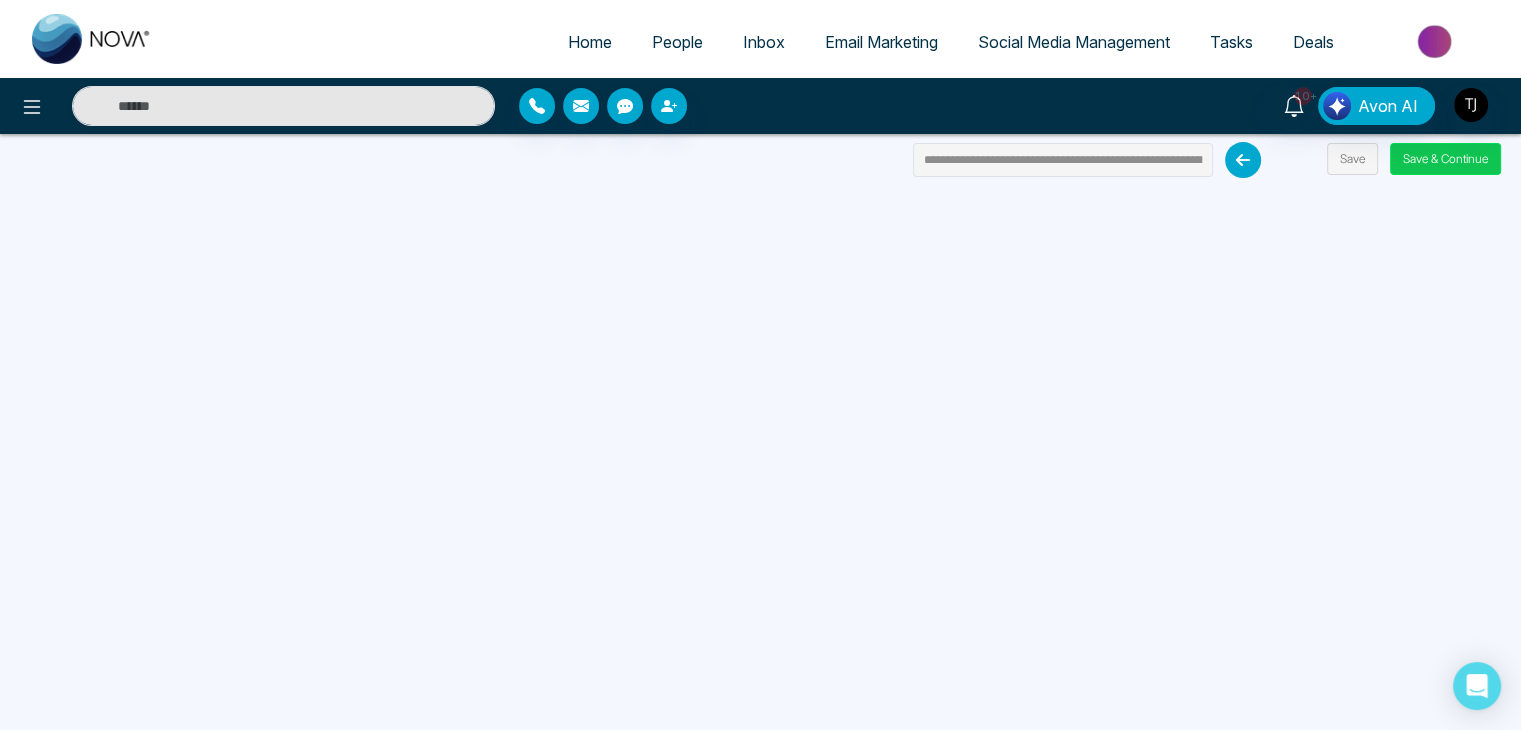 click on "Save & Continue" at bounding box center (1445, 159) 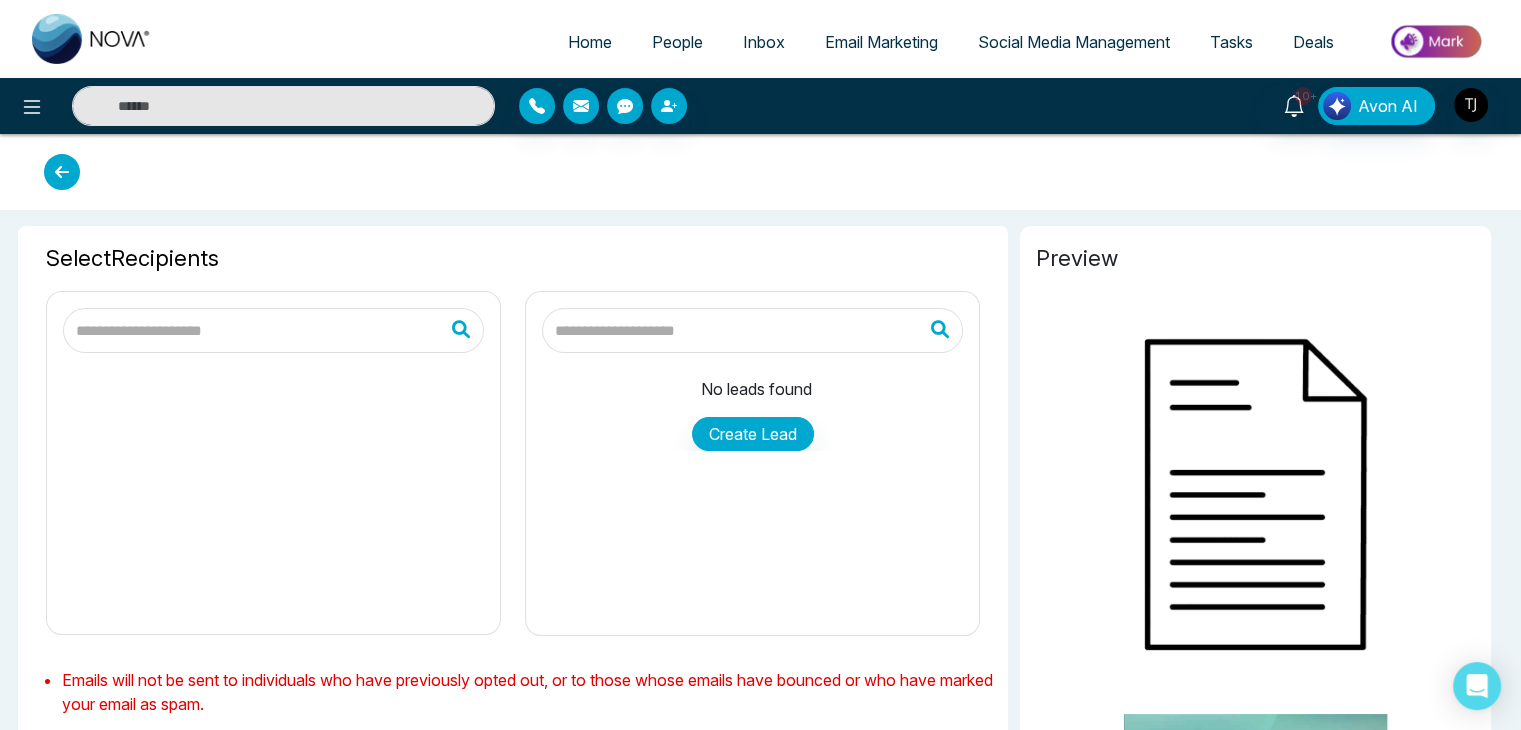 type on "**********" 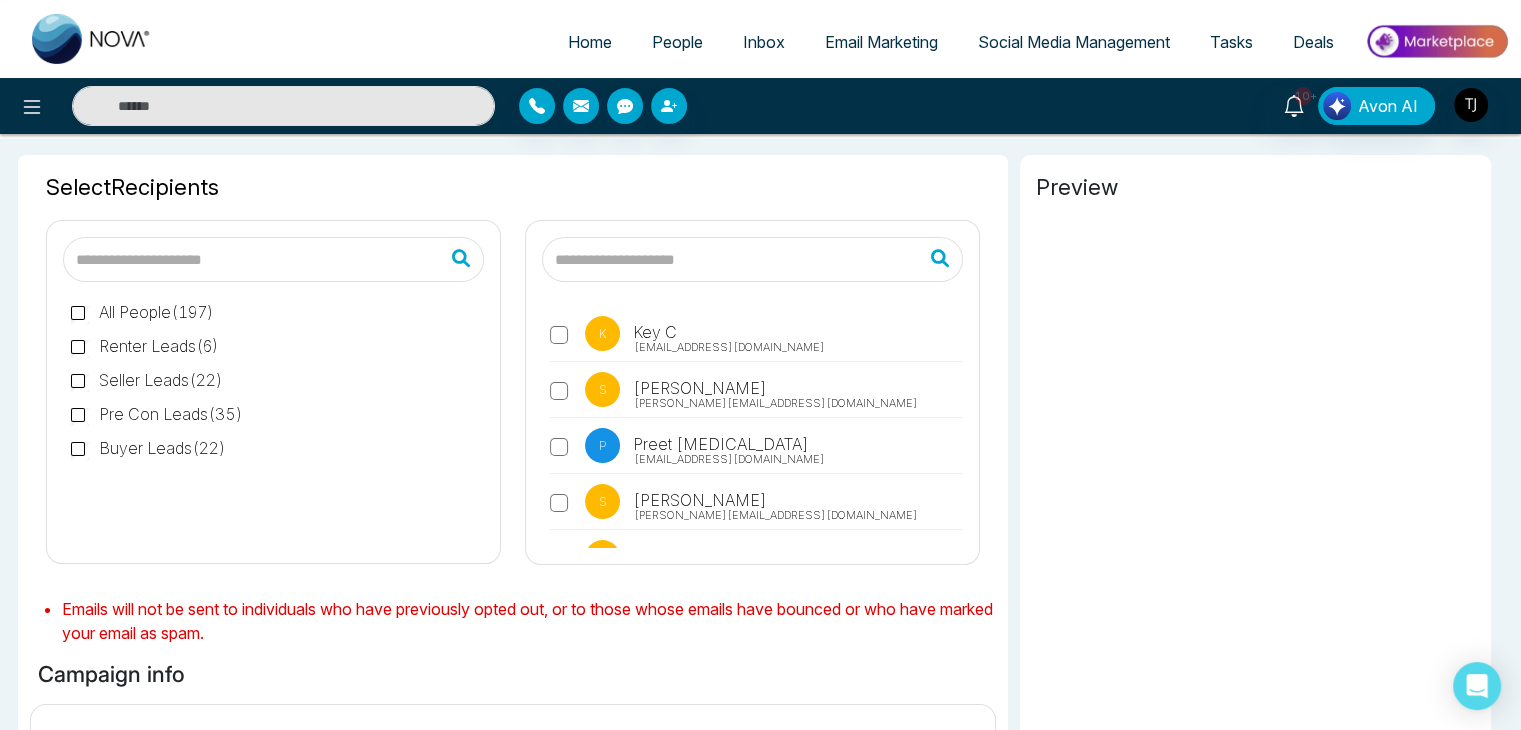 scroll, scrollTop: 108, scrollLeft: 0, axis: vertical 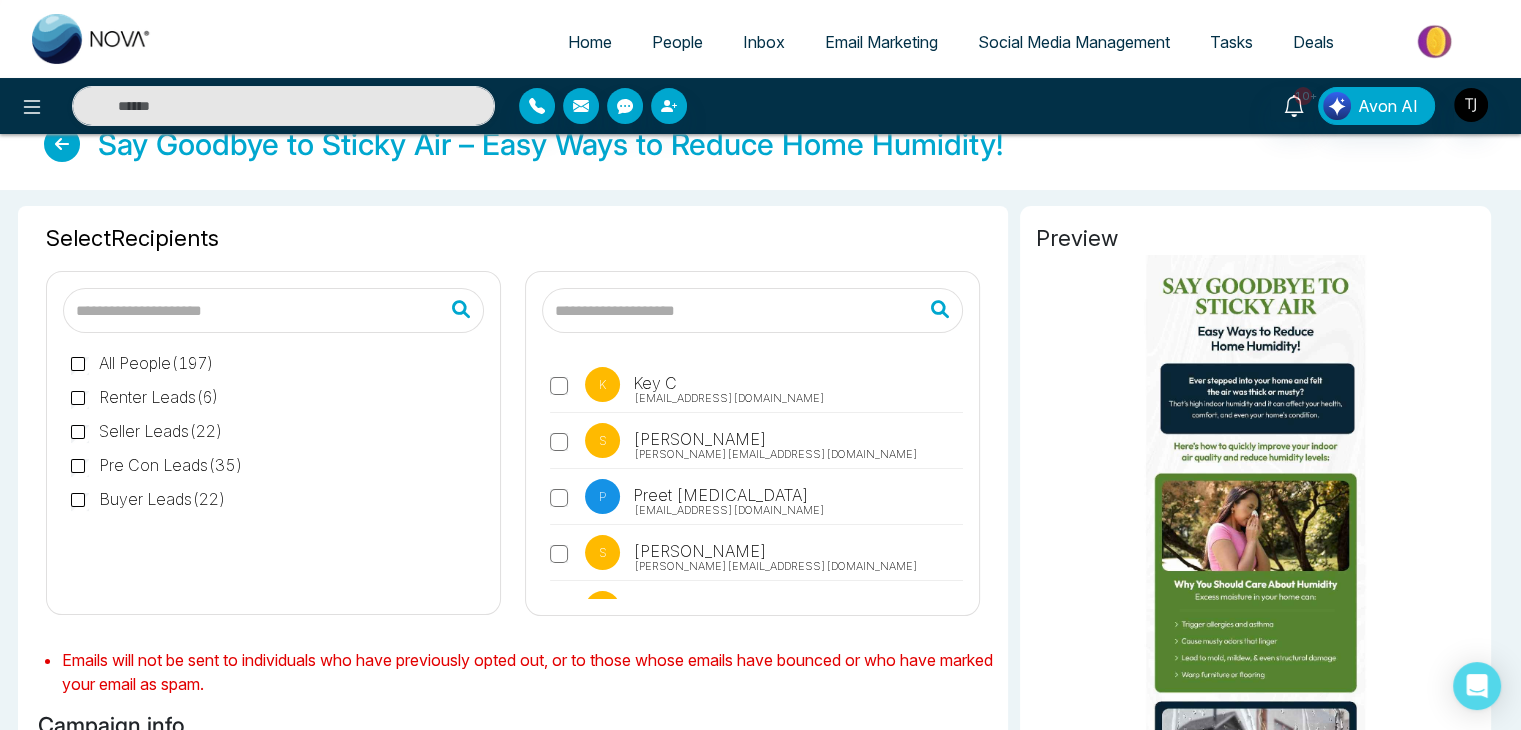 click on "Email Marketing" at bounding box center [881, 42] 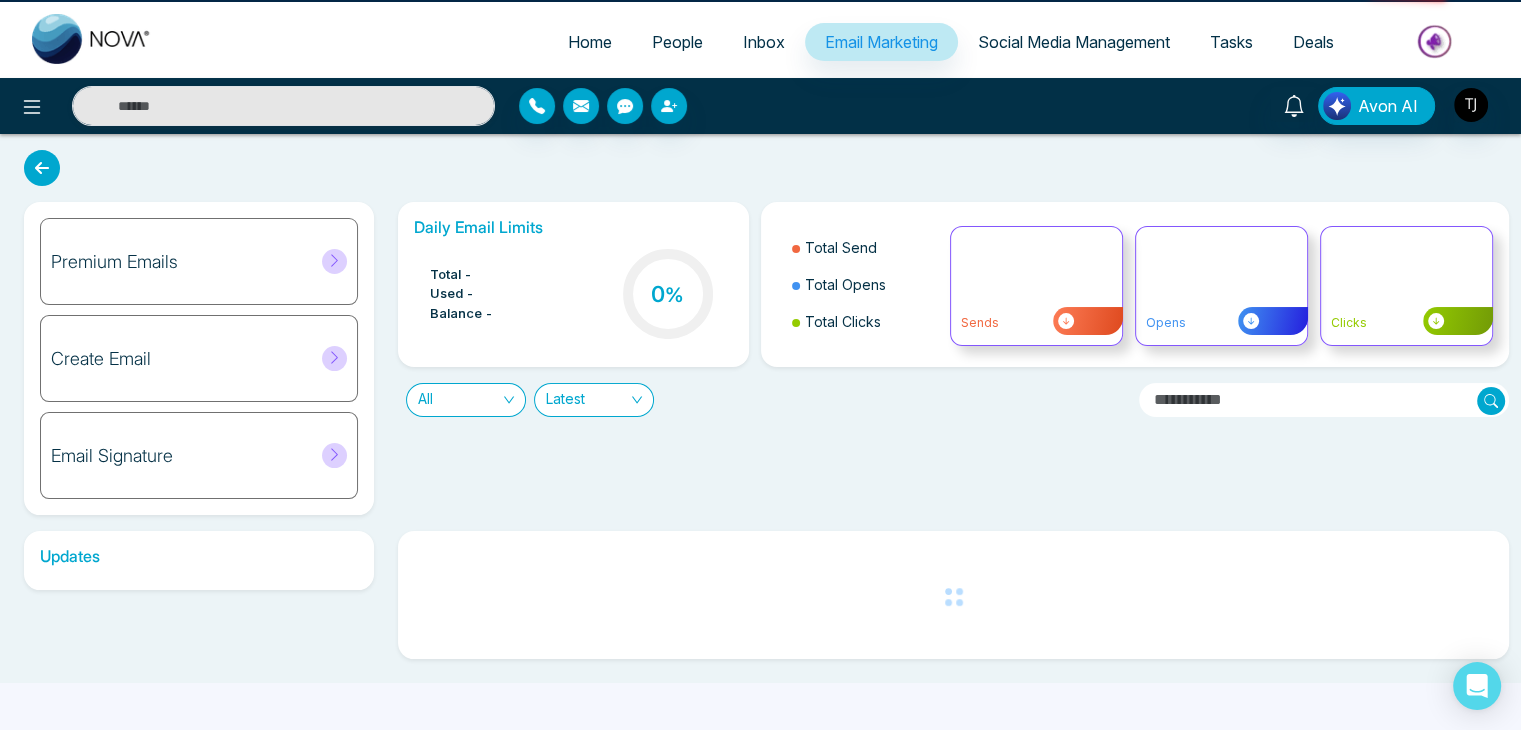 scroll, scrollTop: 0, scrollLeft: 0, axis: both 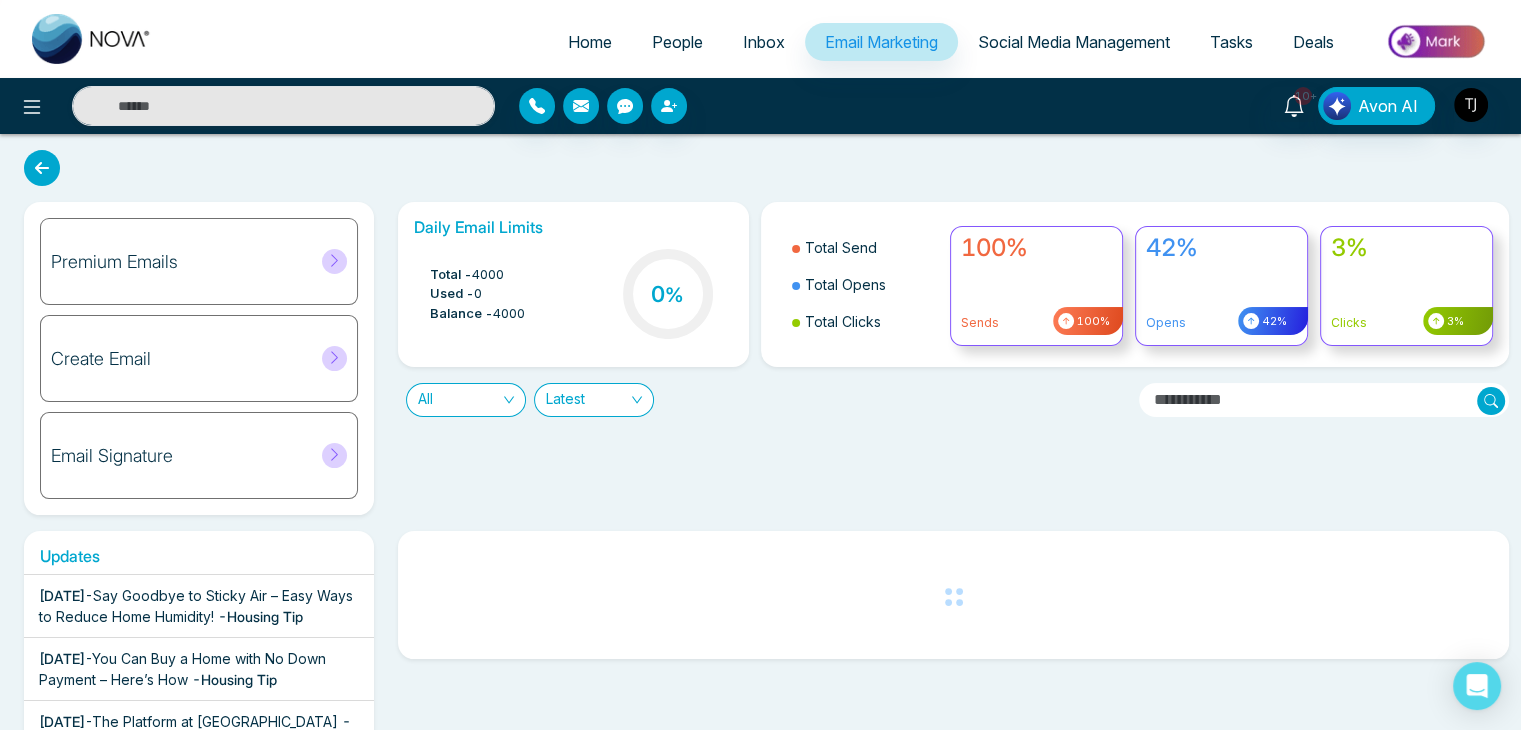 click on "Create Email" at bounding box center [199, 358] 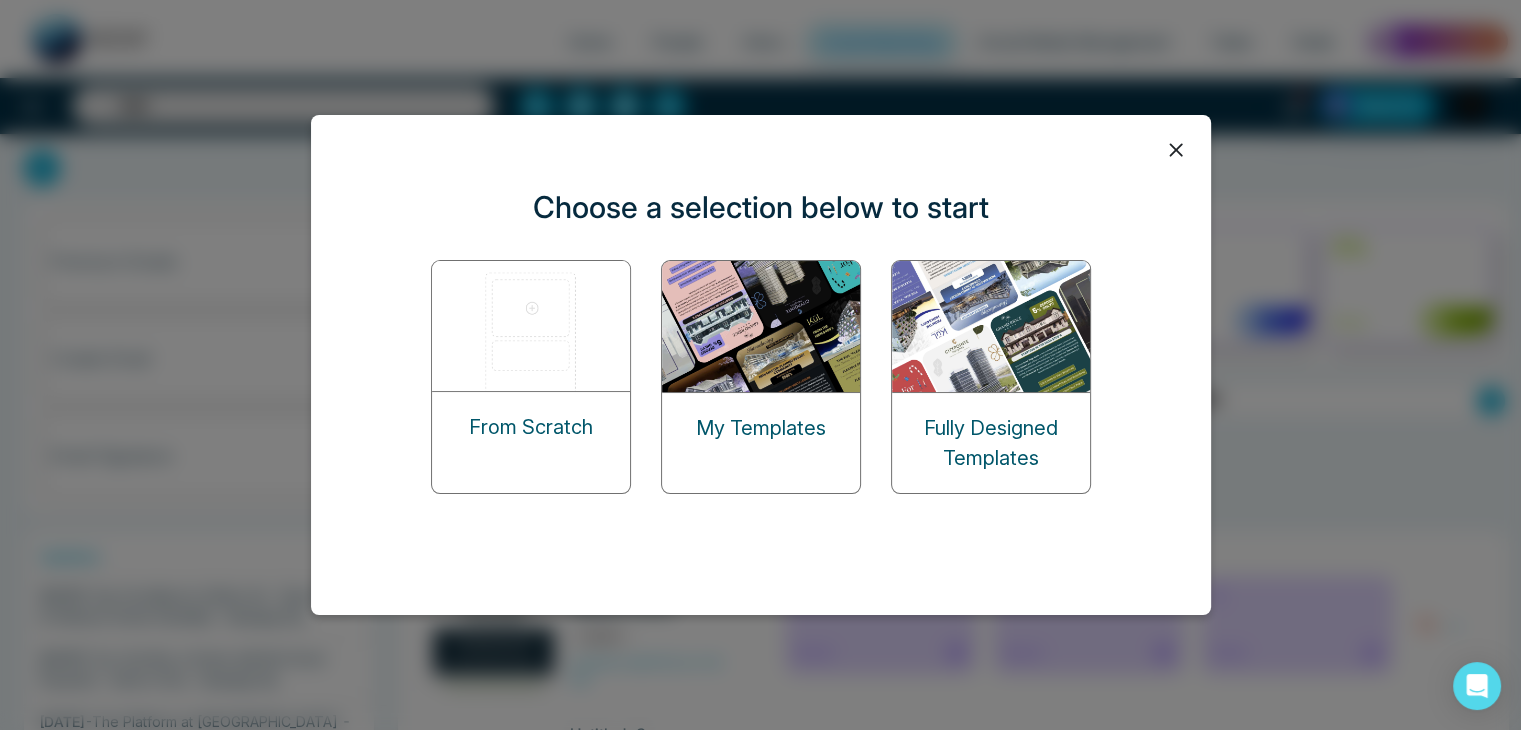 click 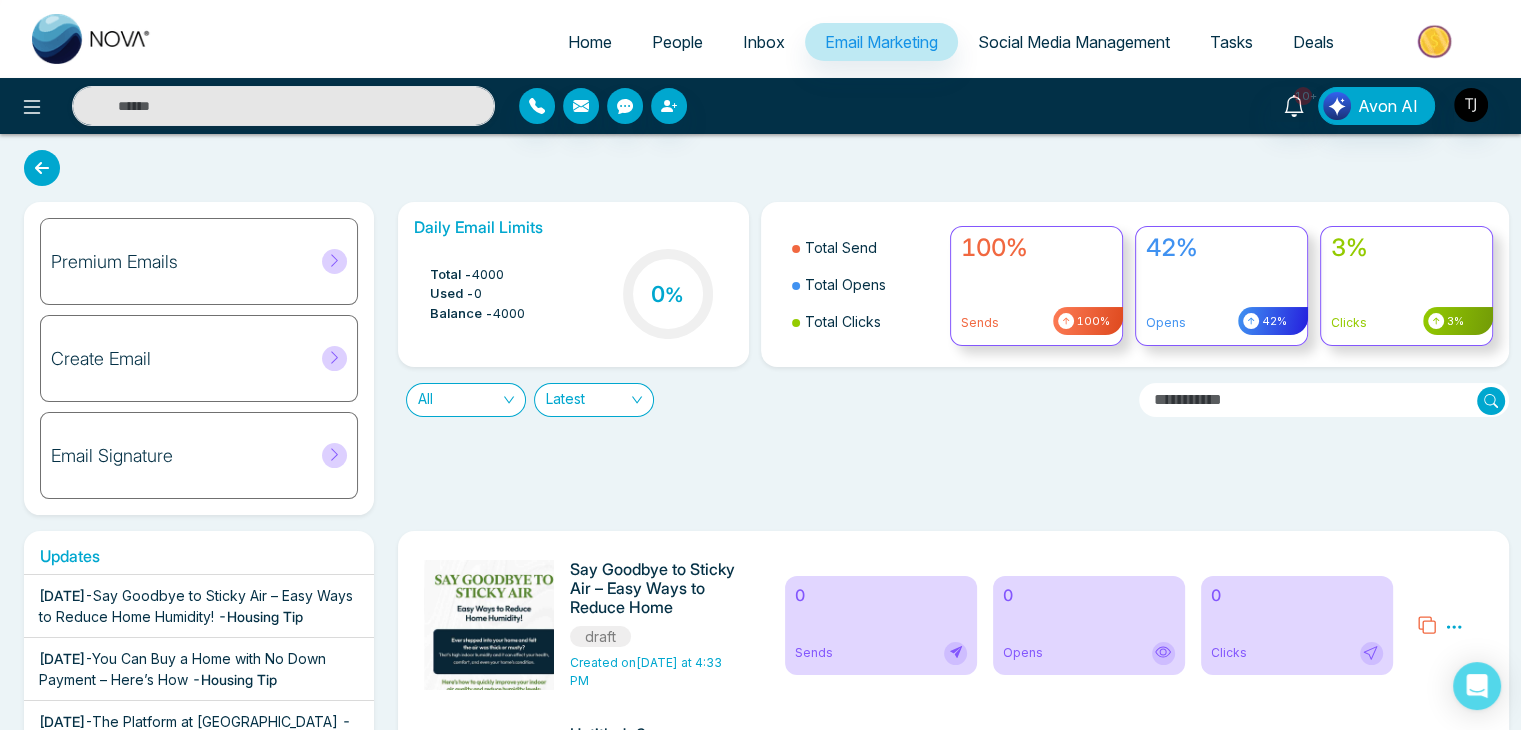 click on "Email Signature" at bounding box center (199, 455) 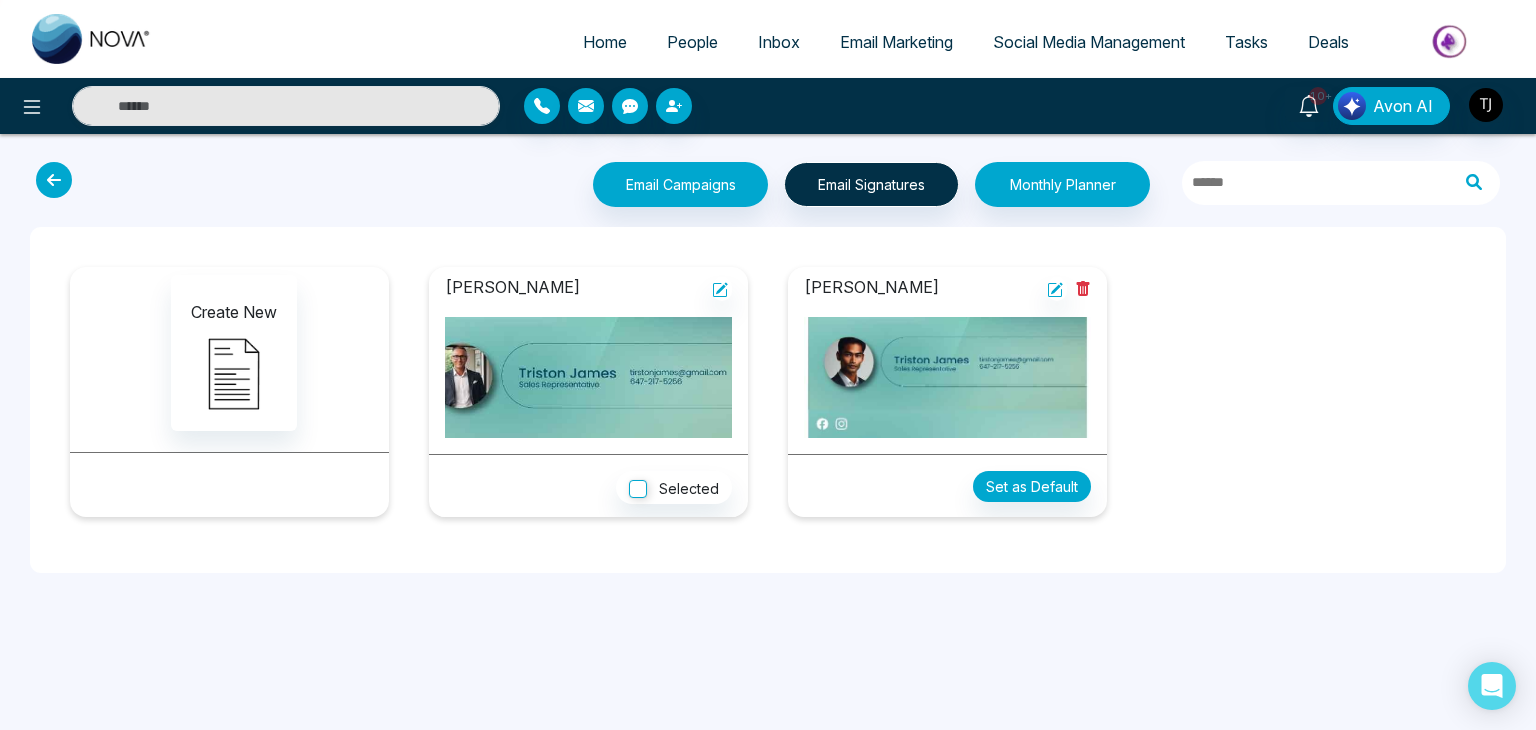 click at bounding box center (54, 180) 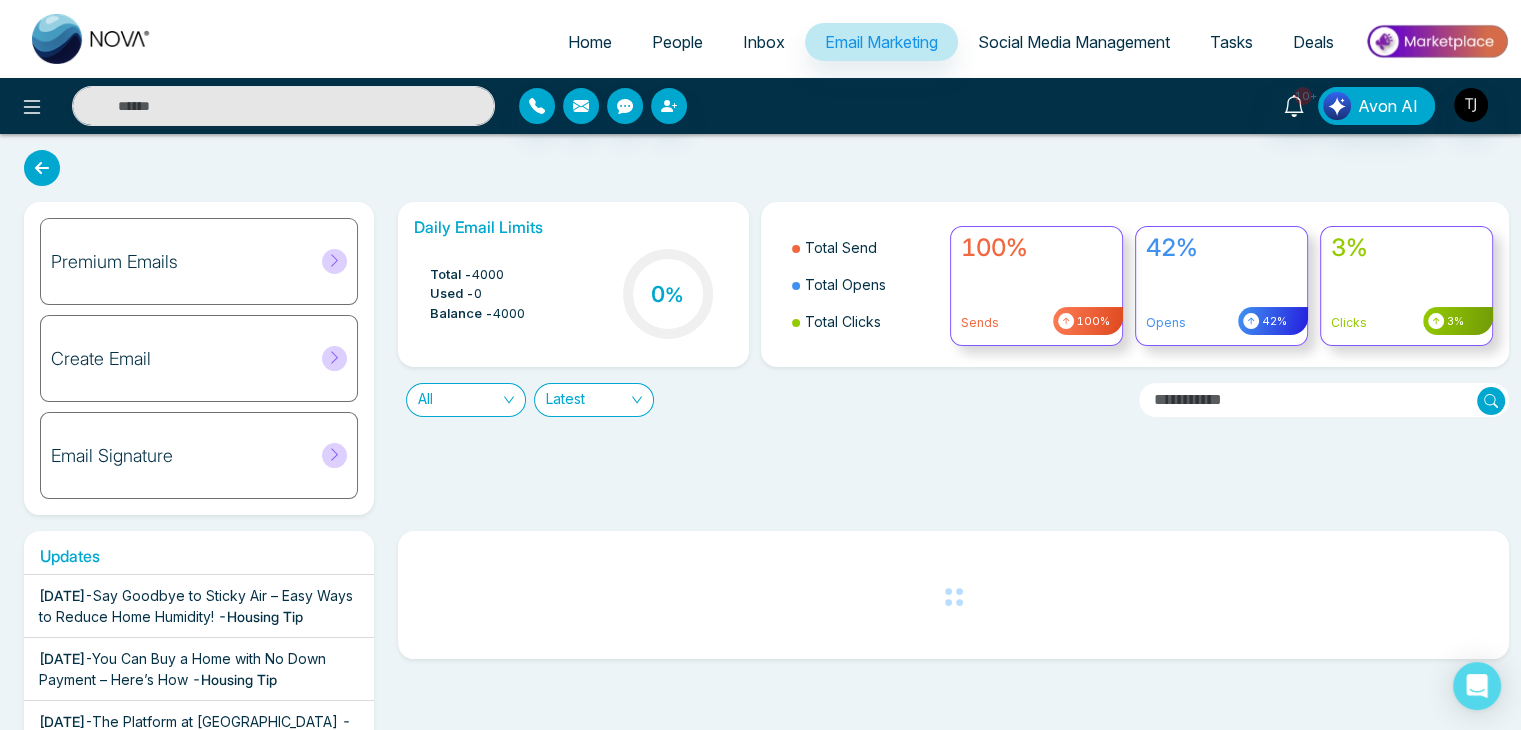 click on "Social Media Management" at bounding box center (1074, 42) 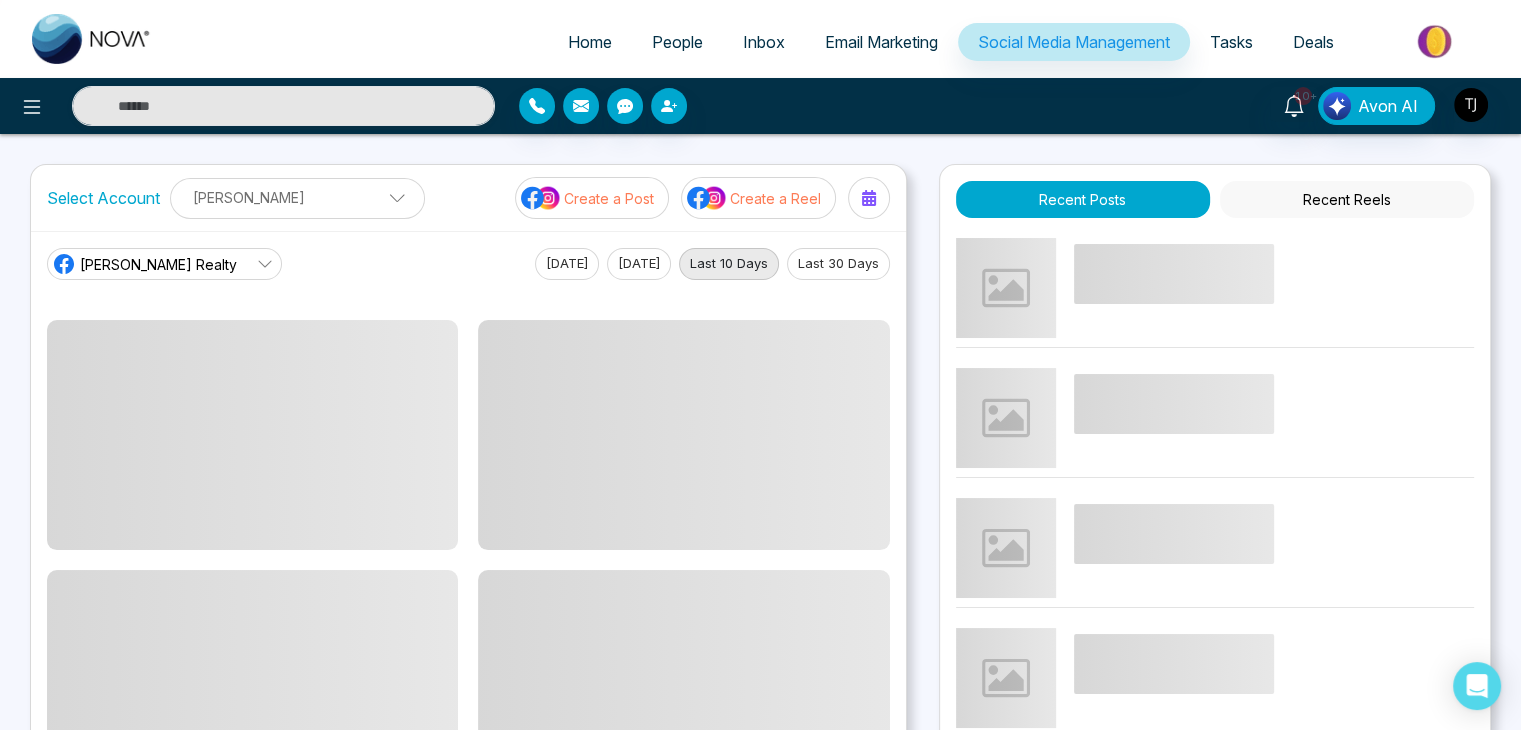 click on "Email Marketing" at bounding box center [881, 42] 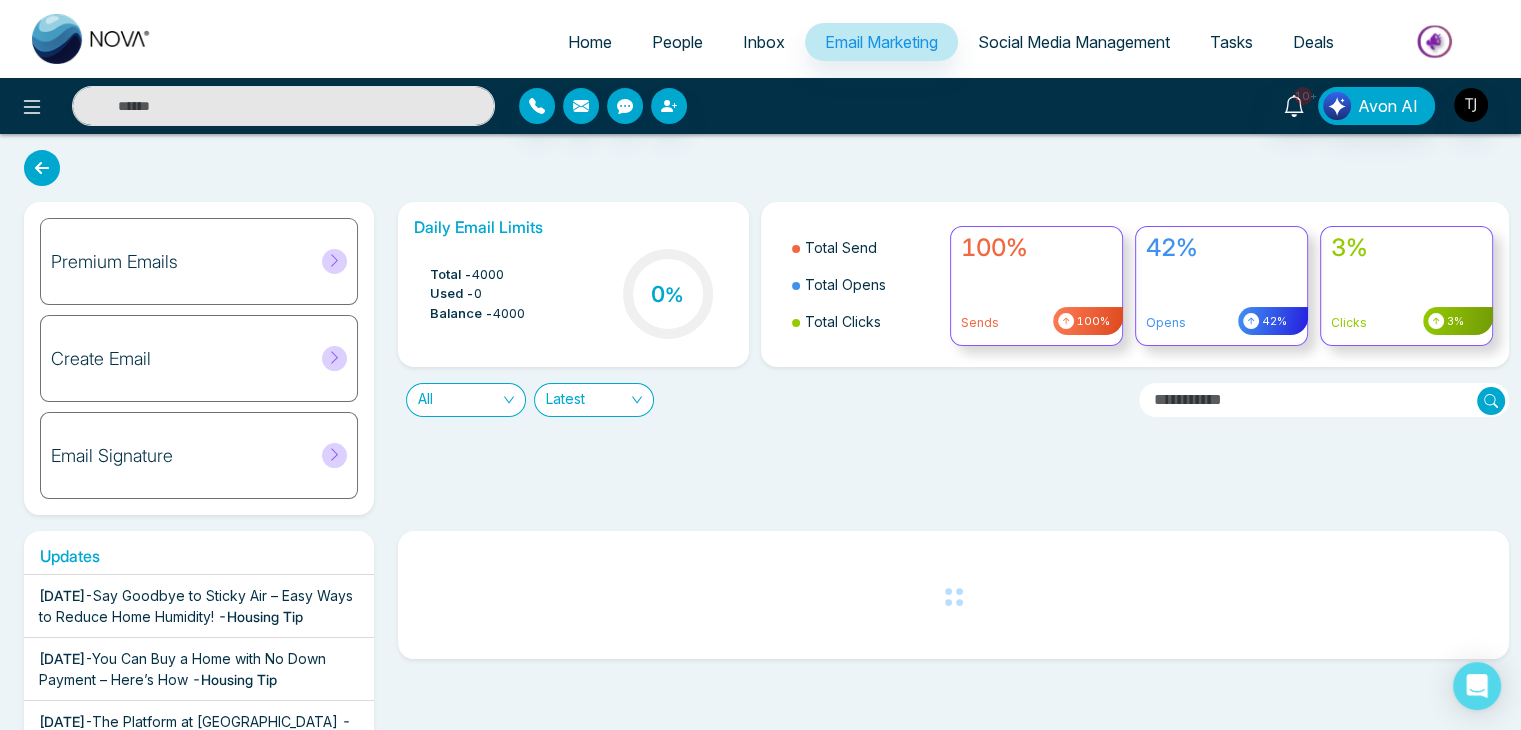 click on "Social Media Management" at bounding box center (1074, 42) 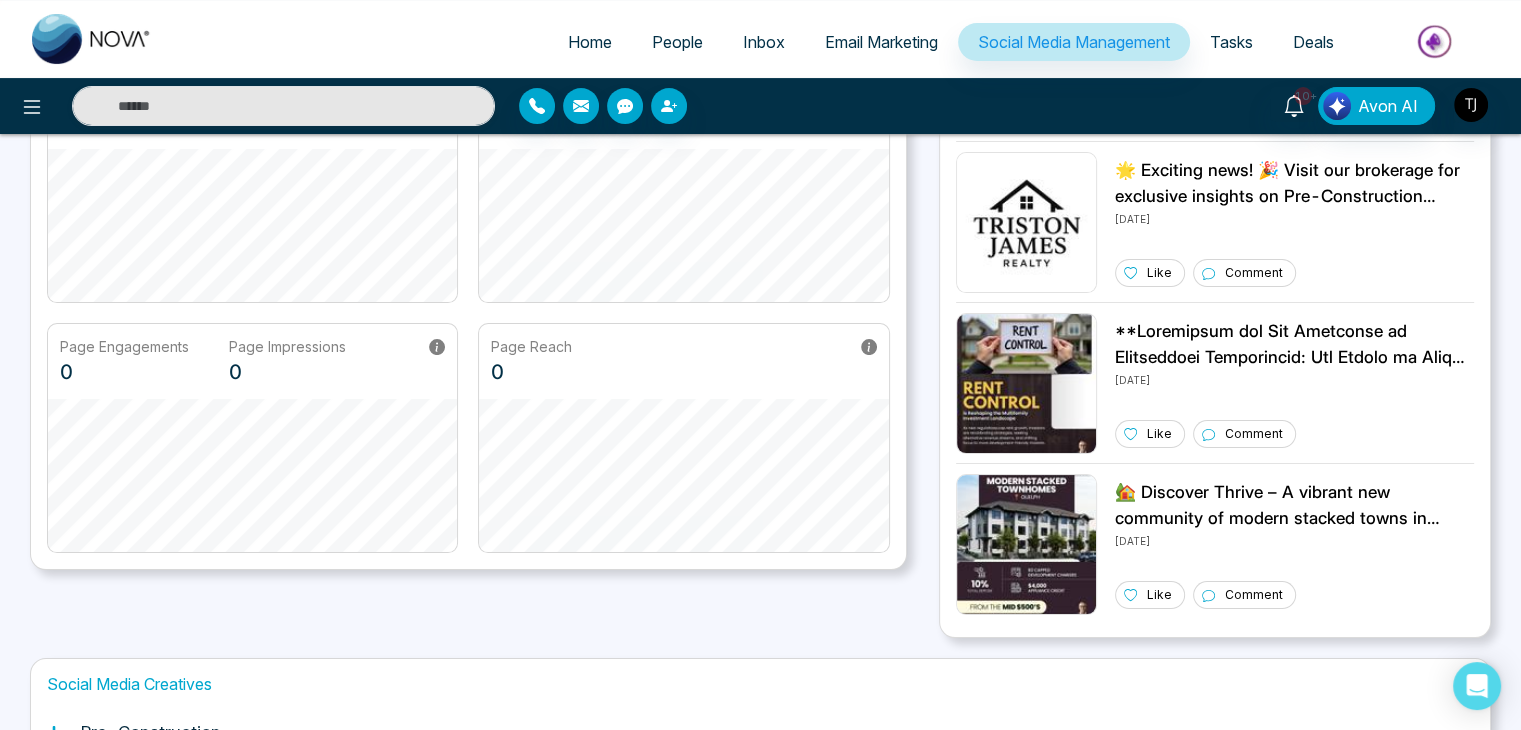 scroll, scrollTop: 560, scrollLeft: 0, axis: vertical 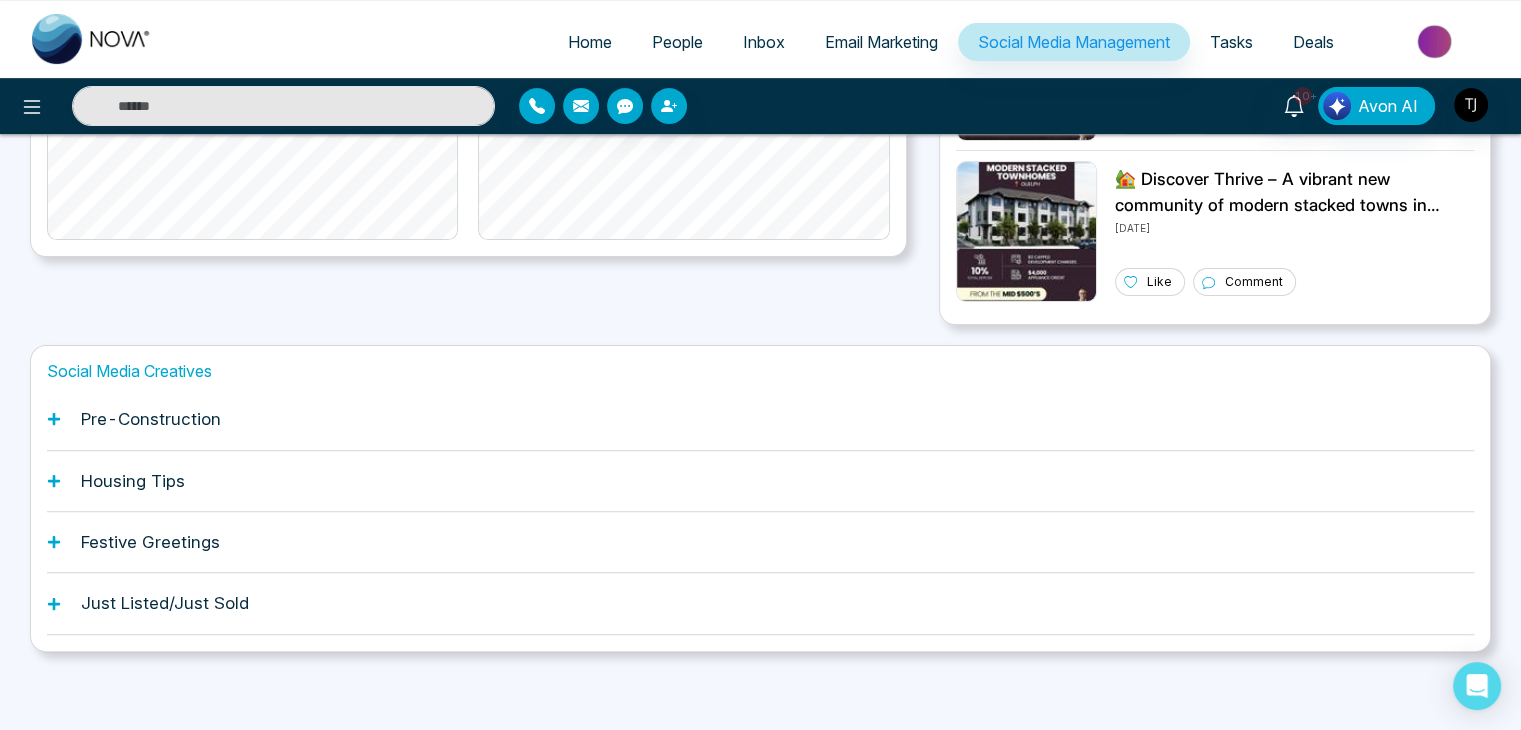 click on "Pre-Construction" at bounding box center [151, 419] 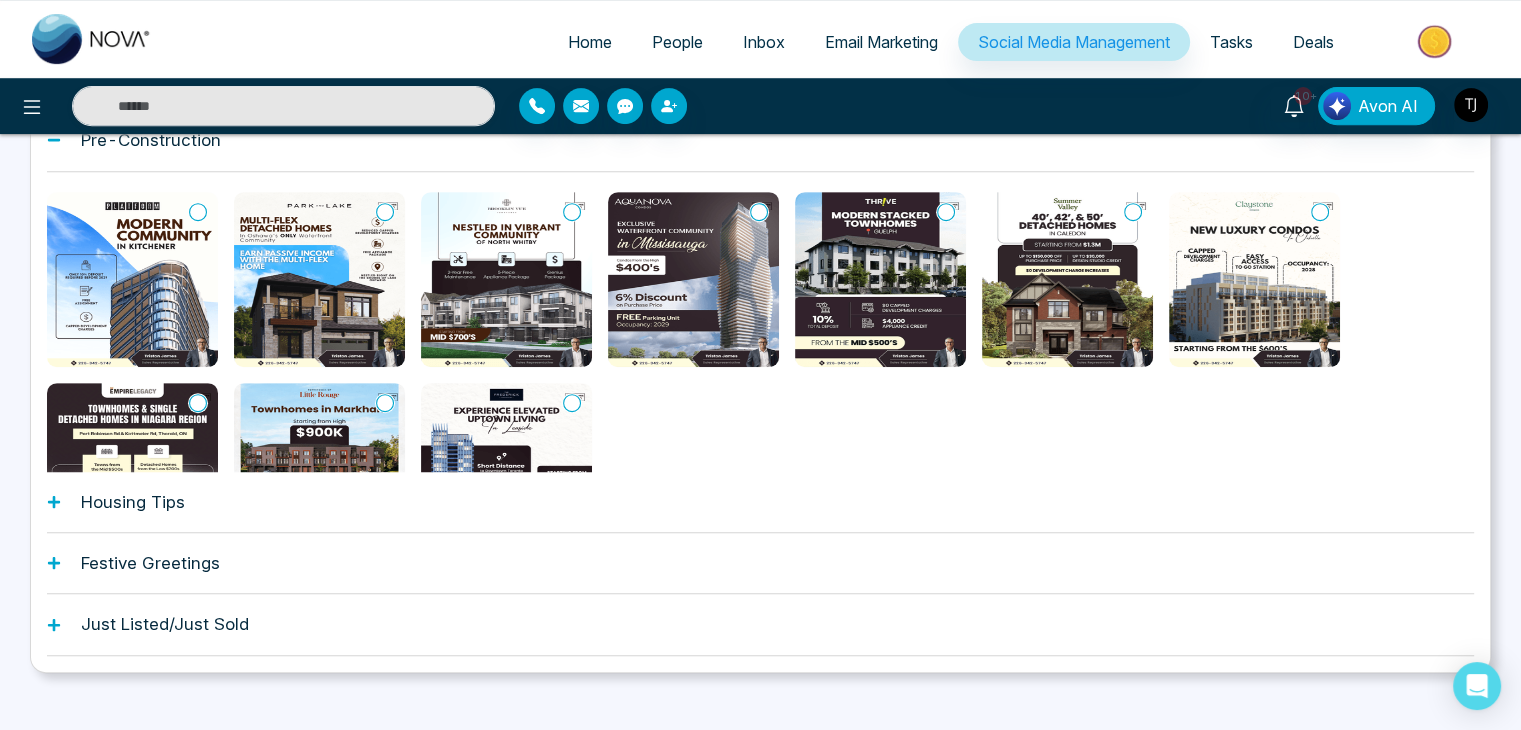 scroll, scrollTop: 860, scrollLeft: 0, axis: vertical 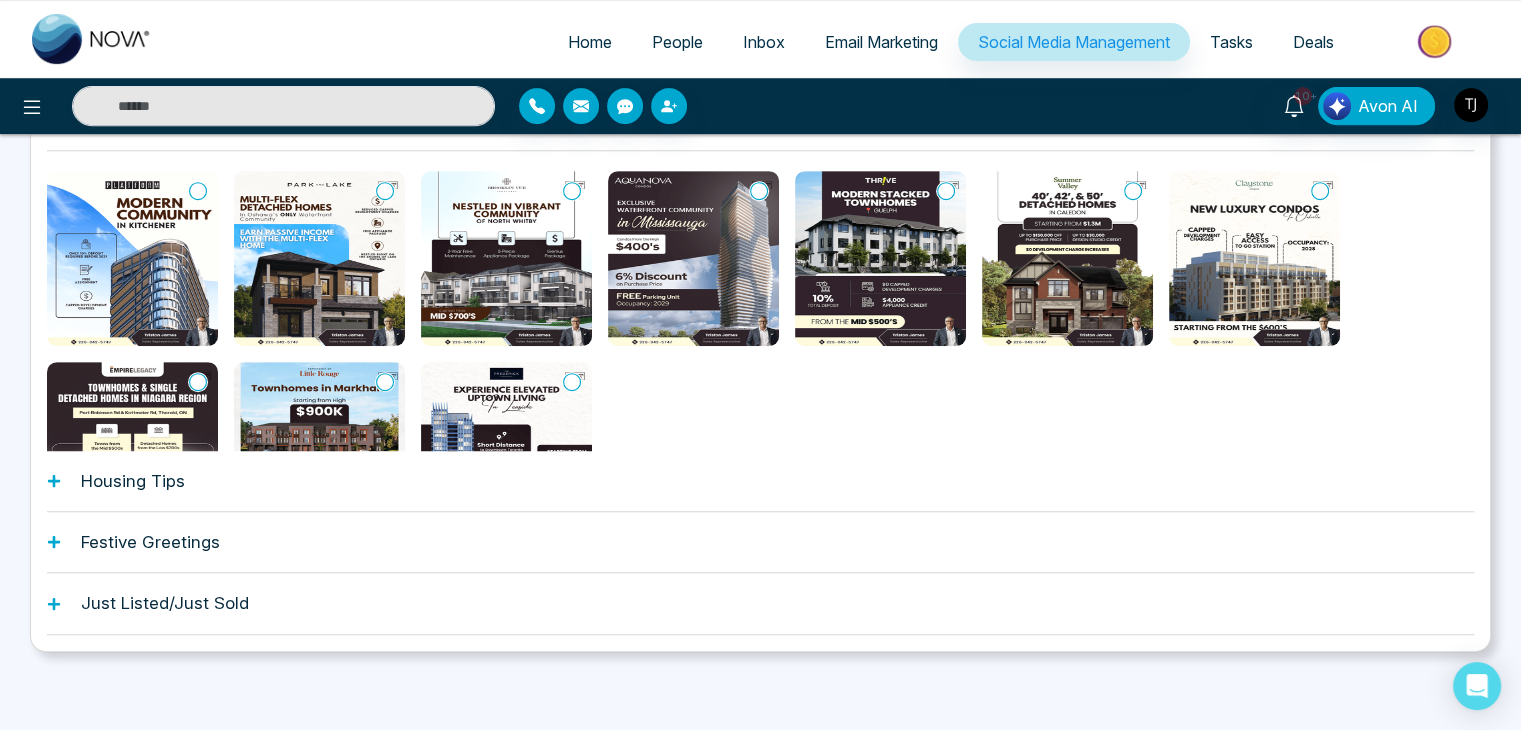 click on "Housing Tips" at bounding box center (760, 481) 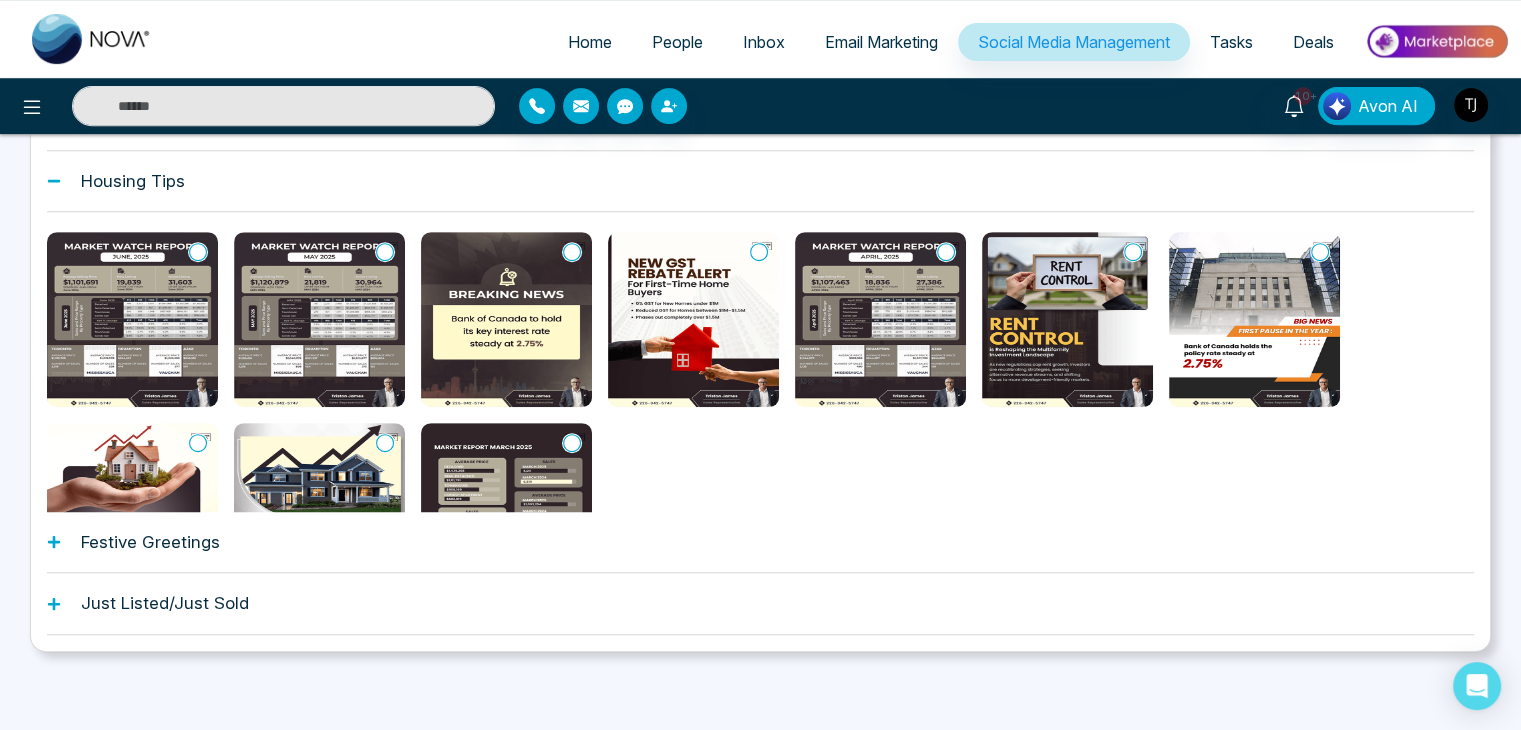 click on "Festive Greetings" at bounding box center (760, 542) 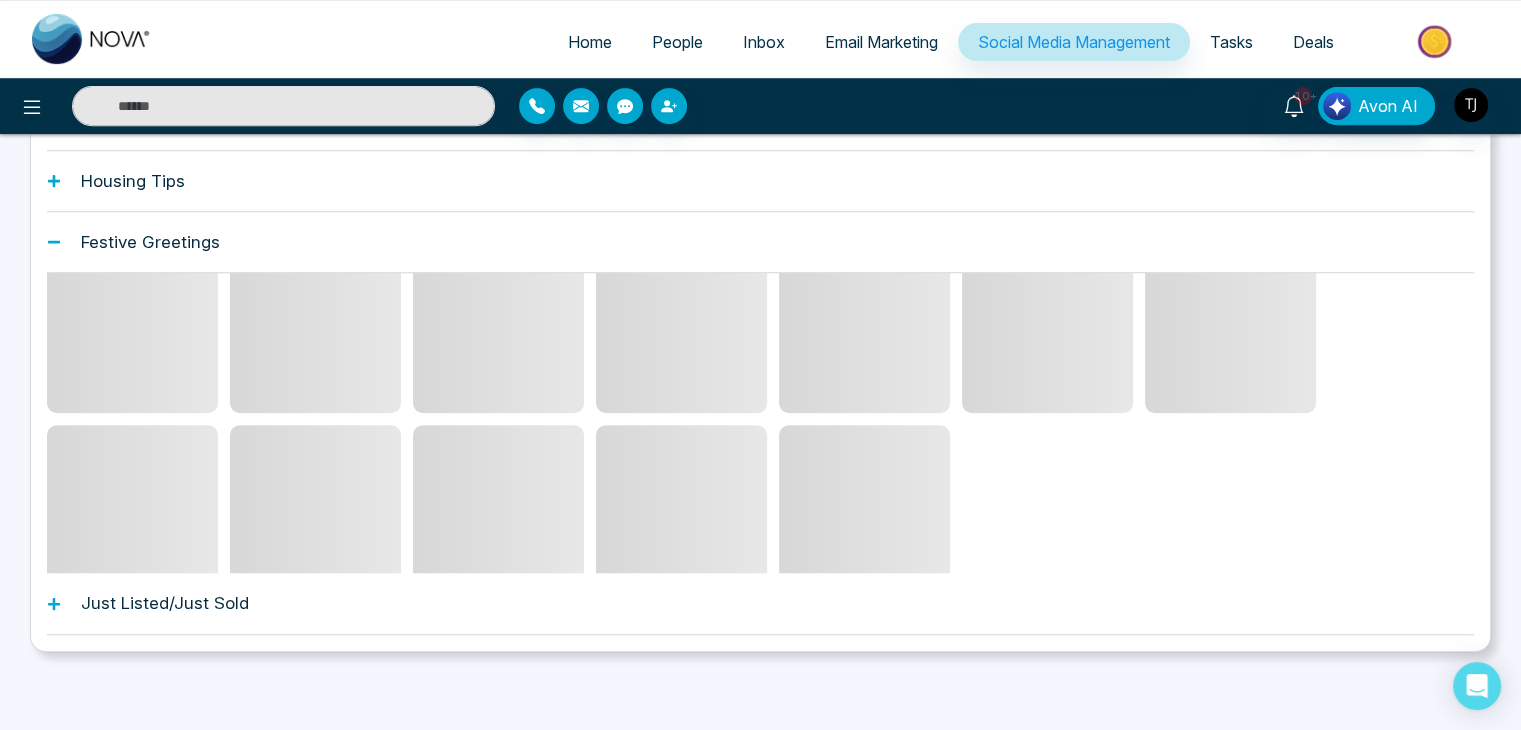 scroll, scrollTop: 56, scrollLeft: 0, axis: vertical 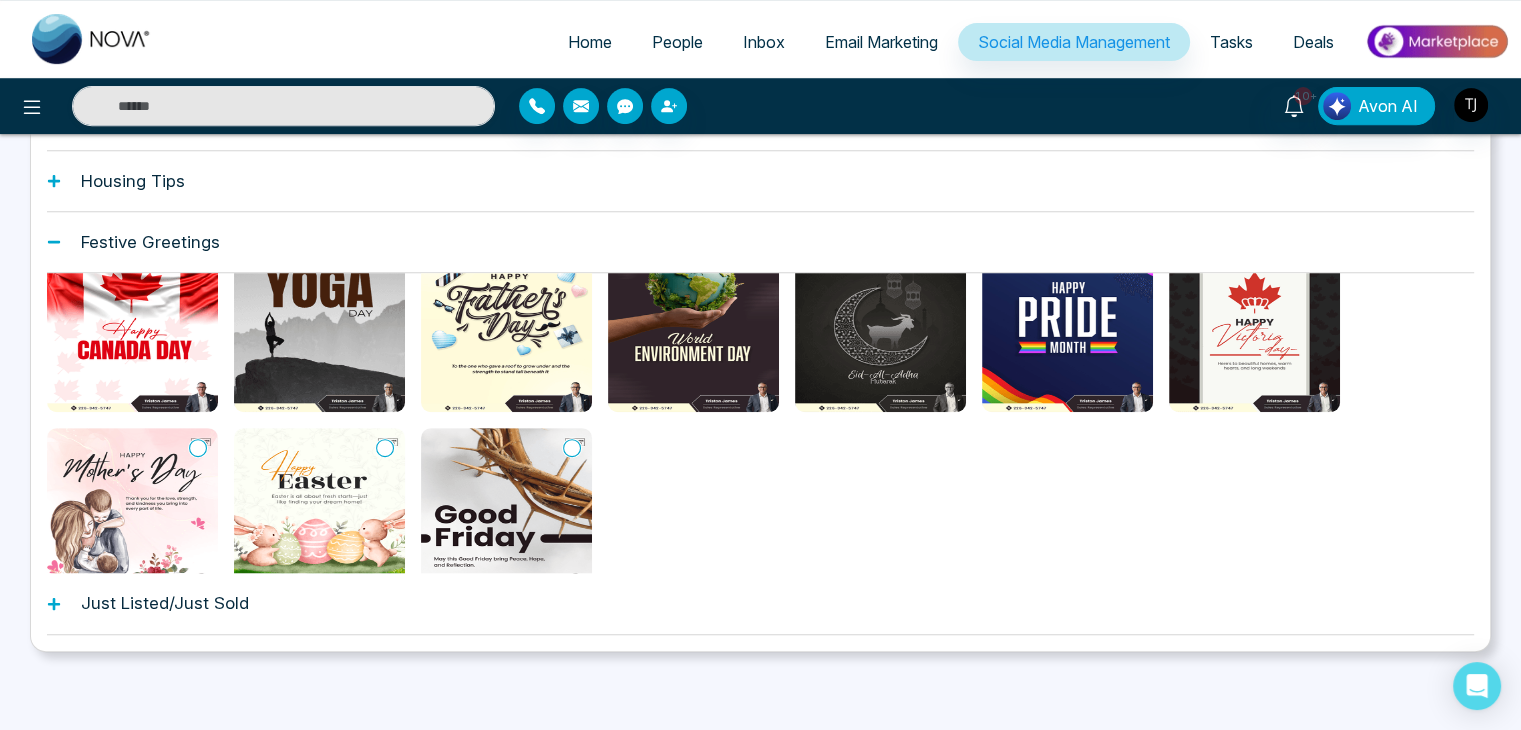 click on "Just Listed/Just Sold" at bounding box center [165, 603] 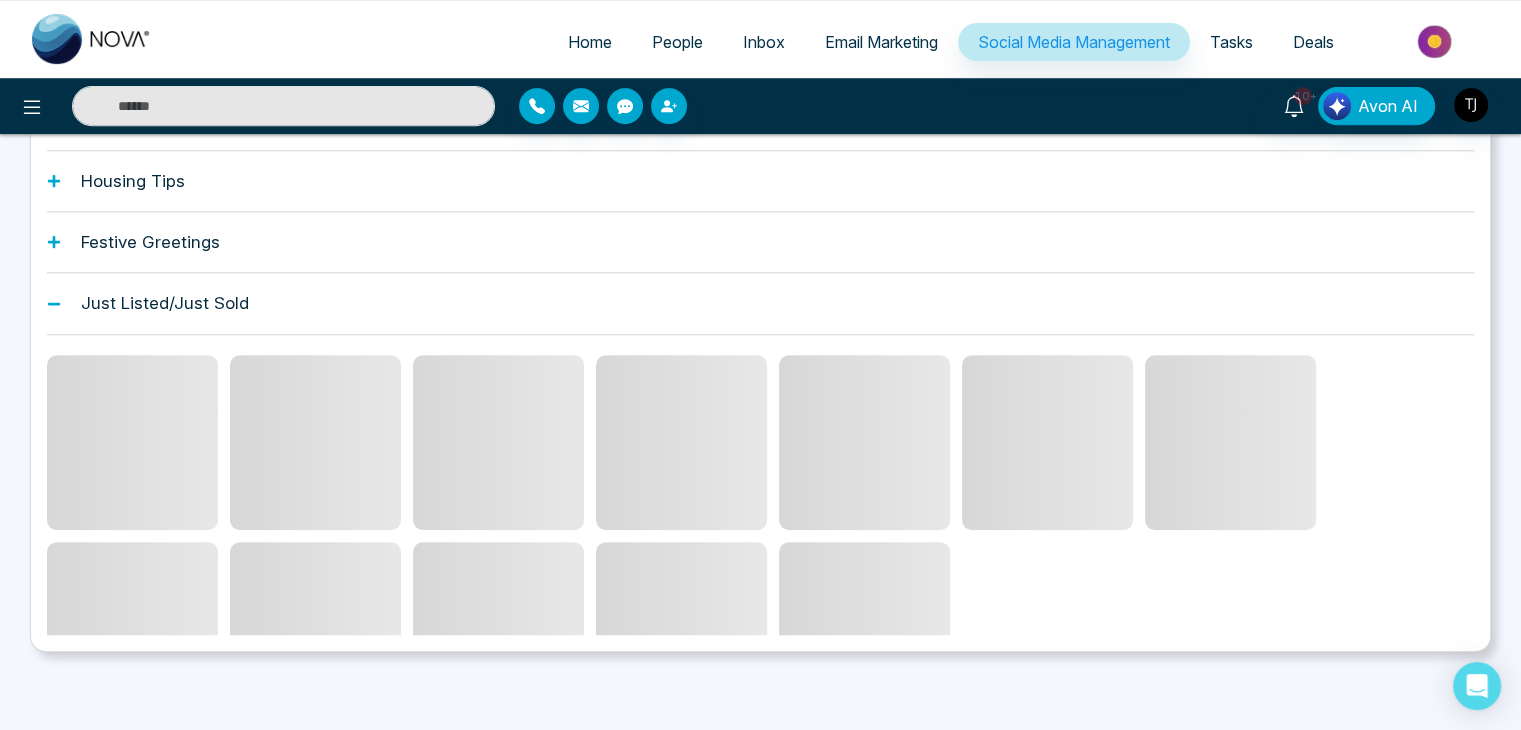 scroll, scrollTop: 776, scrollLeft: 0, axis: vertical 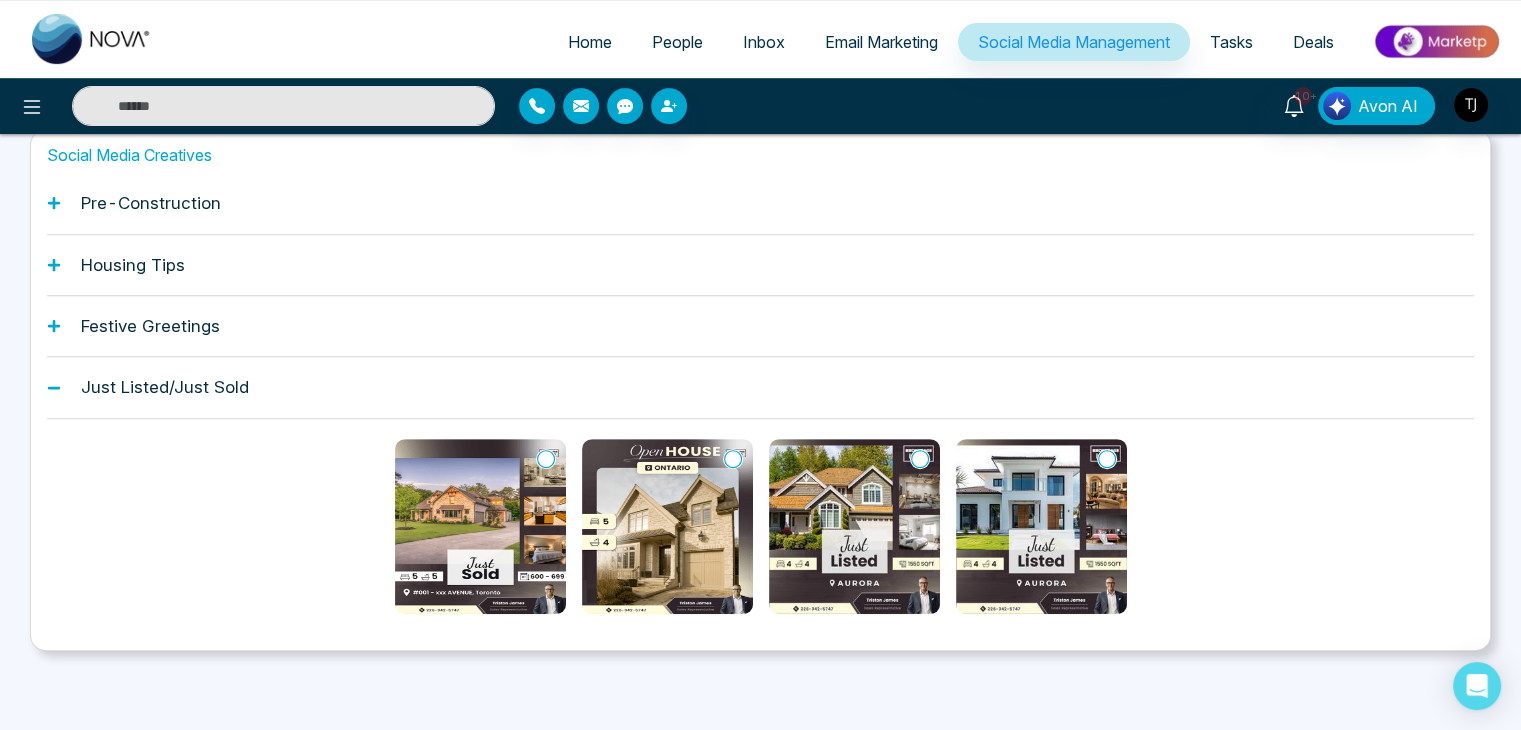click on "Just Listed/Just Sold" at bounding box center (760, 387) 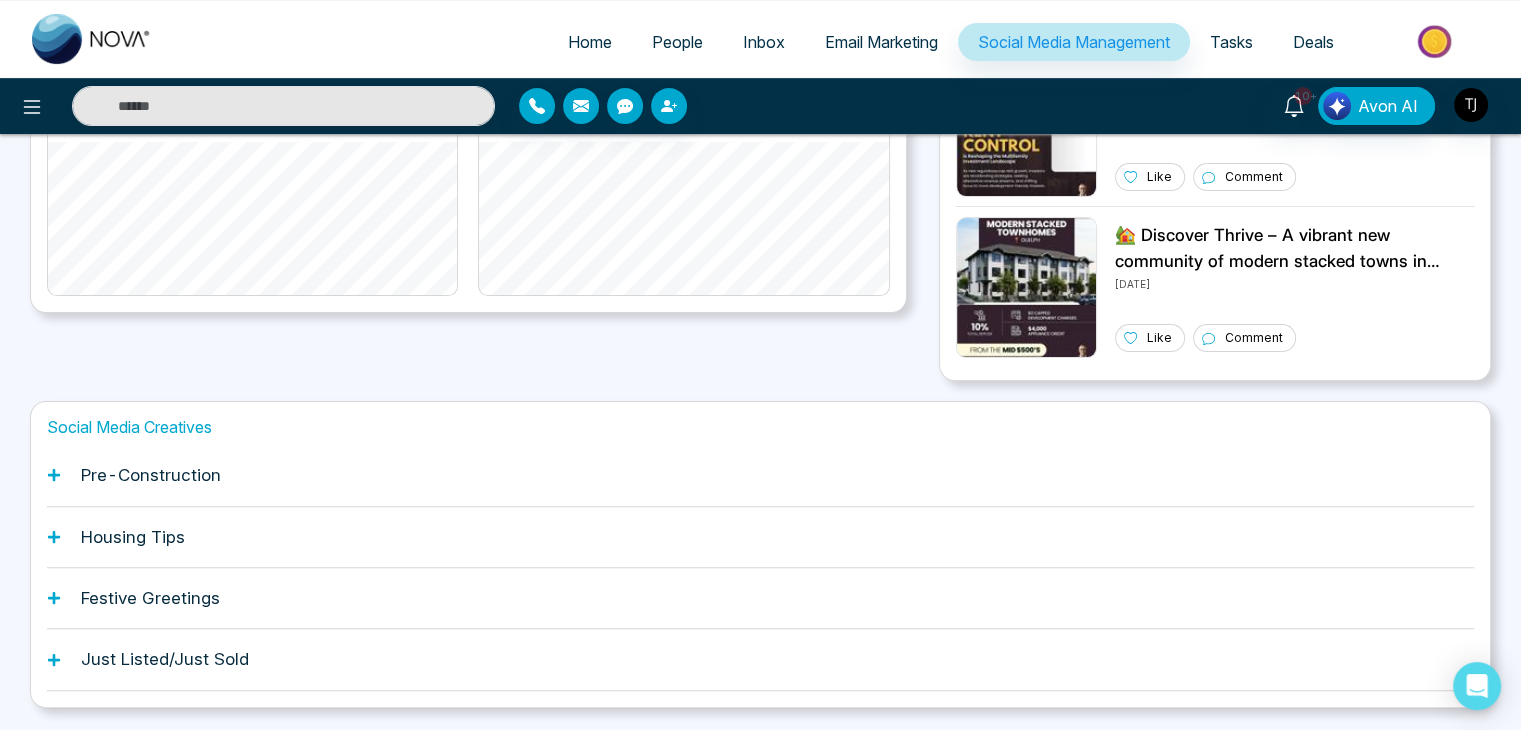 scroll, scrollTop: 511, scrollLeft: 0, axis: vertical 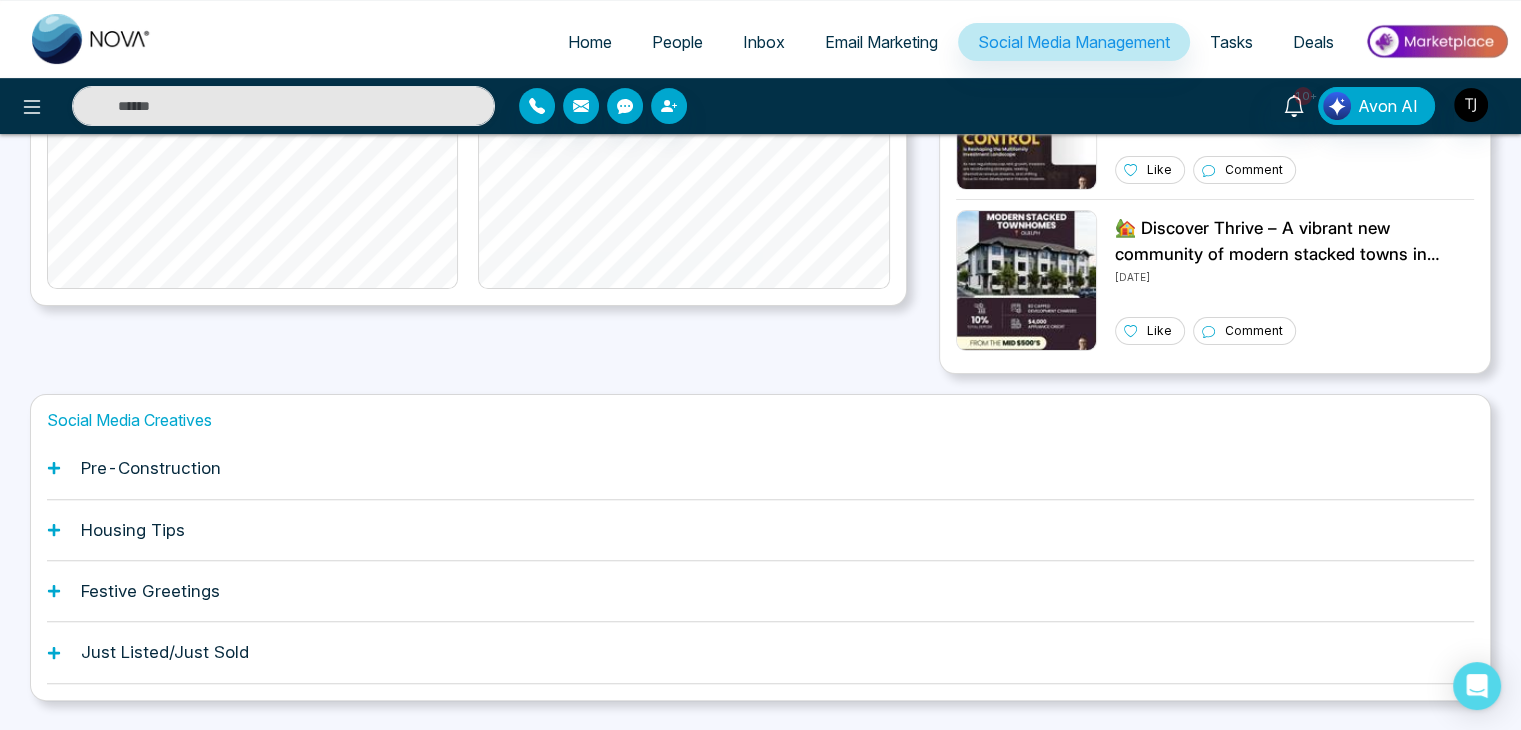 click on "Pre-Construction" at bounding box center (760, 468) 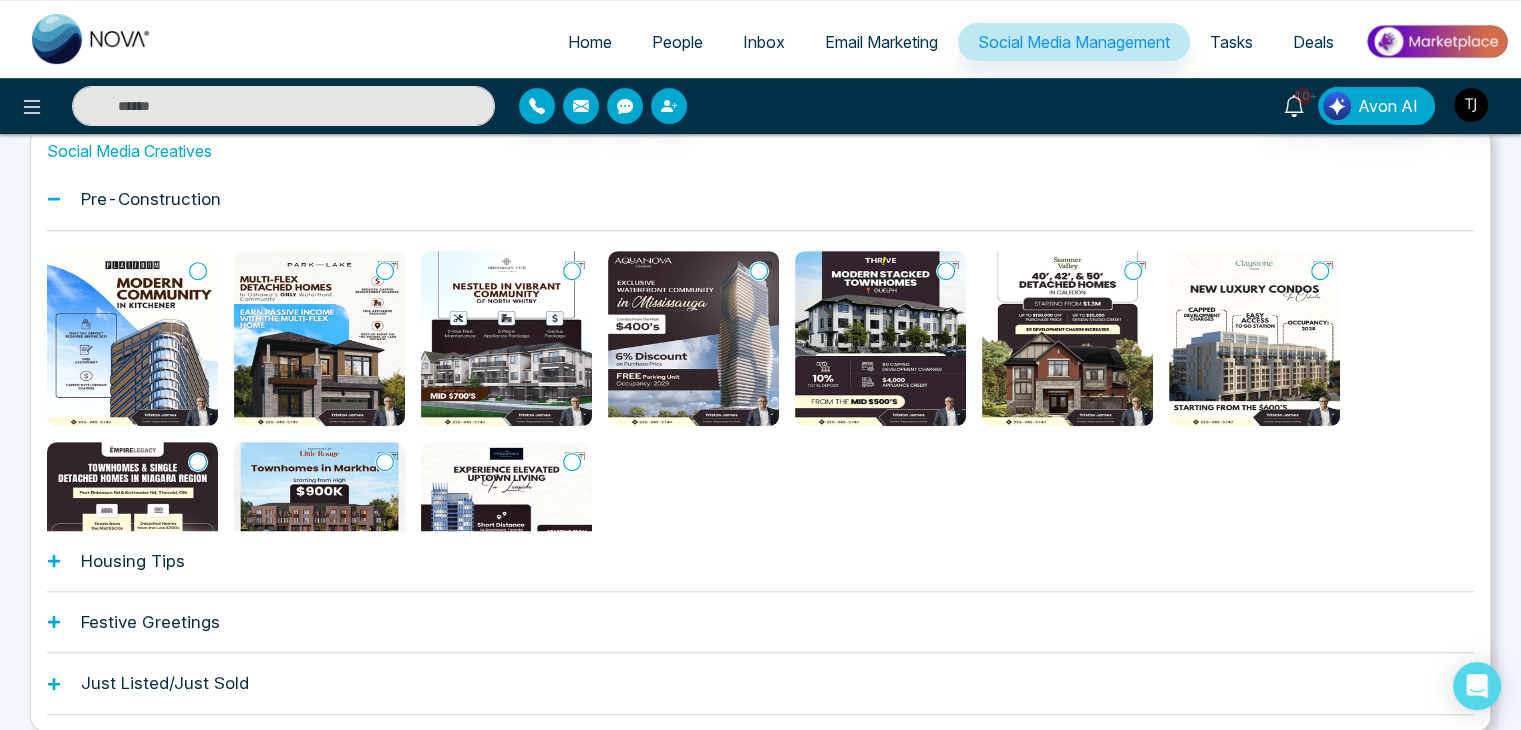 scroll, scrollTop: 789, scrollLeft: 0, axis: vertical 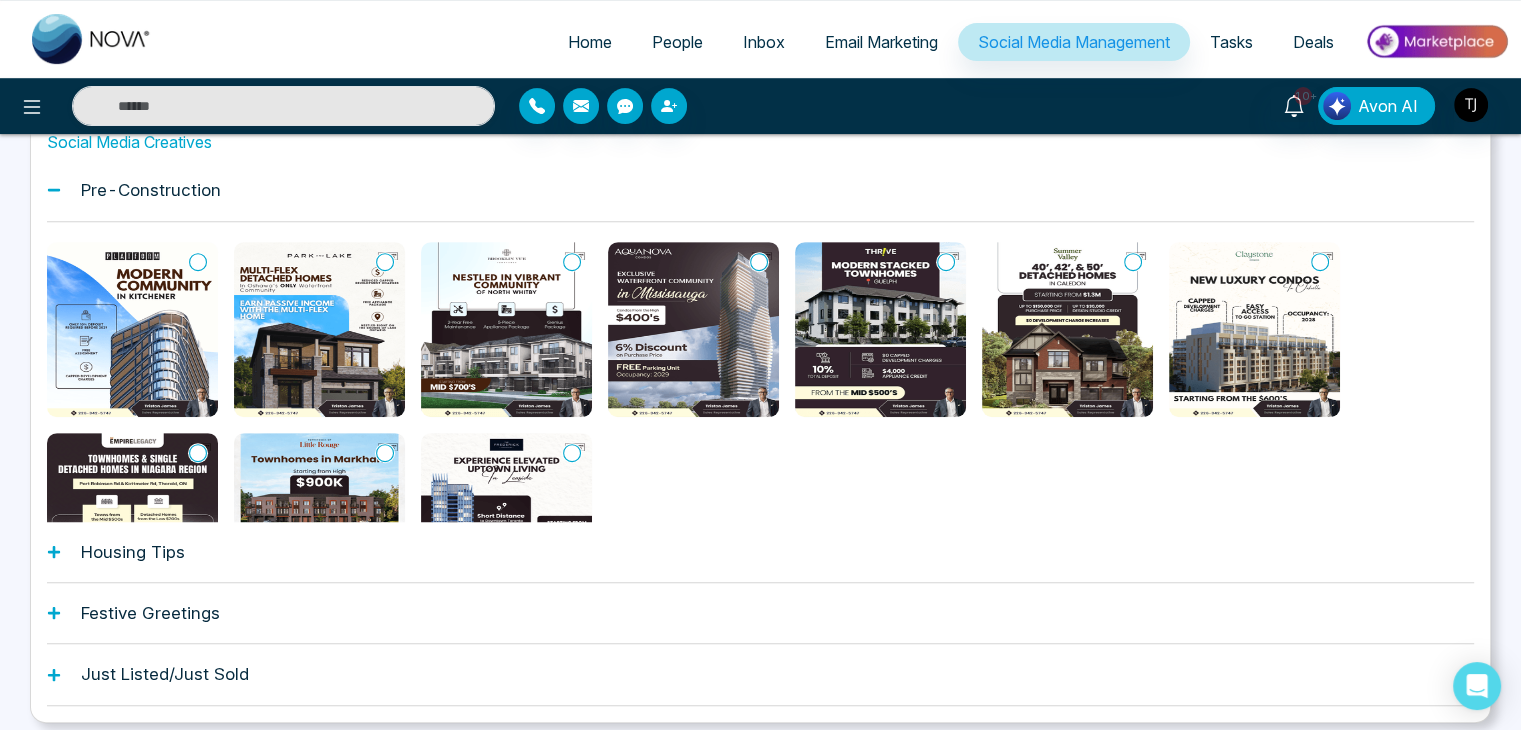 click at bounding box center (132, 329) 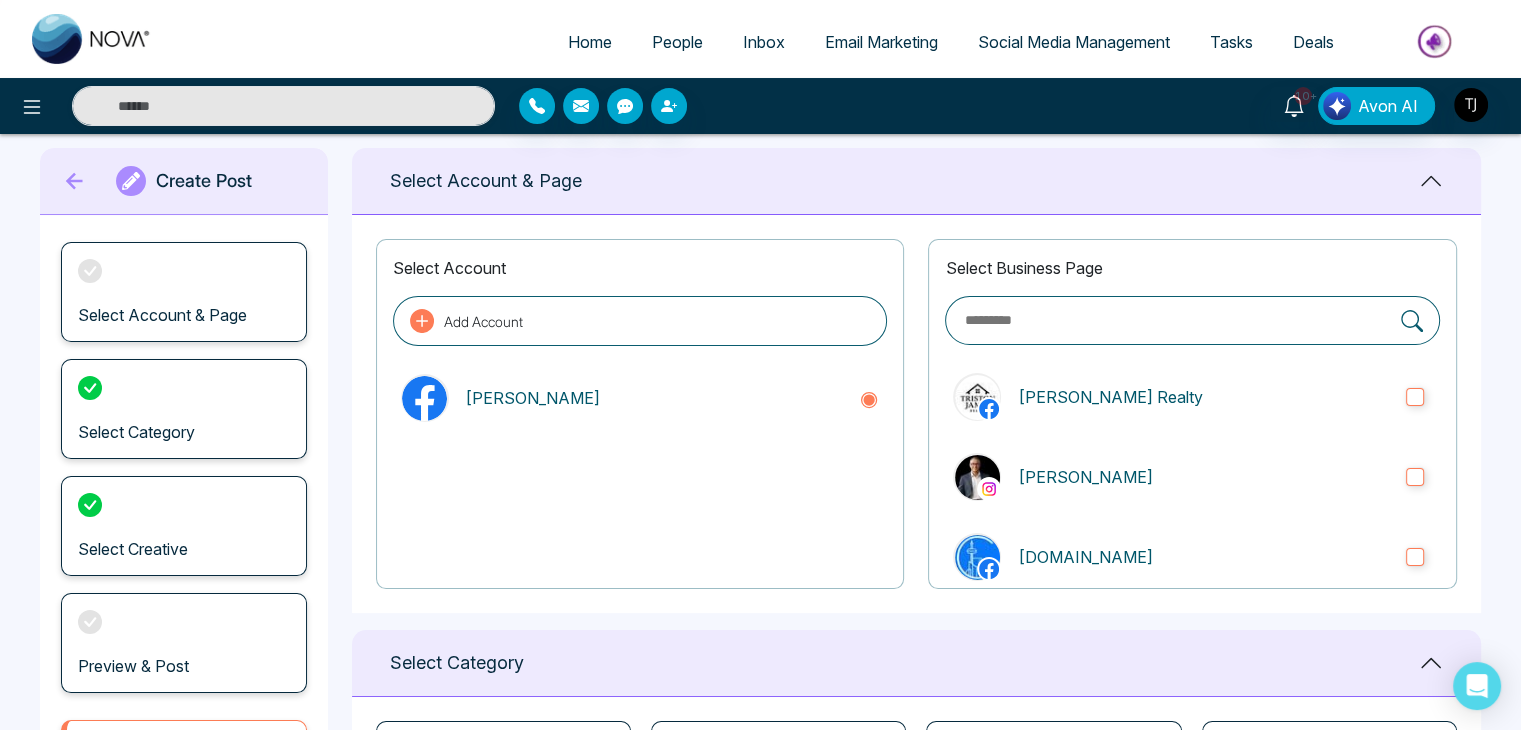 scroll, scrollTop: 28, scrollLeft: 0, axis: vertical 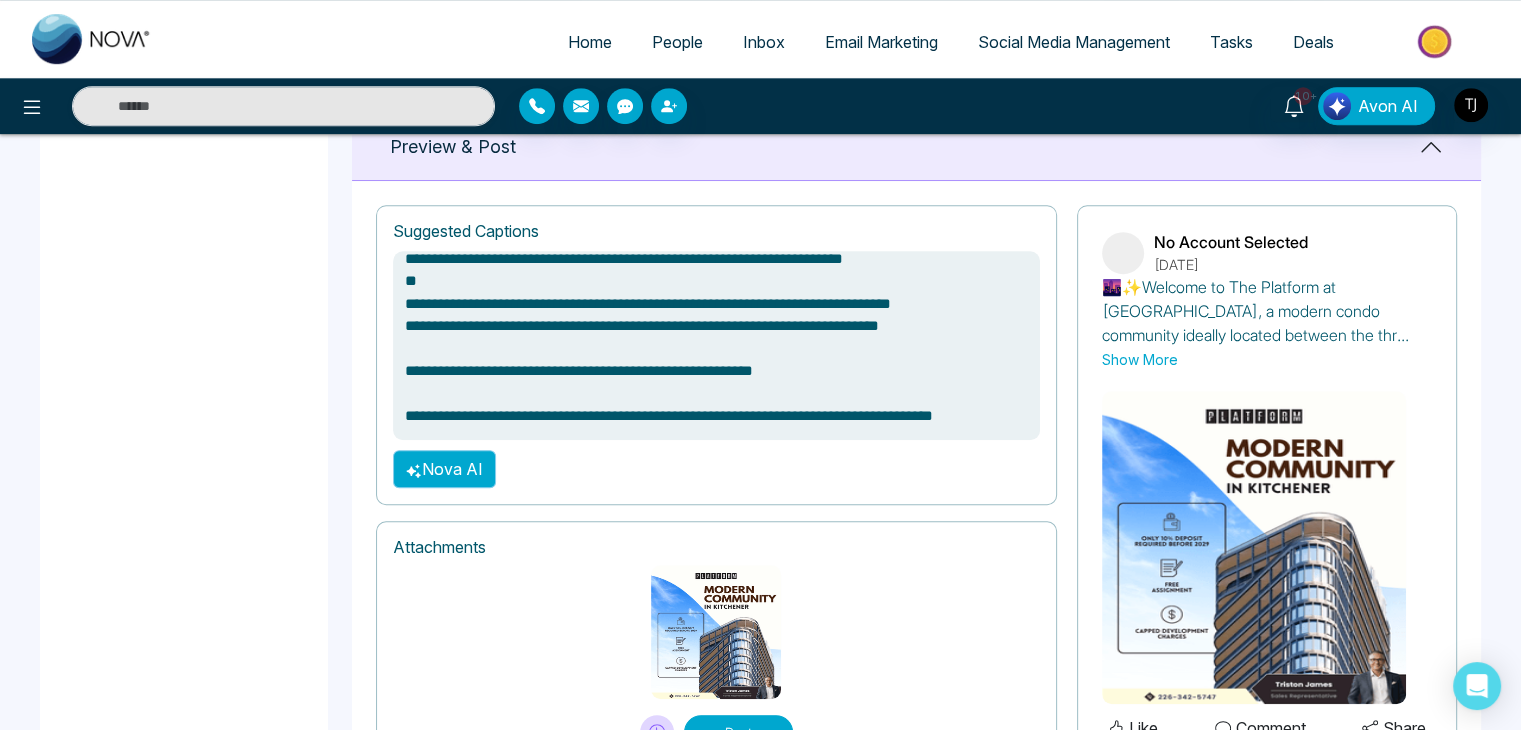 click on "Nova AI" at bounding box center [444, 469] 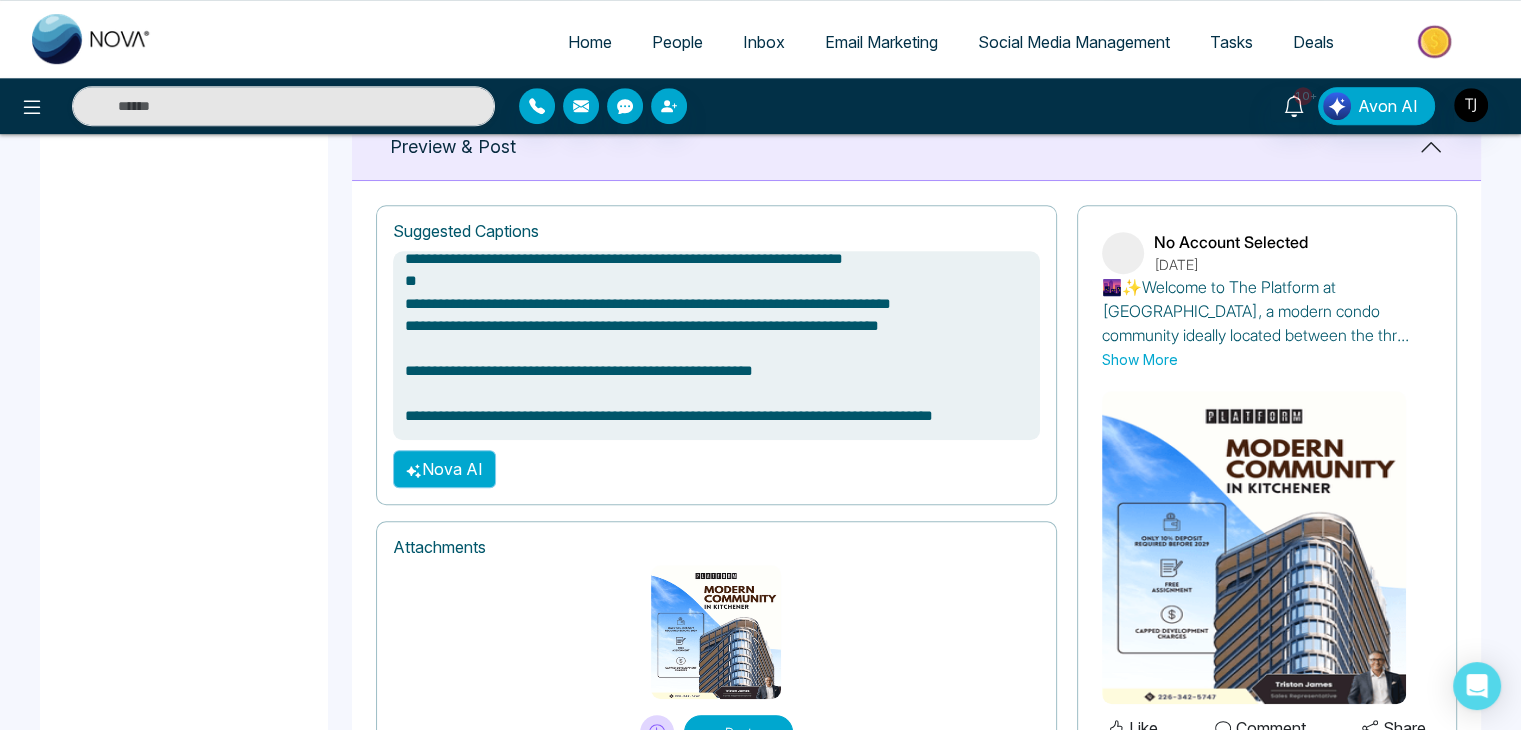 type on "**********" 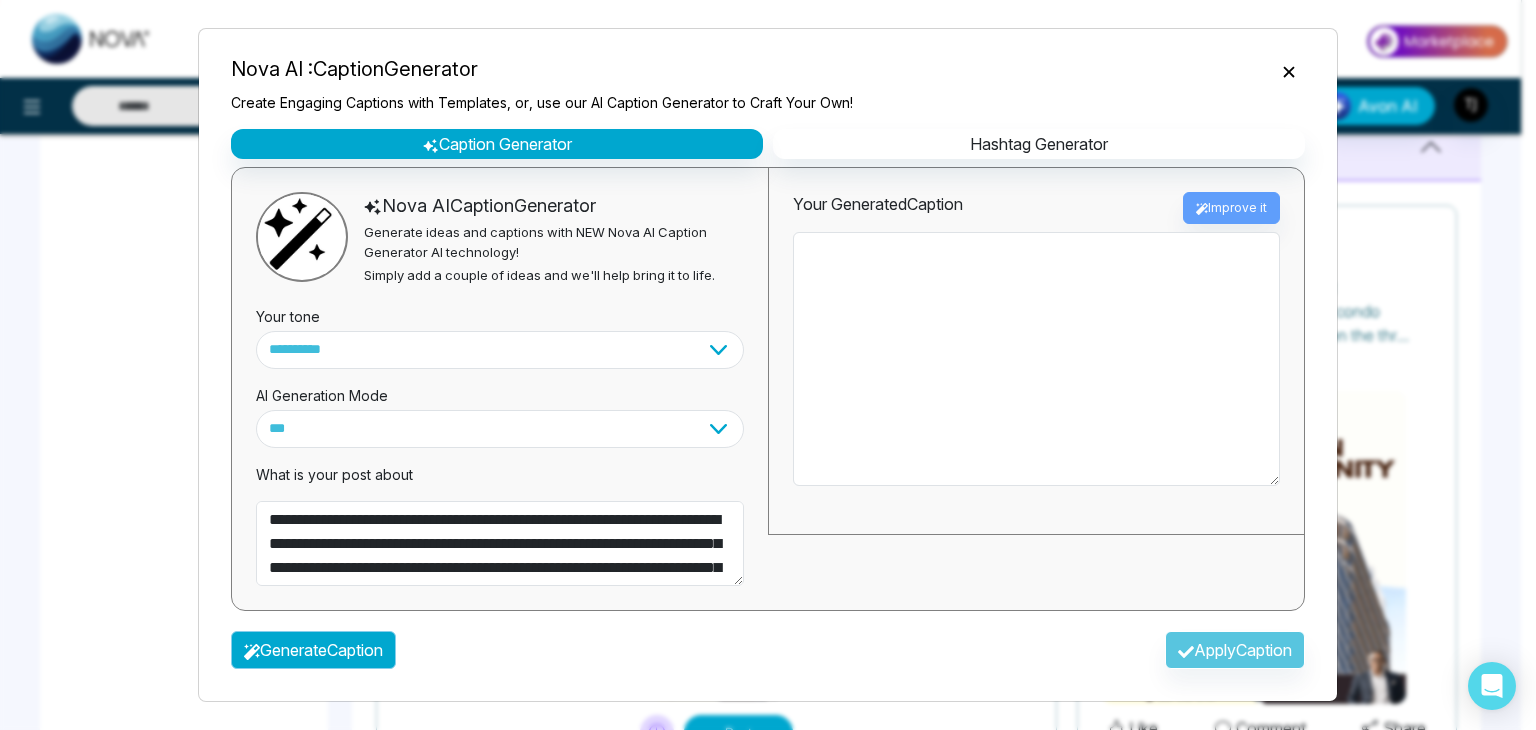 click on "Generate  Caption" at bounding box center [313, 650] 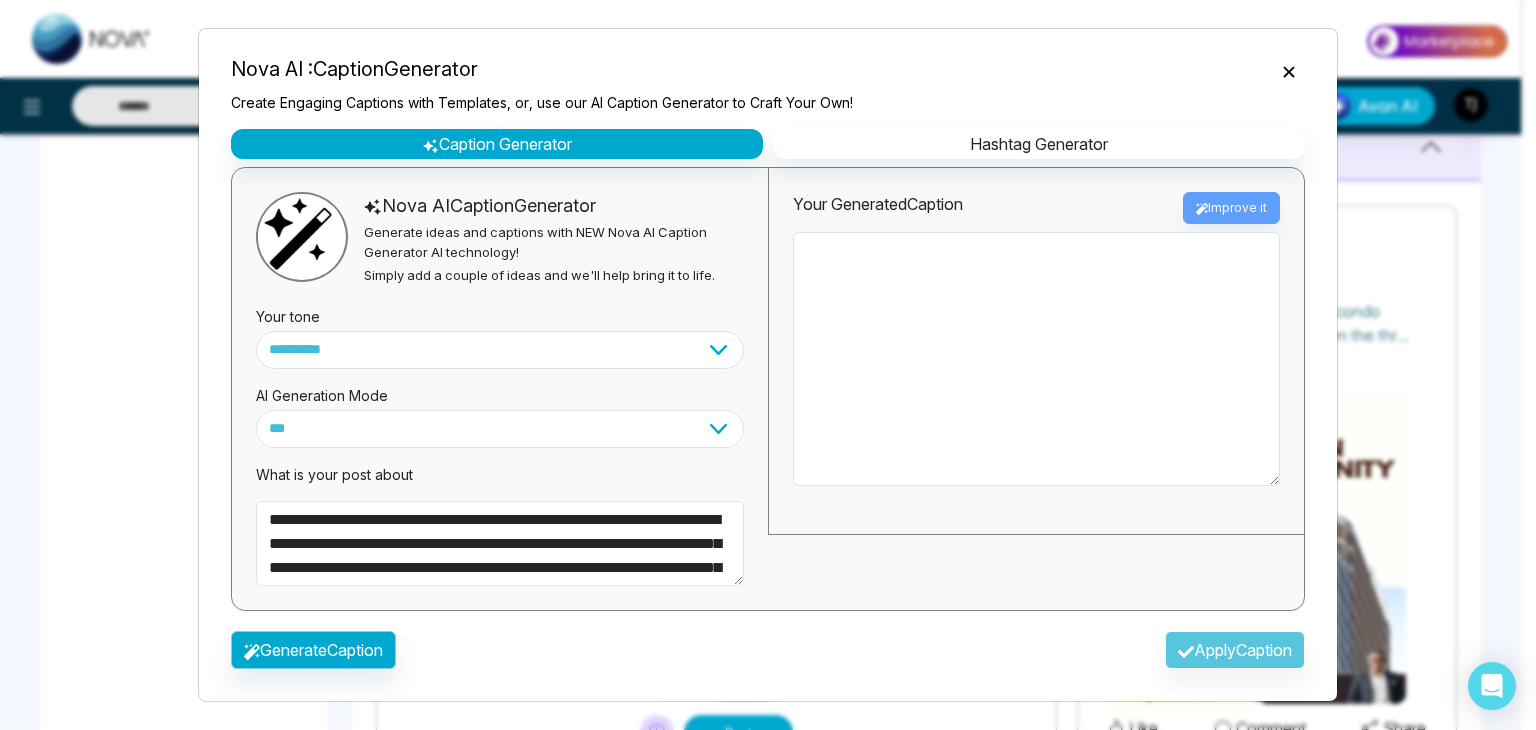 type on "**********" 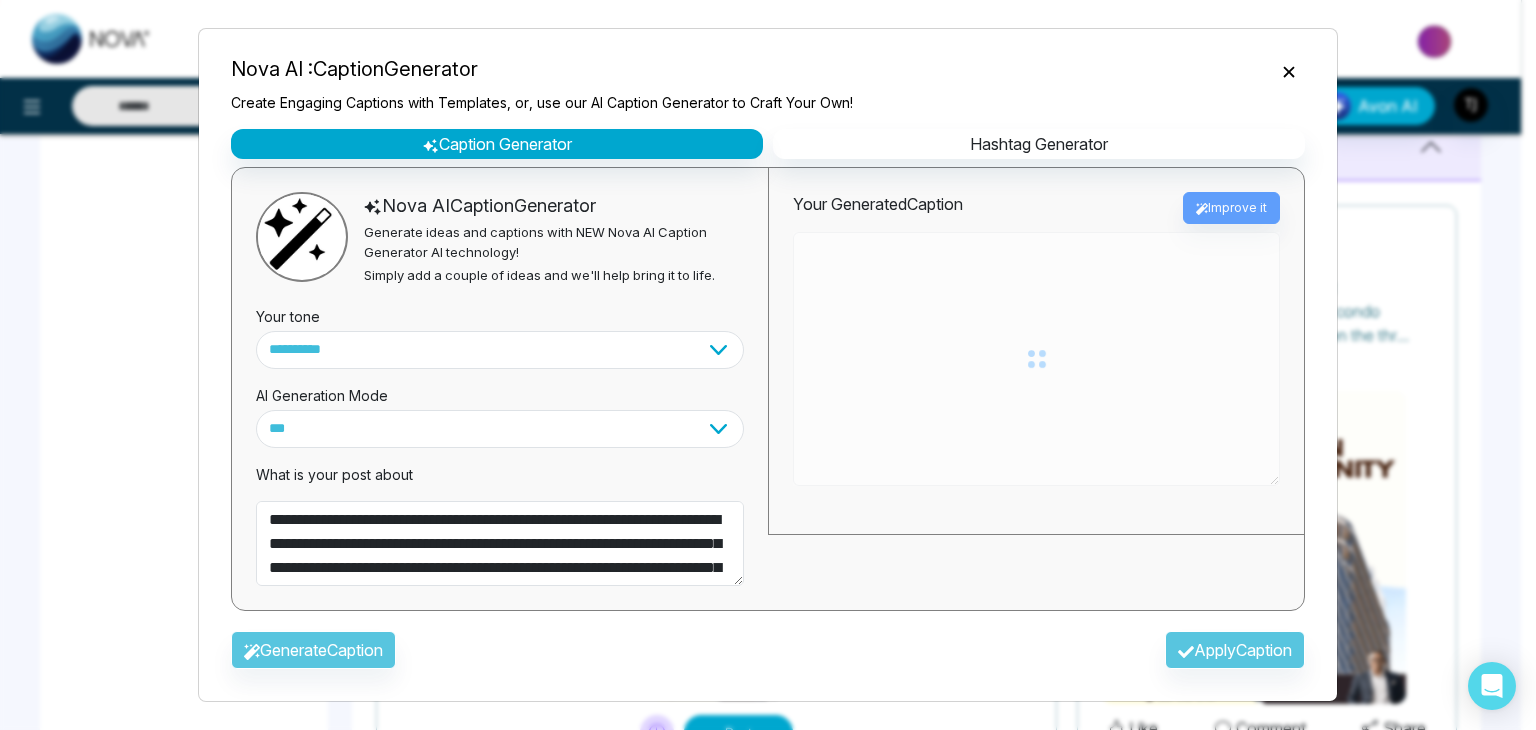 type on "**********" 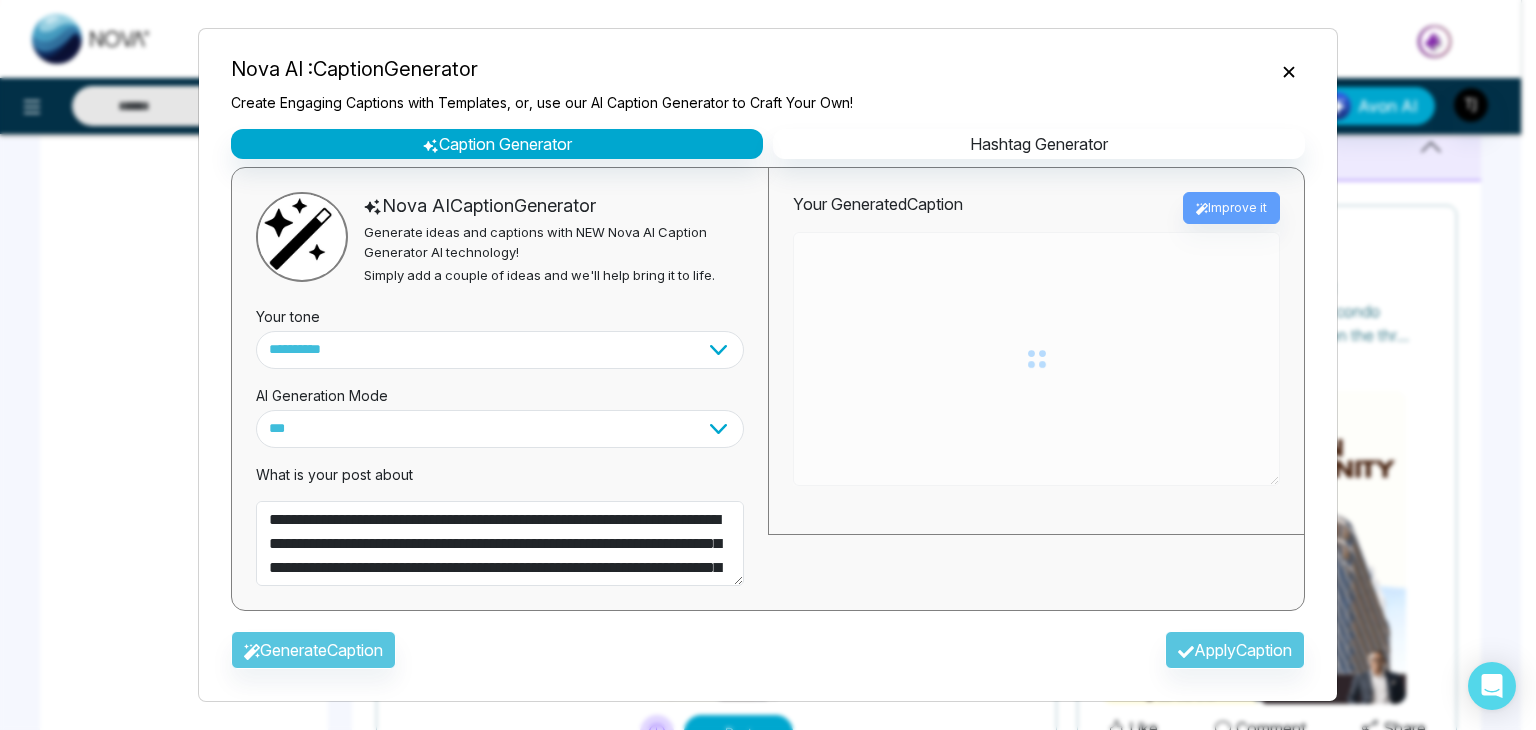 type on "**********" 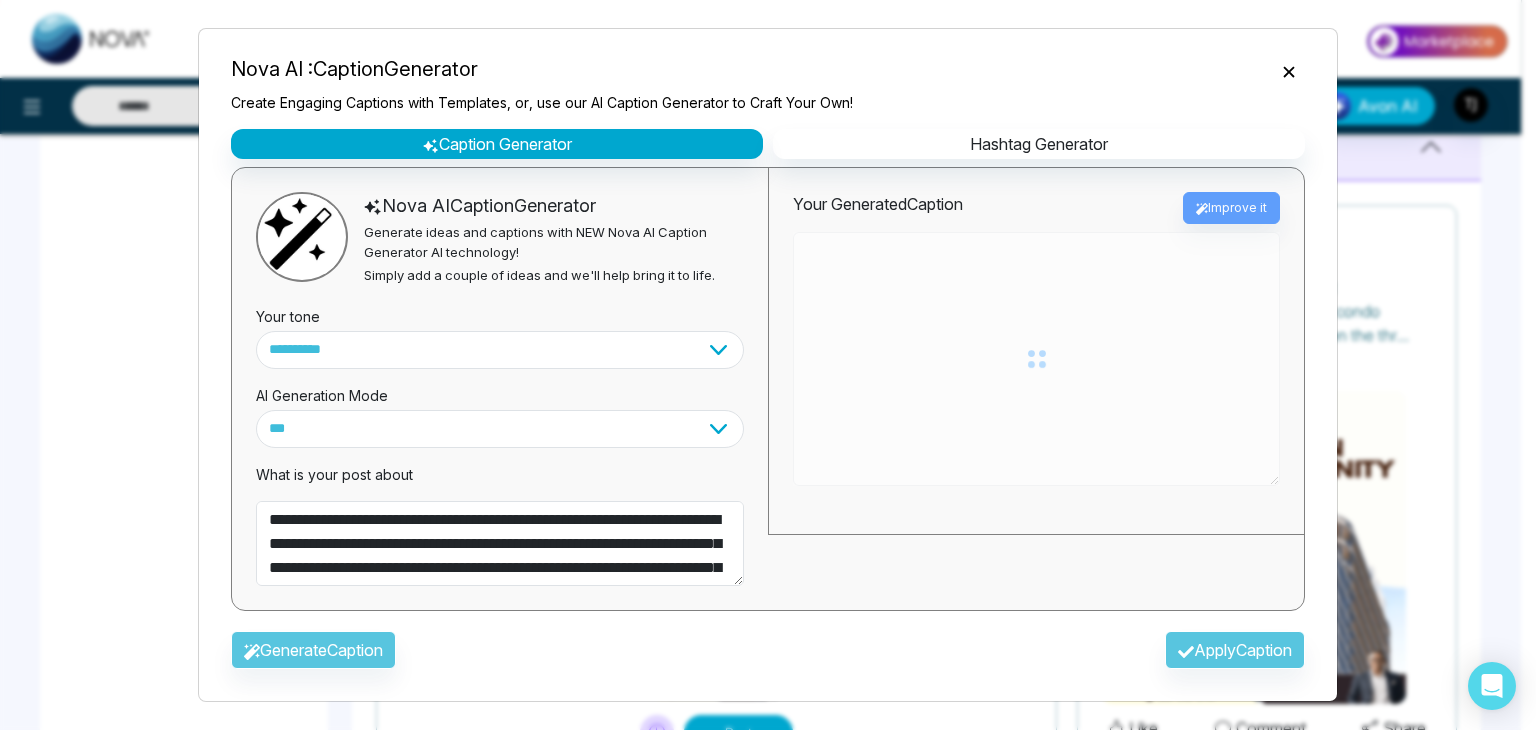 type on "**********" 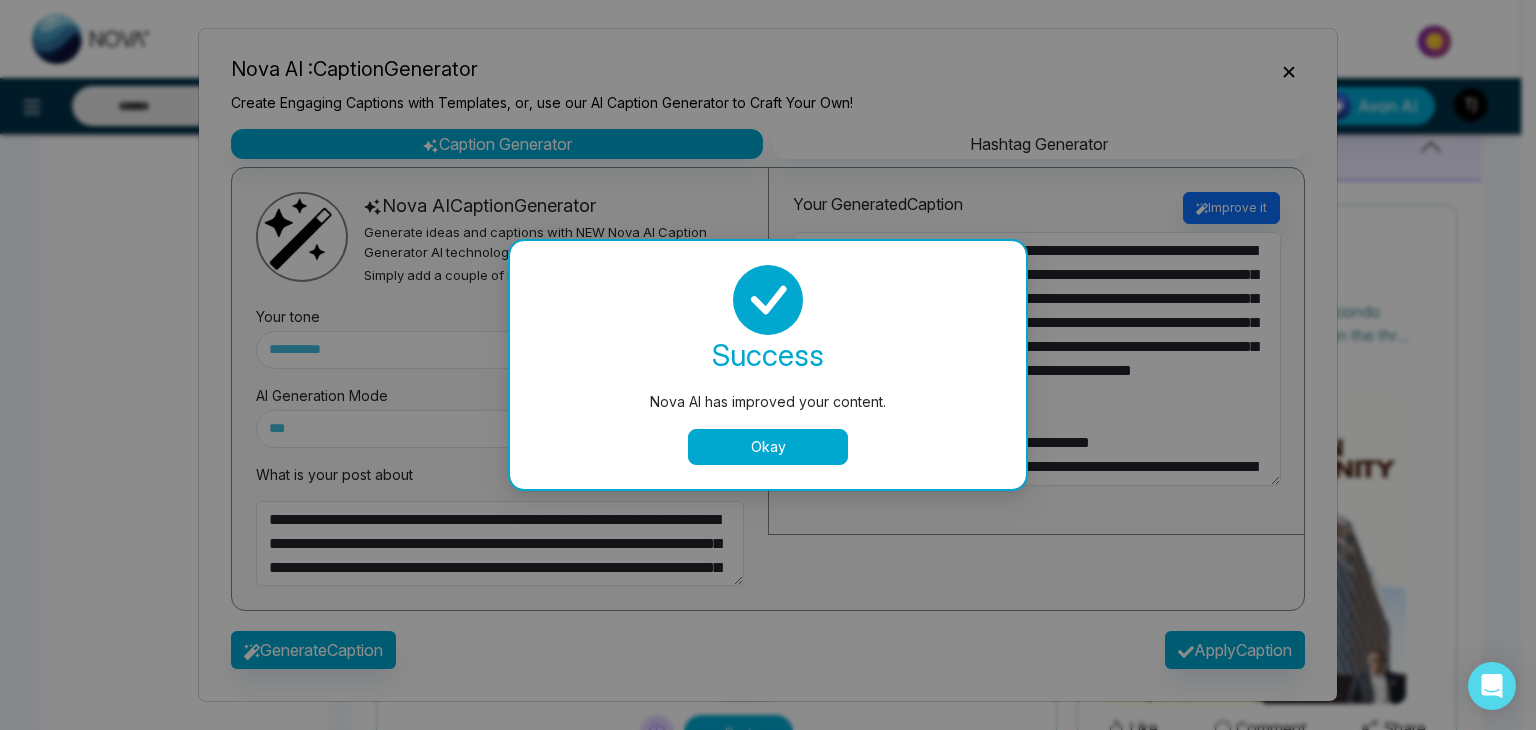 click on "Okay" at bounding box center (768, 447) 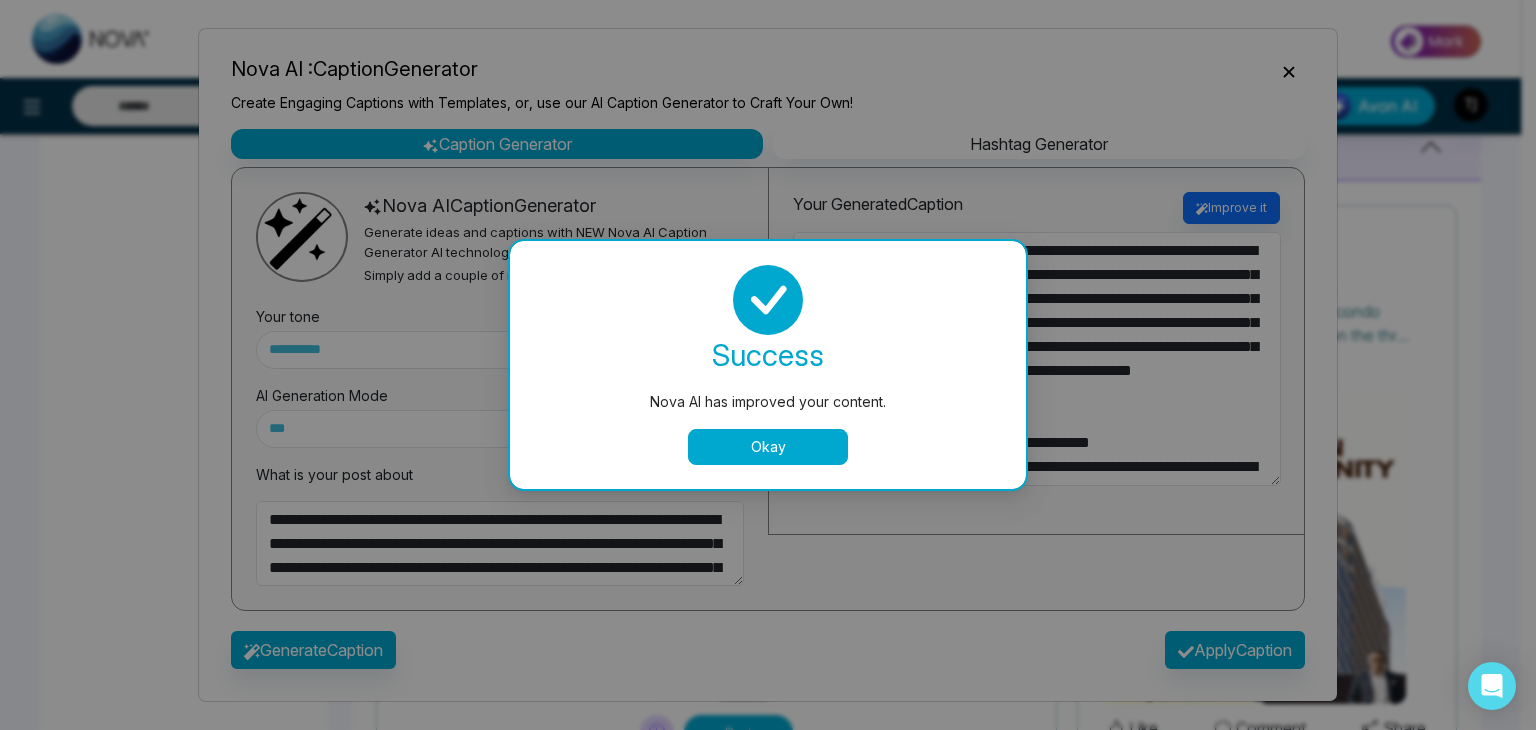 type on "**********" 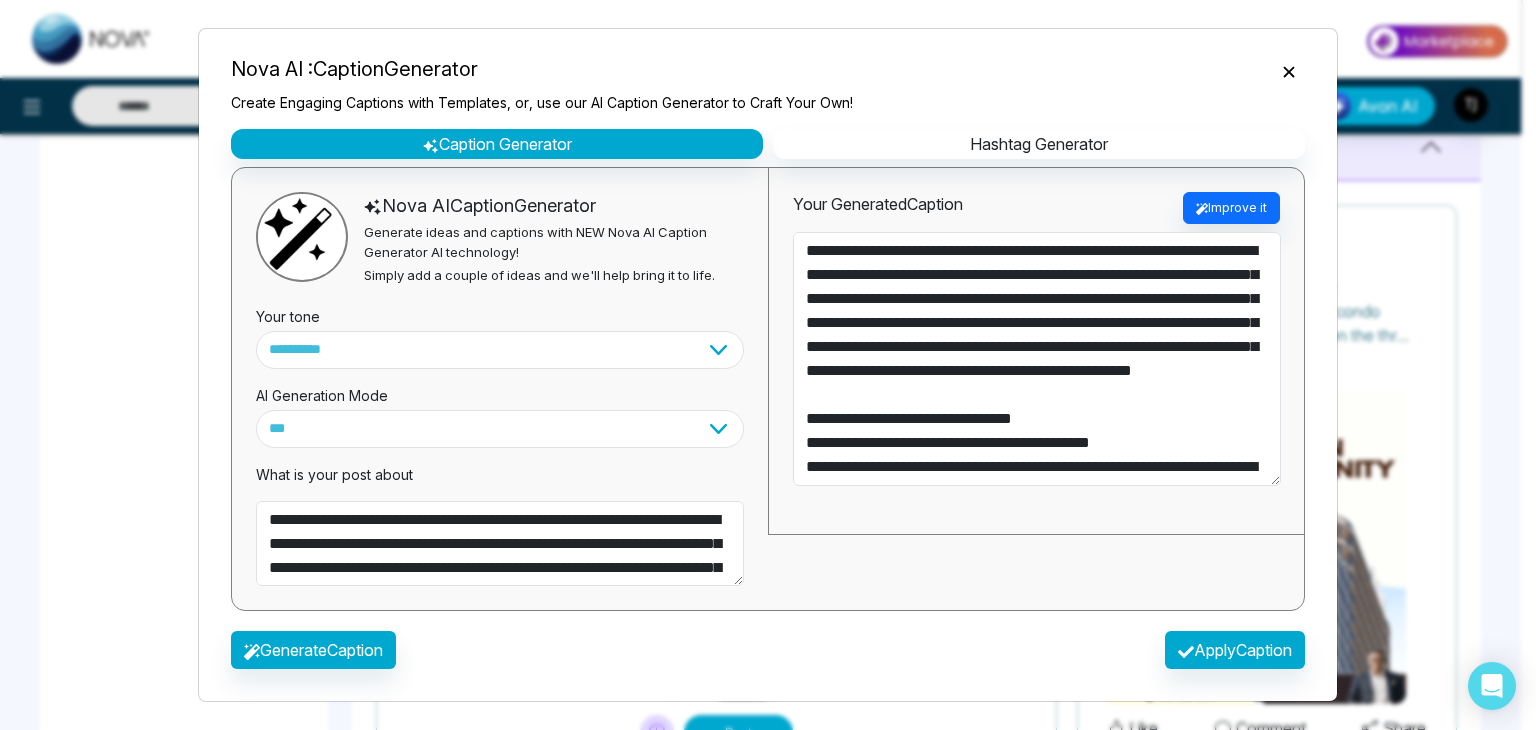 type on "**********" 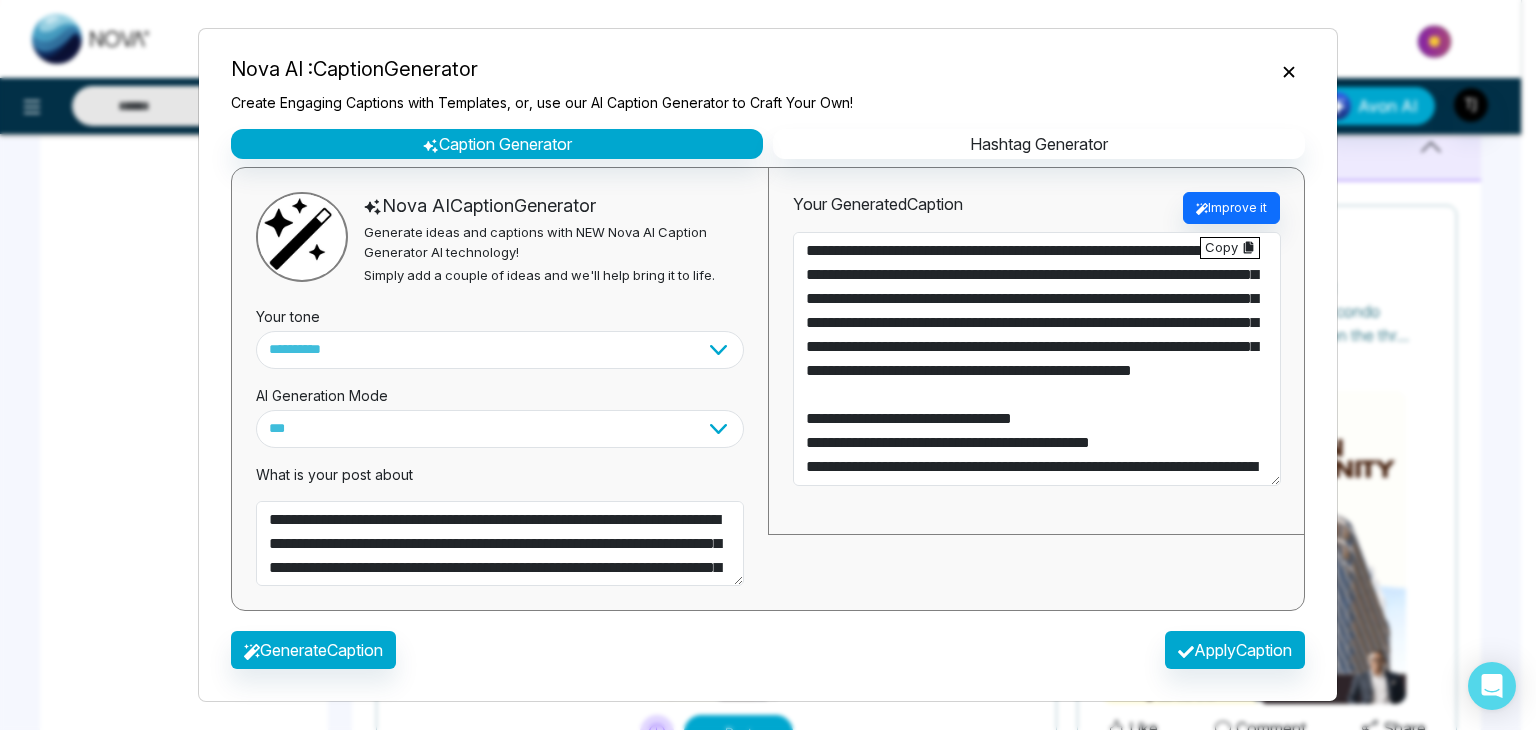 type on "**********" 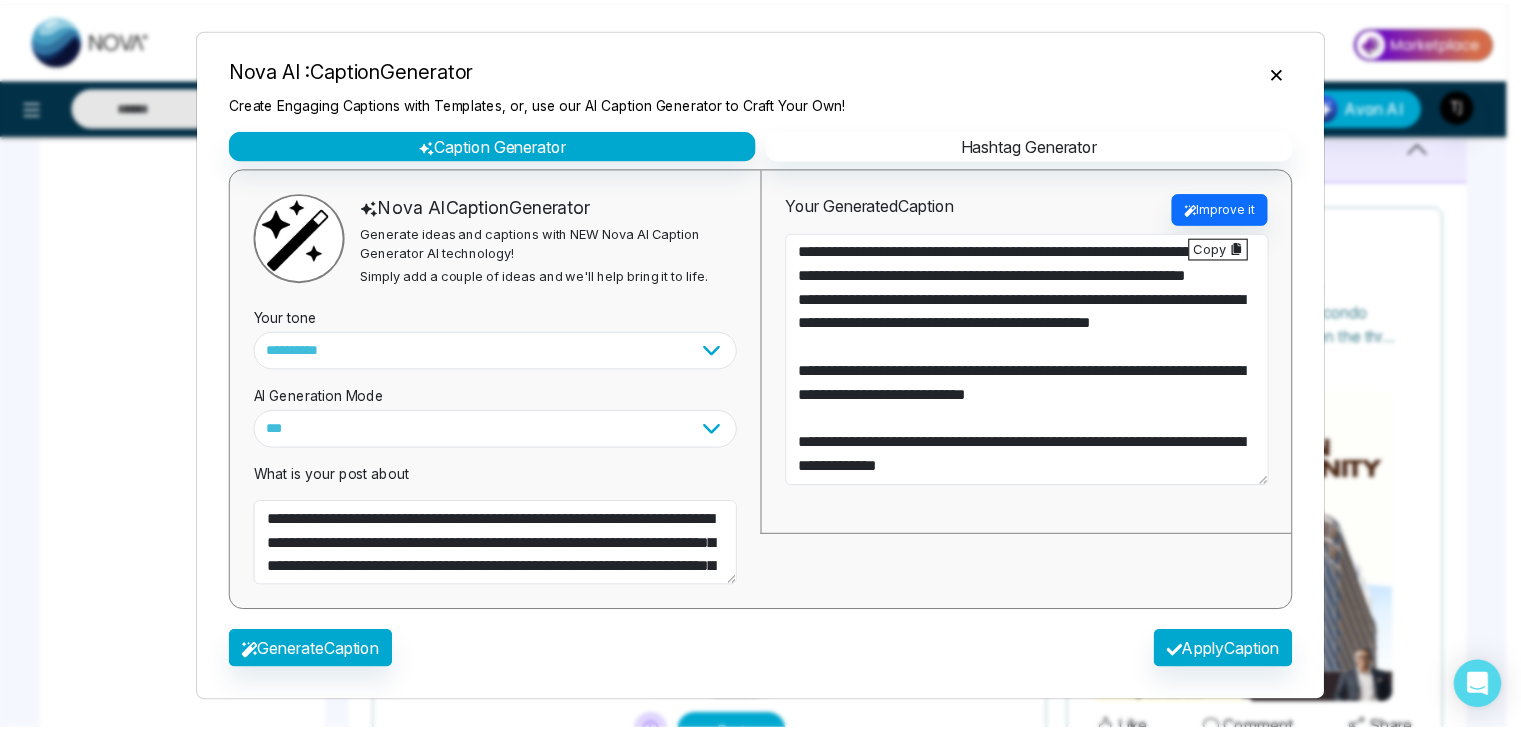 scroll, scrollTop: 0, scrollLeft: 0, axis: both 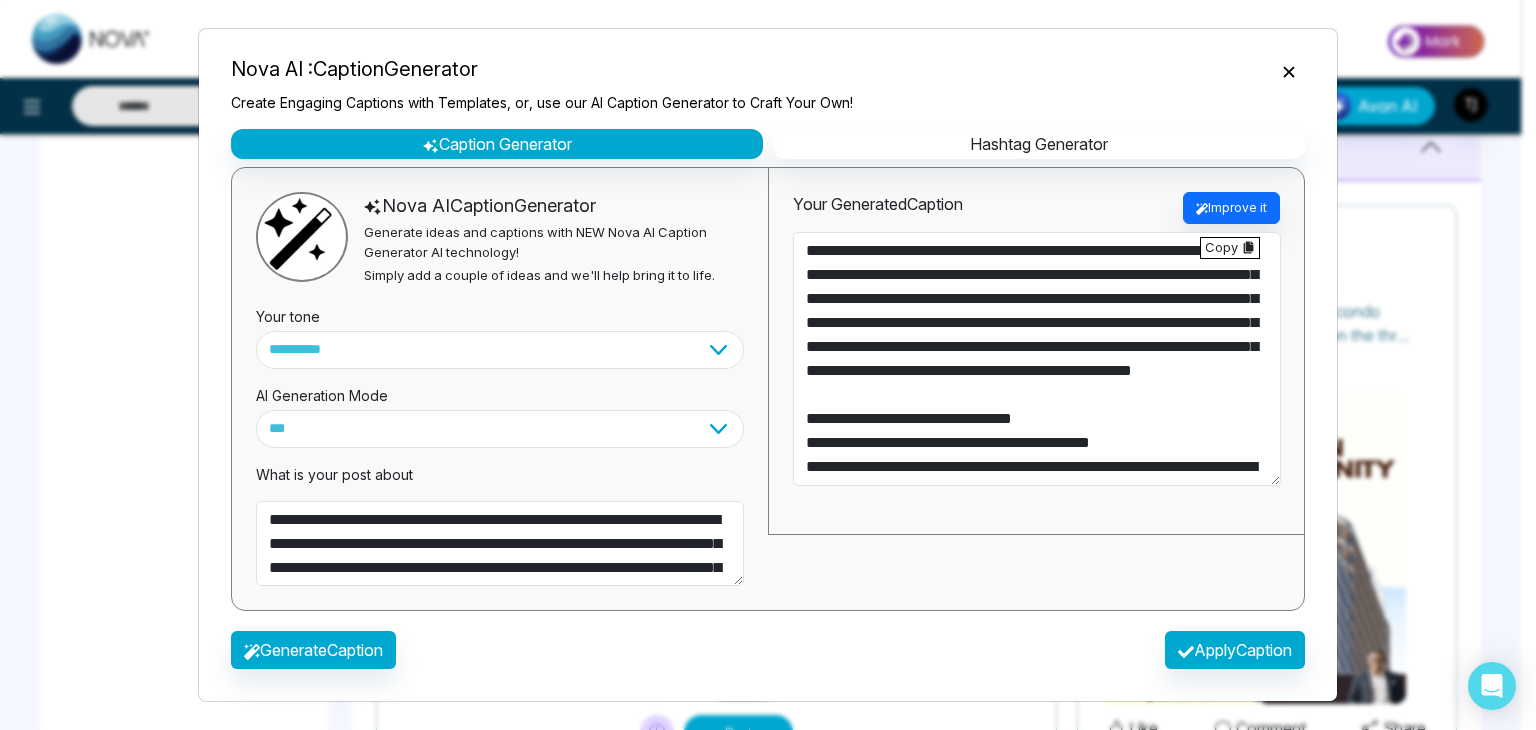 type on "**********" 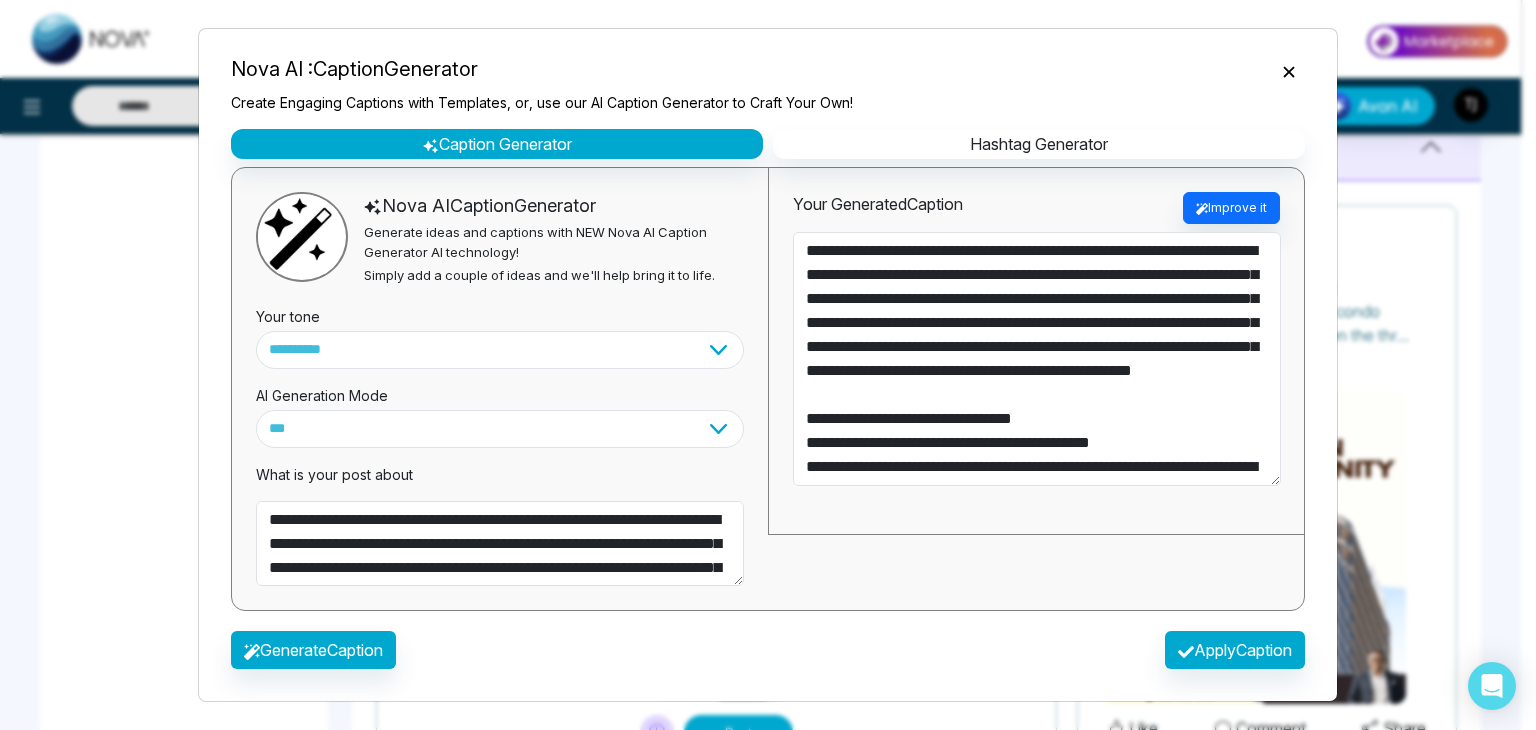 click 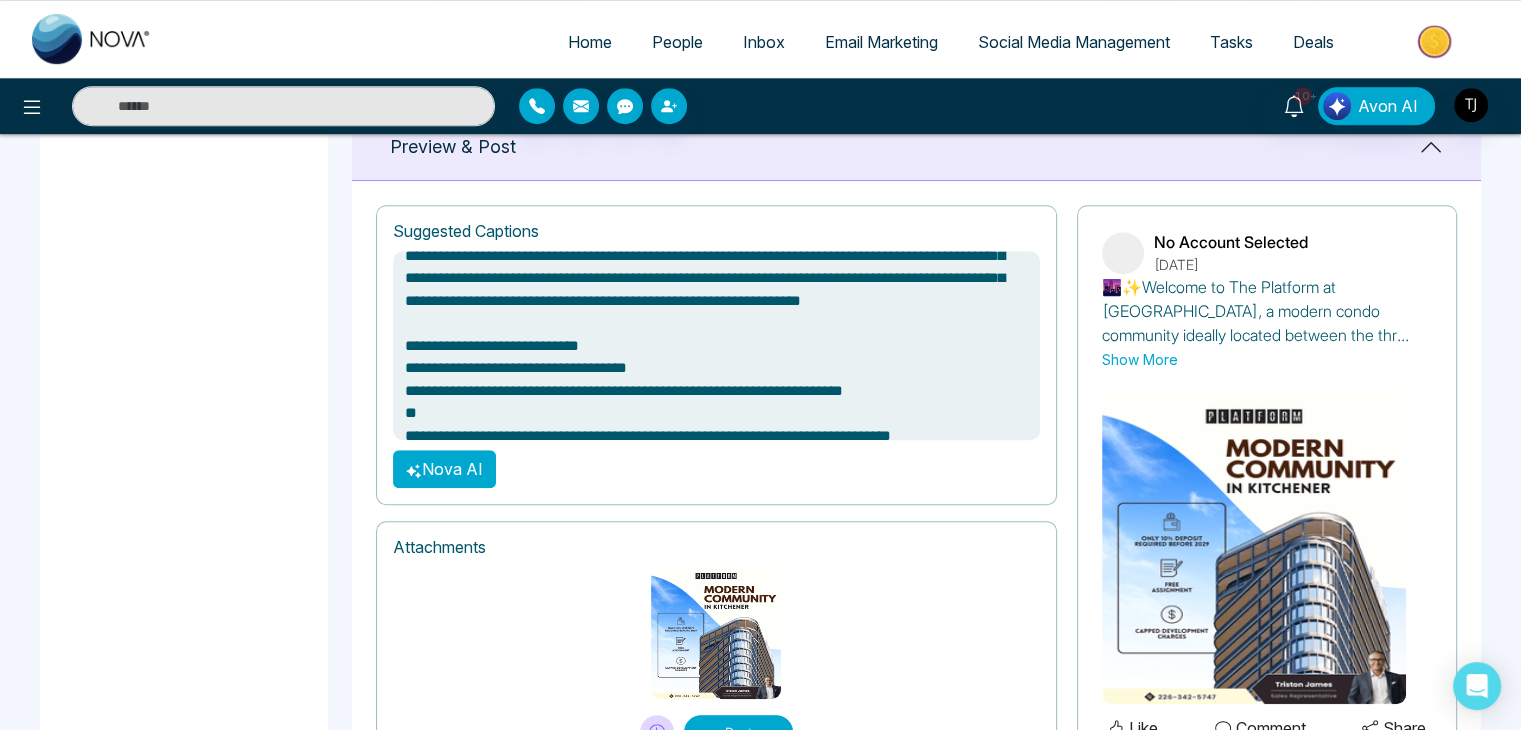 scroll, scrollTop: 0, scrollLeft: 0, axis: both 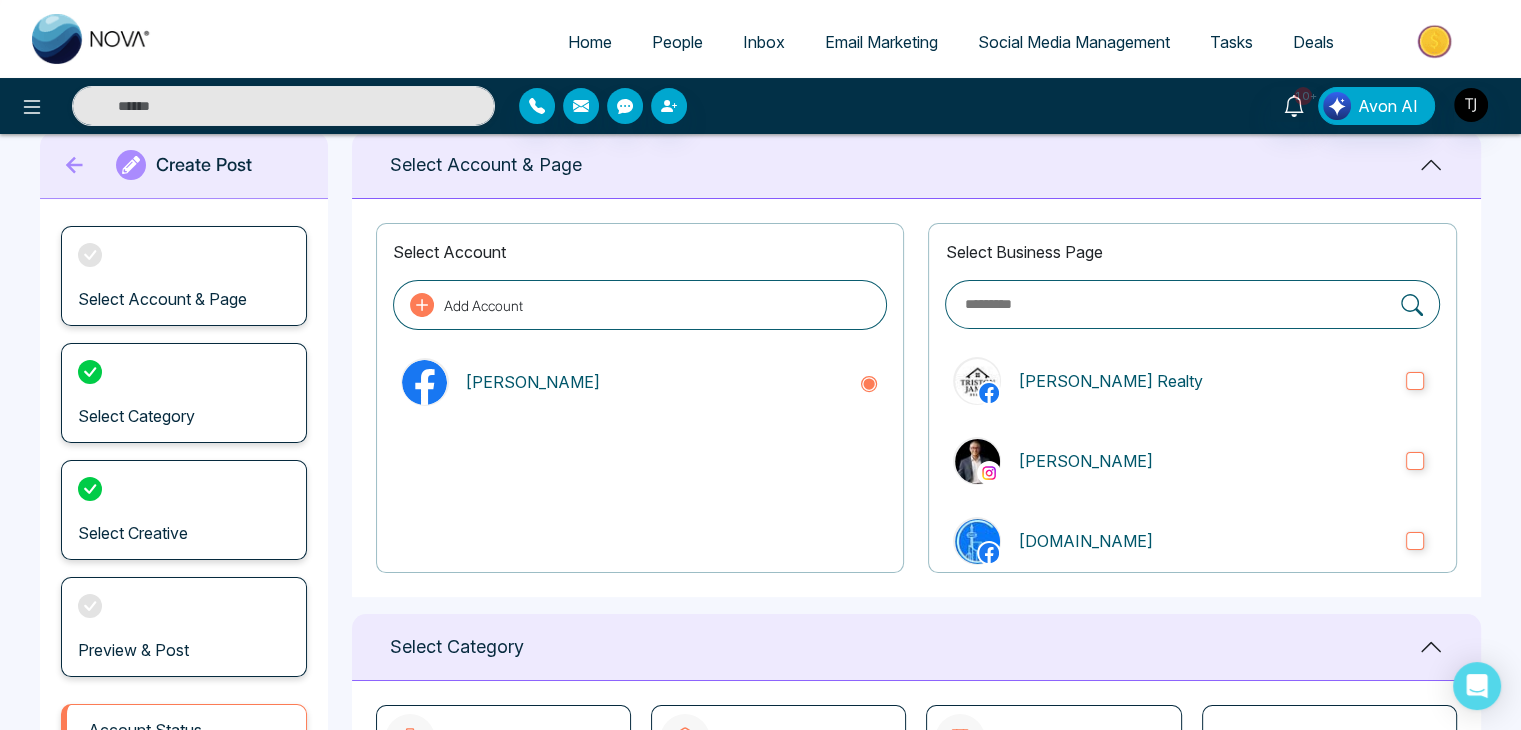 click on "Social Media Management" at bounding box center (1074, 42) 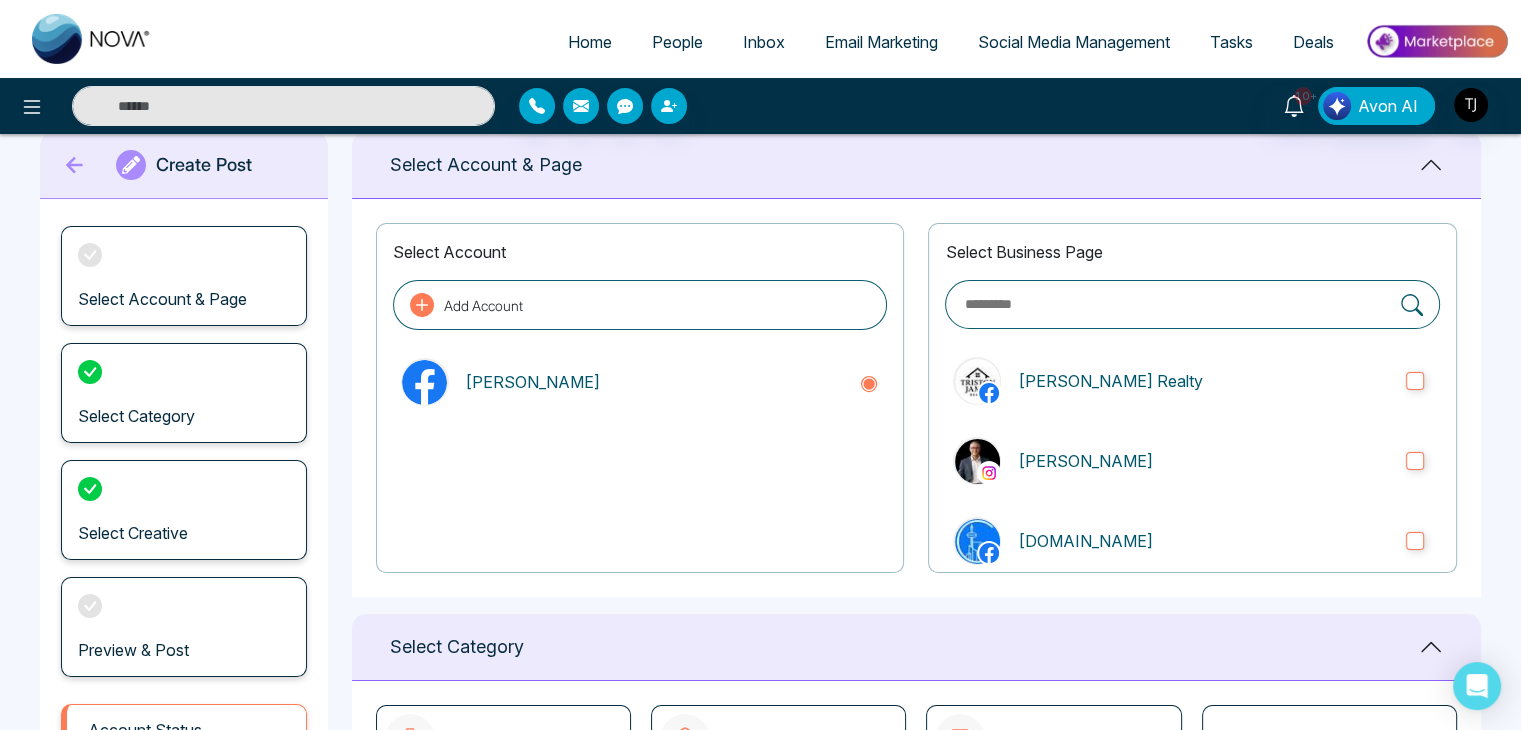 type on "**********" 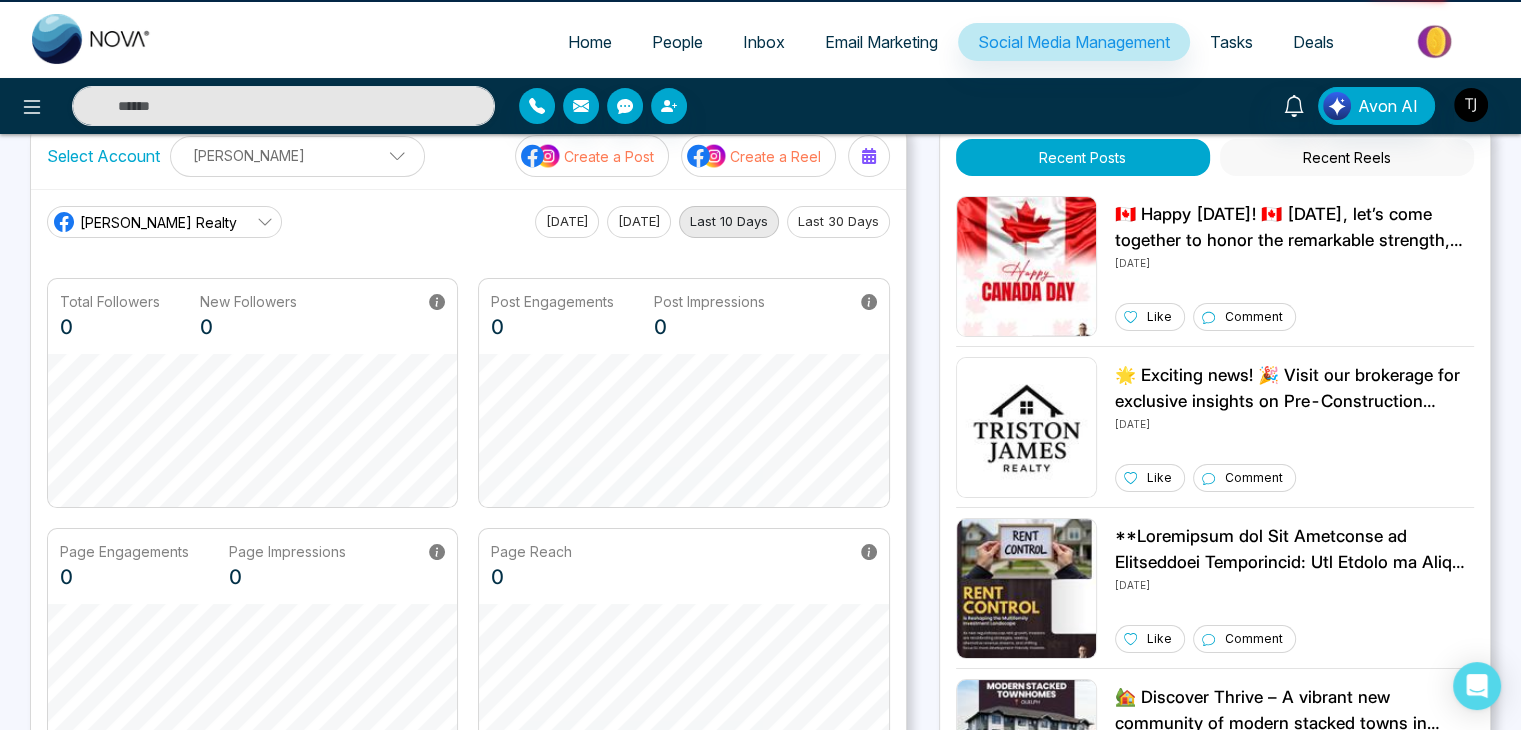 scroll, scrollTop: 0, scrollLeft: 0, axis: both 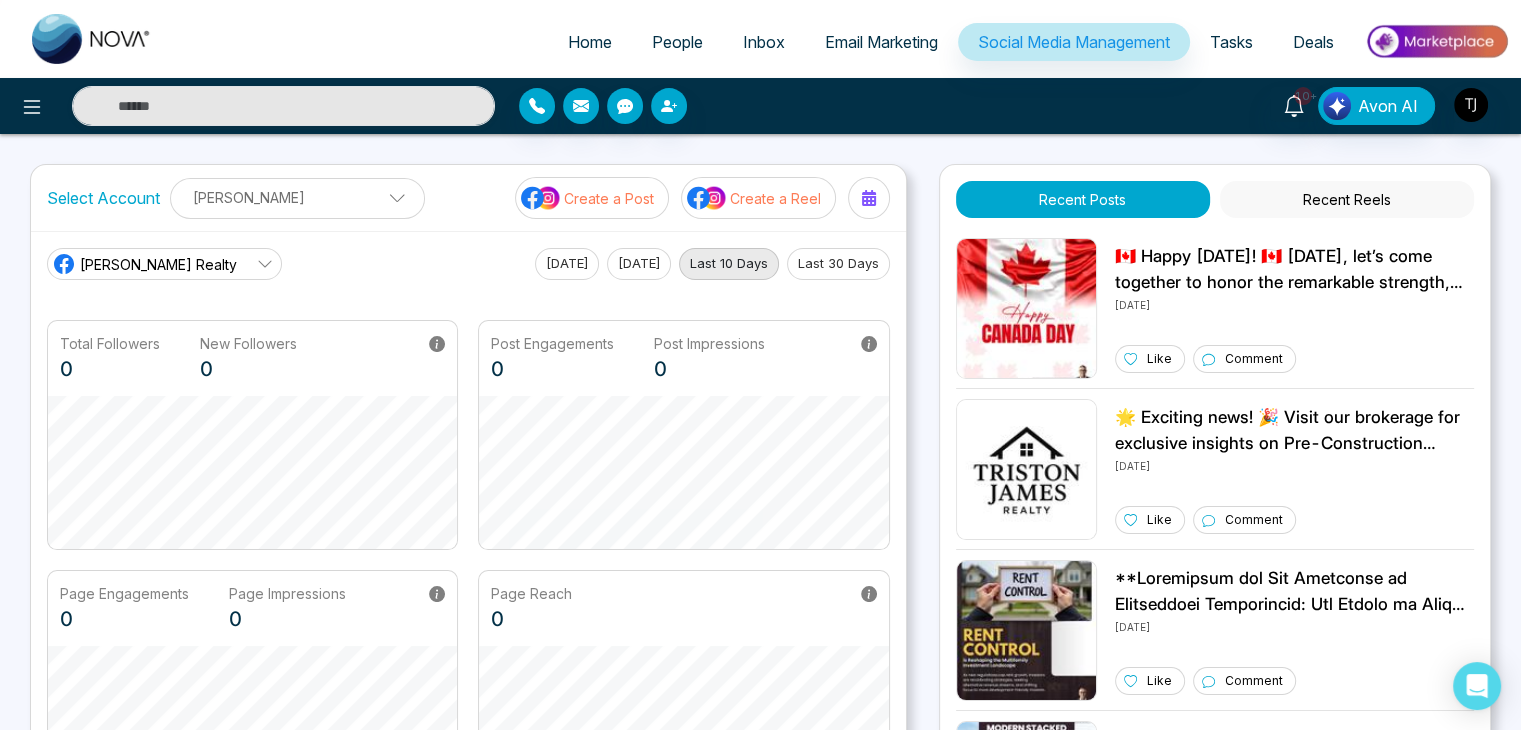 click on "[PERSON_NAME]" at bounding box center [297, 197] 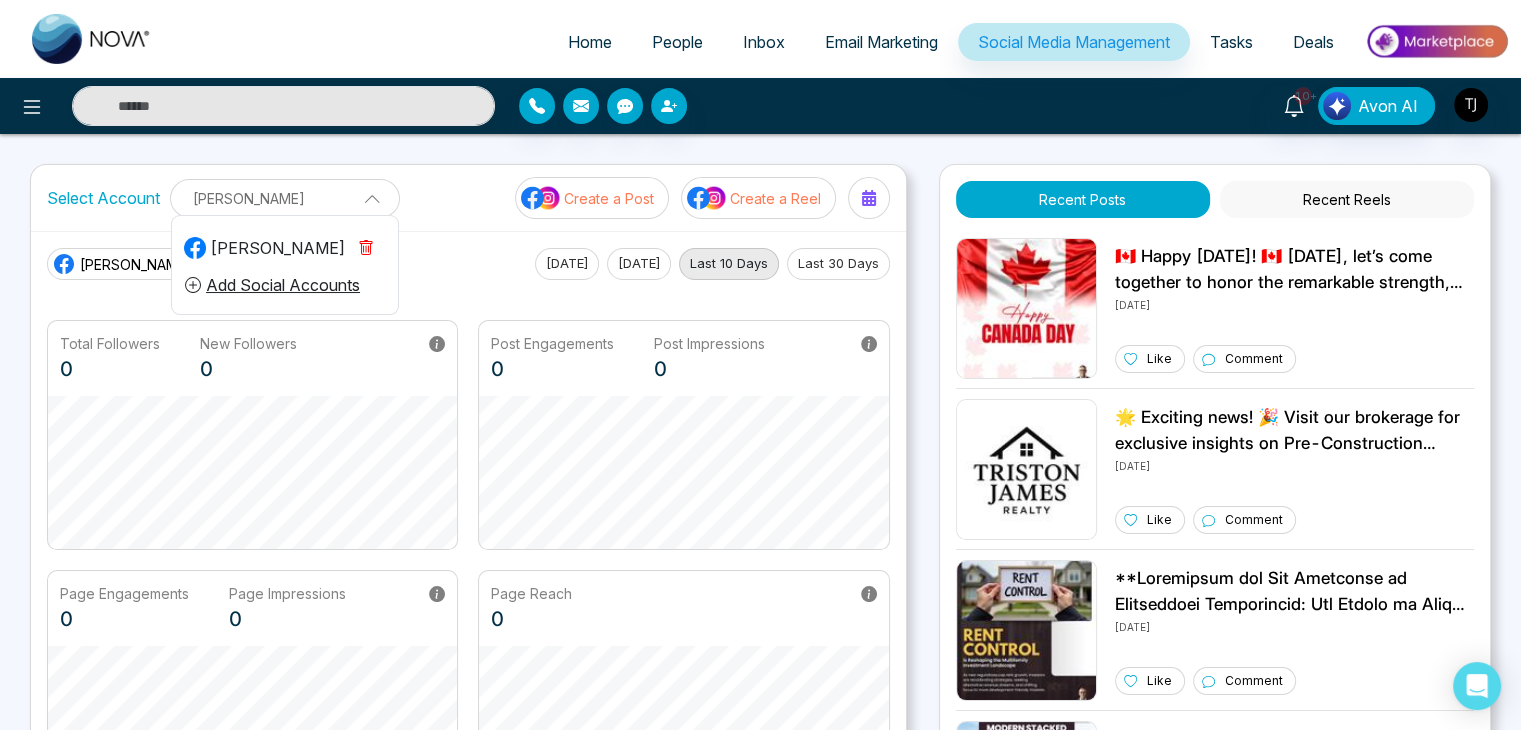 click on "[PERSON_NAME]" at bounding box center [285, 198] 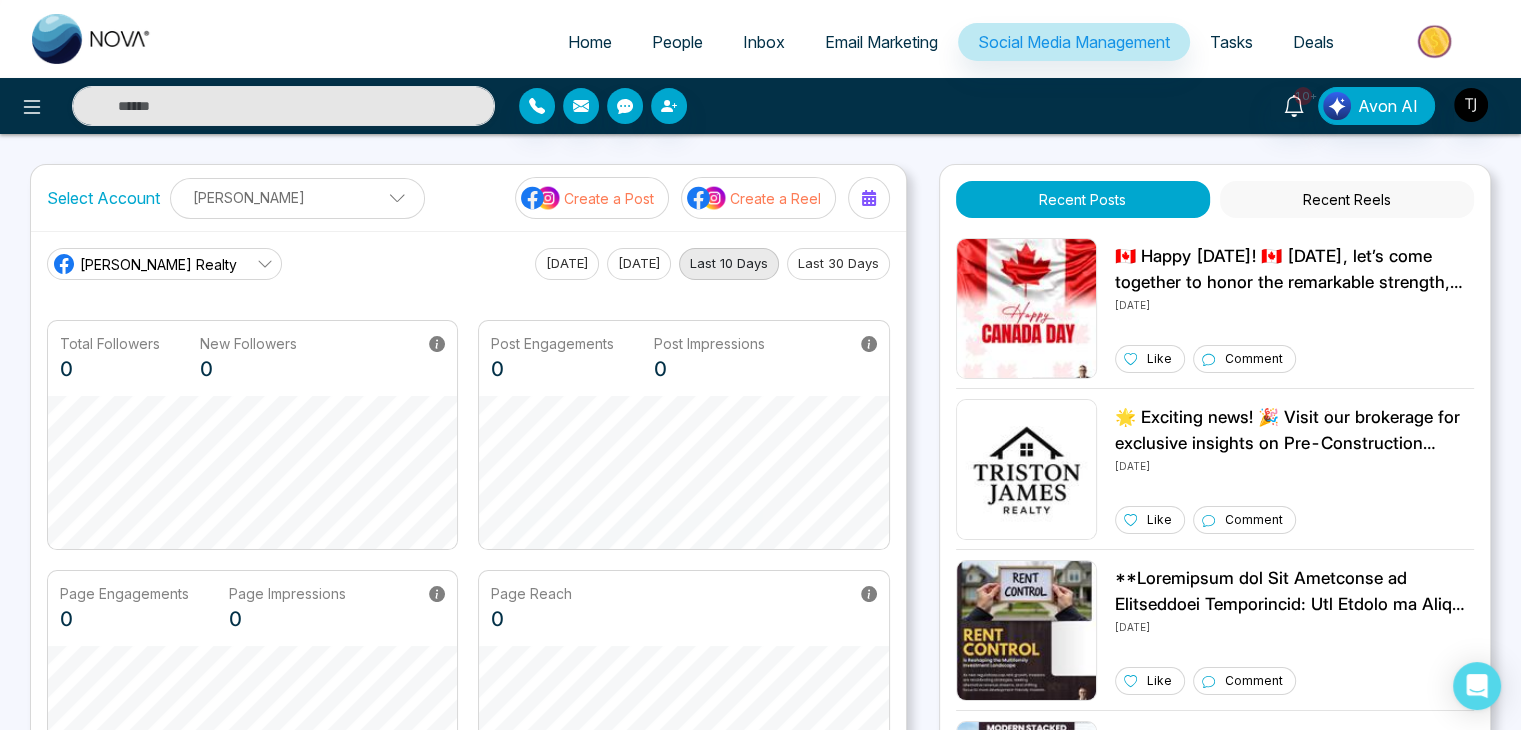 click on "[PERSON_NAME]" at bounding box center (297, 197) 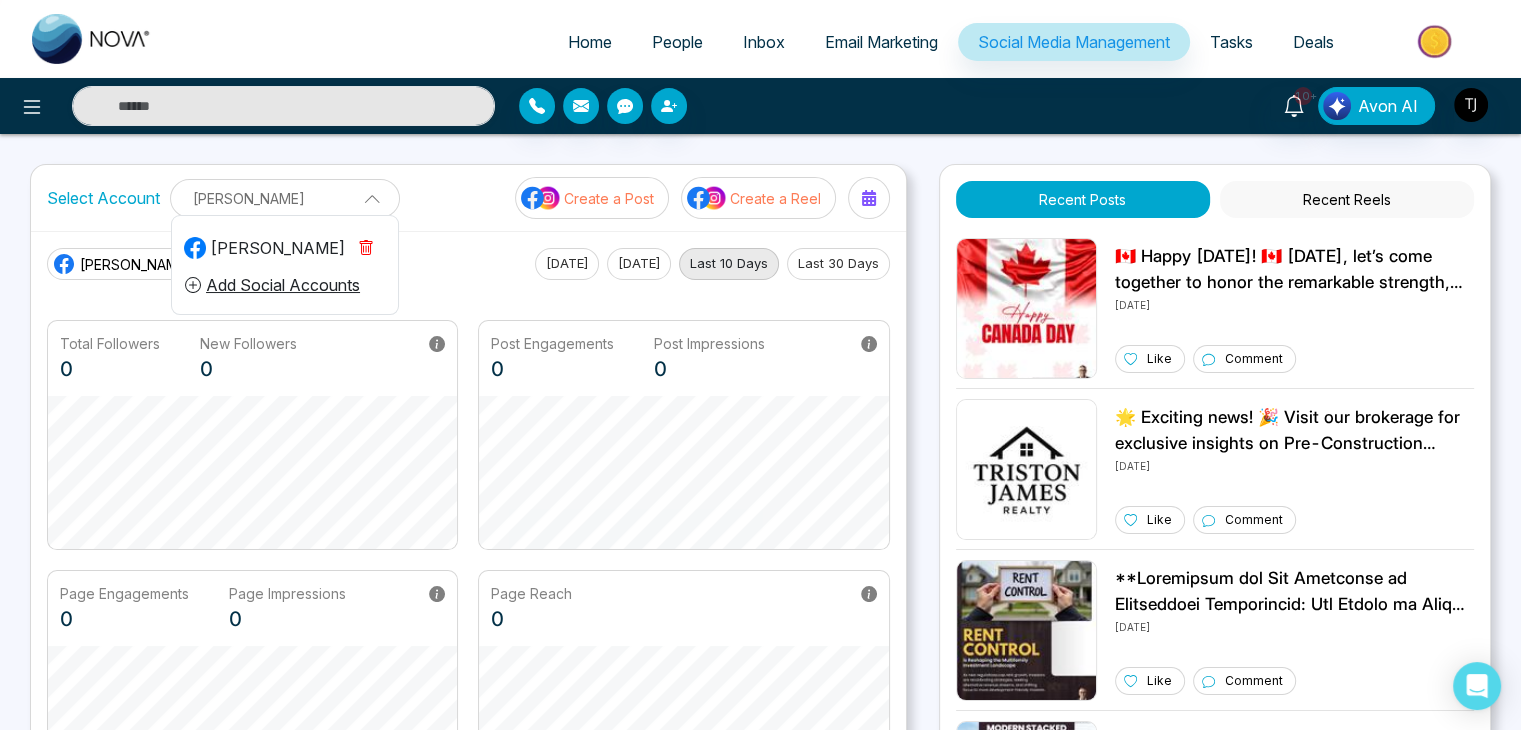 click at bounding box center [365, 197] 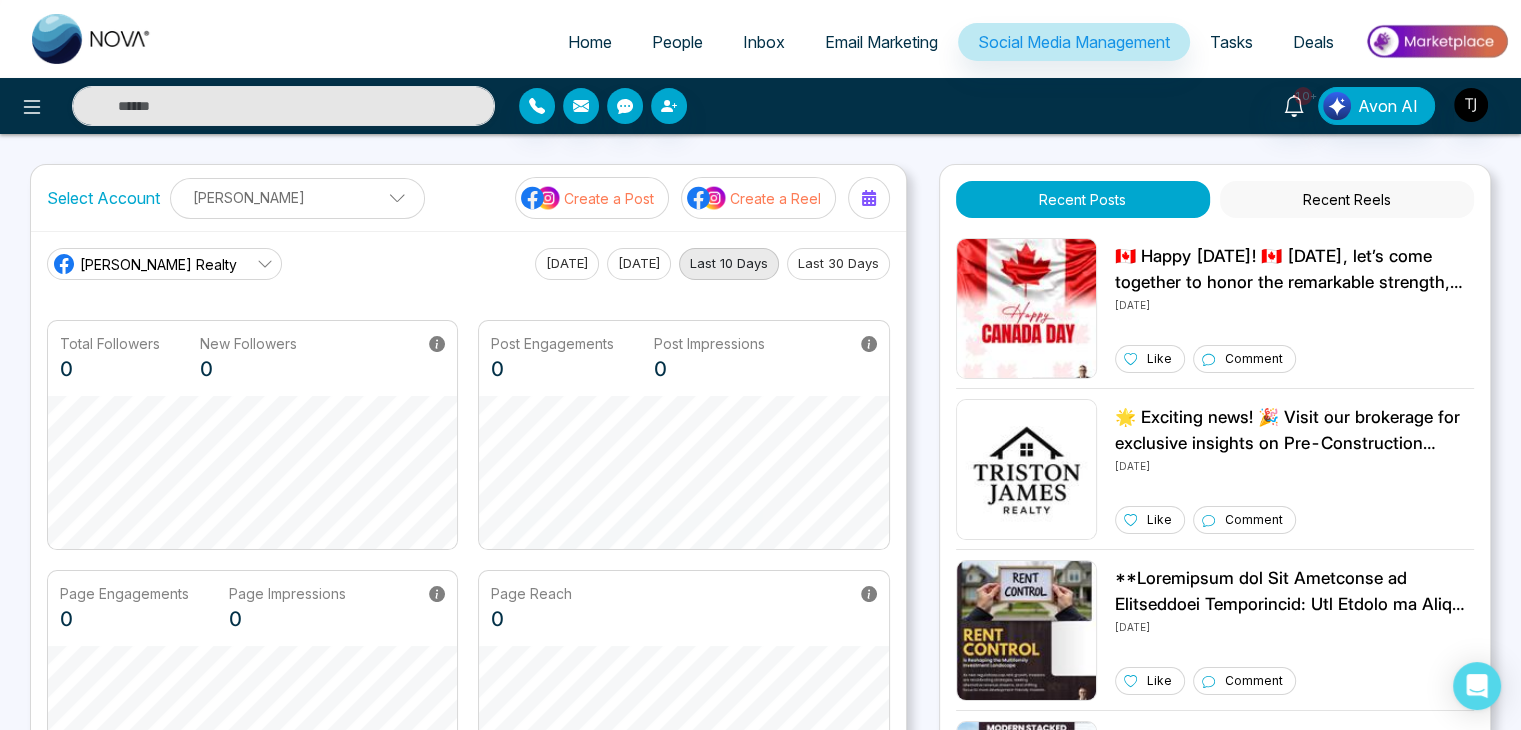 click on "[PERSON_NAME]" at bounding box center [297, 197] 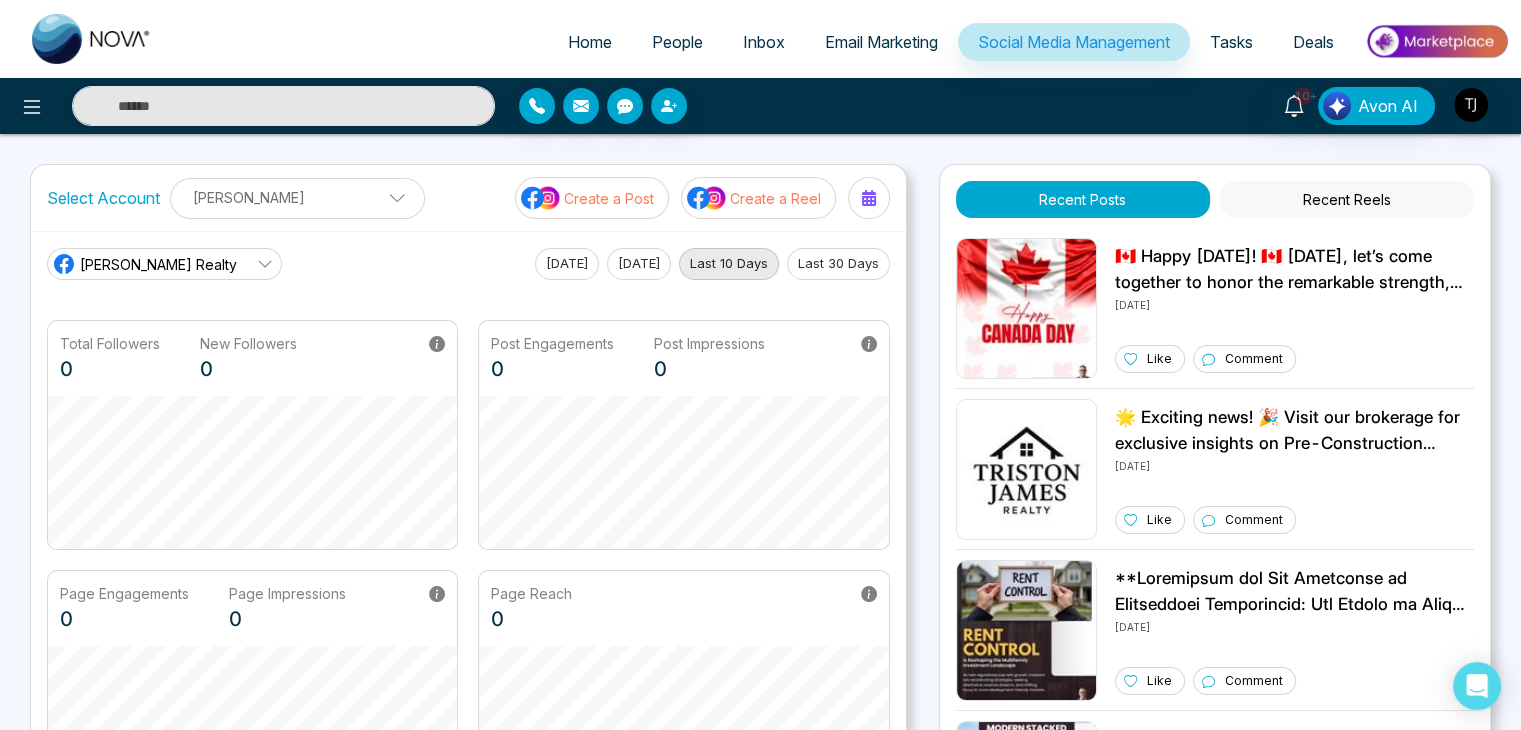 click on "[PERSON_NAME] Realty [DATE] [DATE] Last 10 Days Last 30 Days" at bounding box center [468, 264] 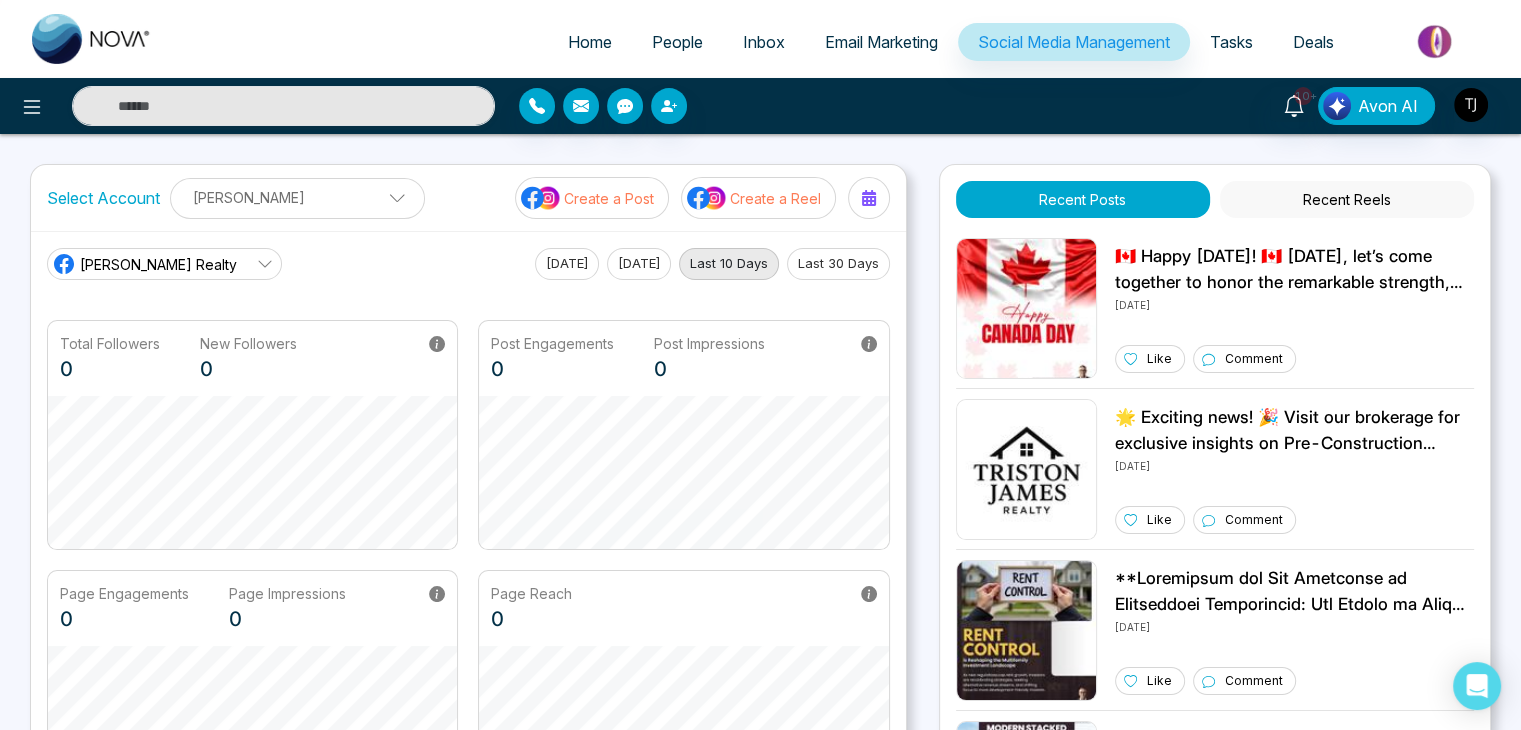 click on "[PERSON_NAME]" at bounding box center [297, 197] 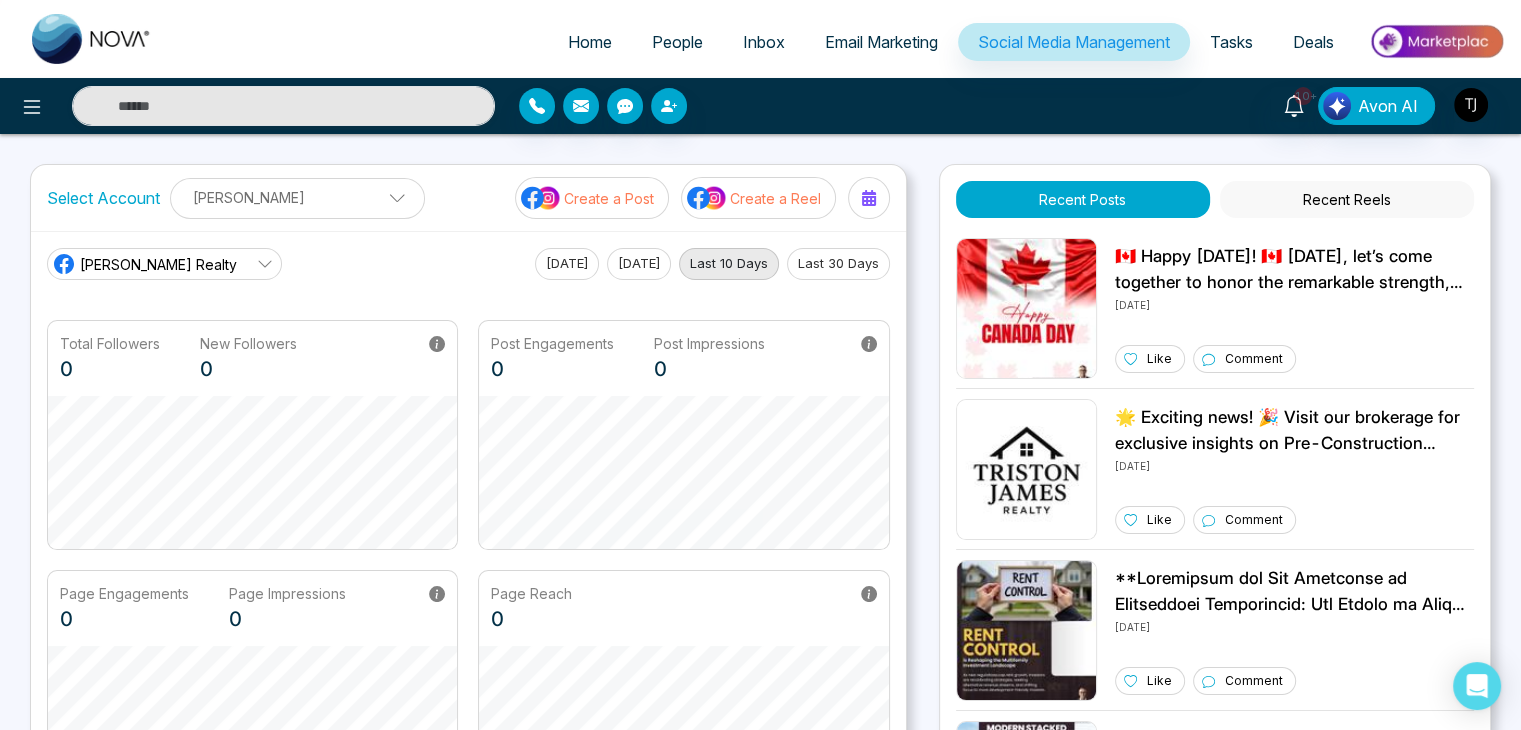 click on "Home" at bounding box center [590, 42] 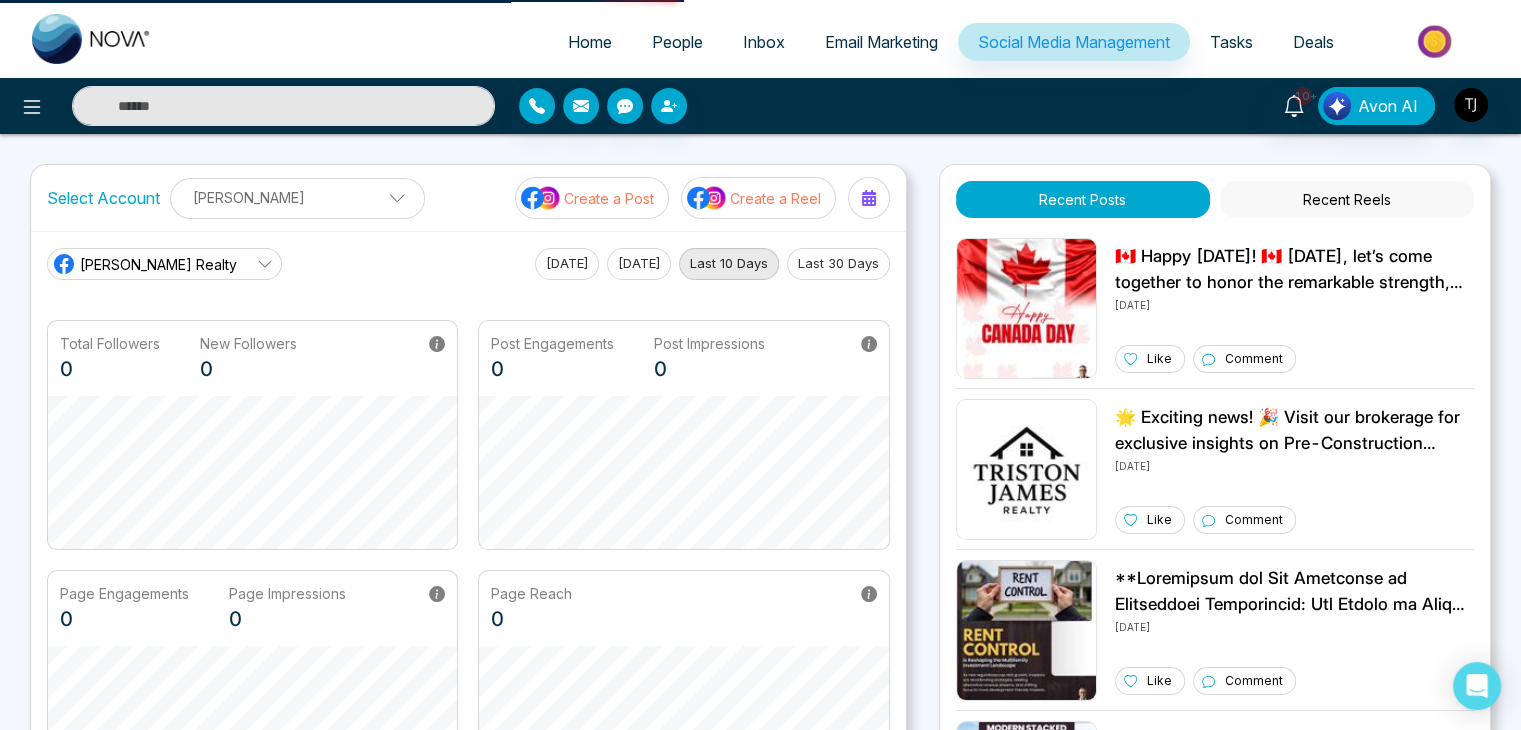 select on "*" 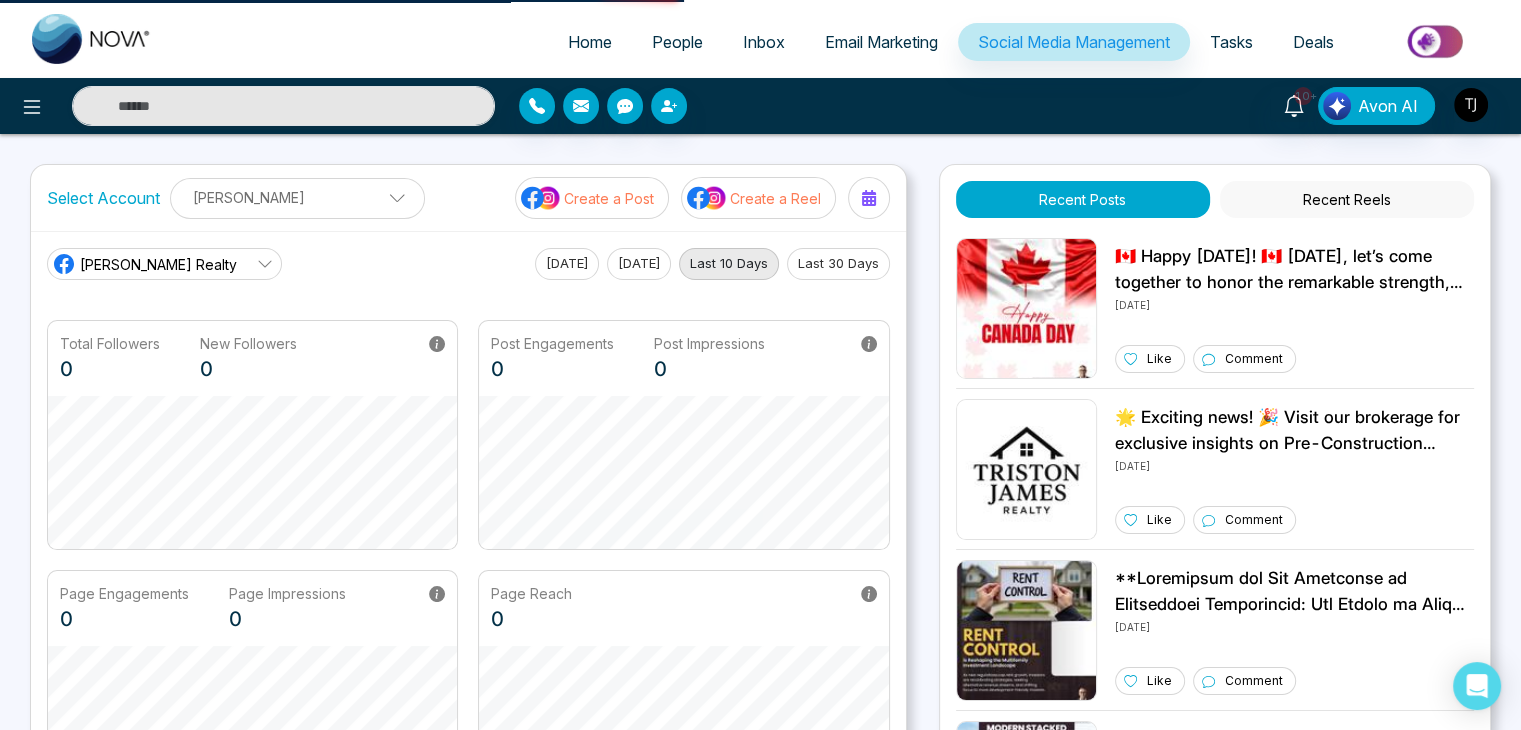 select on "*" 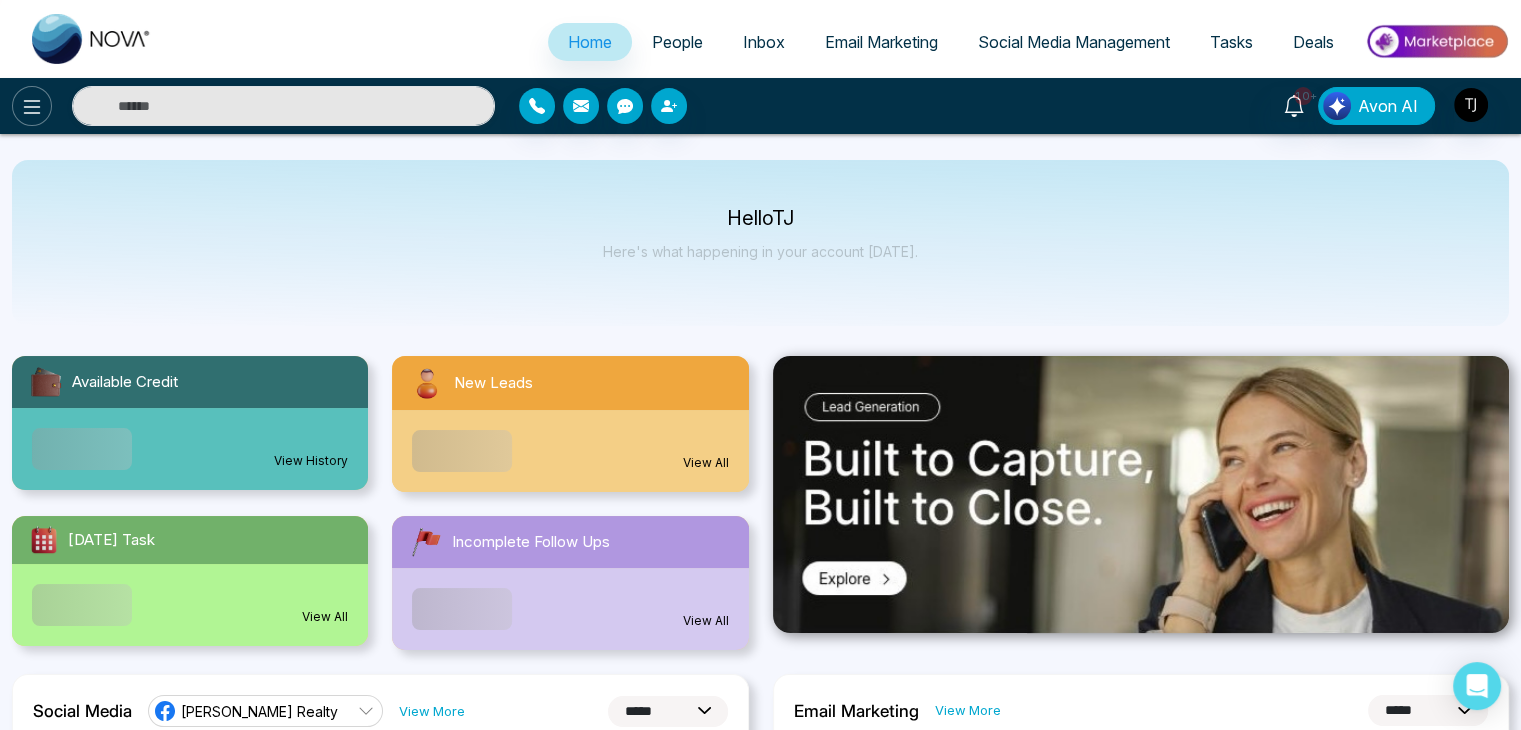 click at bounding box center [32, 106] 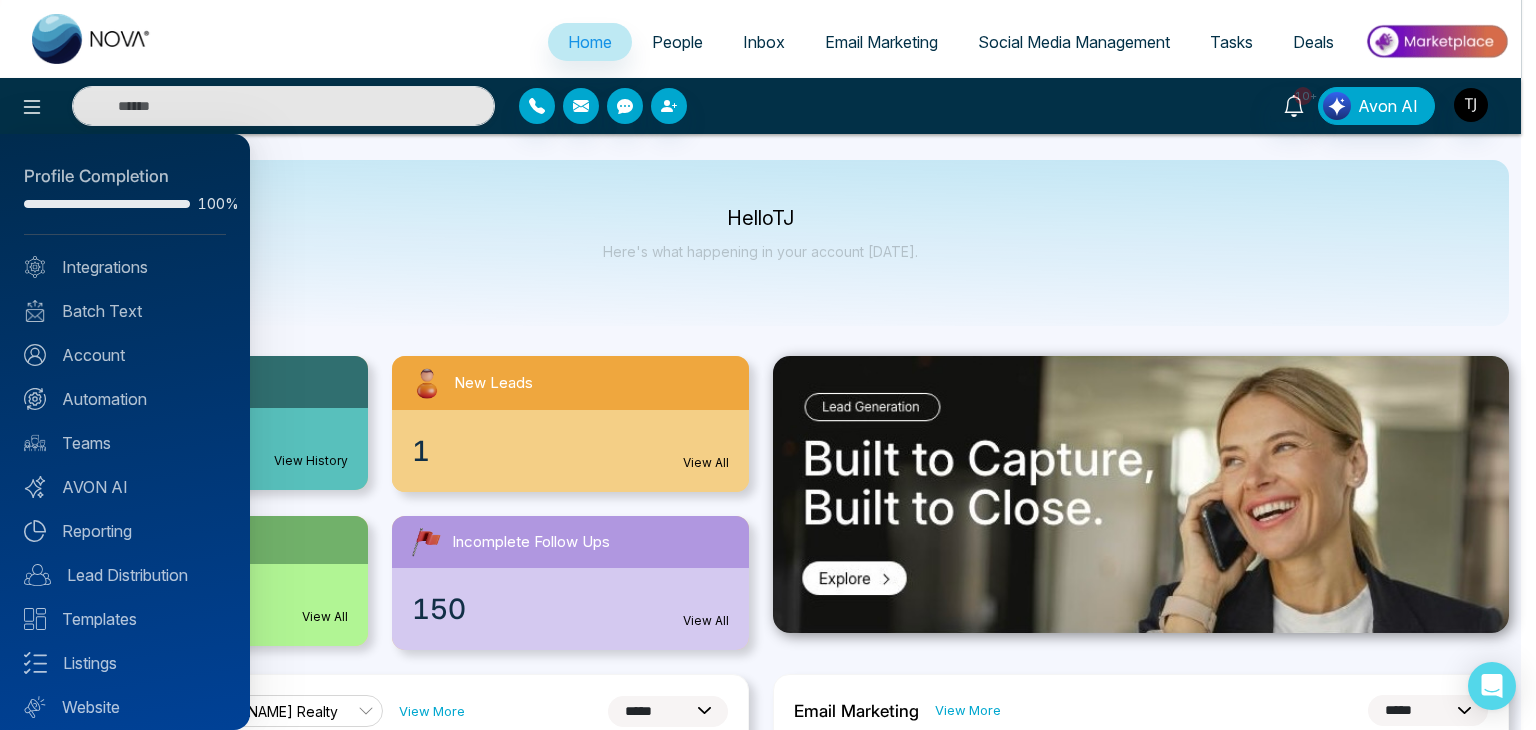 click at bounding box center [768, 365] 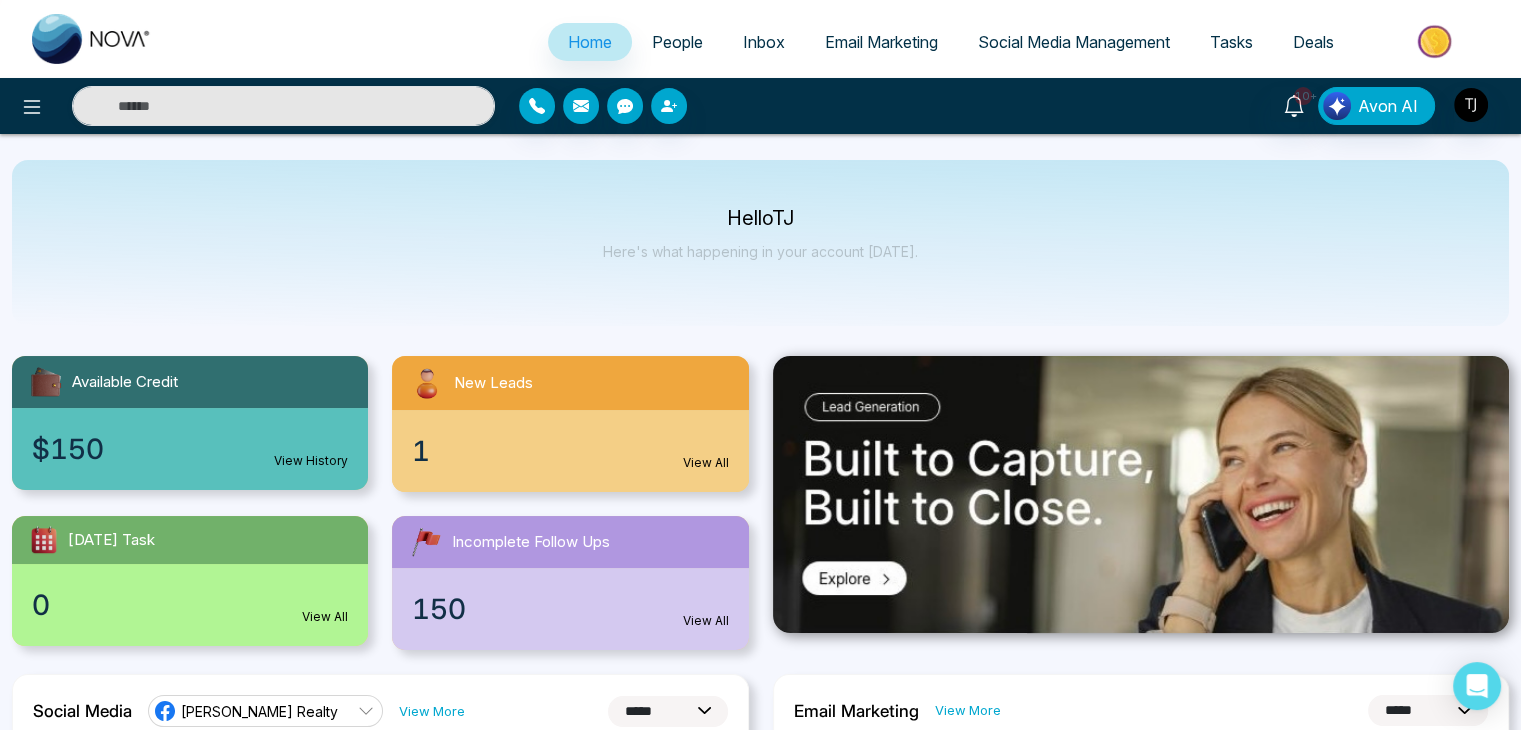 click on "Social Media Management" at bounding box center [1074, 42] 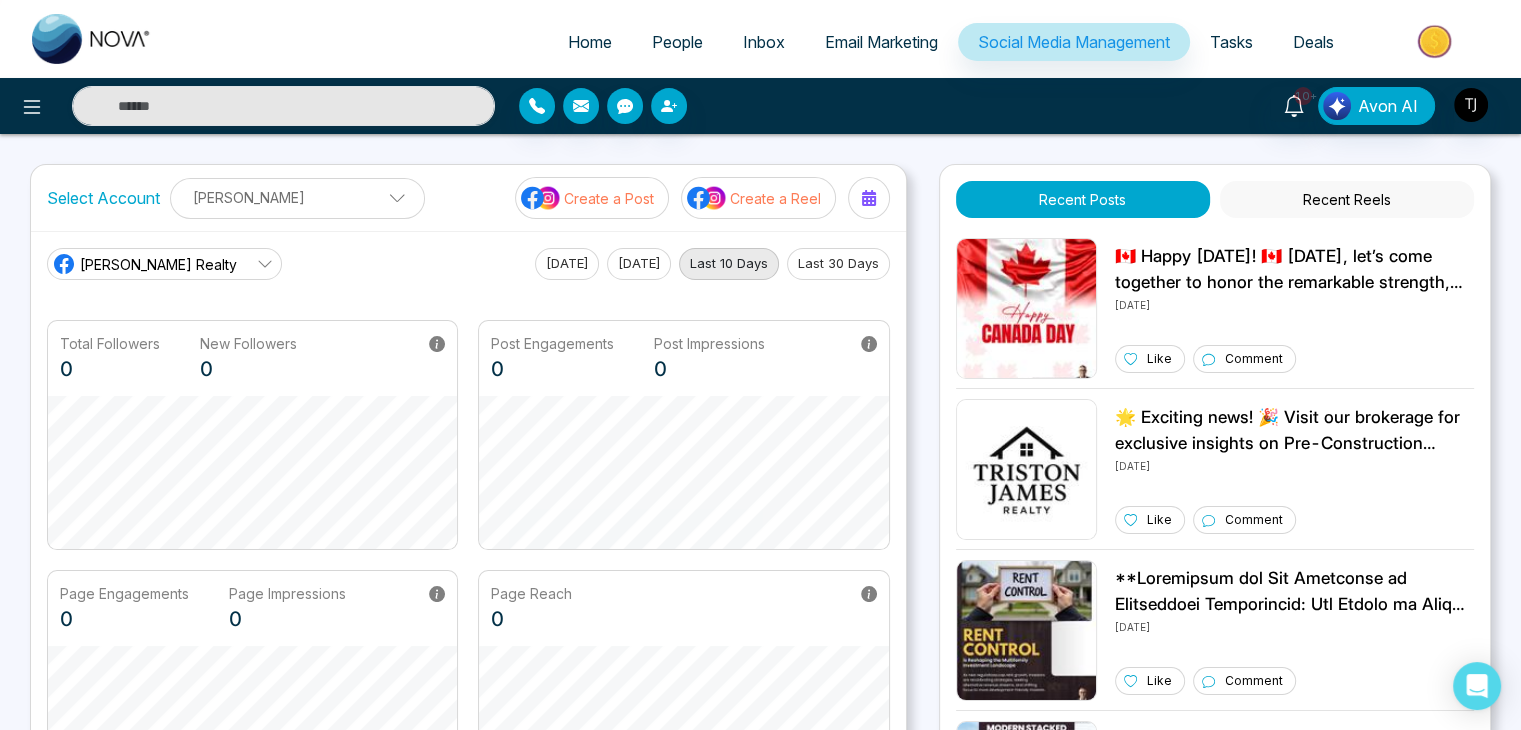 click on "[PERSON_NAME]" at bounding box center (297, 197) 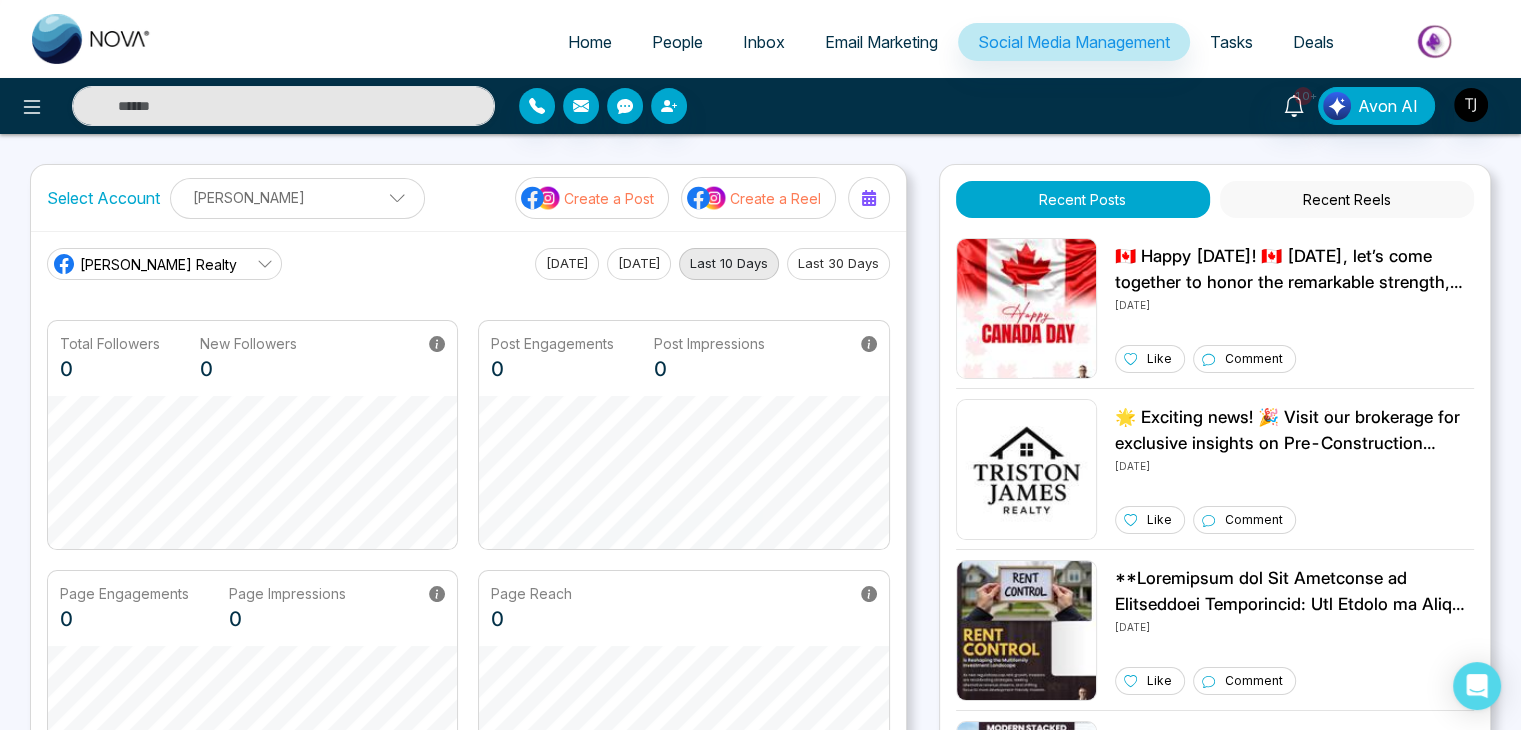 click on "[PERSON_NAME]" at bounding box center [297, 197] 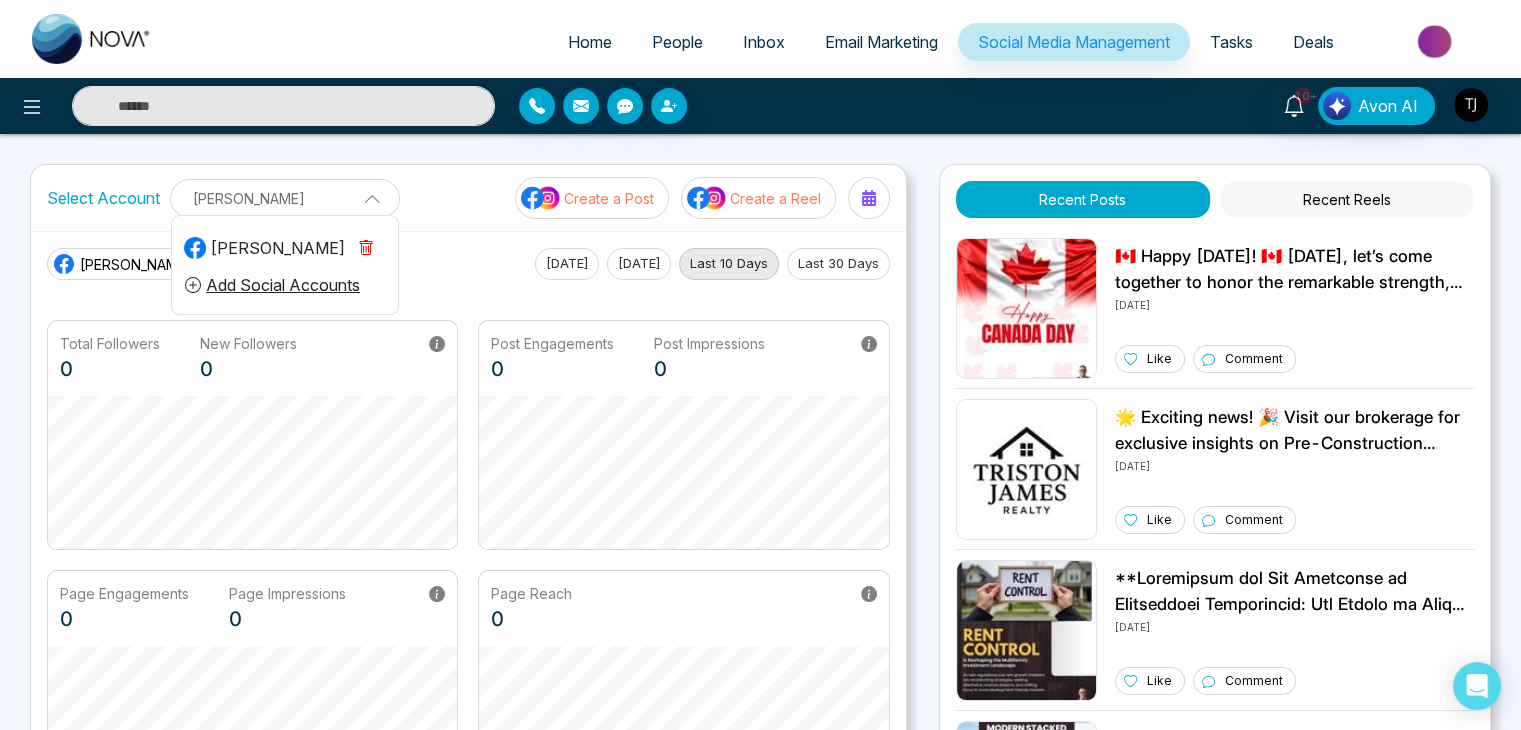 click at bounding box center (365, 197) 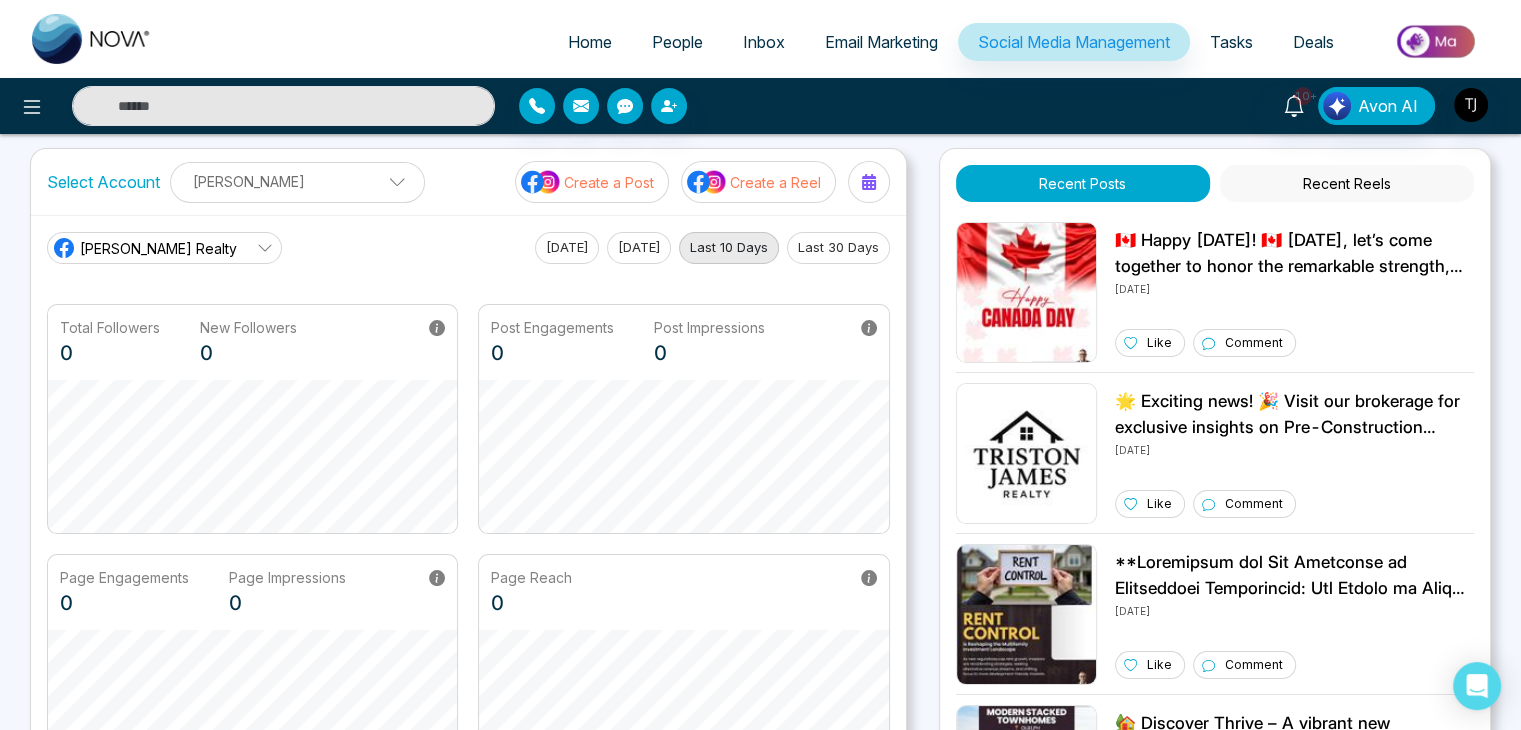 scroll, scrollTop: 0, scrollLeft: 0, axis: both 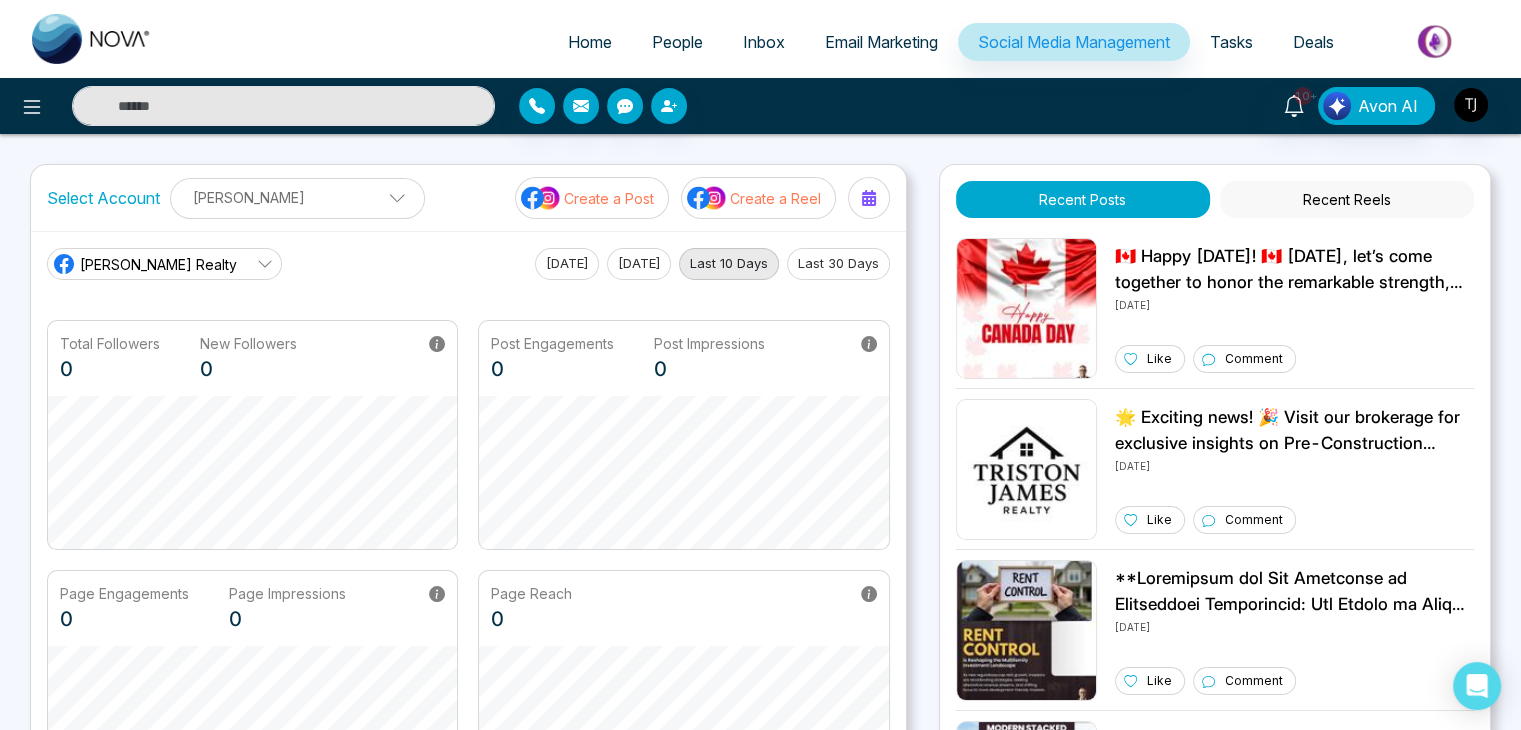 click on "Create a Reel" at bounding box center (775, 198) 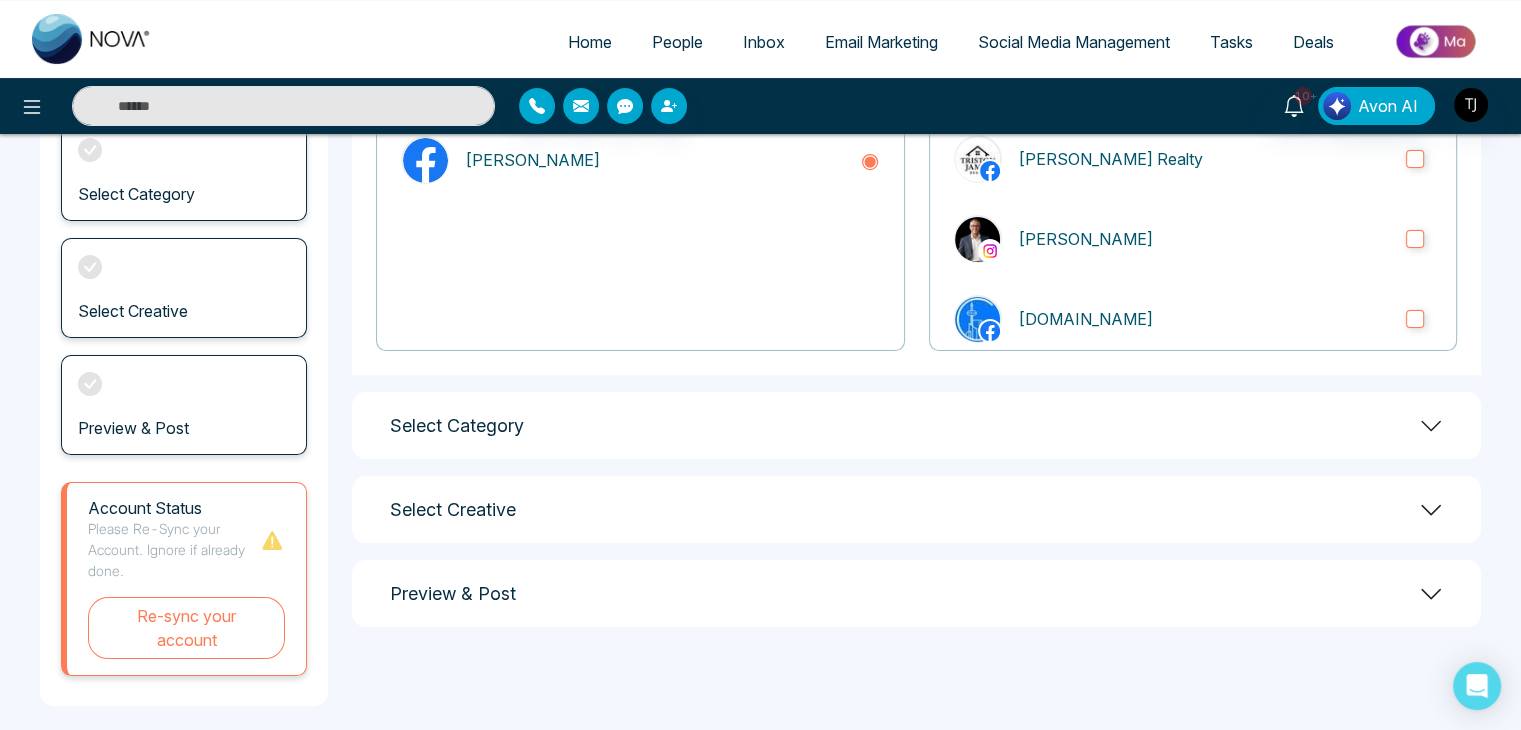 scroll, scrollTop: 280, scrollLeft: 0, axis: vertical 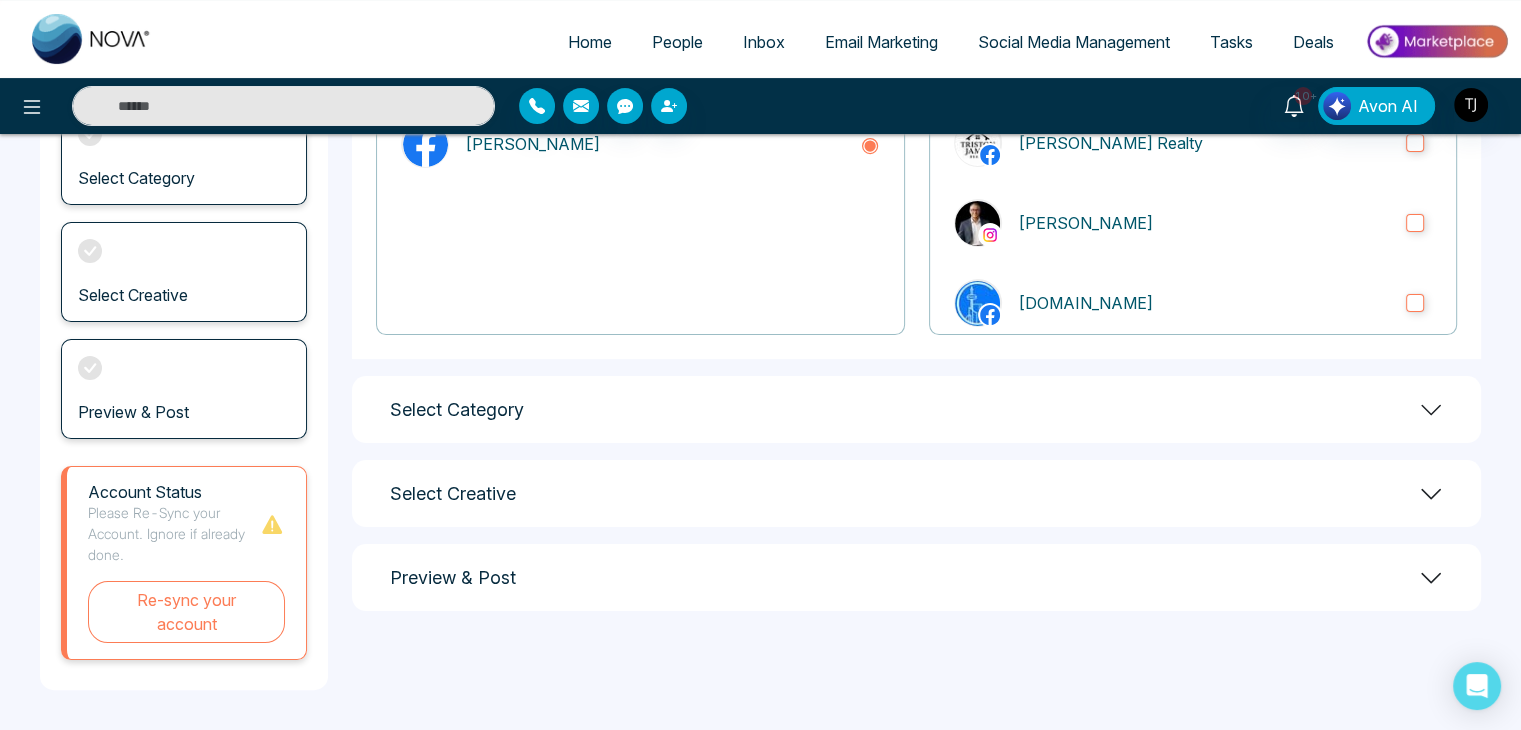 click on "Select Category" at bounding box center (916, 409) 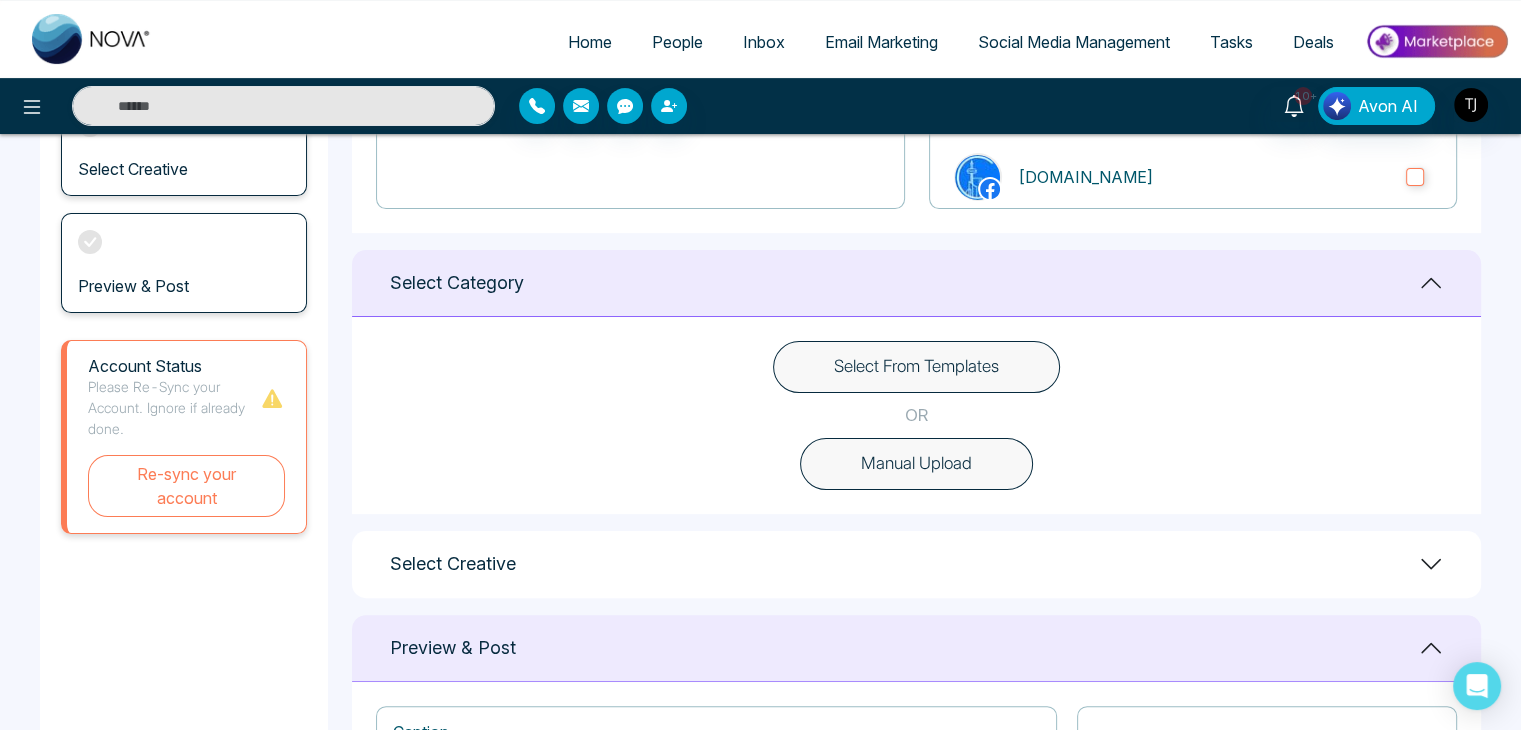 scroll, scrollTop: 415, scrollLeft: 0, axis: vertical 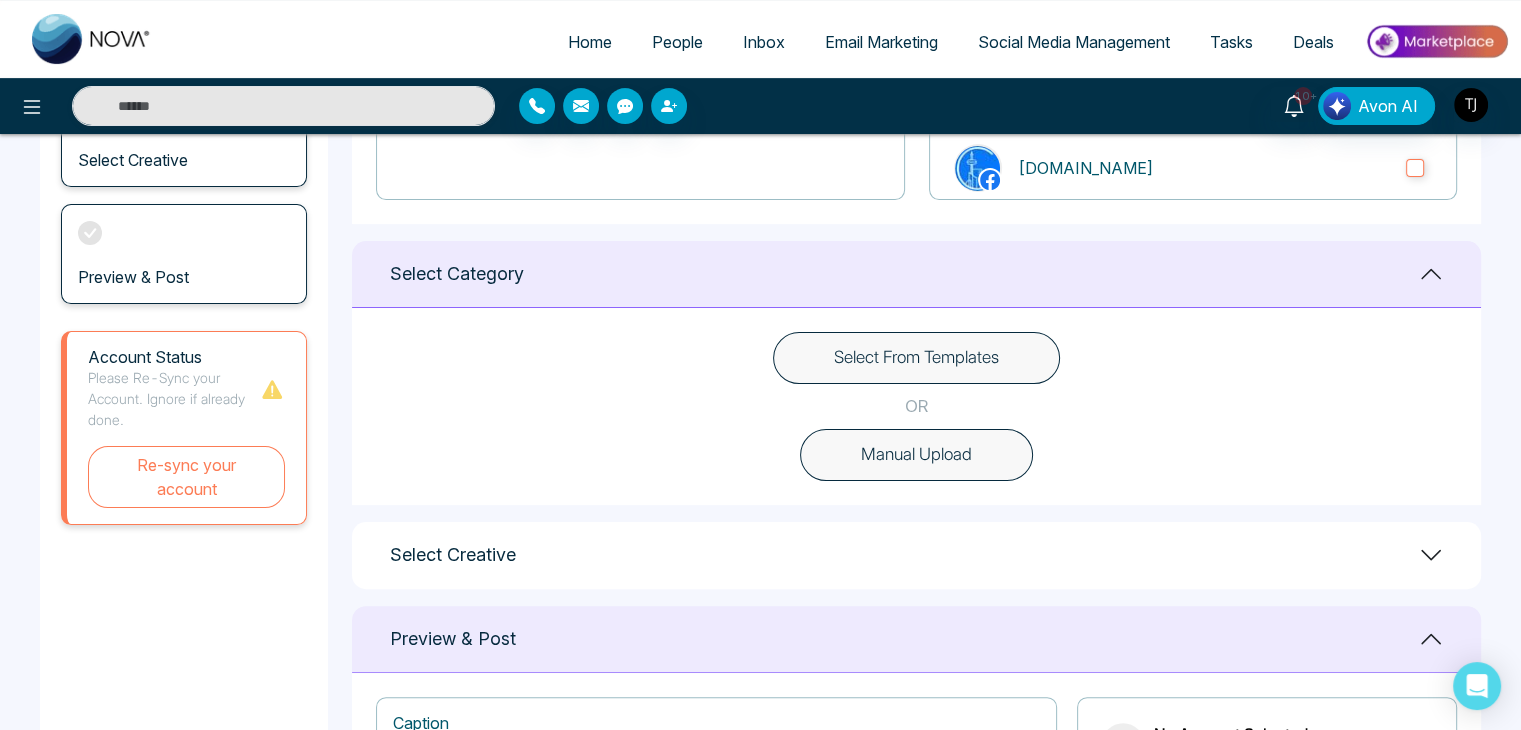 click on "Select From Templates" at bounding box center (916, 358) 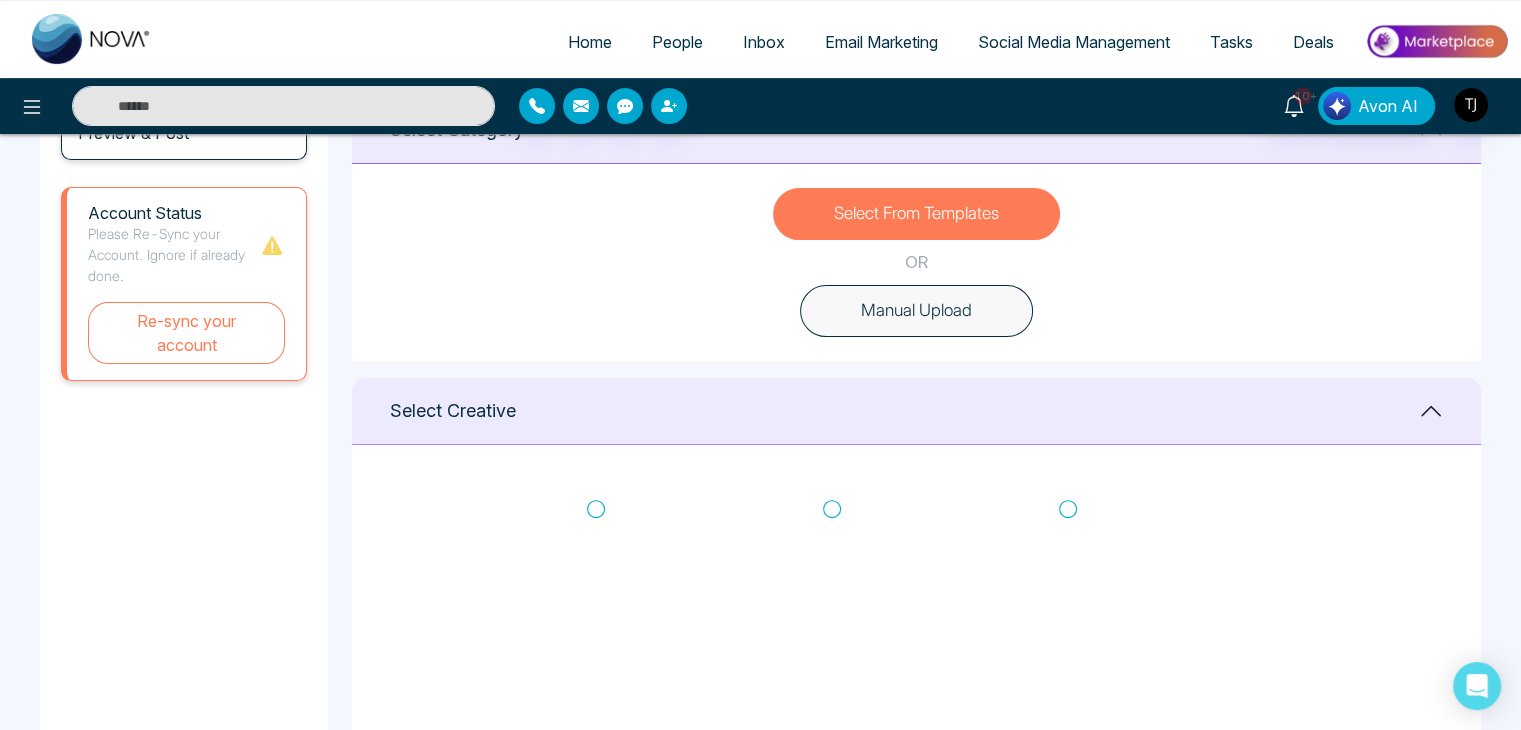 scroll, scrollTop: 590, scrollLeft: 0, axis: vertical 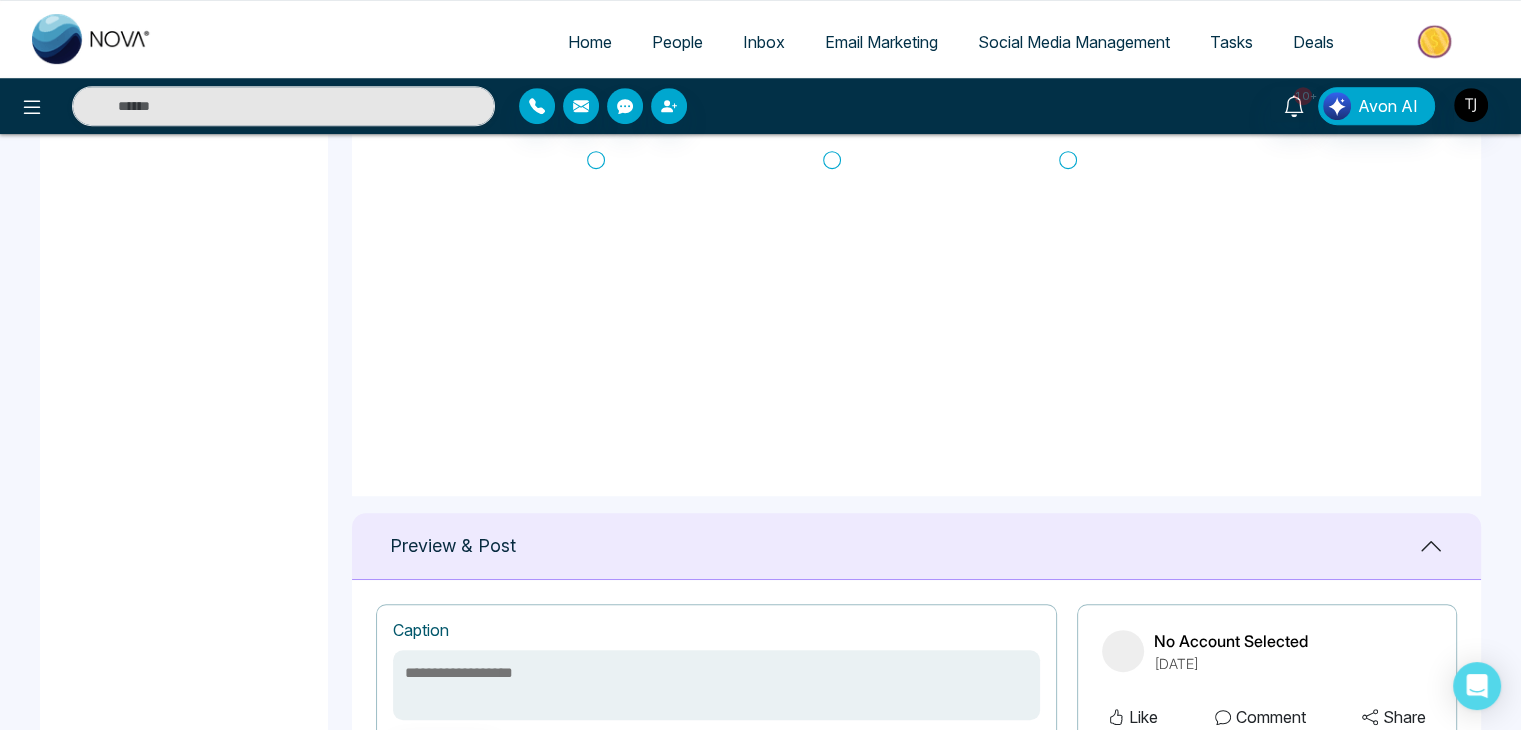 click 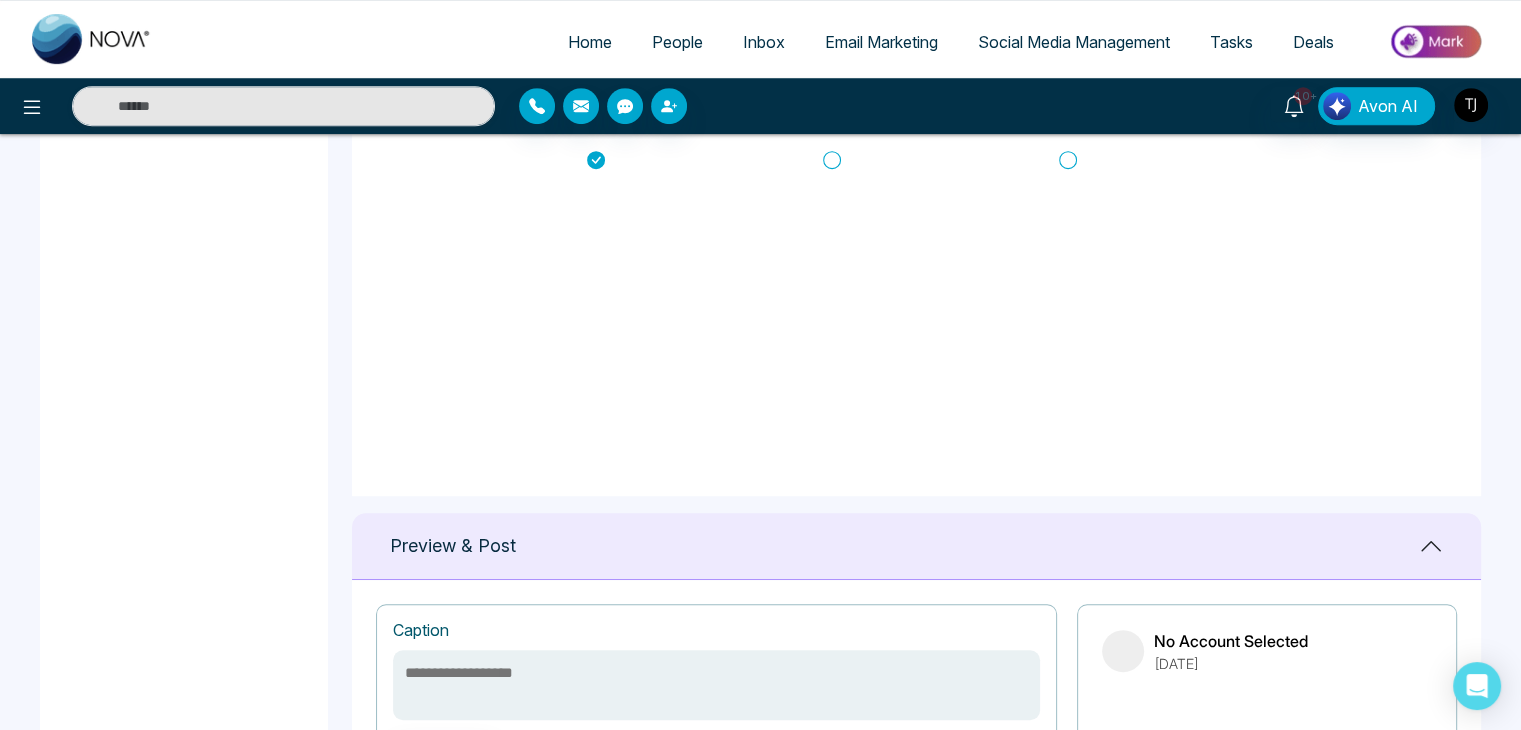 type on "**********" 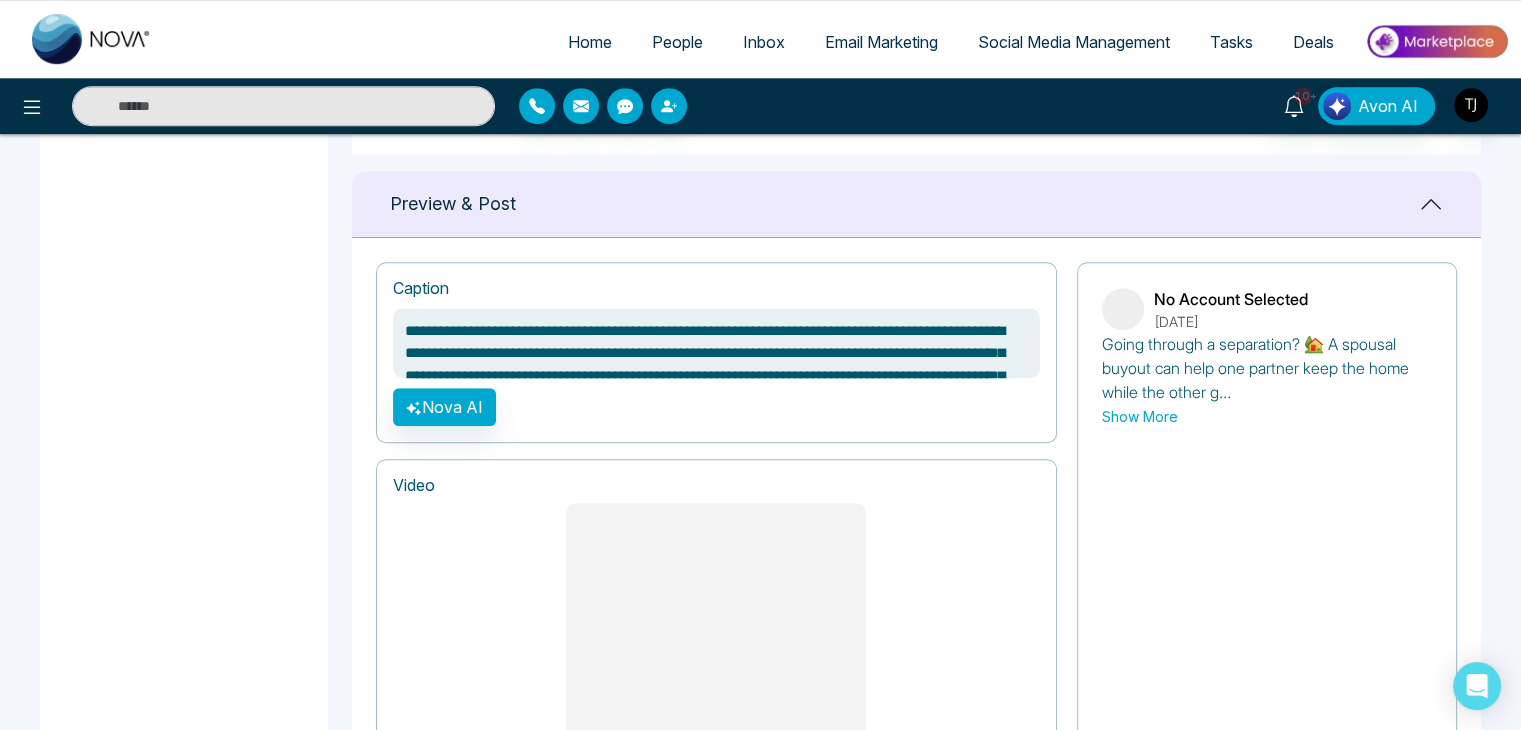 scroll, scrollTop: 1307, scrollLeft: 0, axis: vertical 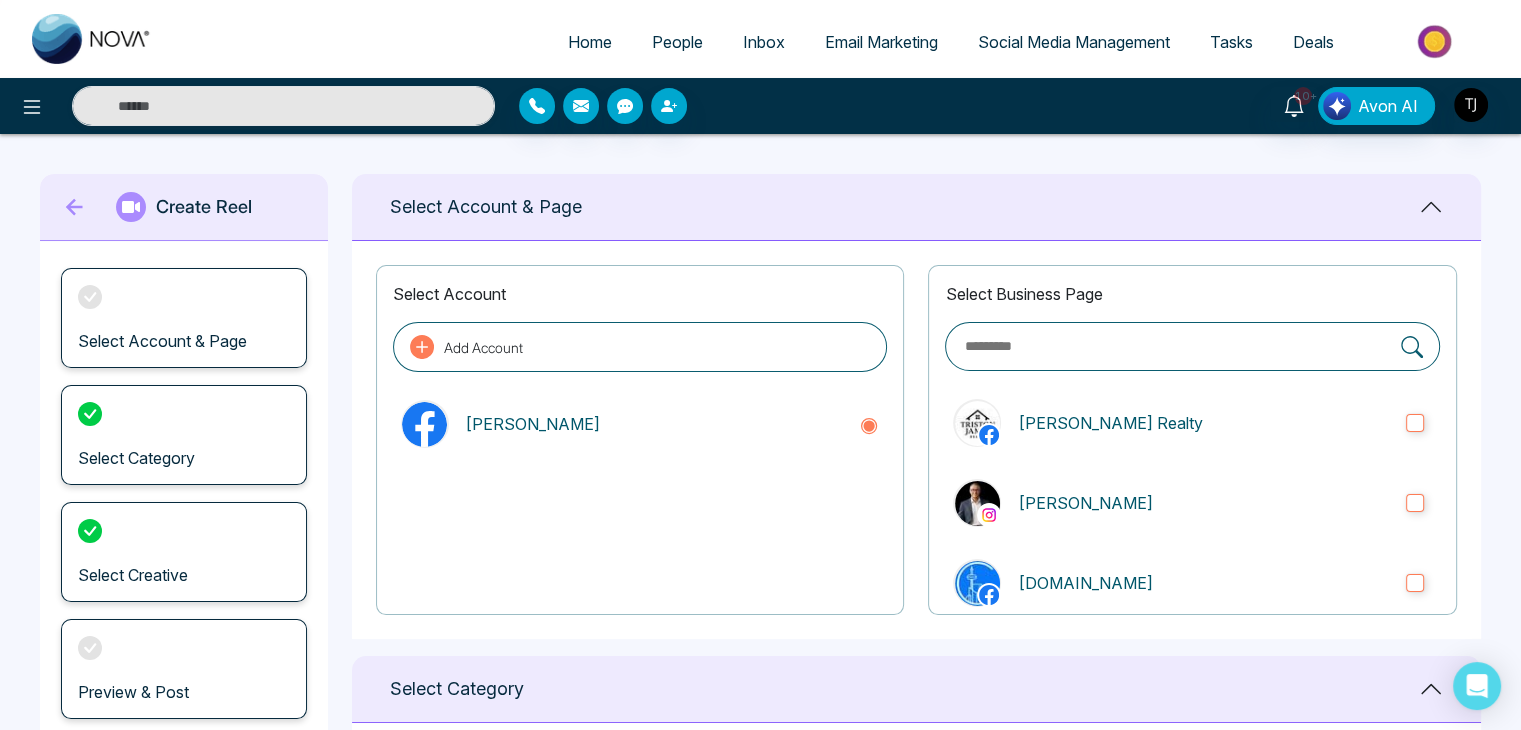 click on "Social Media Management" at bounding box center [1074, 42] 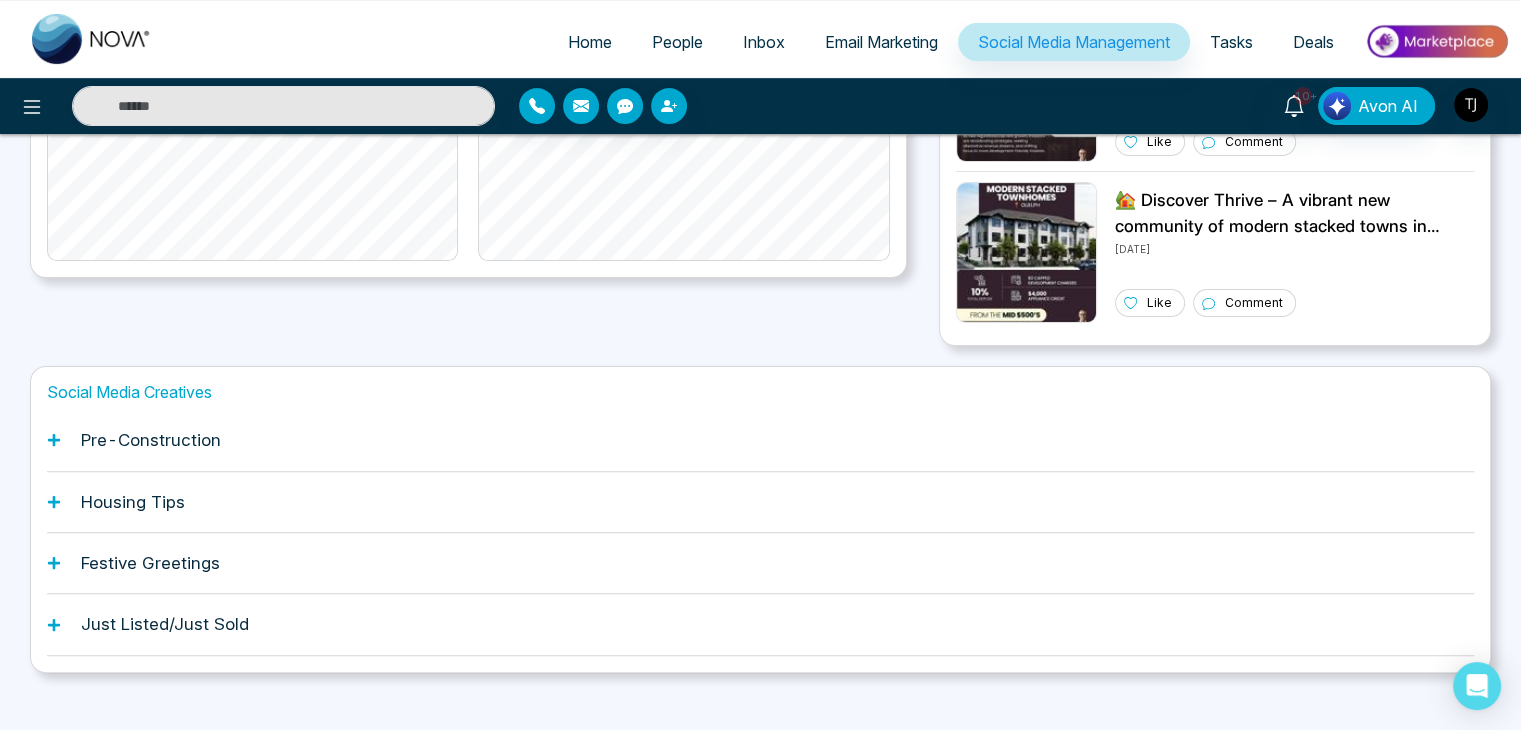 scroll, scrollTop: 560, scrollLeft: 0, axis: vertical 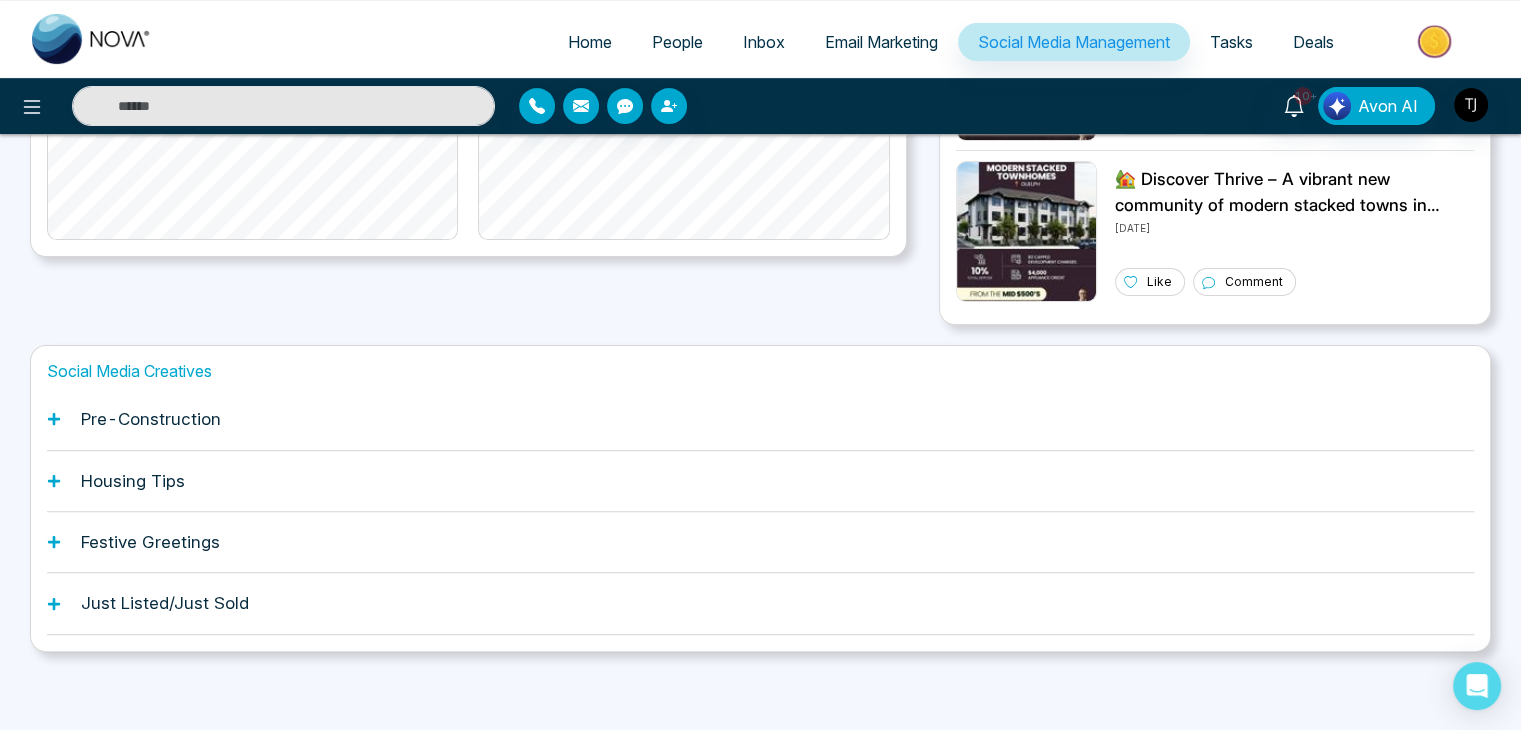 click on "Just Listed/Just Sold" at bounding box center [760, 603] 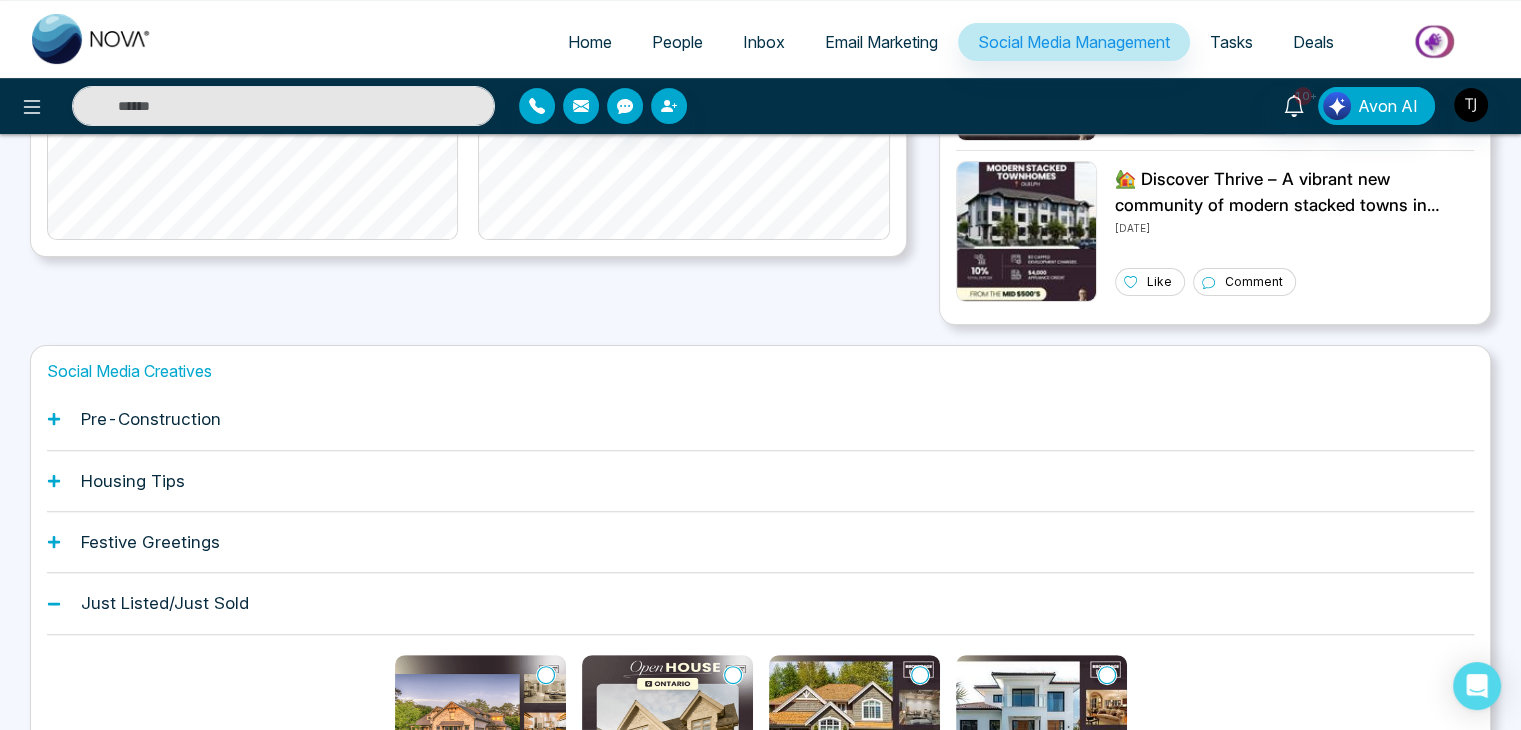 scroll, scrollTop: 776, scrollLeft: 0, axis: vertical 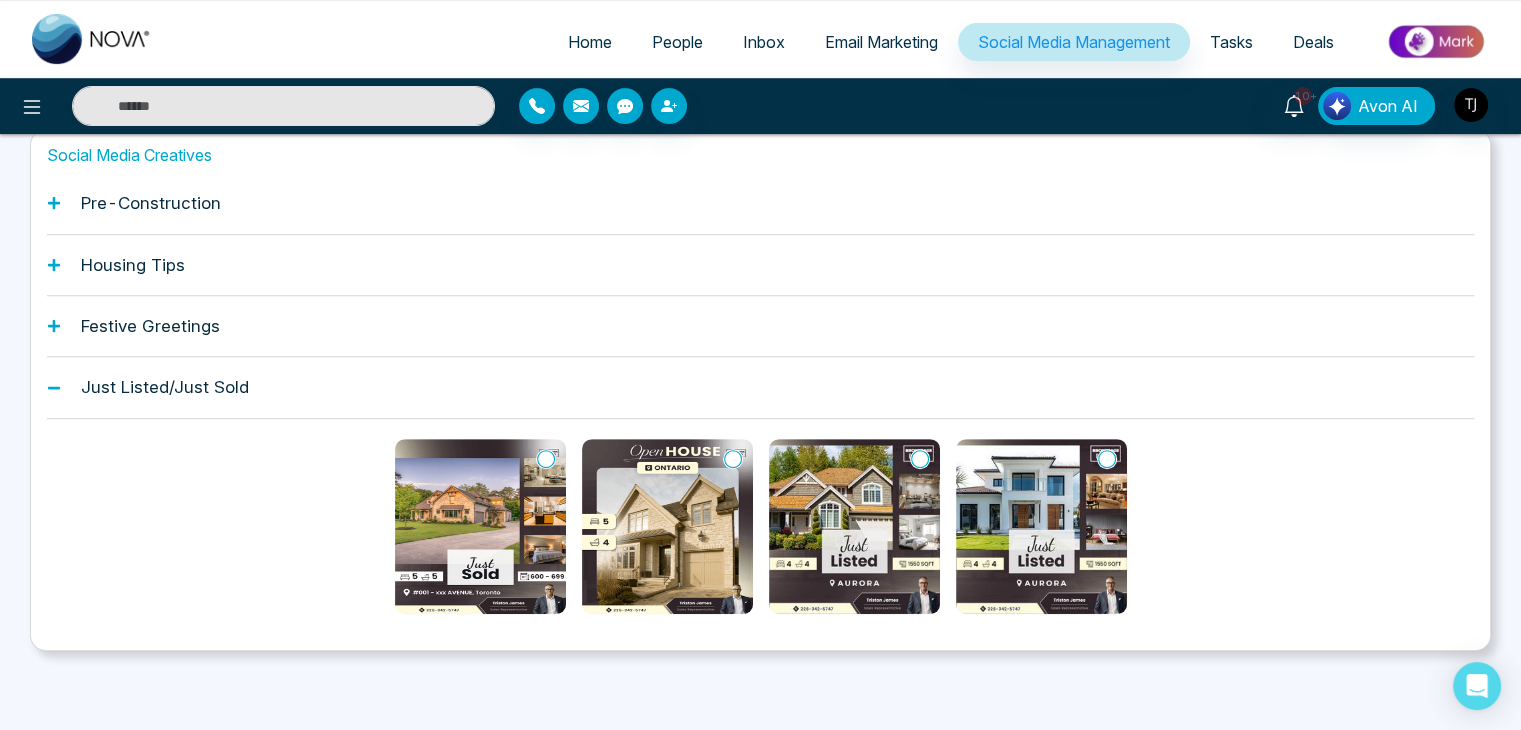 drag, startPoint x: 244, startPoint y: 389, endPoint x: 112, endPoint y: 437, distance: 140.4564 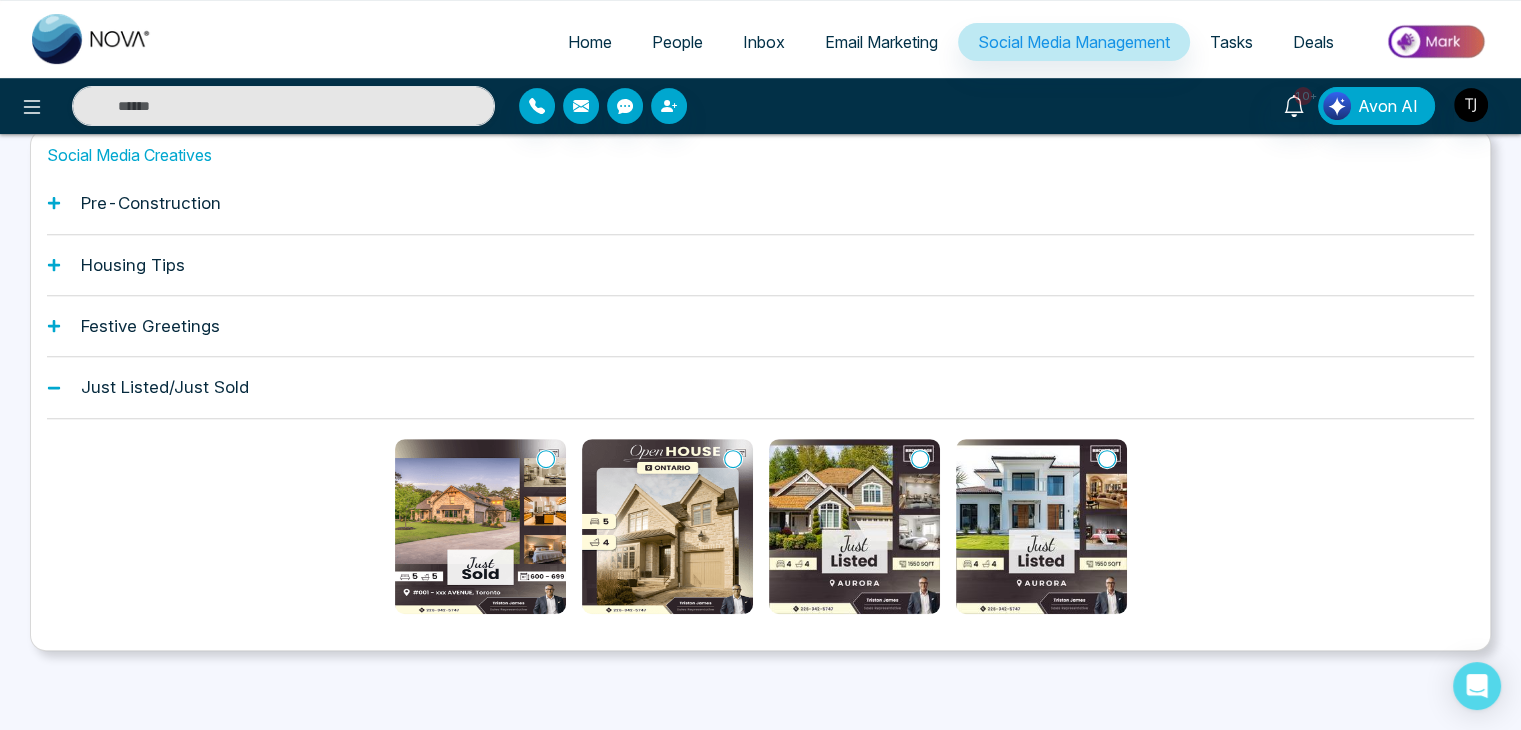 click on "Just Listed/Just Sold" at bounding box center [760, 495] 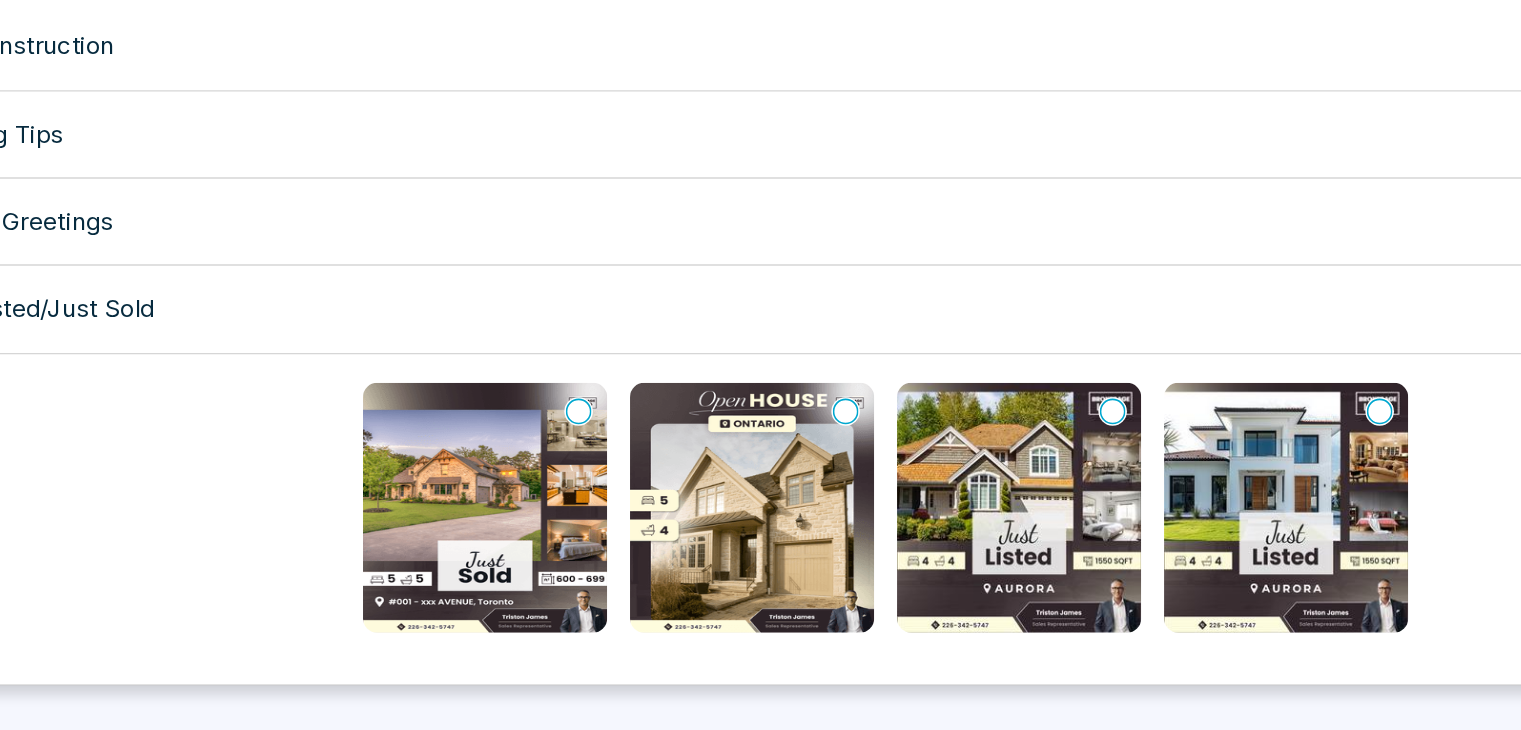 scroll, scrollTop: 776, scrollLeft: 0, axis: vertical 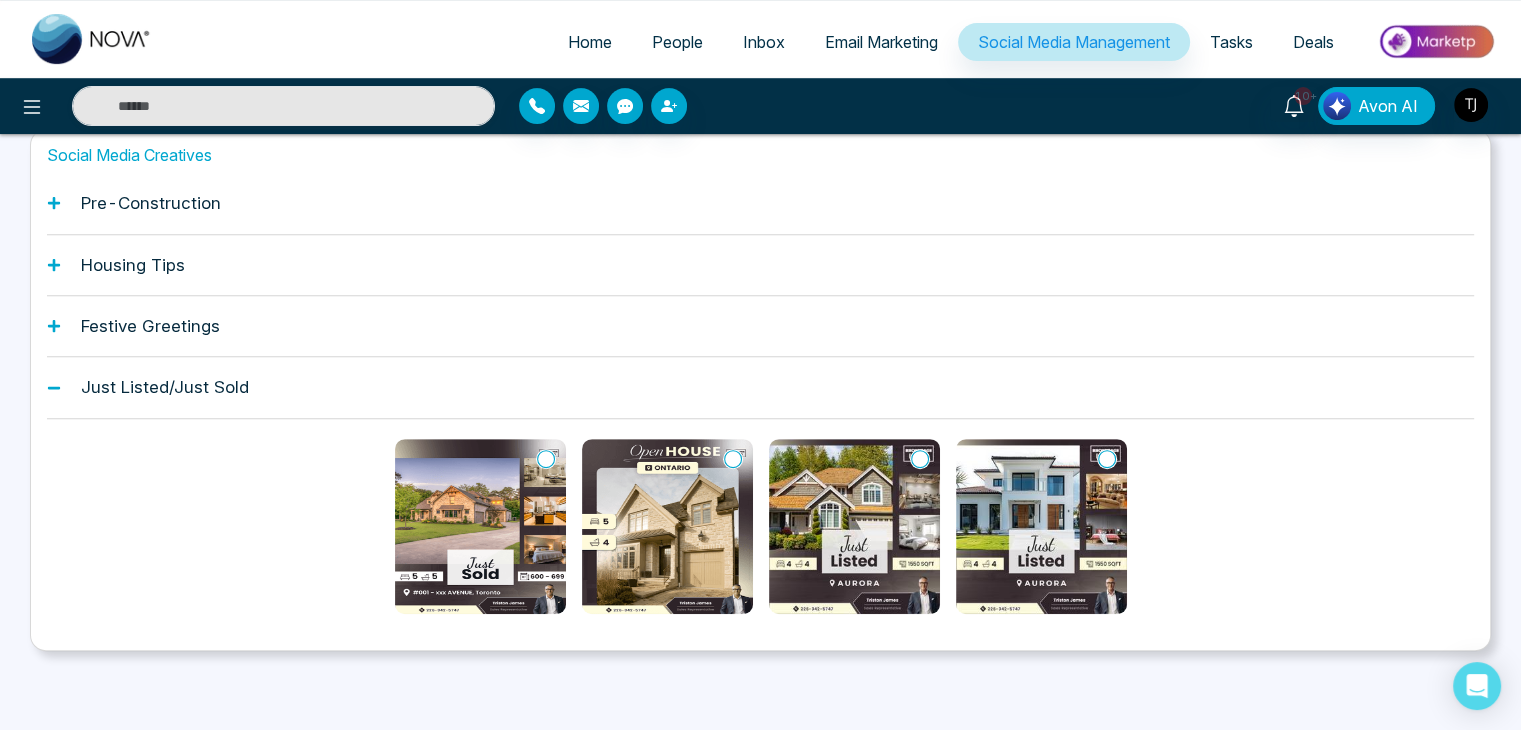click on "Just Listed/Just Sold" at bounding box center [760, 387] 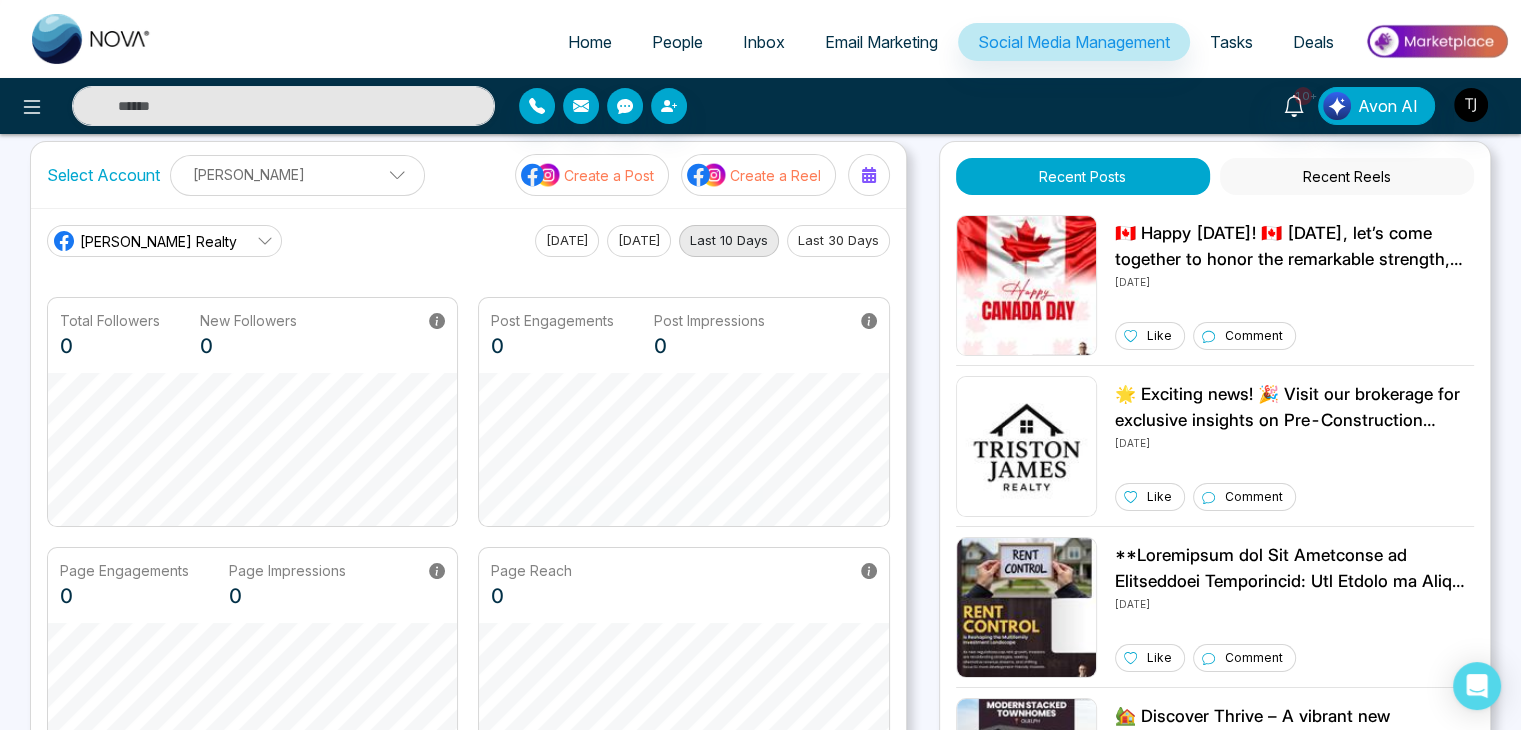 scroll, scrollTop: 0, scrollLeft: 0, axis: both 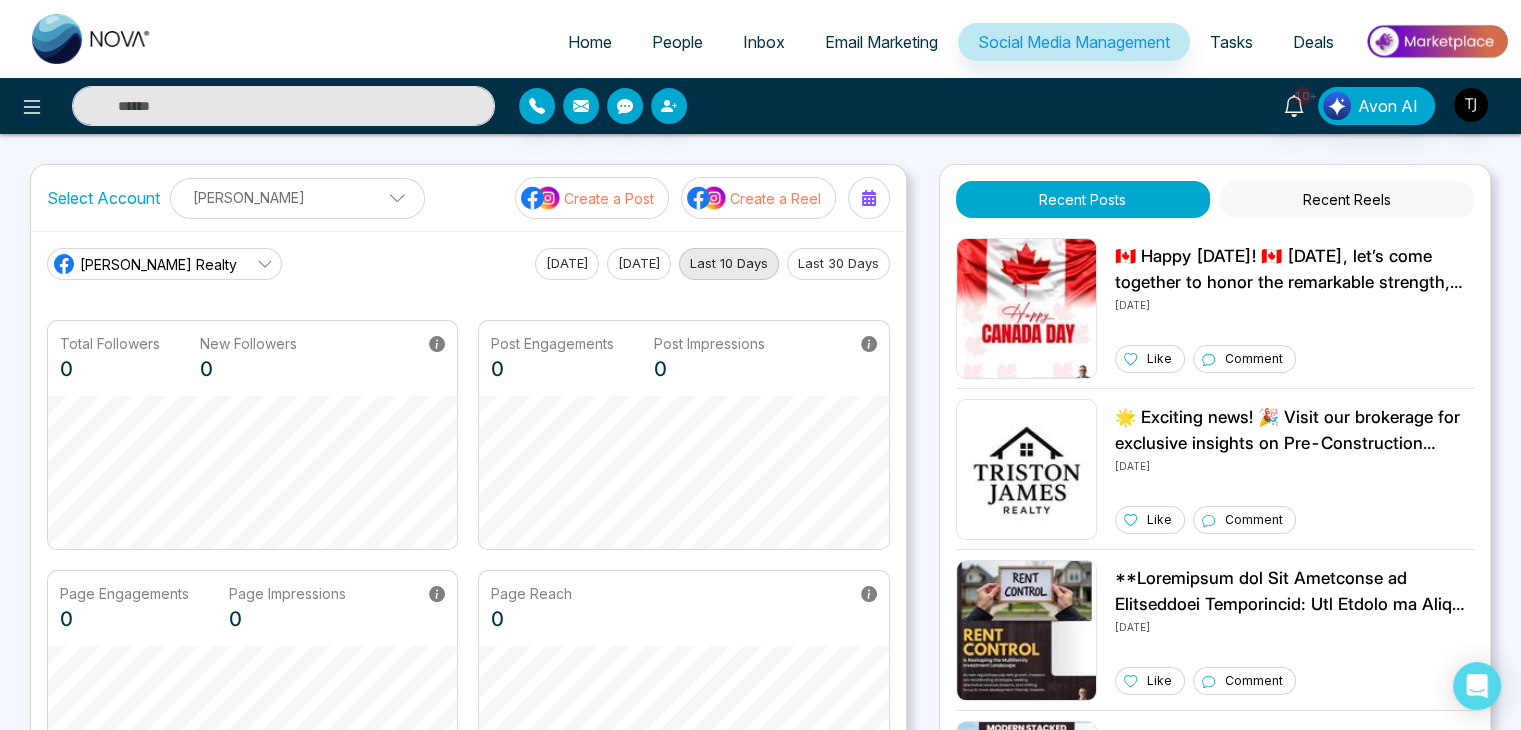 click on "Tasks" at bounding box center (1231, 42) 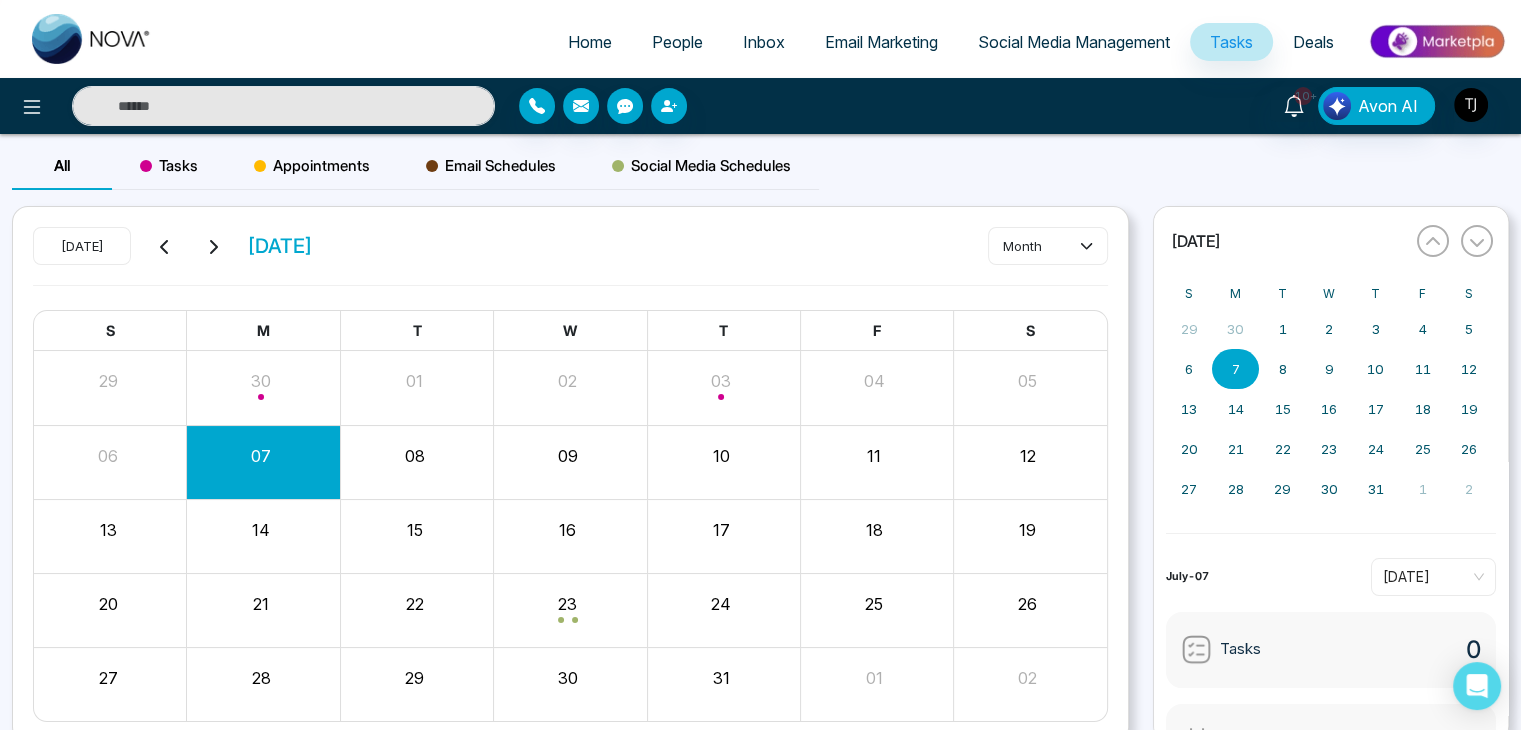 click on "Tasks" at bounding box center [169, 166] 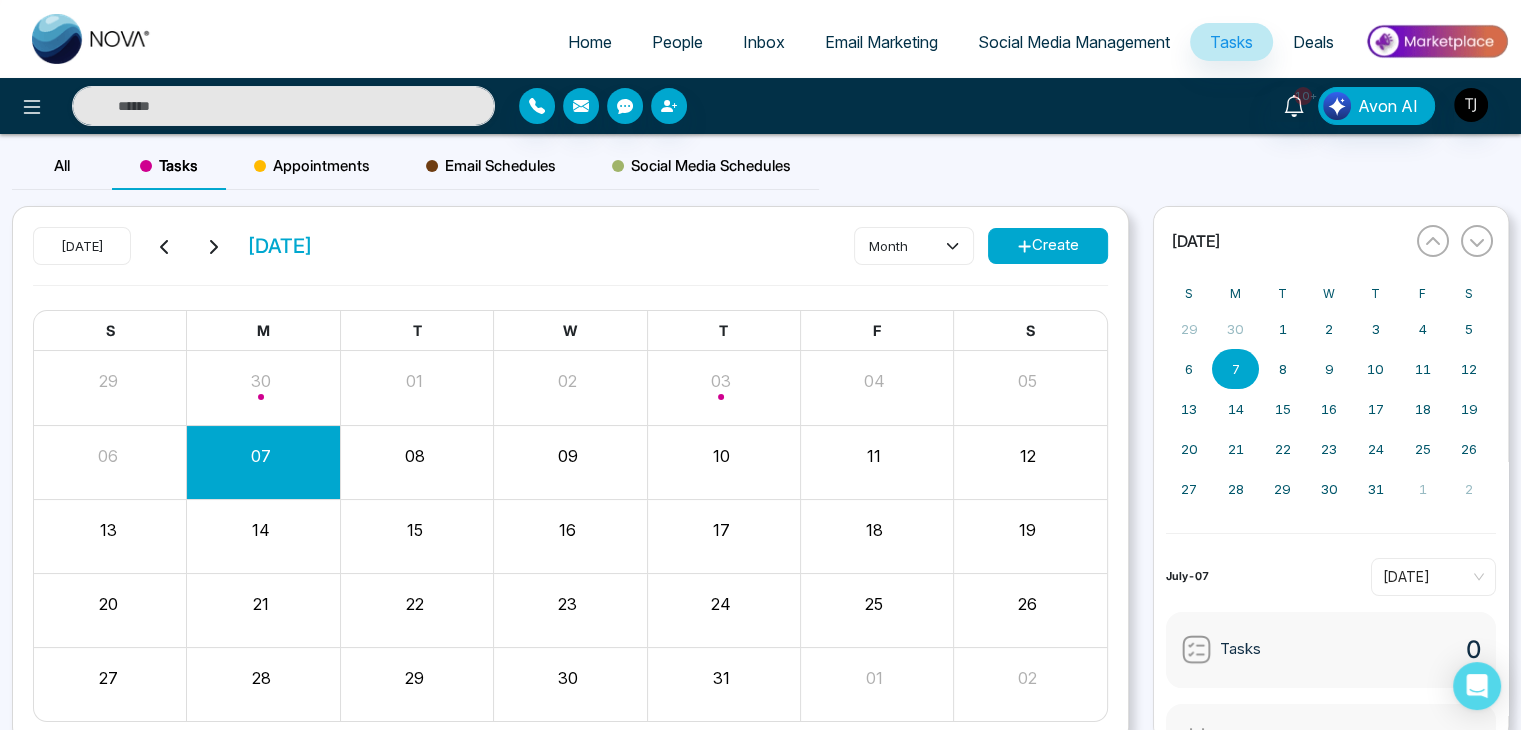 click 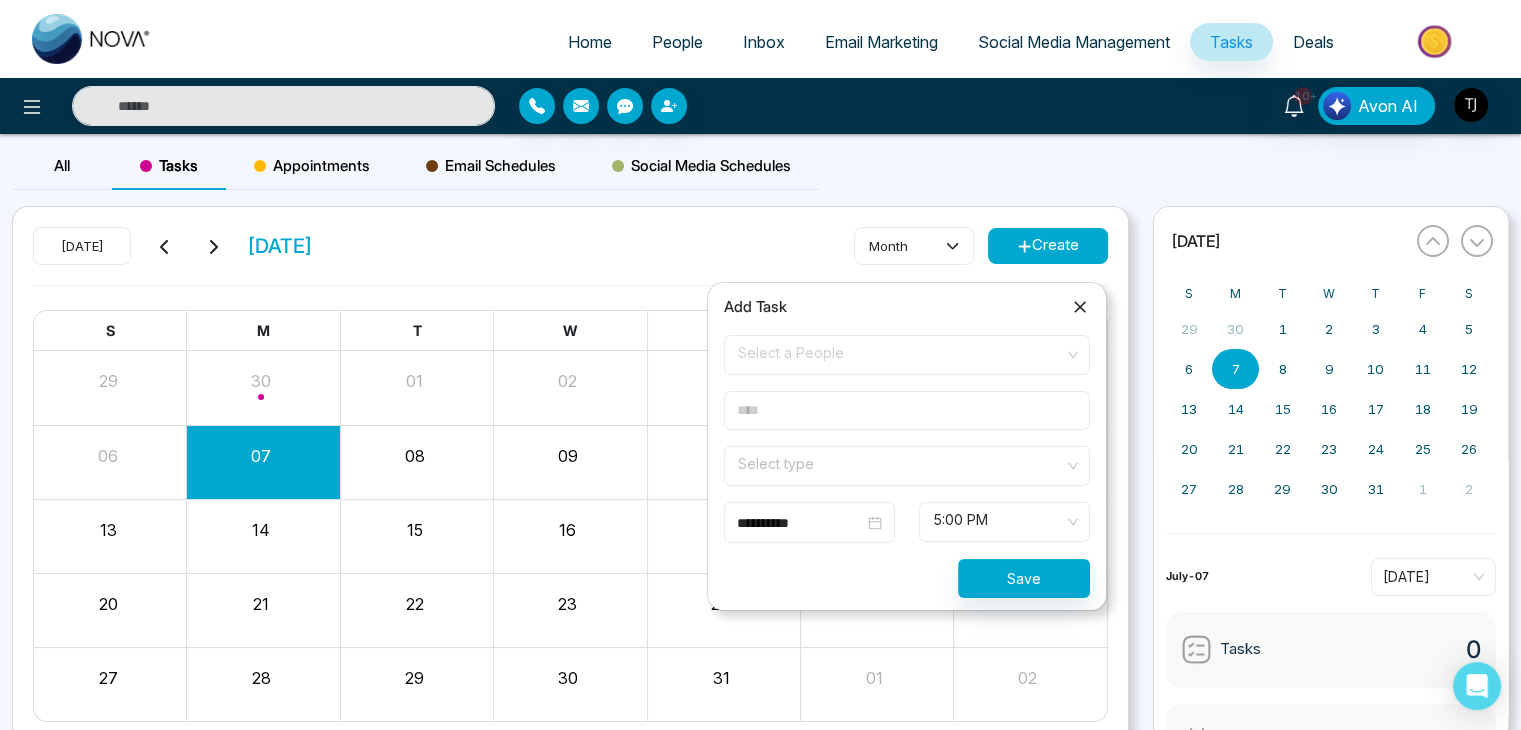 click on "Select a People" at bounding box center (907, 355) 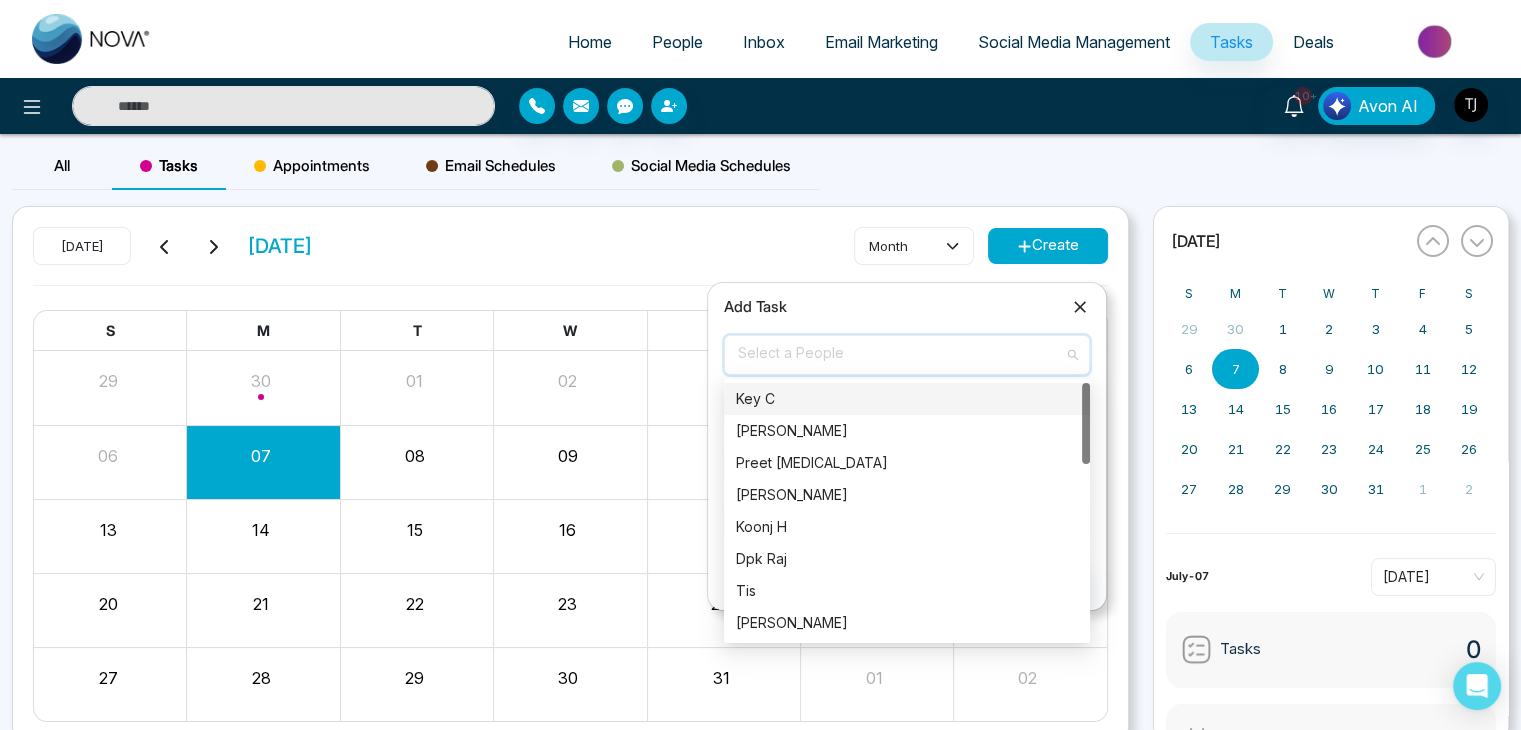 click on "Select a People" at bounding box center (907, 355) 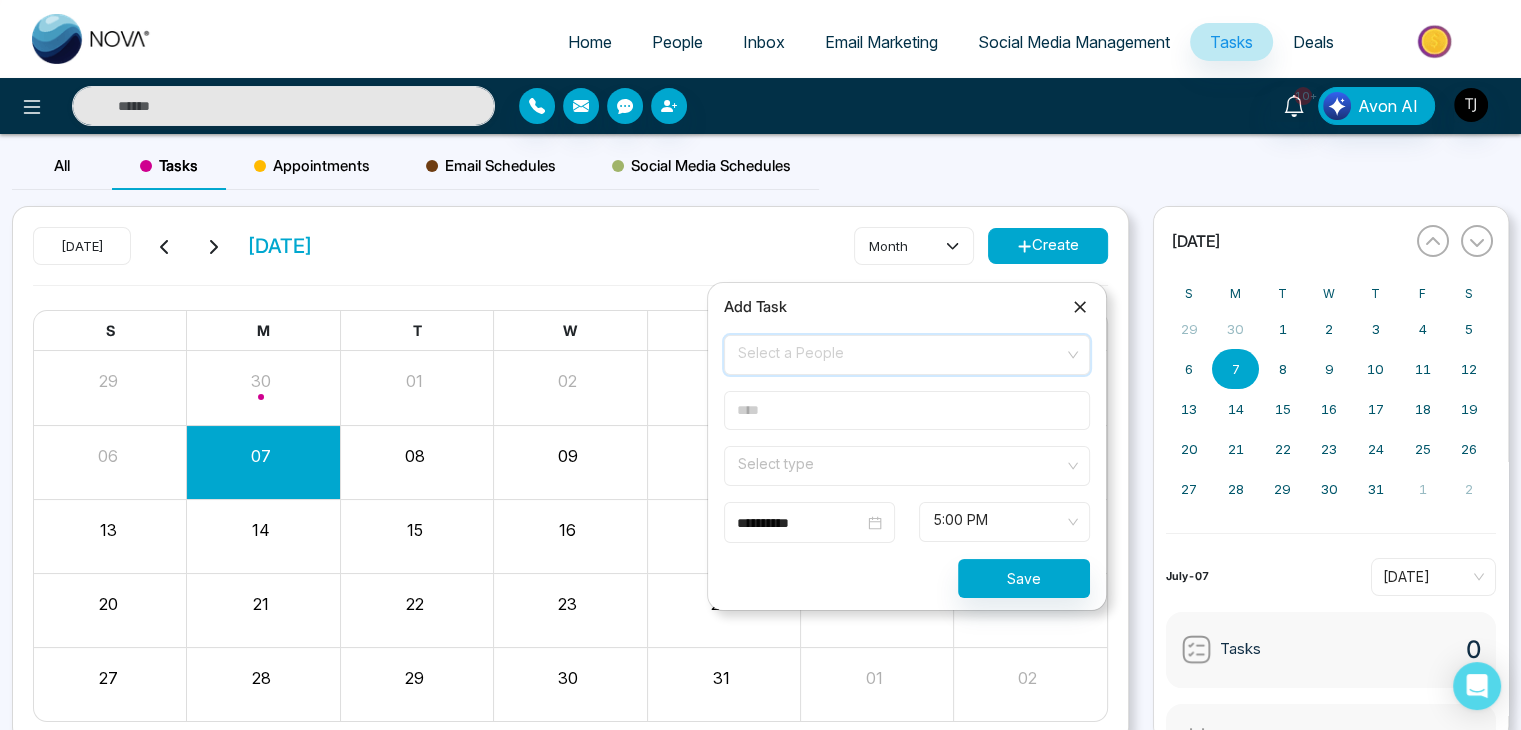 click at bounding box center [907, 410] 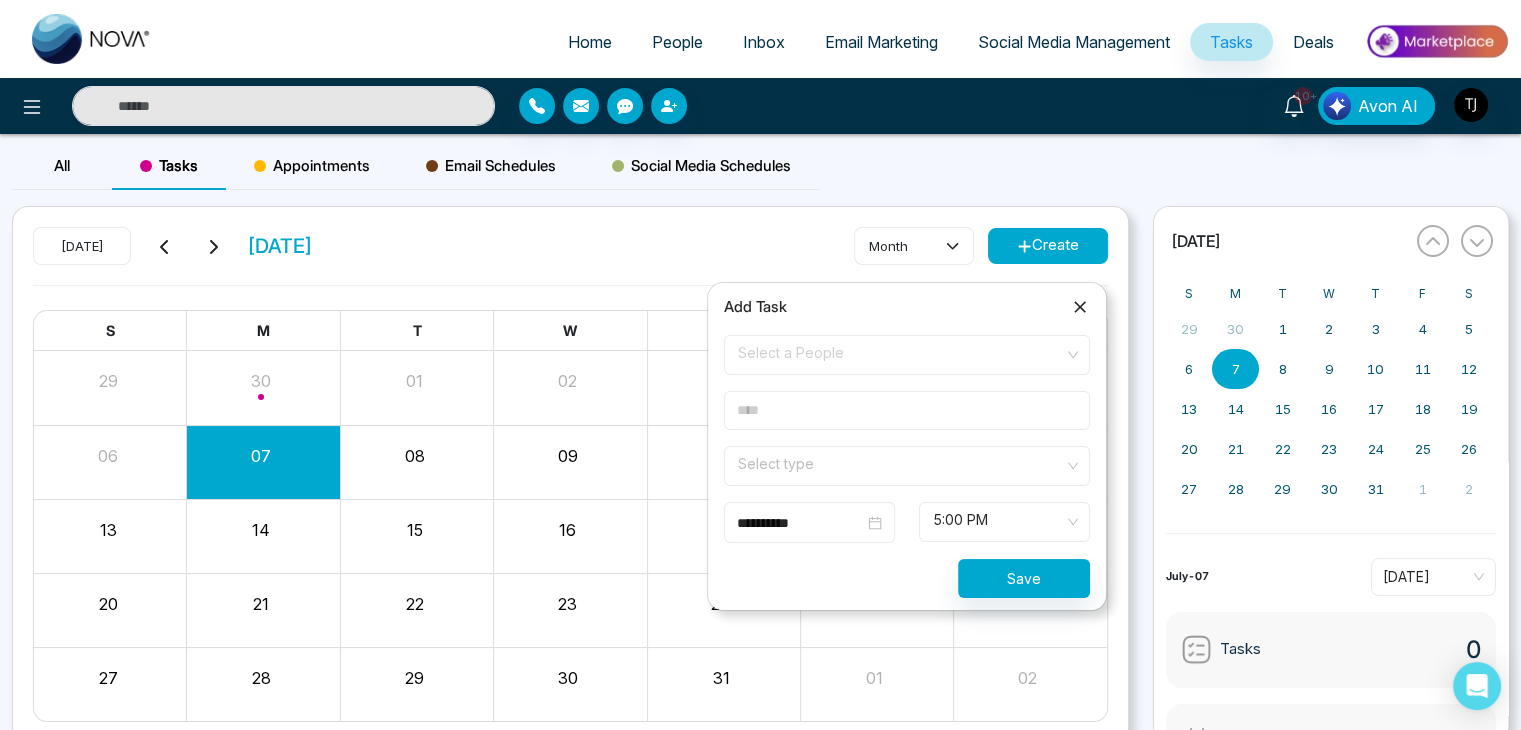 click at bounding box center (907, 410) 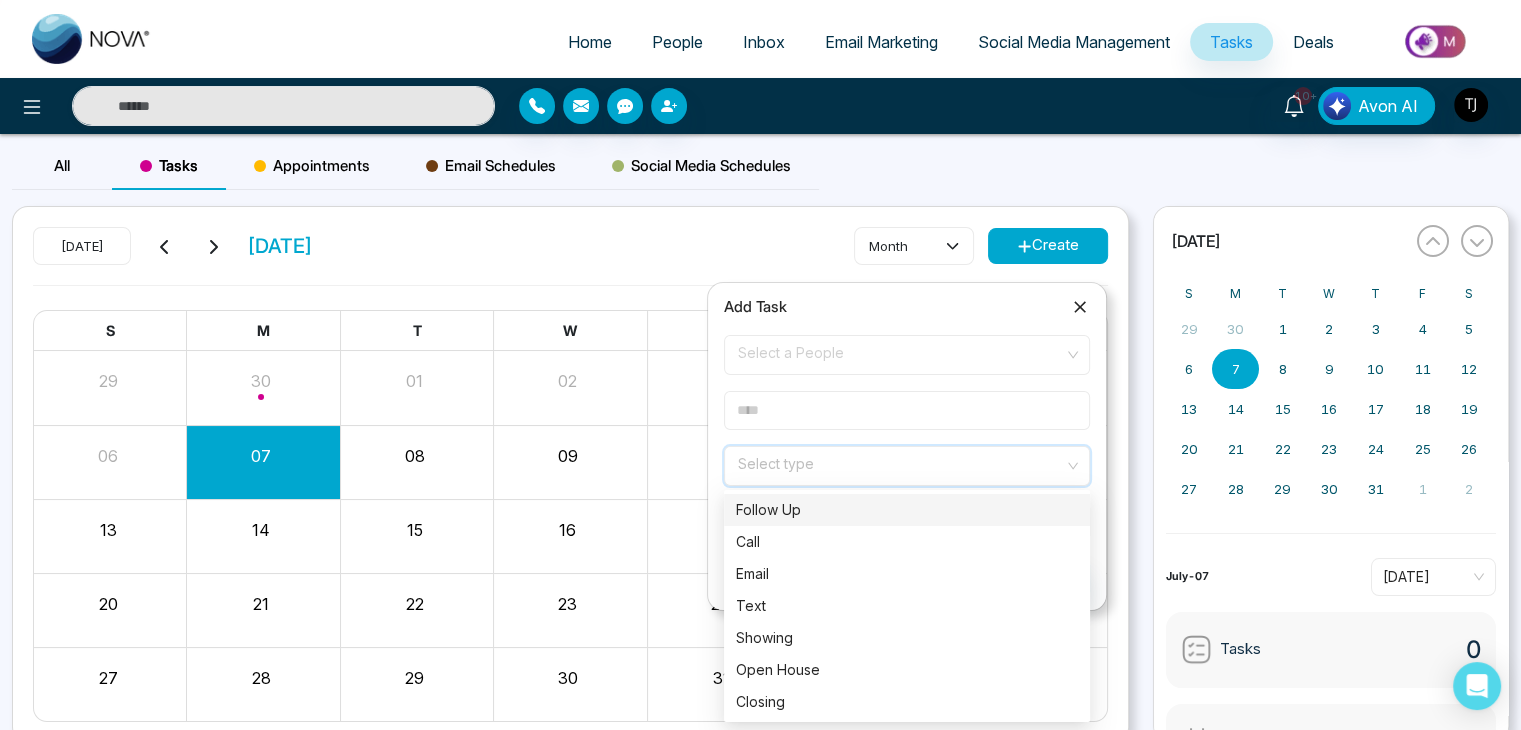 click at bounding box center (900, 462) 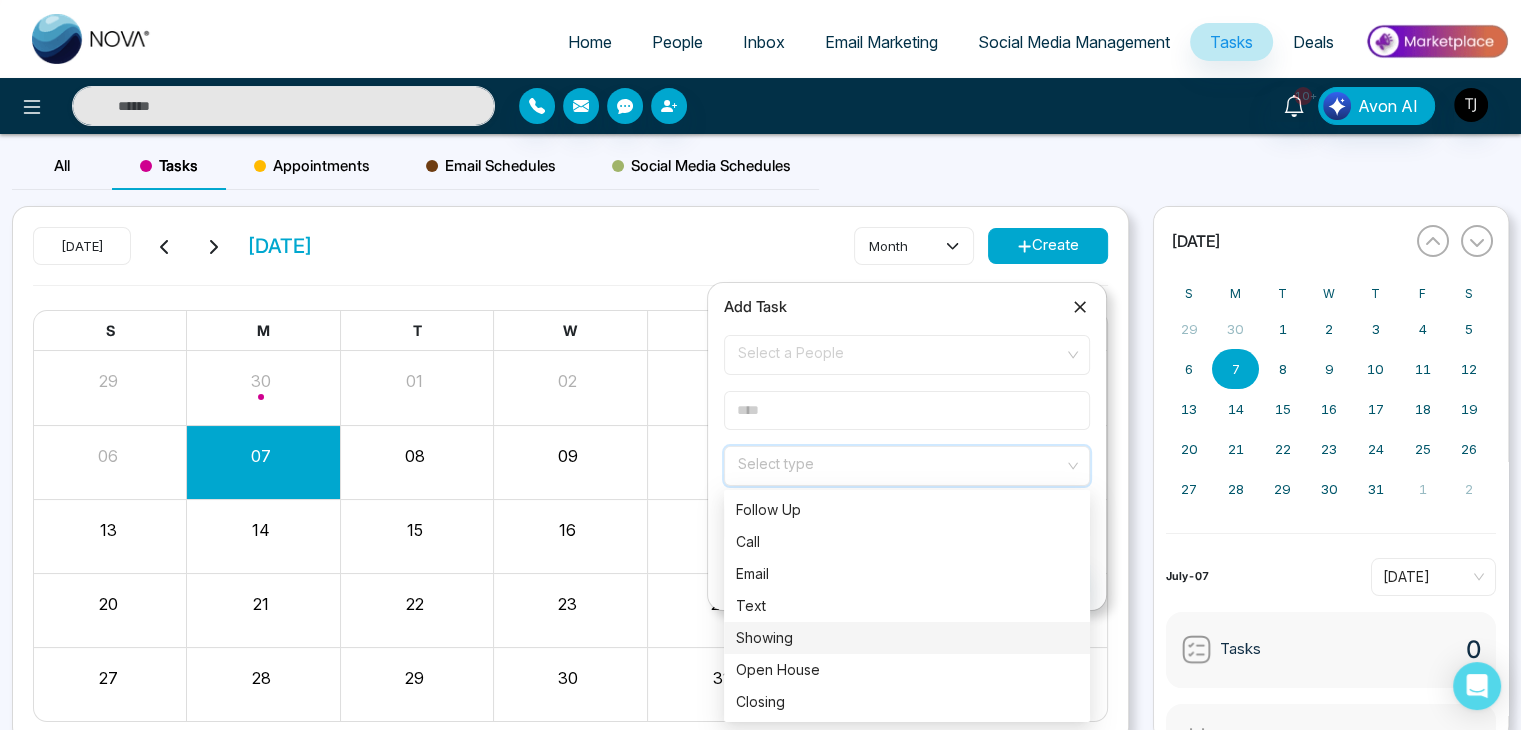 scroll, scrollTop: 84, scrollLeft: 0, axis: vertical 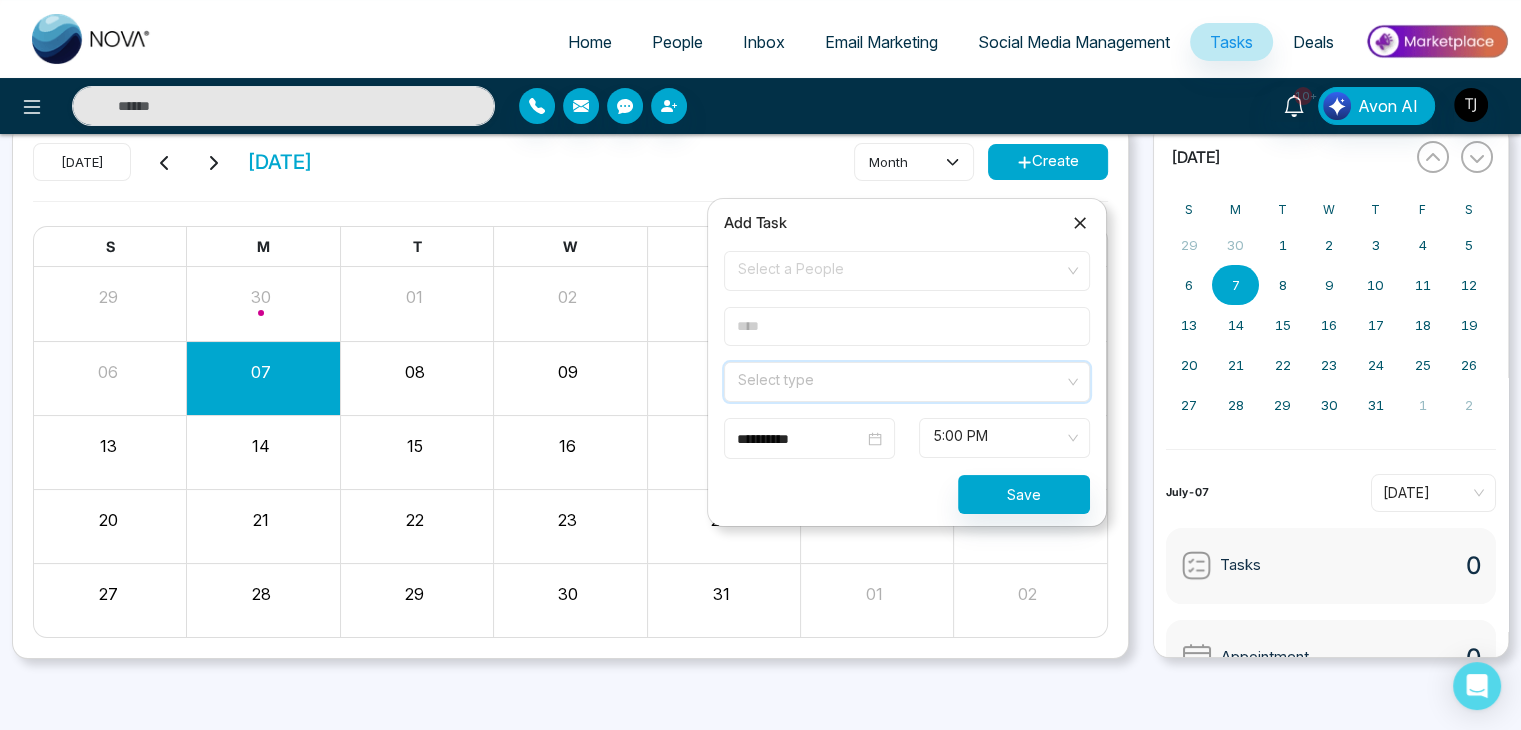 click at bounding box center (900, 378) 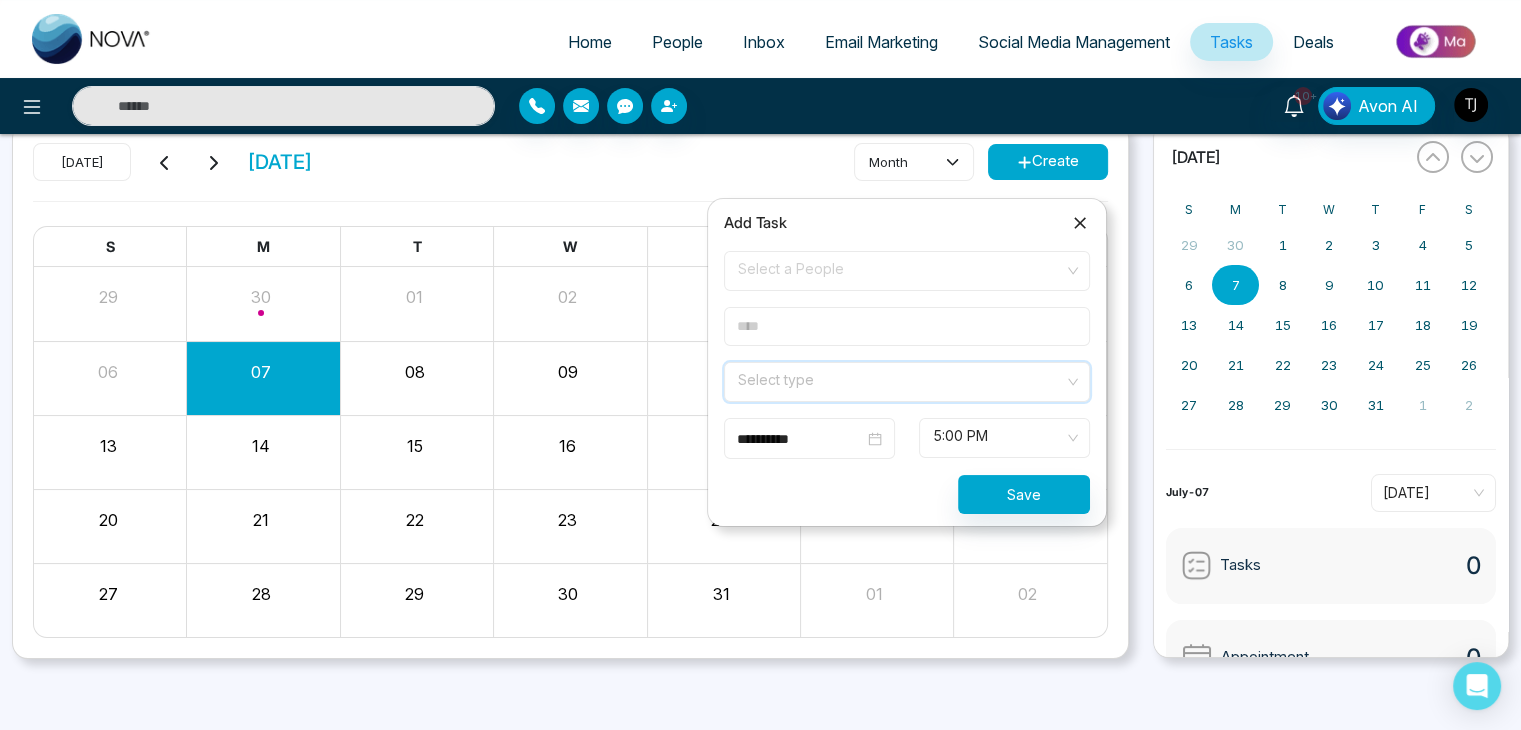 scroll, scrollTop: 0, scrollLeft: 0, axis: both 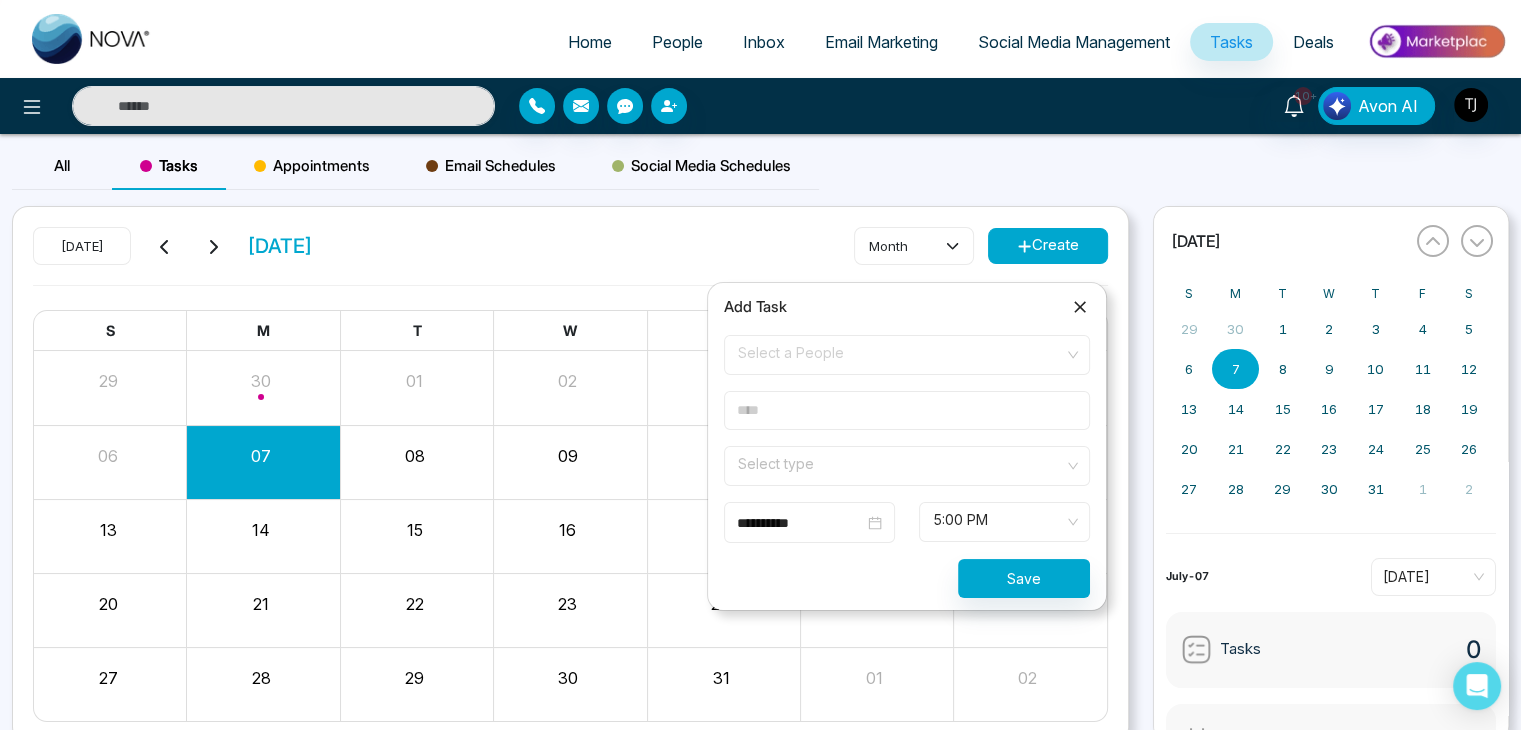 click 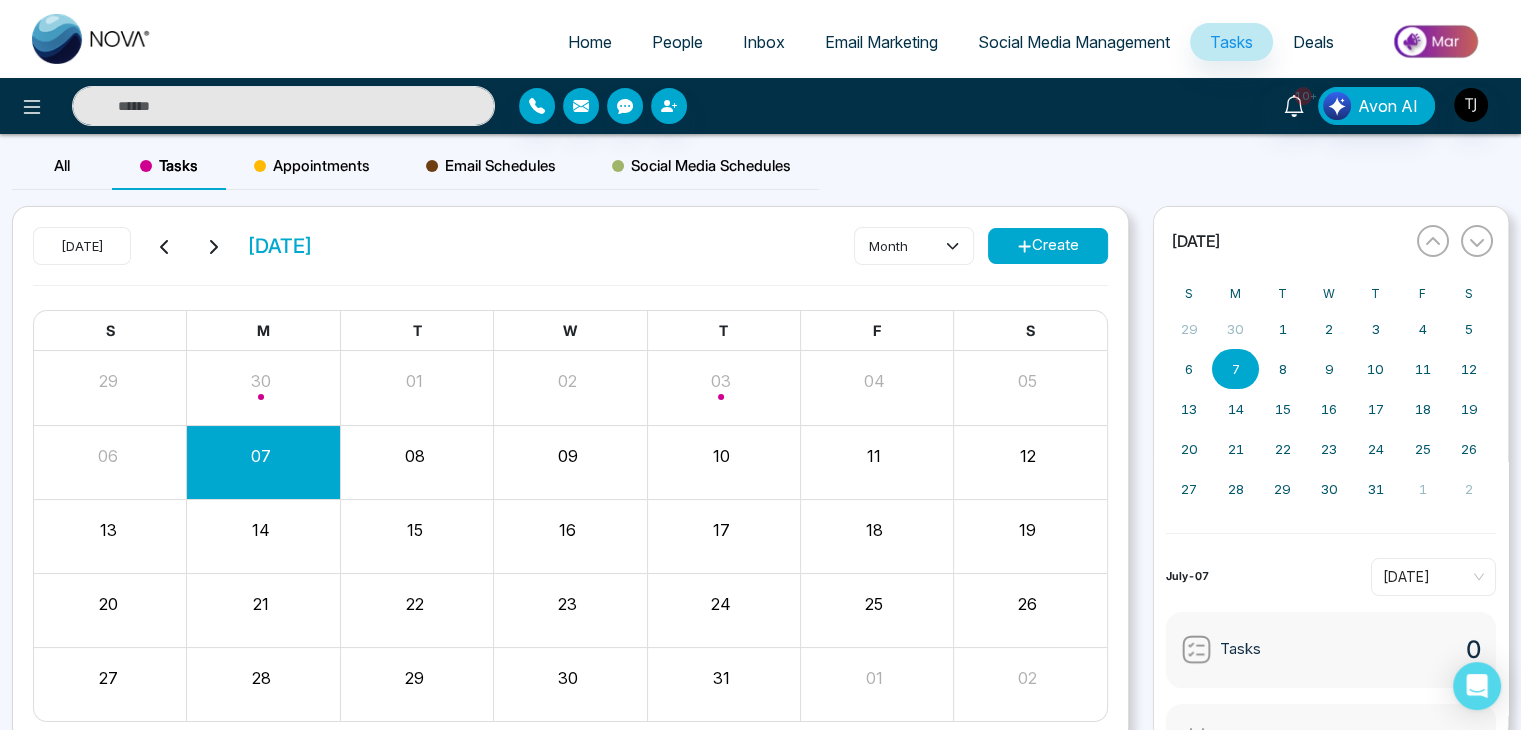 click on "Appointments" at bounding box center [312, 166] 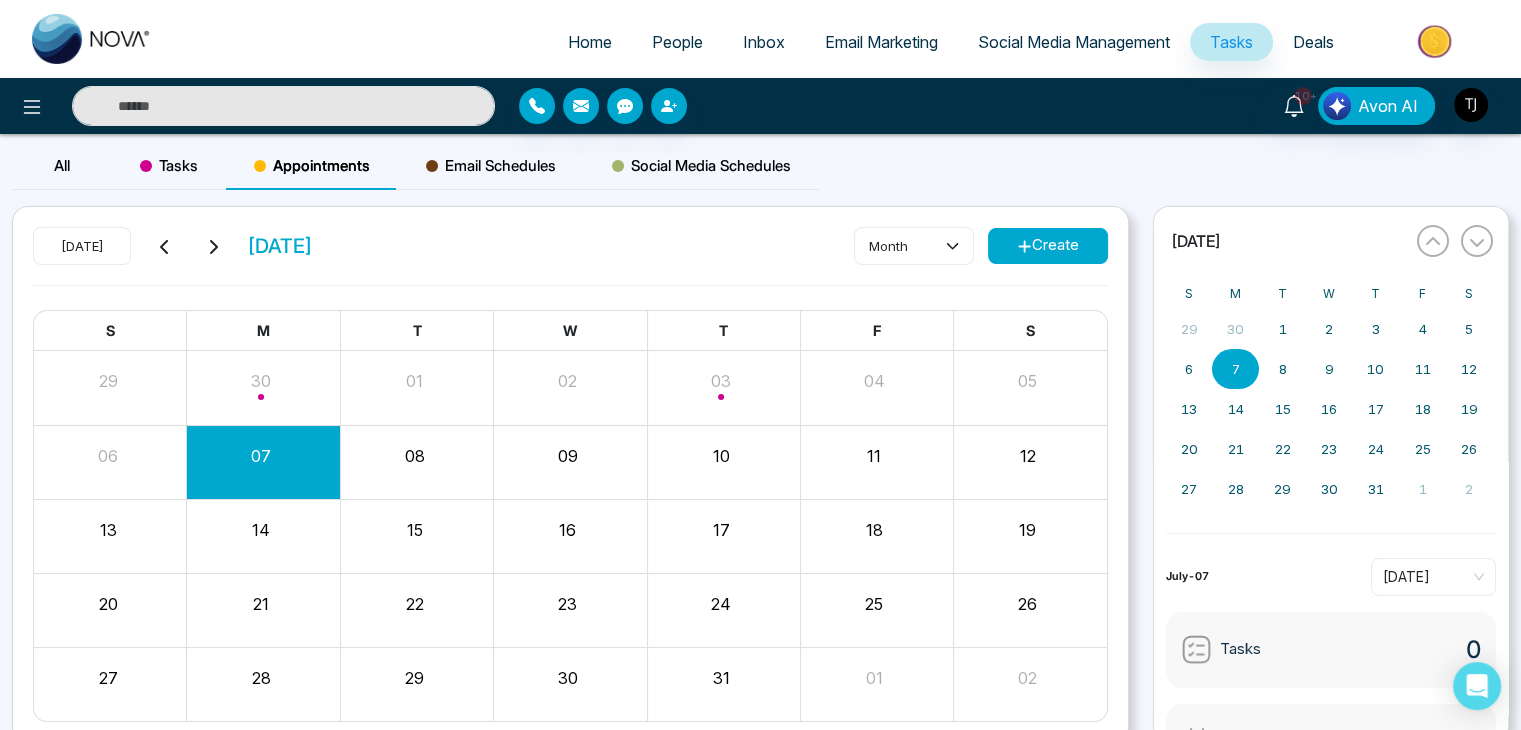 click on "Create" at bounding box center [1048, 246] 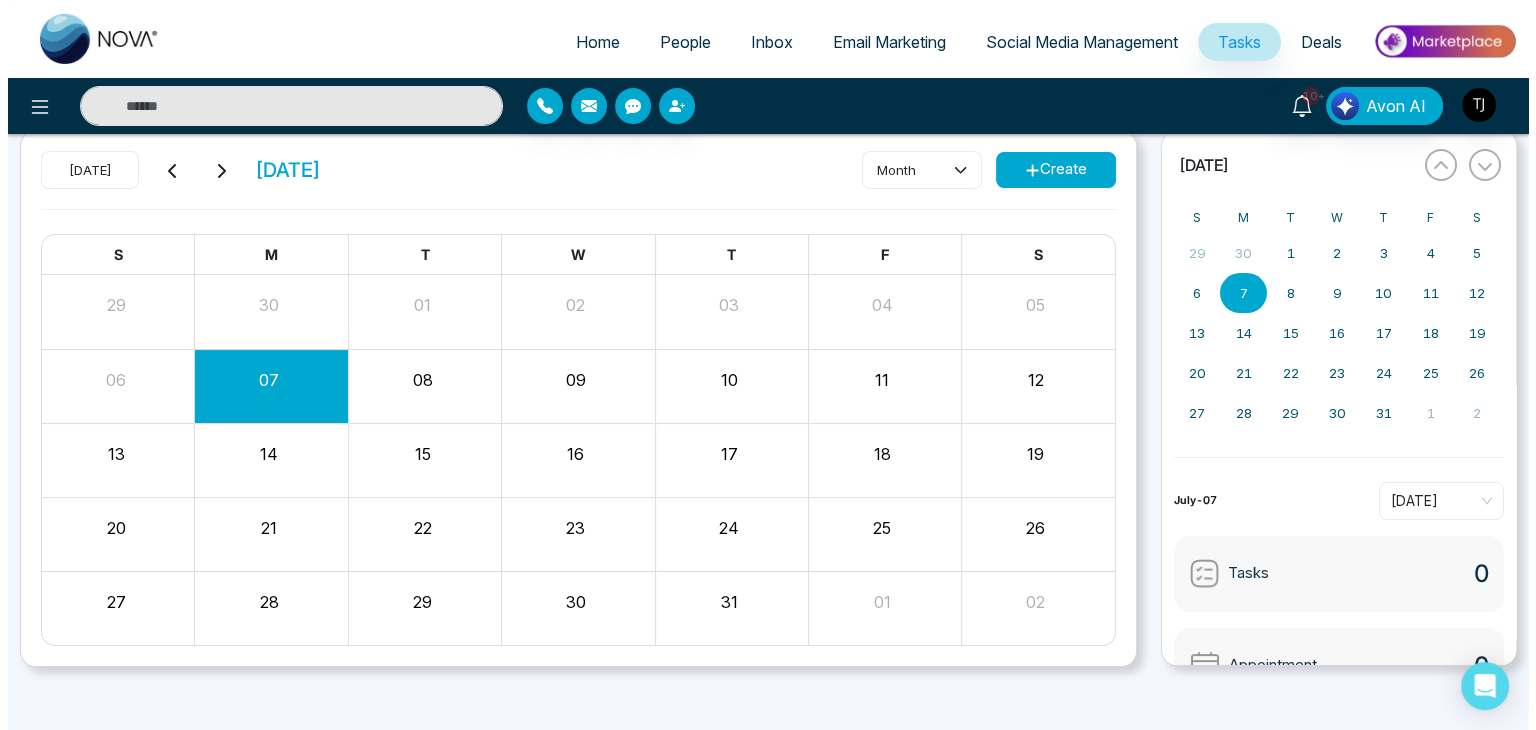 scroll, scrollTop: 79, scrollLeft: 0, axis: vertical 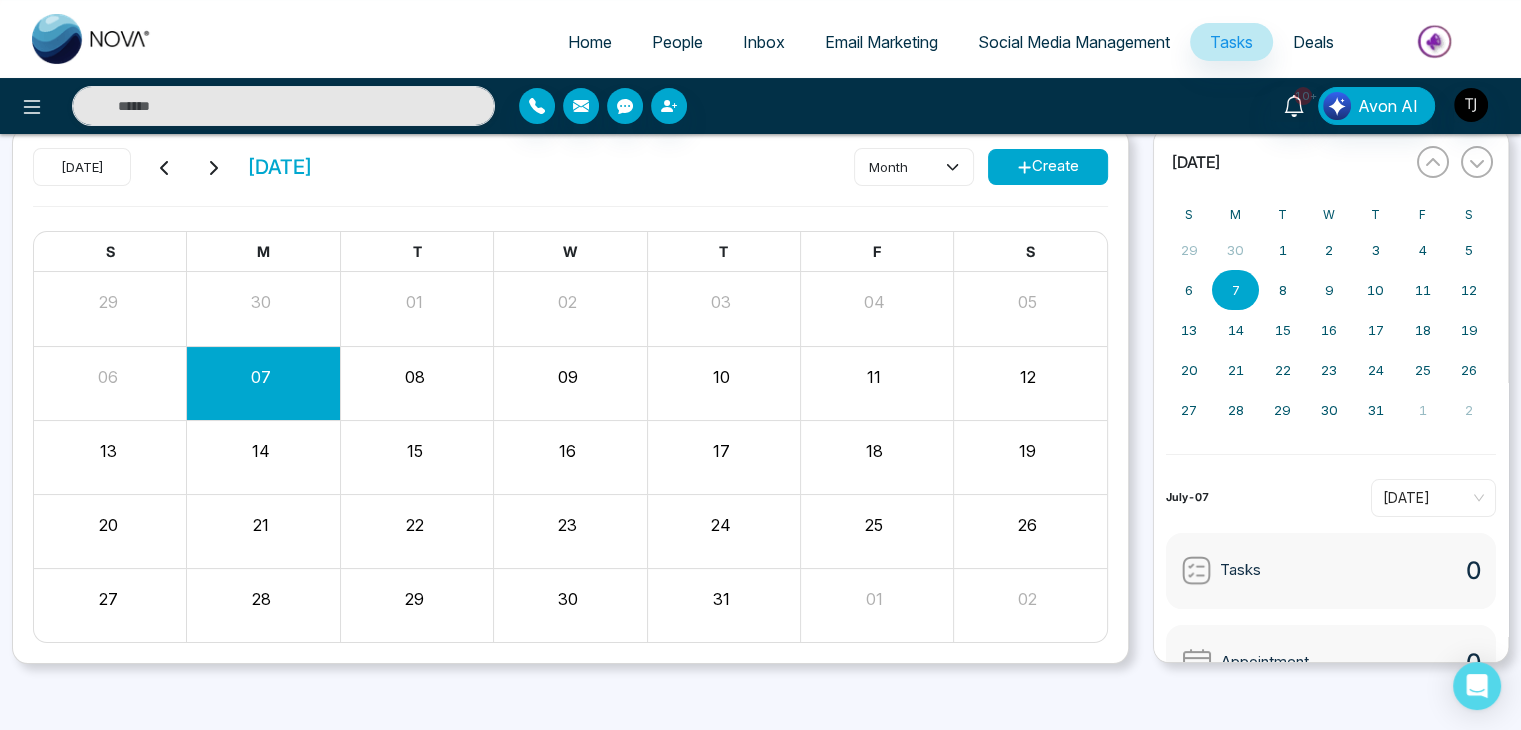 click on "Create" at bounding box center (1048, 167) 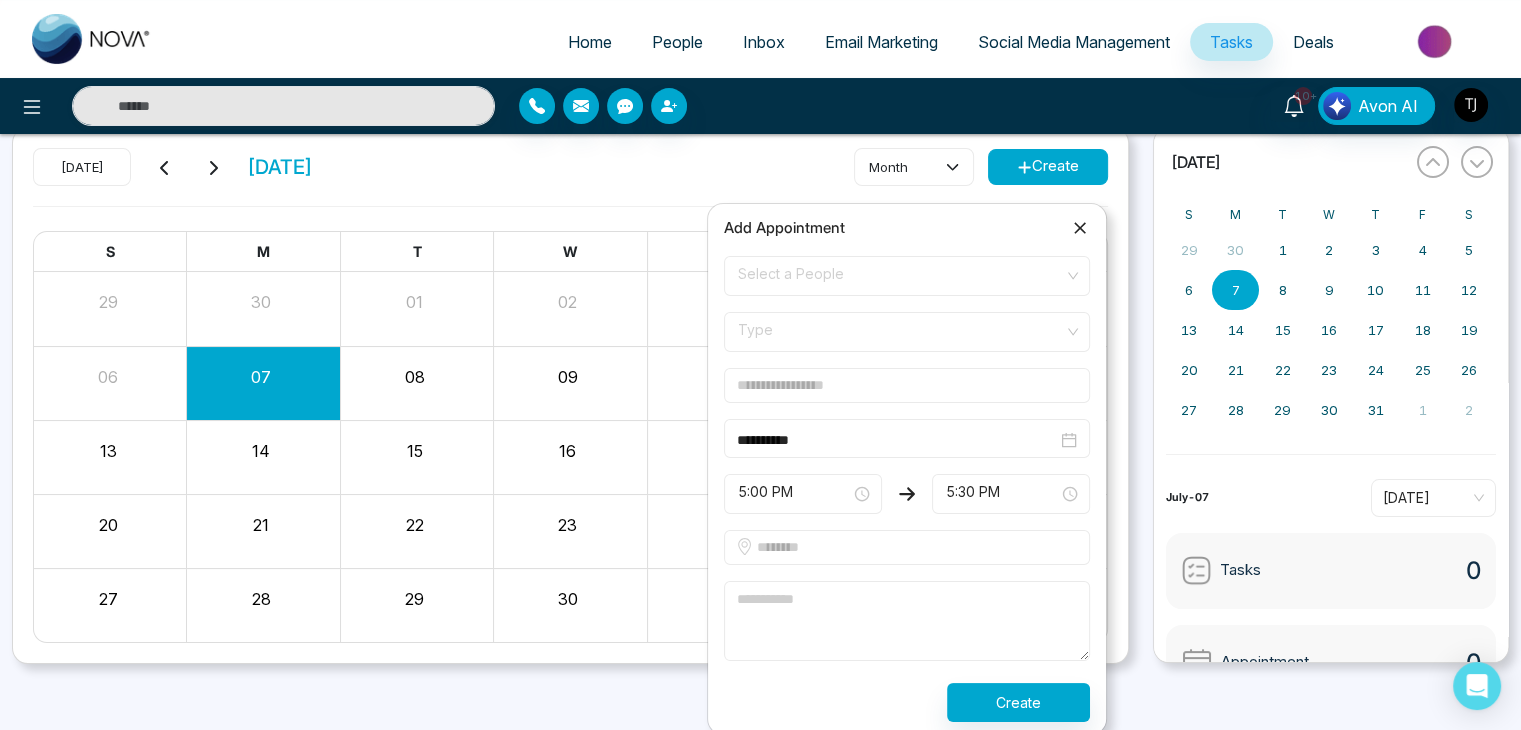 click on "Type" at bounding box center (907, 332) 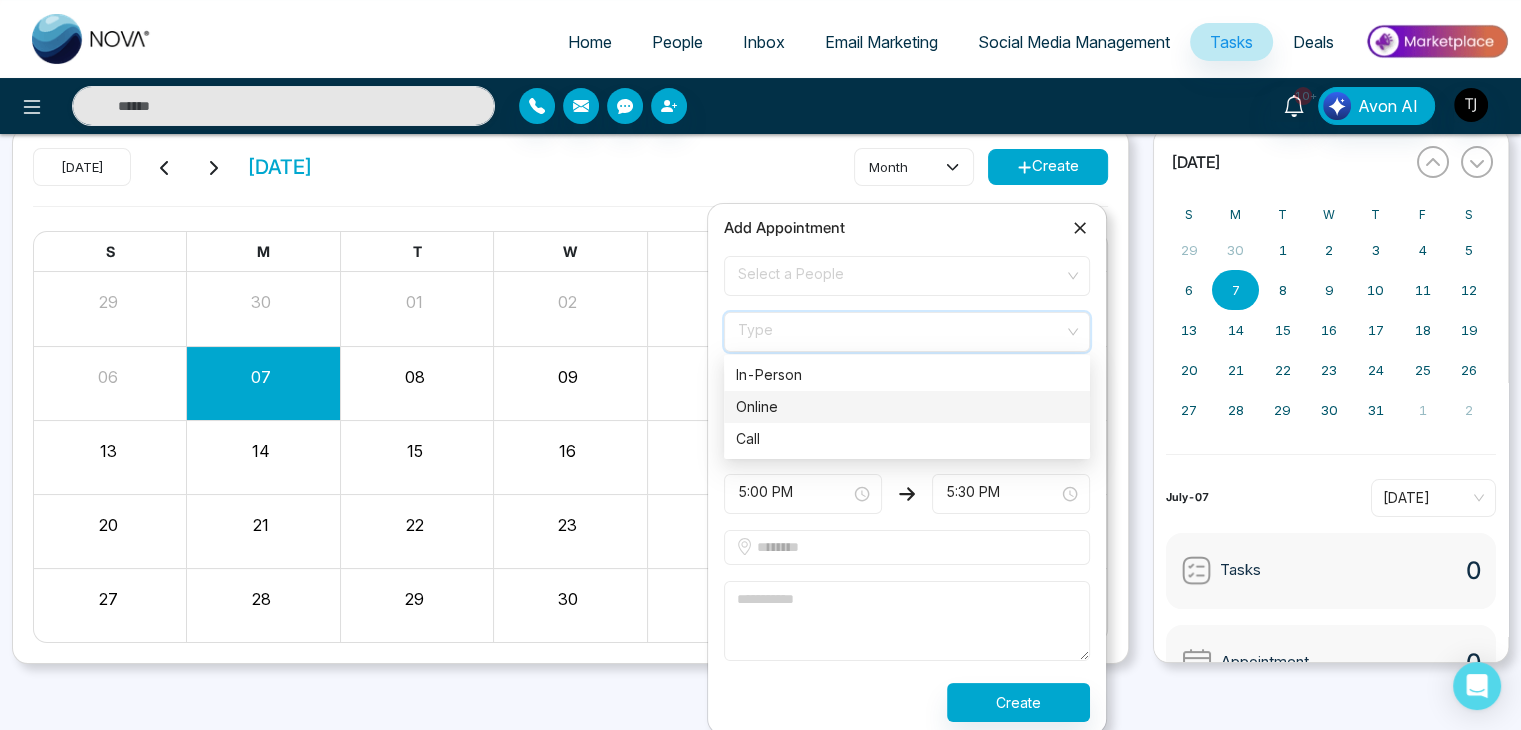 click on "Online" at bounding box center [907, 407] 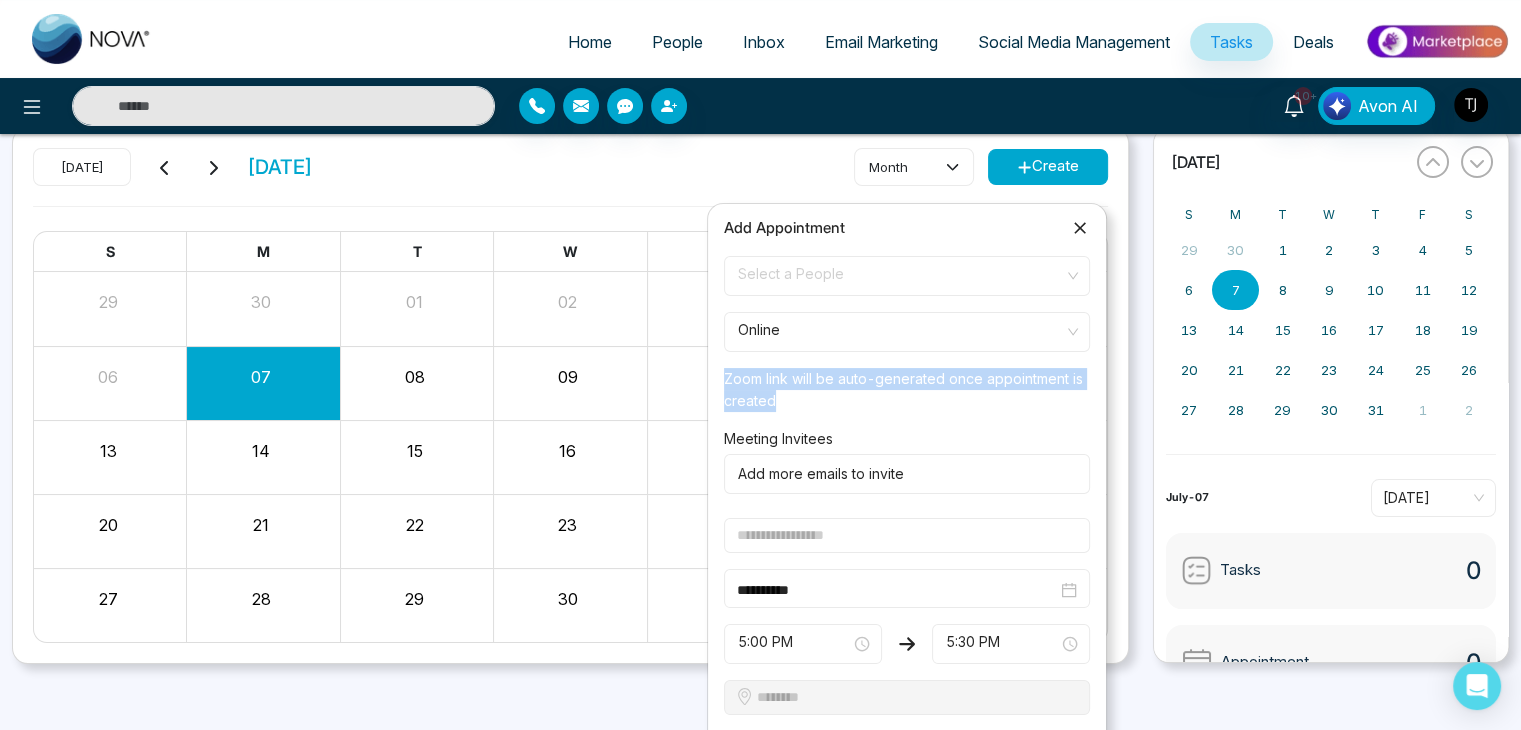 drag, startPoint x: 723, startPoint y: 377, endPoint x: 791, endPoint y: 407, distance: 74.323616 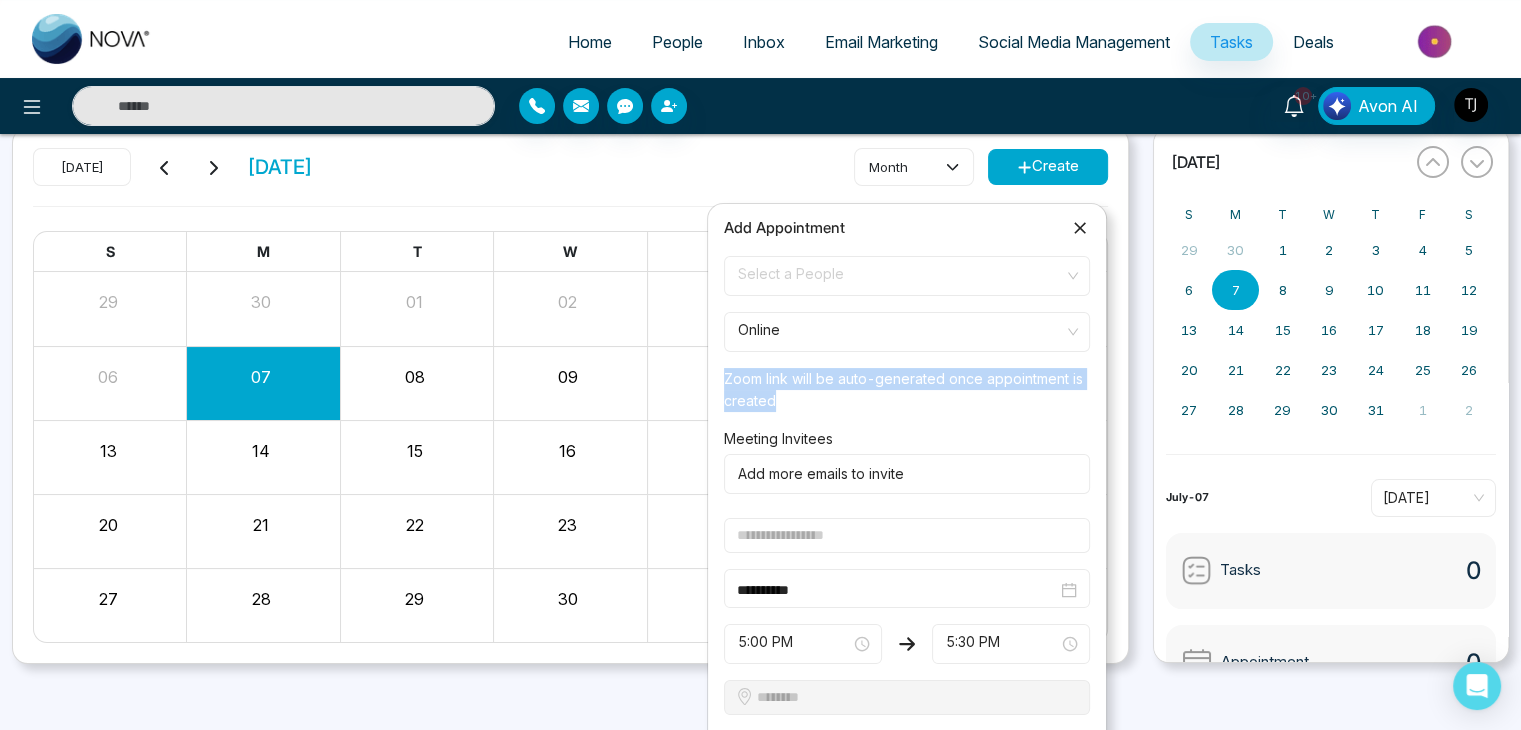 click on "Zoom link will be auto-generated once appointment is created" at bounding box center [907, 386] 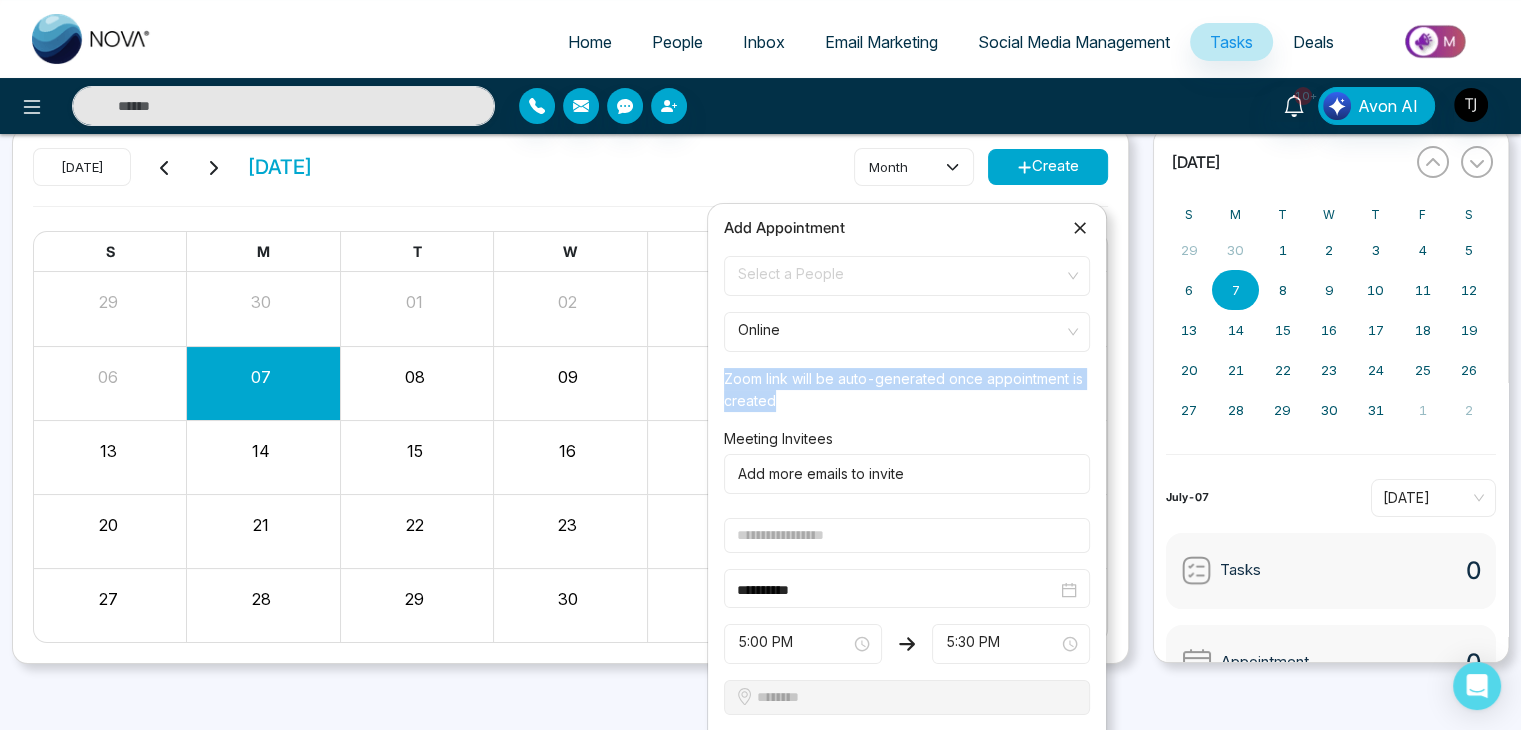 click on "Zoom link will be auto-generated once appointment is created" at bounding box center (907, 386) 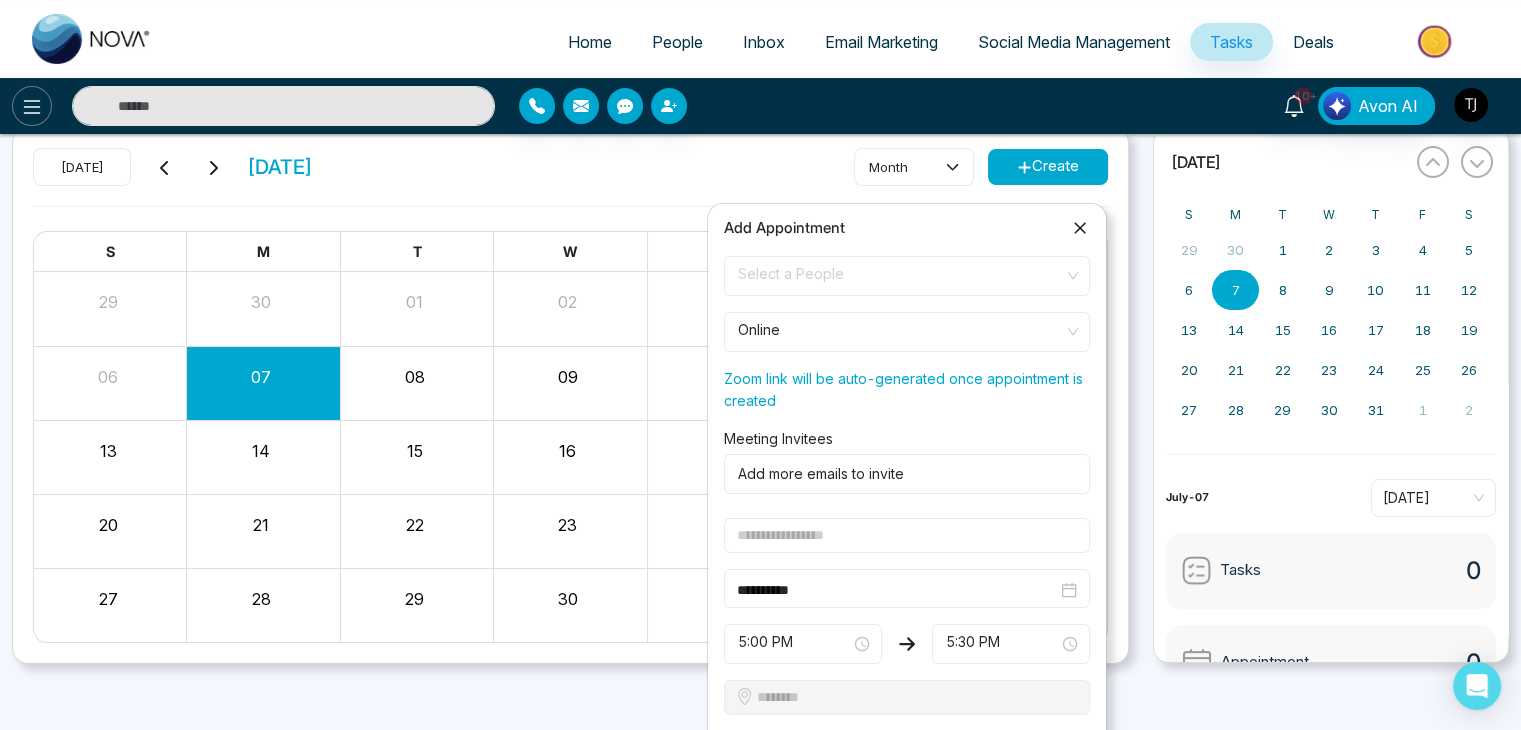 click 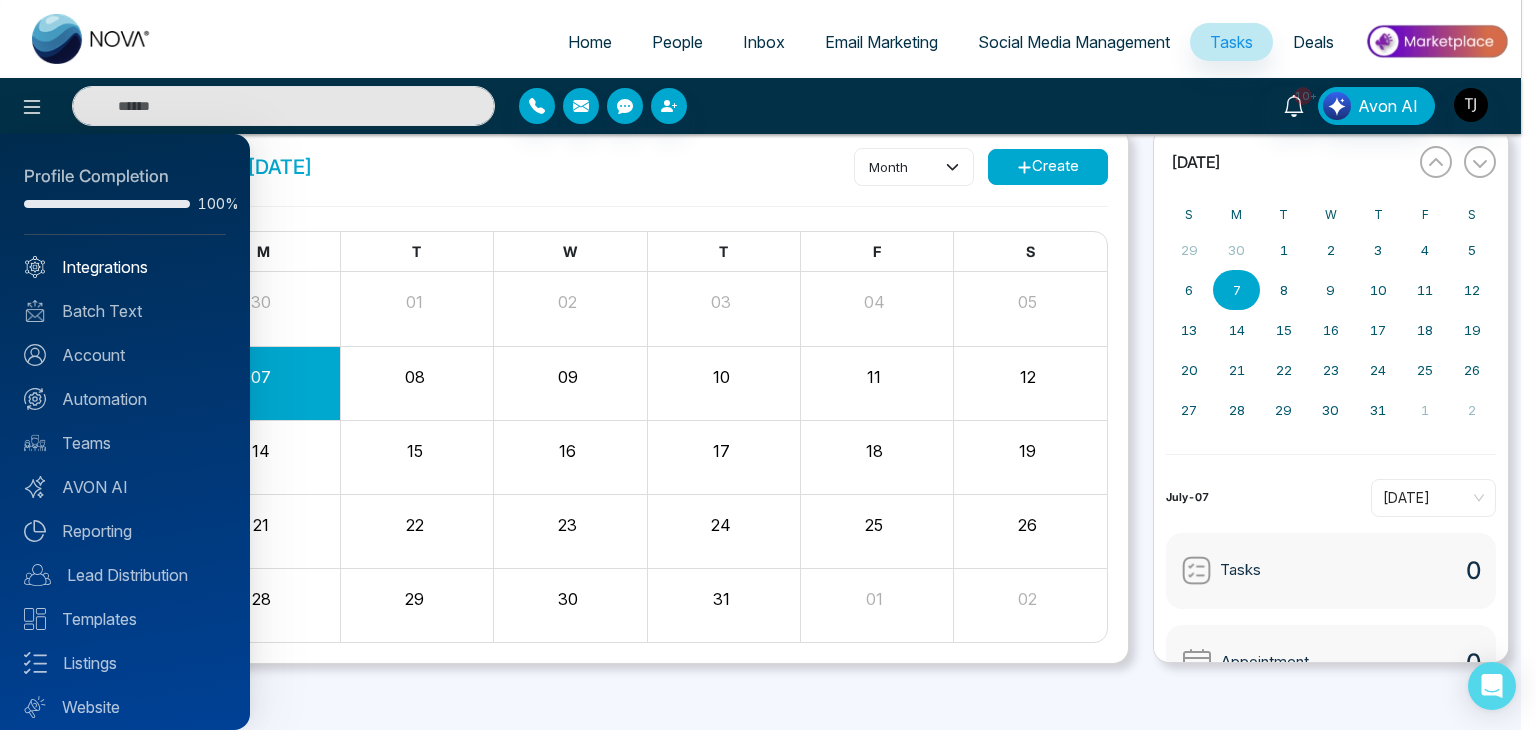 click on "Integrations" at bounding box center [125, 267] 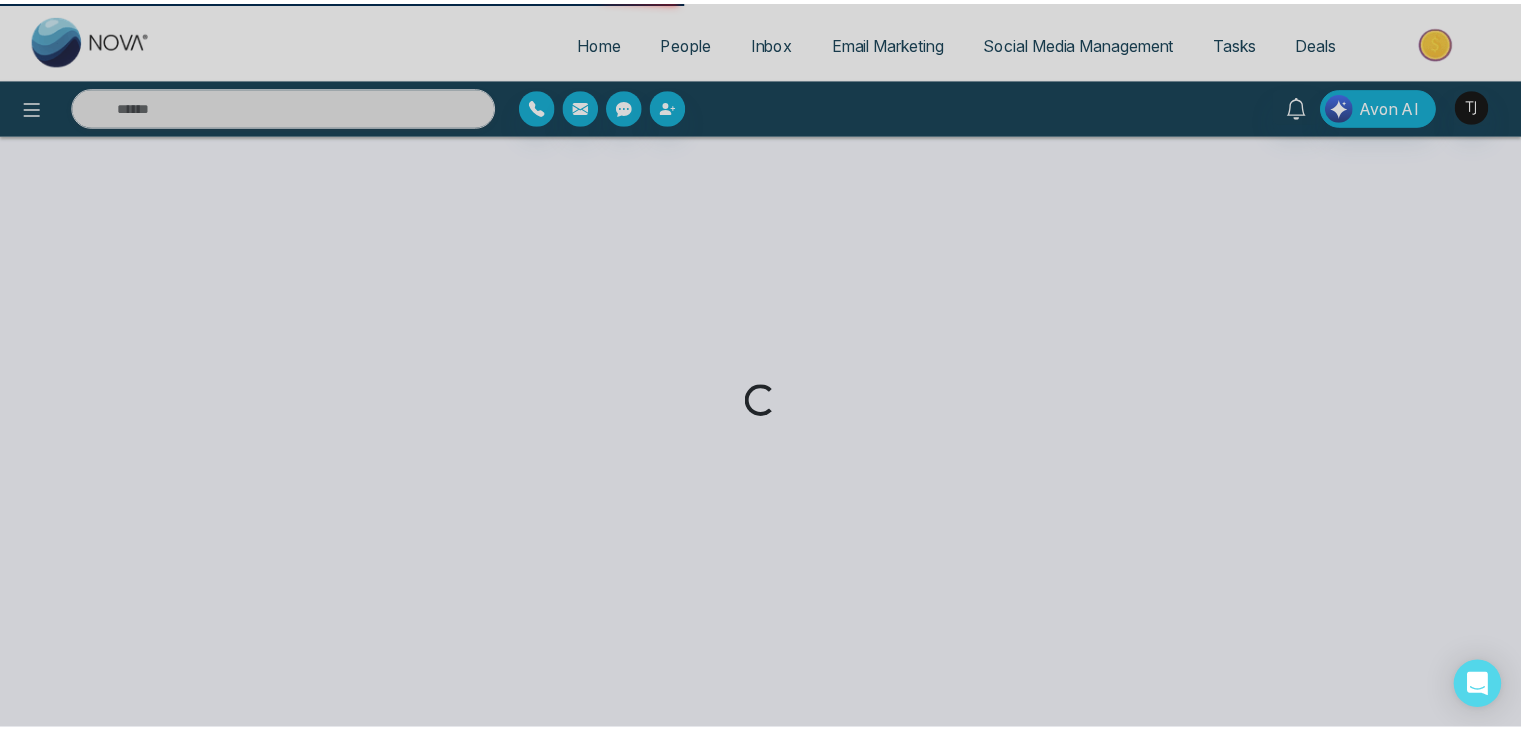 scroll, scrollTop: 0, scrollLeft: 0, axis: both 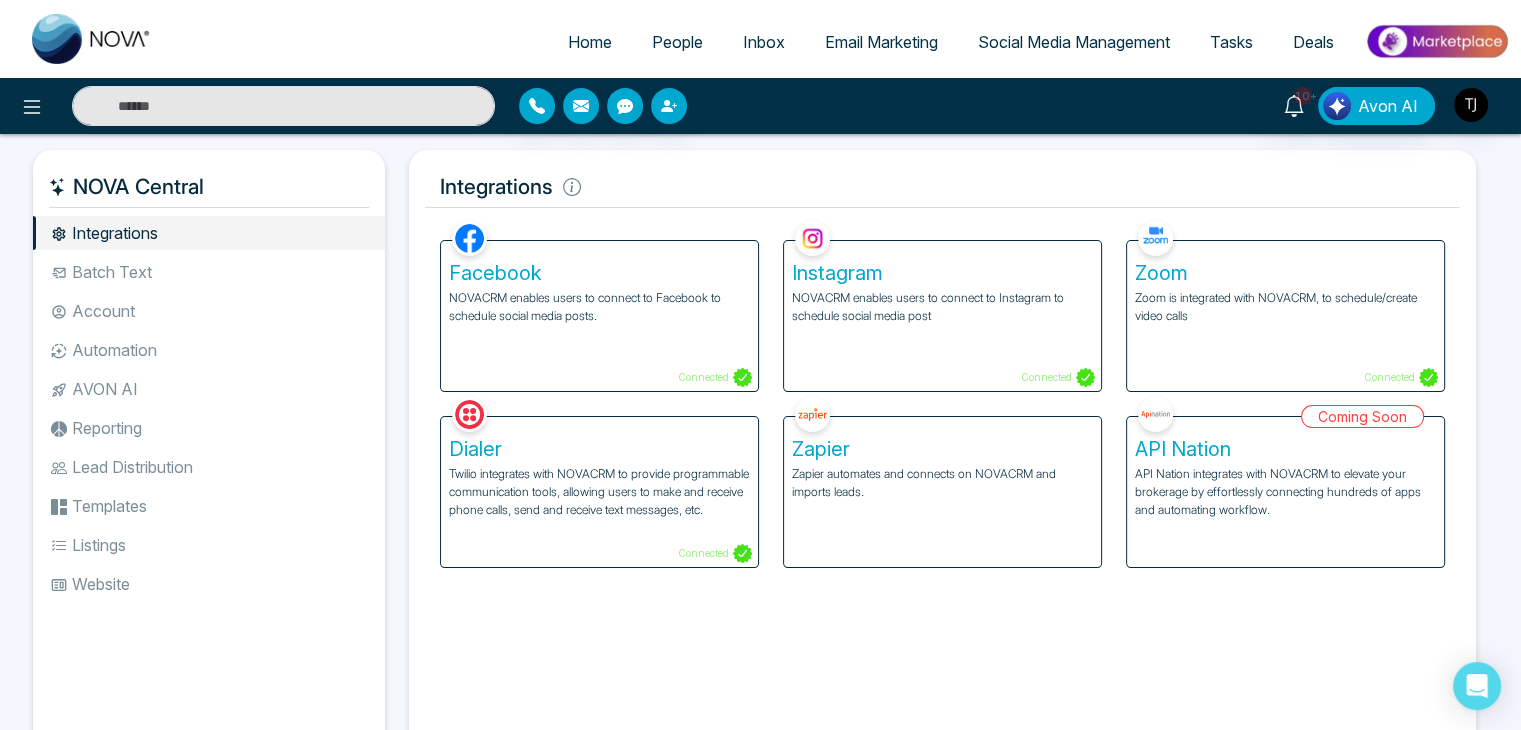 click on "Social Media Management" at bounding box center (1074, 42) 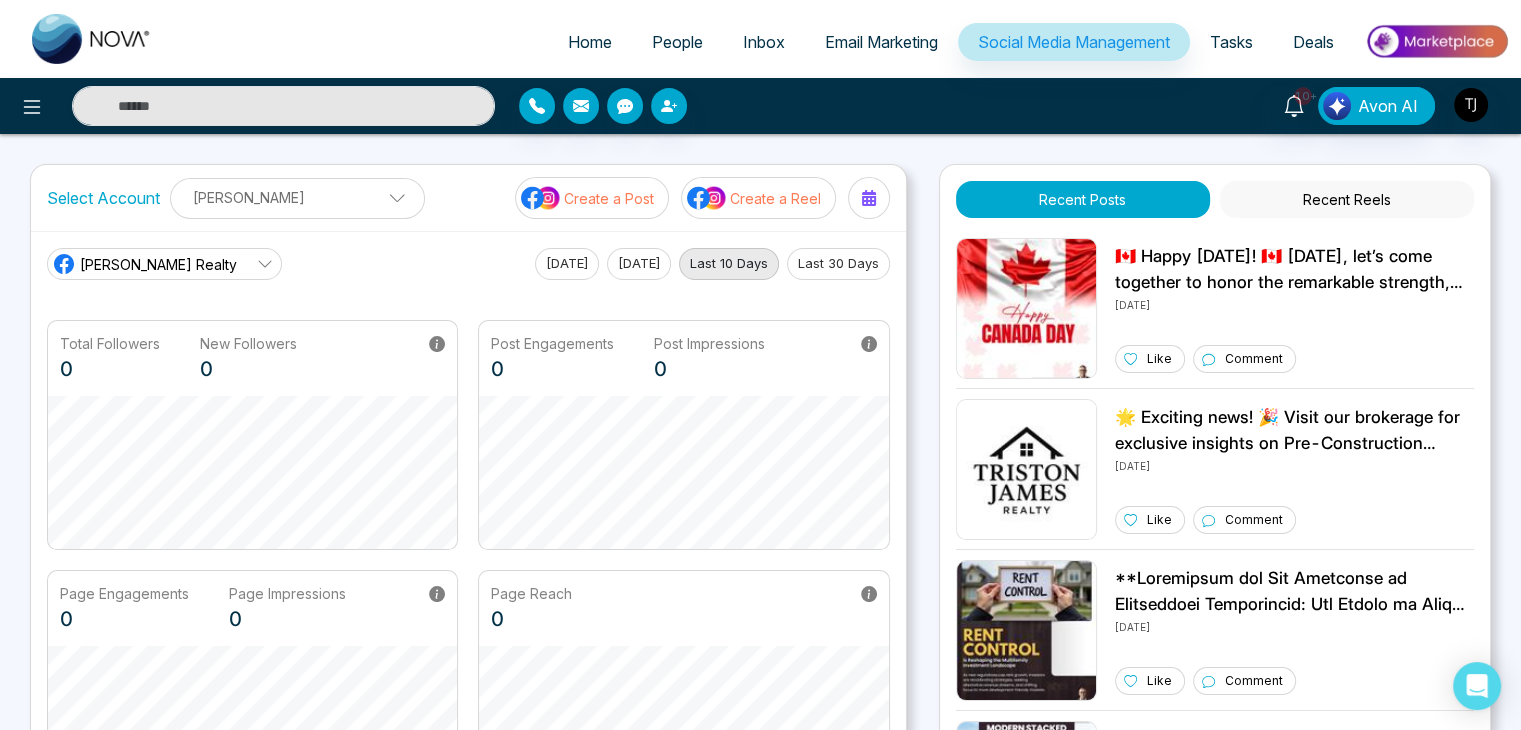 click on "Tasks" at bounding box center [1231, 42] 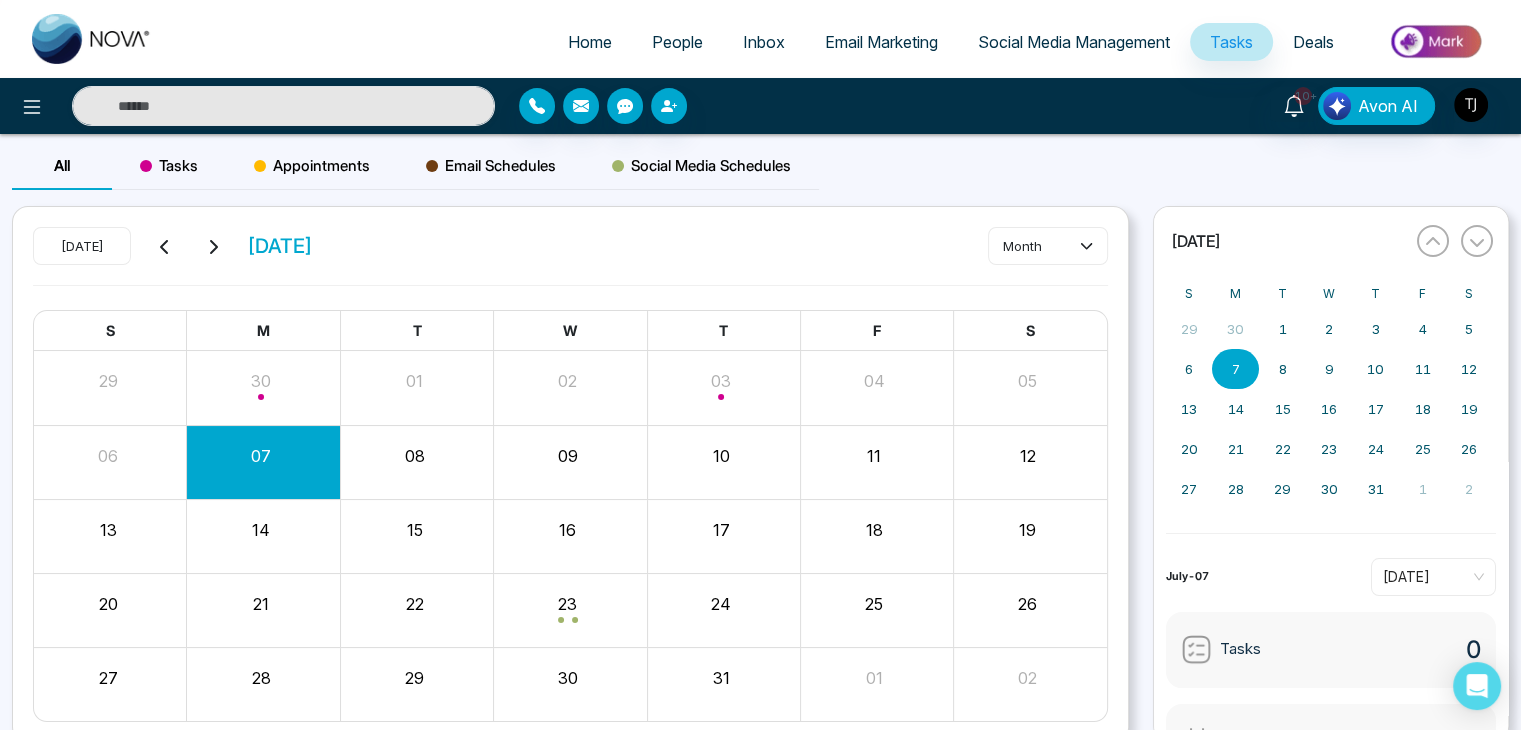 click on "Appointments" at bounding box center [312, 166] 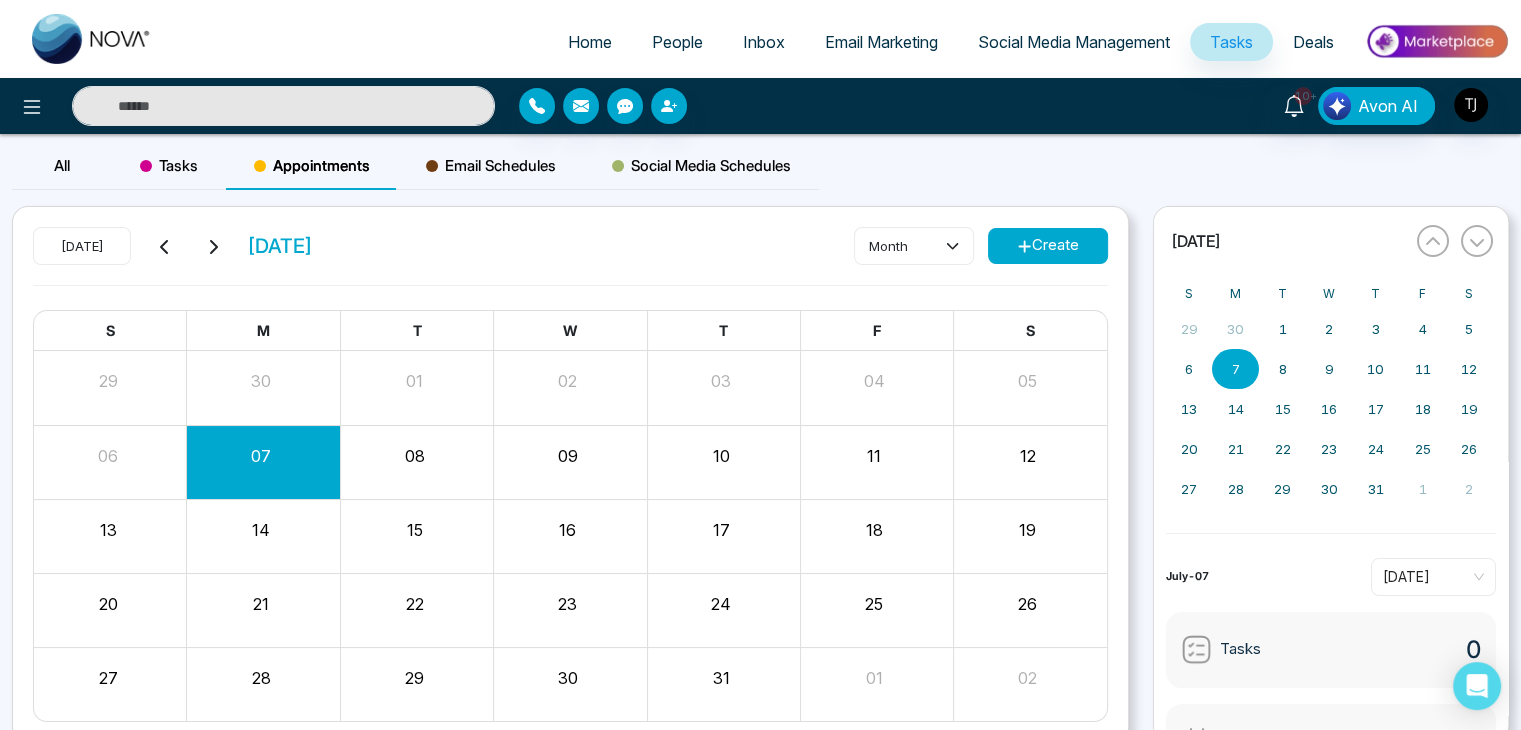 click on "month    Create" at bounding box center (981, 246) 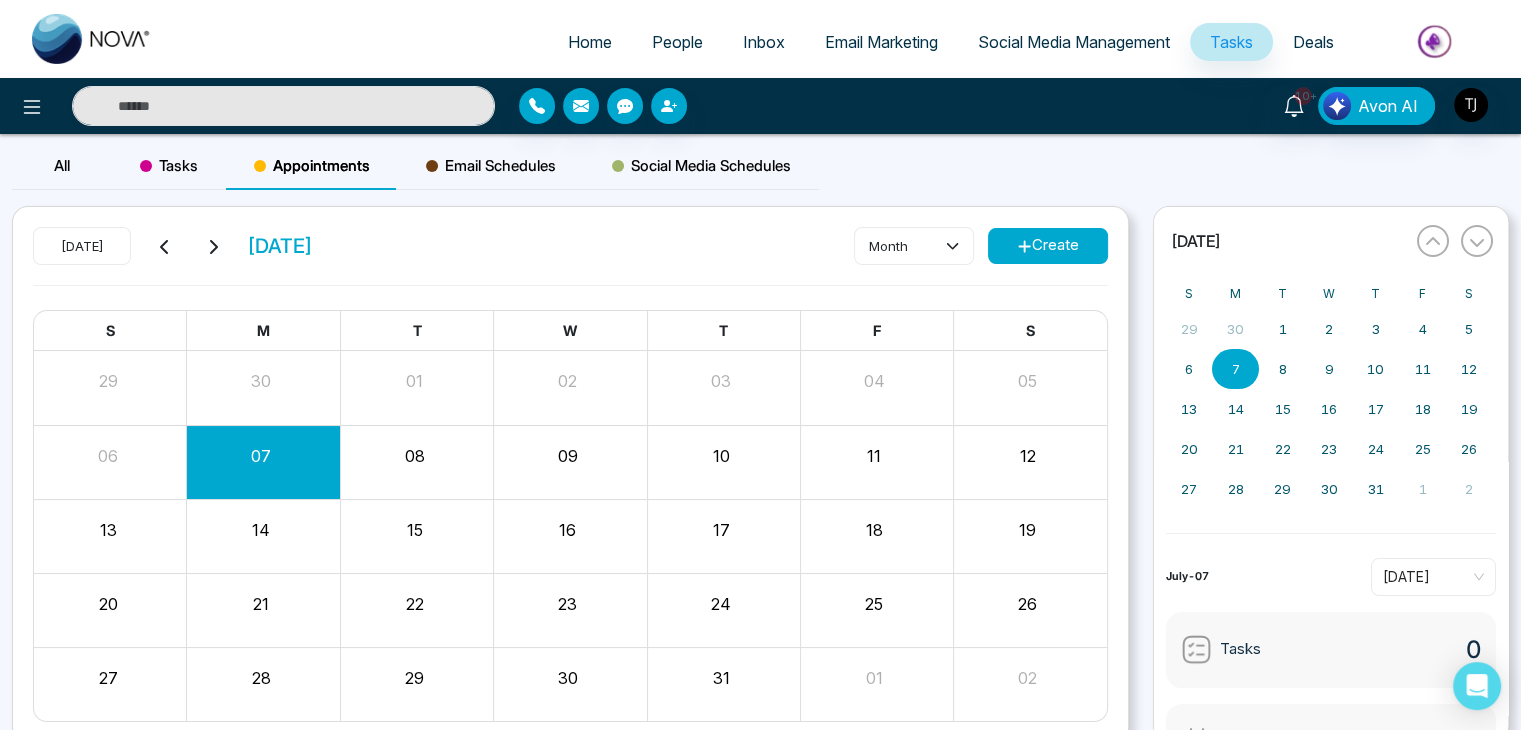 click on "Create" at bounding box center (1048, 246) 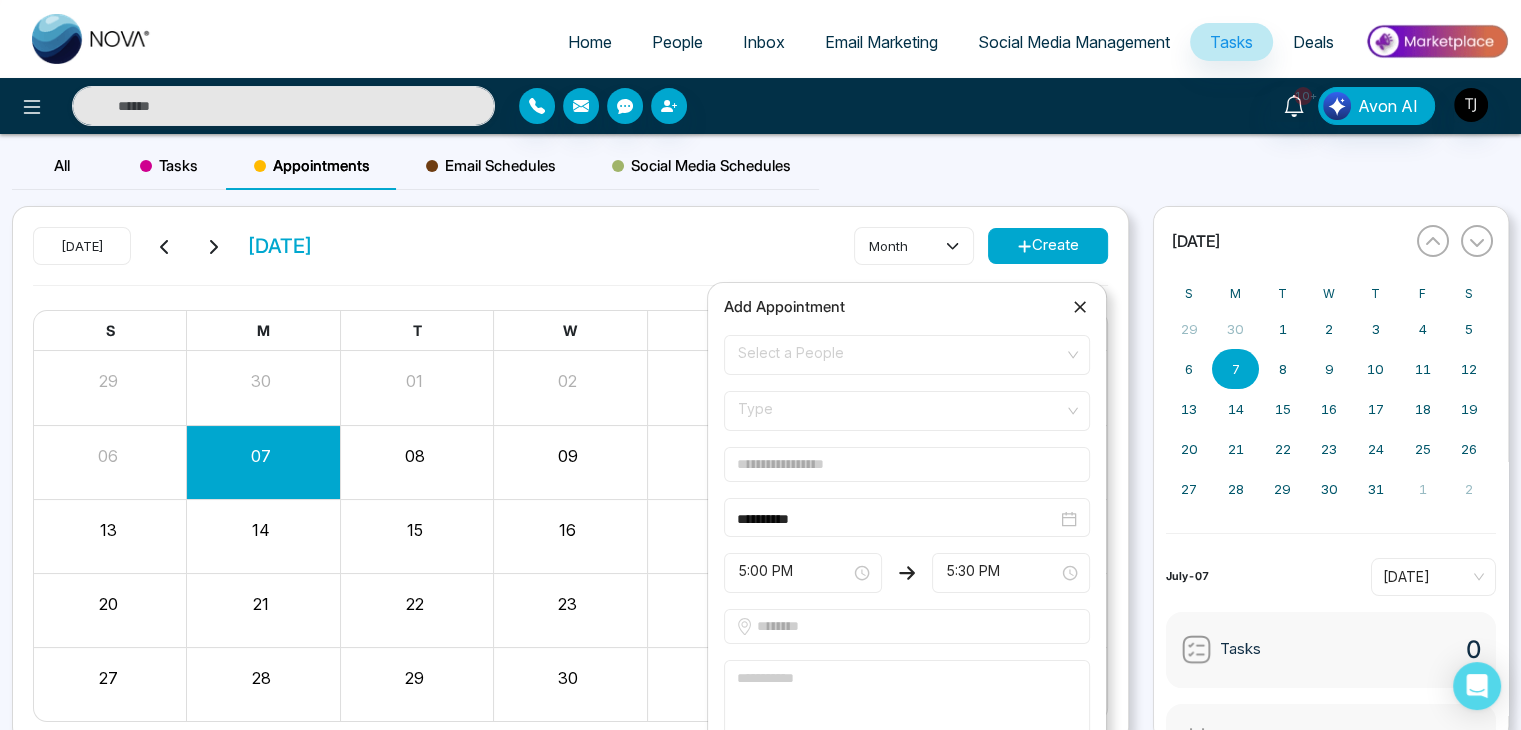 scroll, scrollTop: 84, scrollLeft: 0, axis: vertical 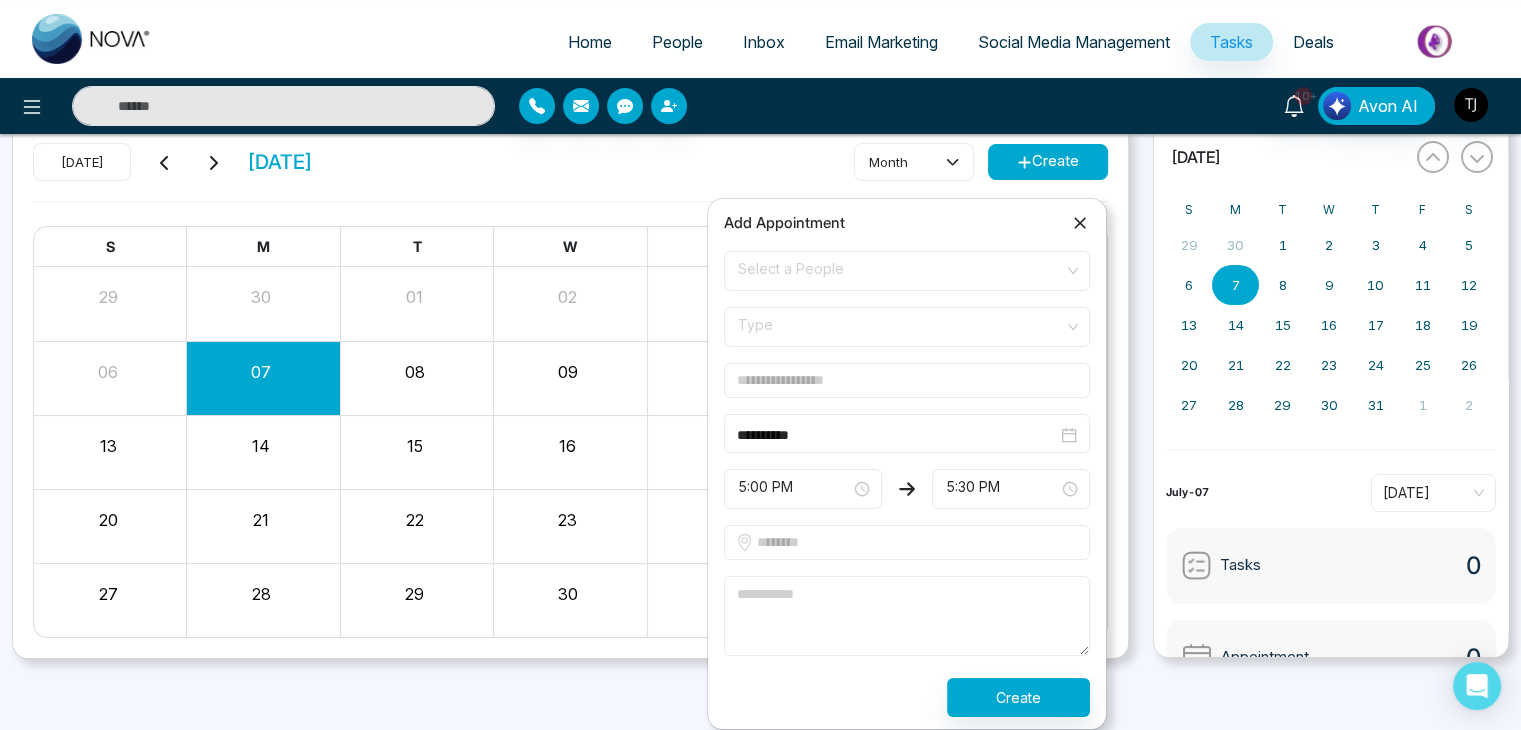 click on "Type" at bounding box center (907, 327) 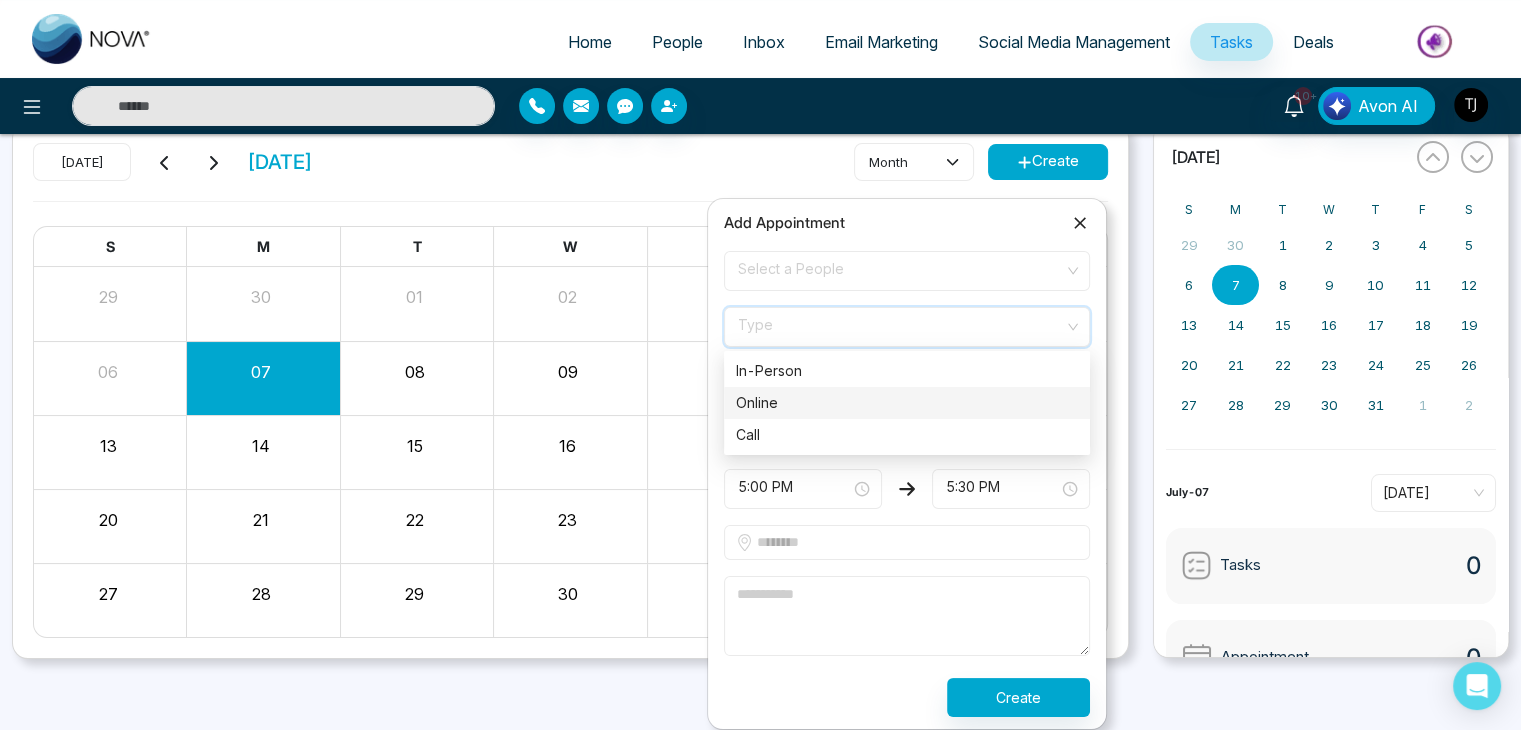 click on "Online" at bounding box center (907, 403) 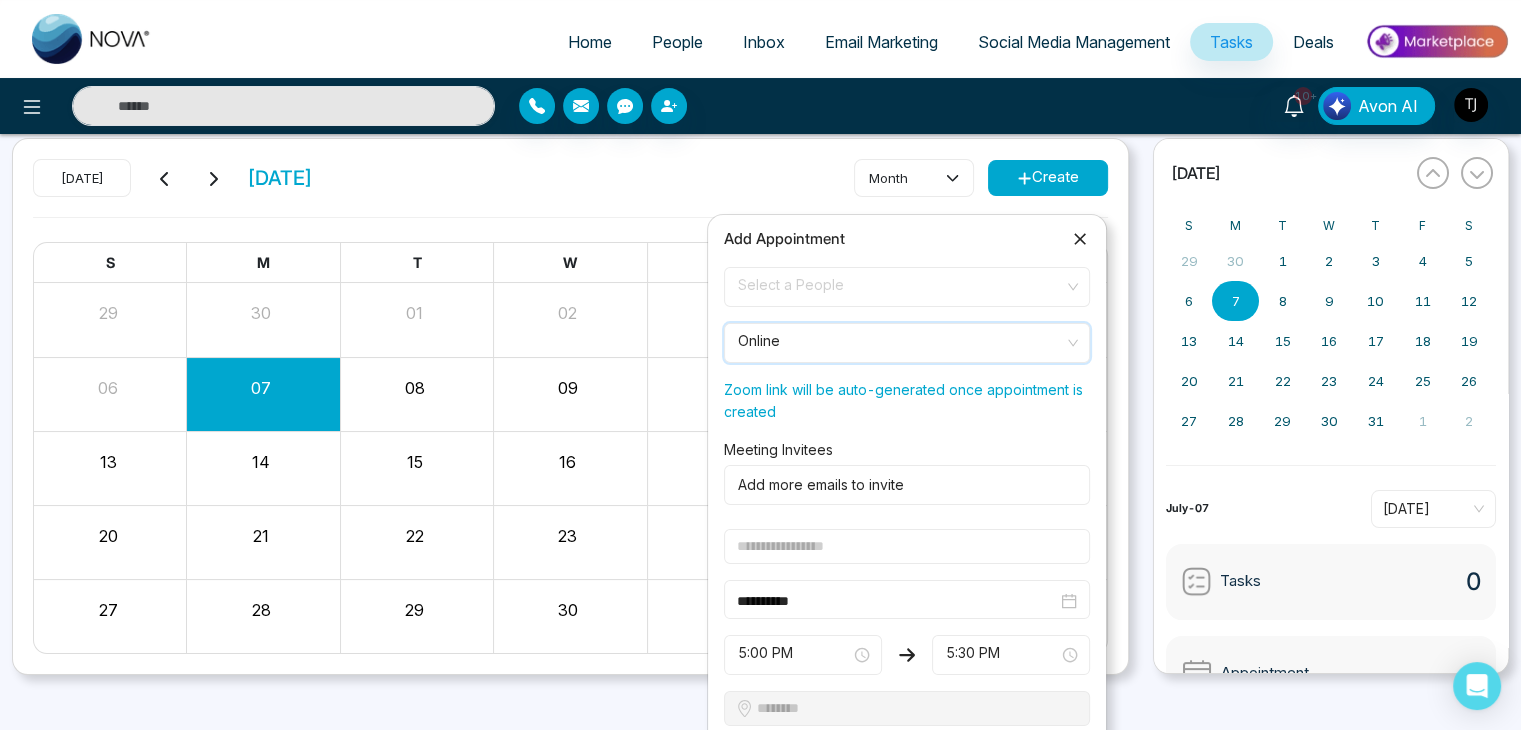 scroll, scrollTop: 67, scrollLeft: 0, axis: vertical 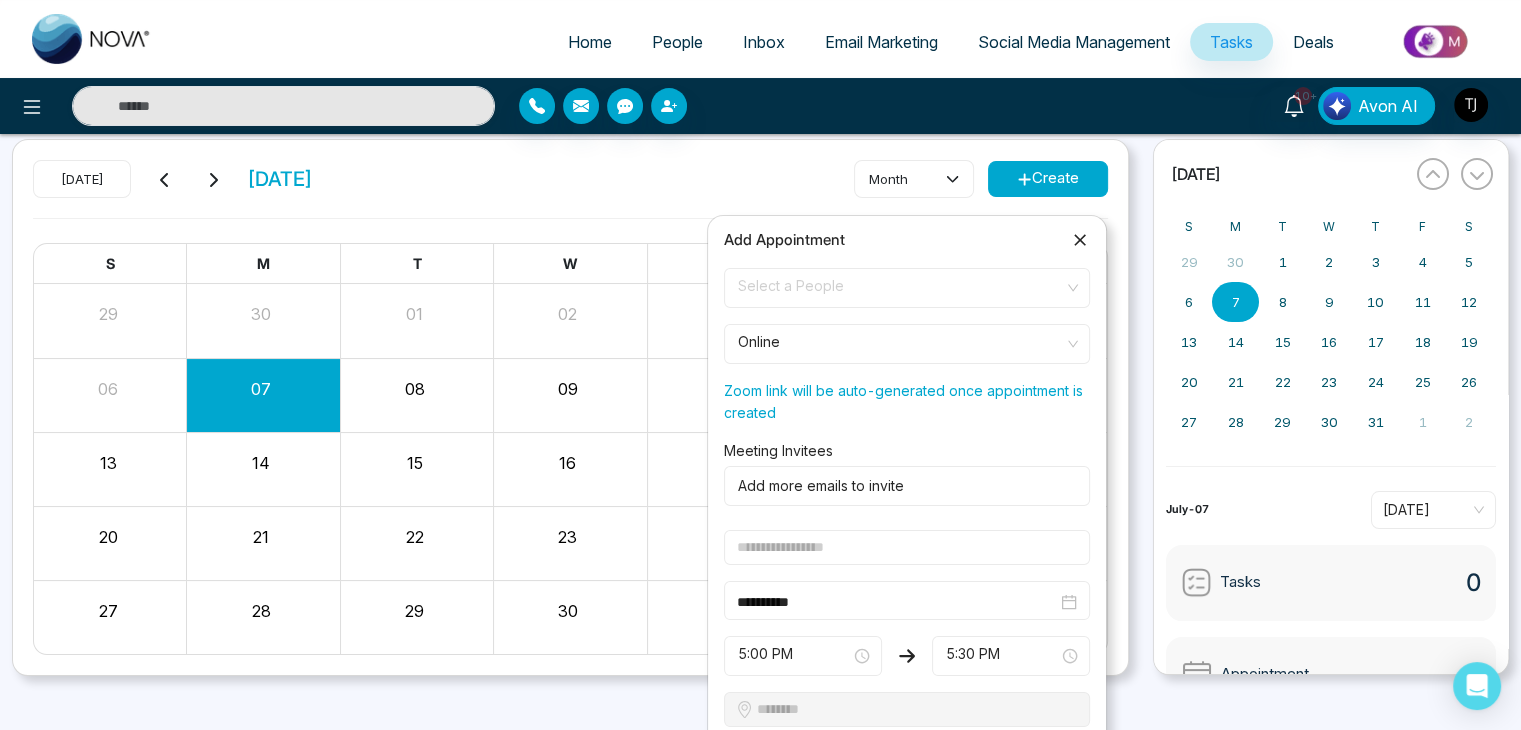 click 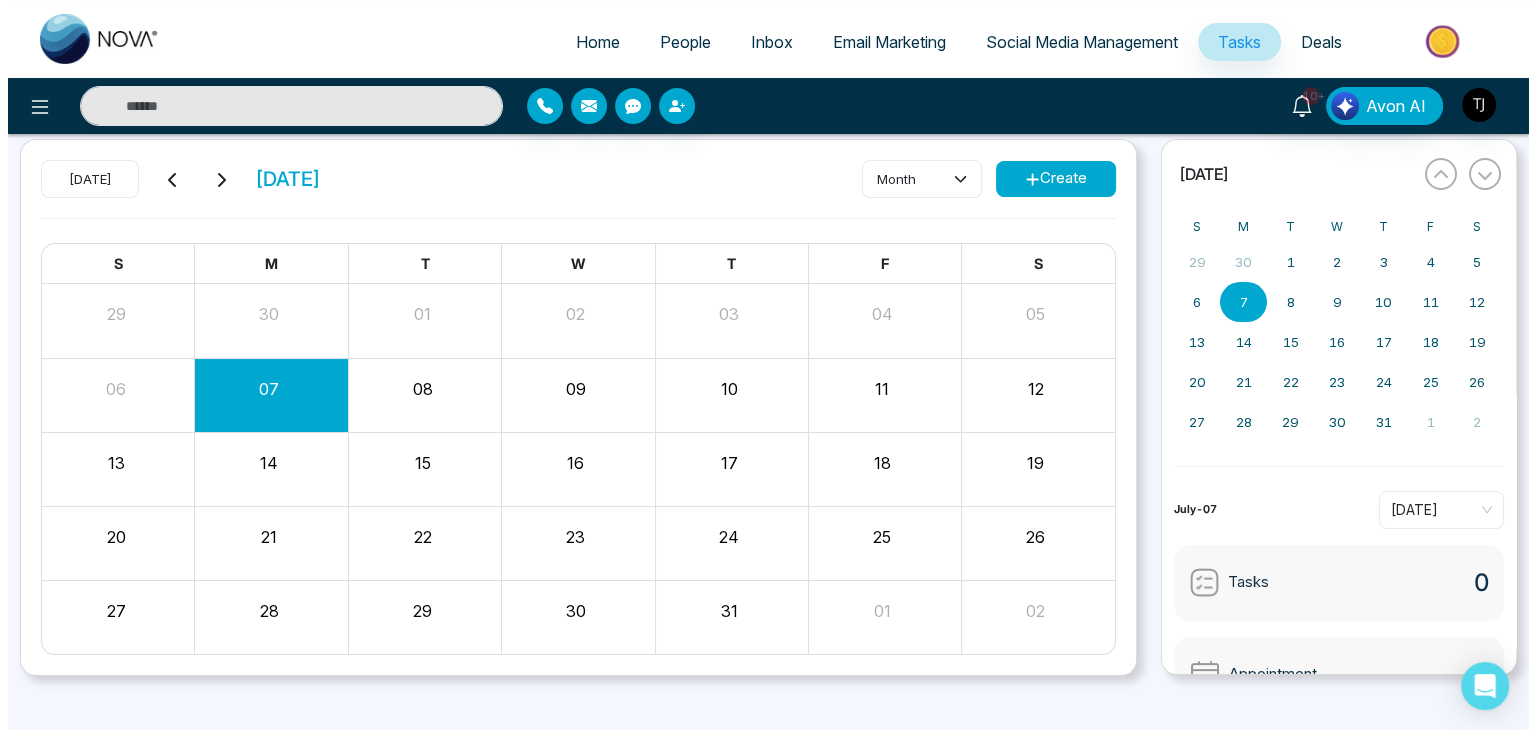 scroll, scrollTop: 0, scrollLeft: 0, axis: both 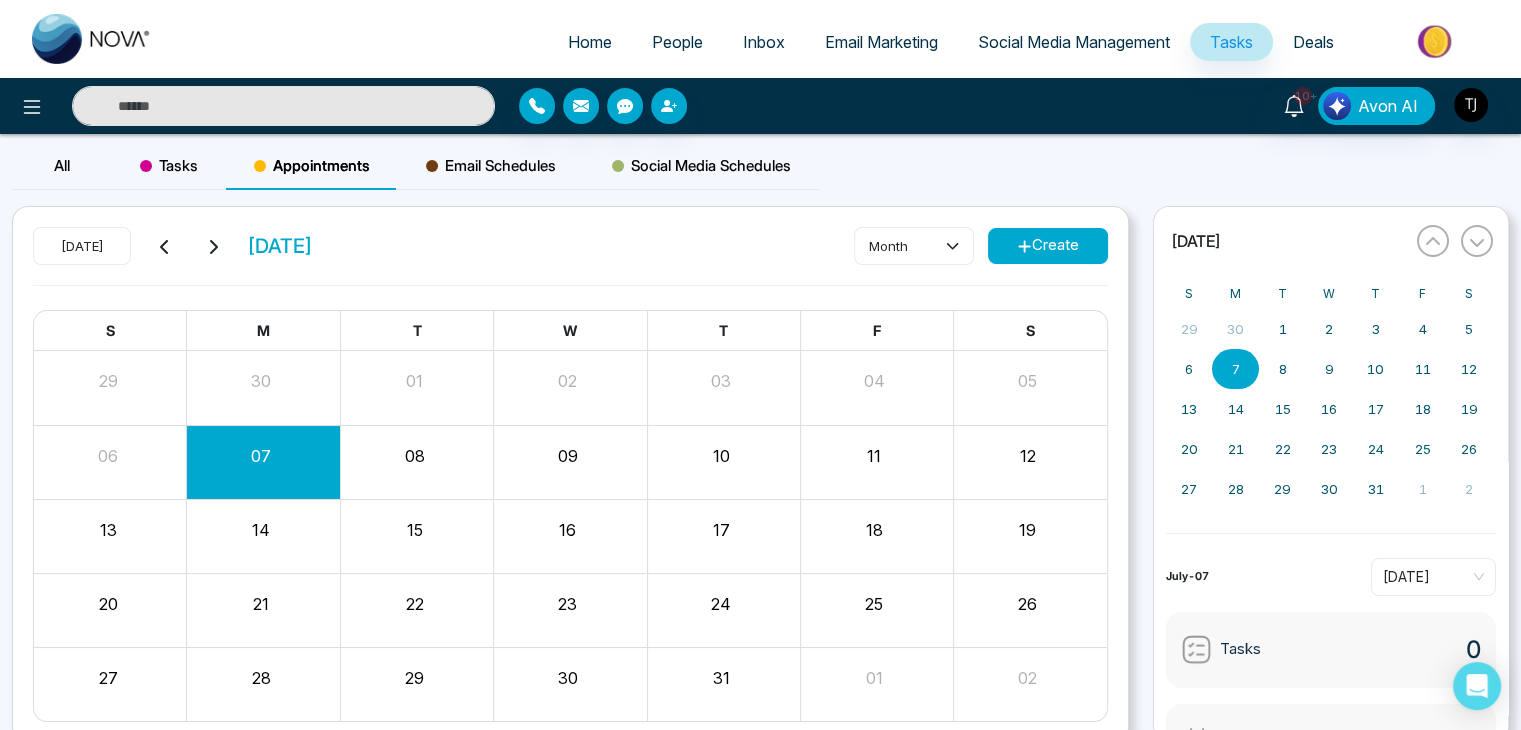 click on "Email Schedules" at bounding box center [491, 166] 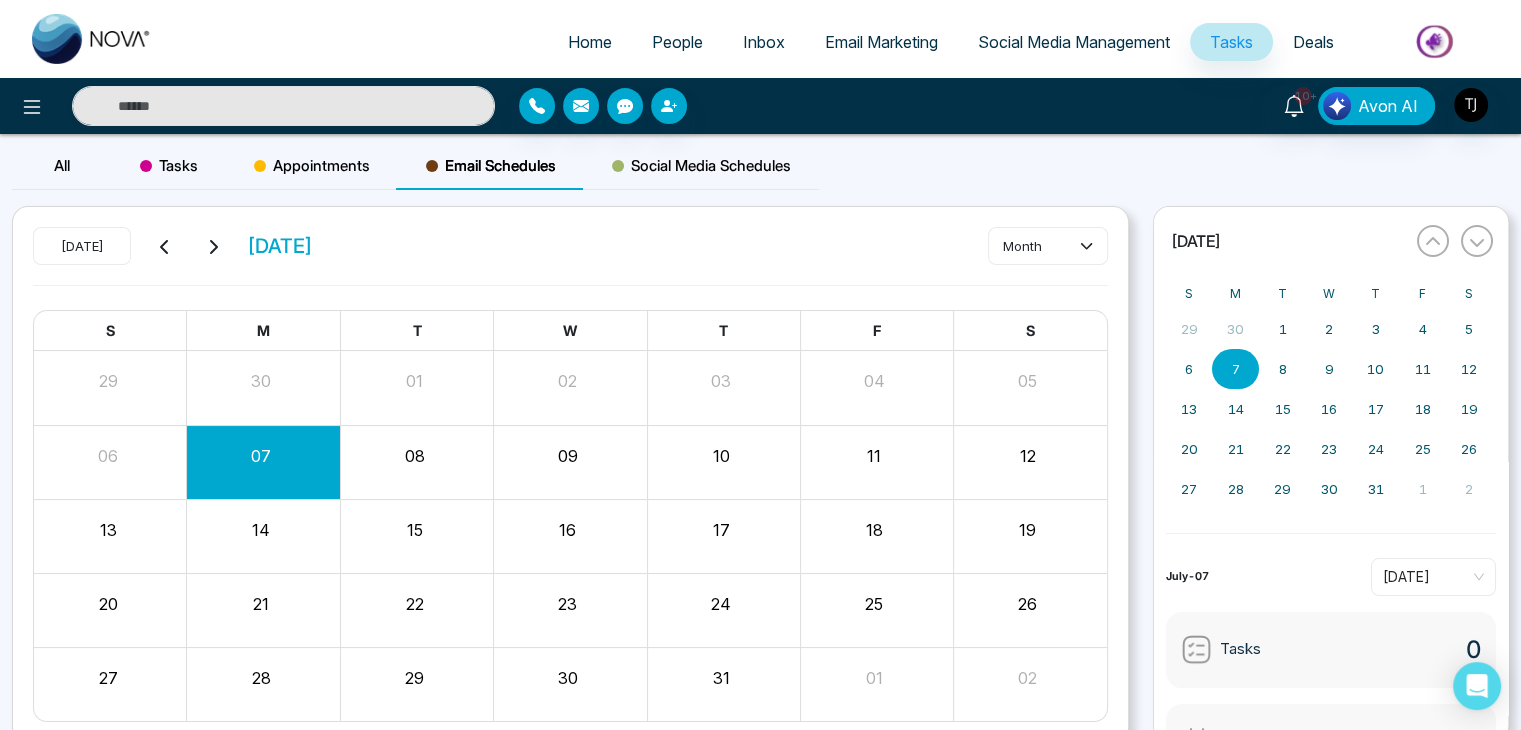 click on "Social Media Schedules" at bounding box center [701, 166] 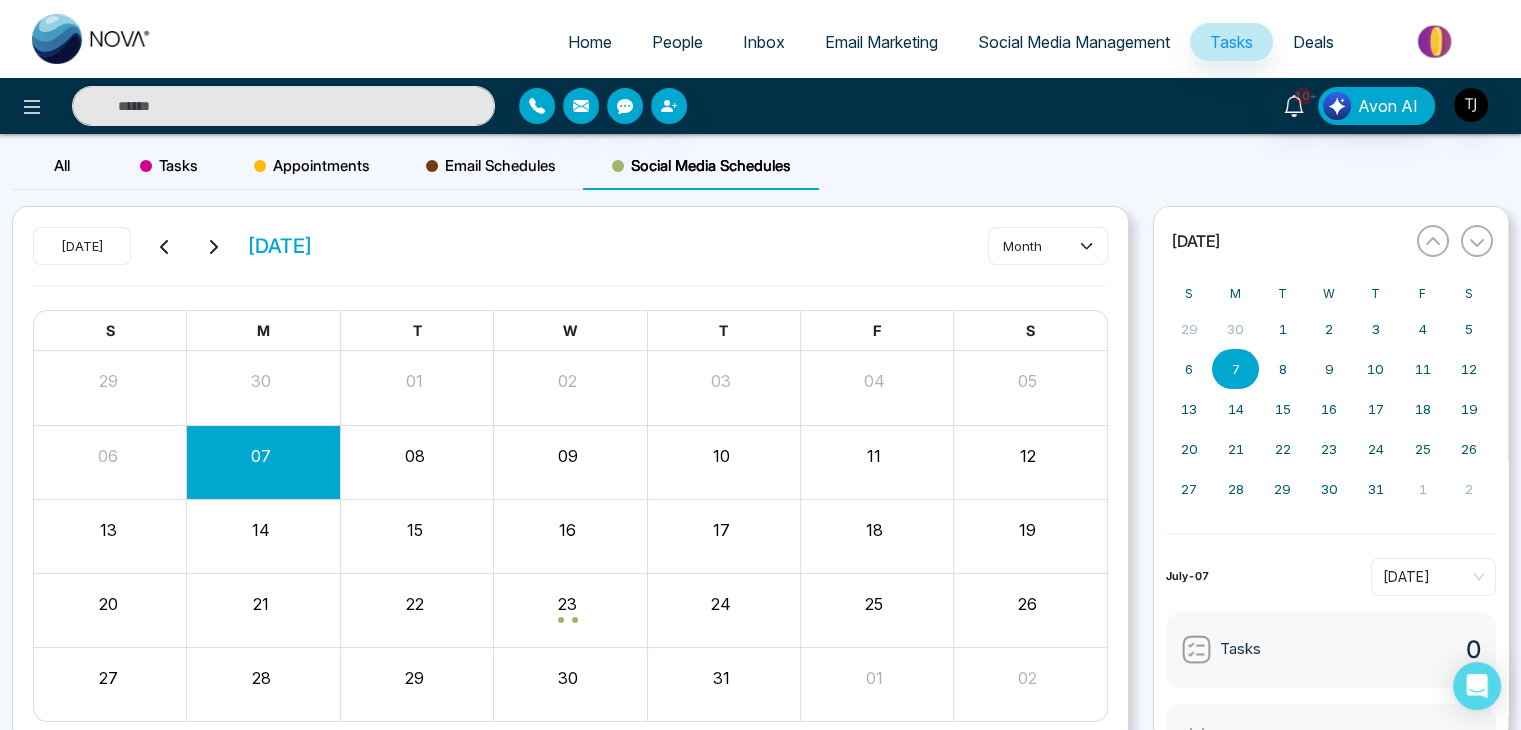 click on "Email Schedules" at bounding box center (491, 166) 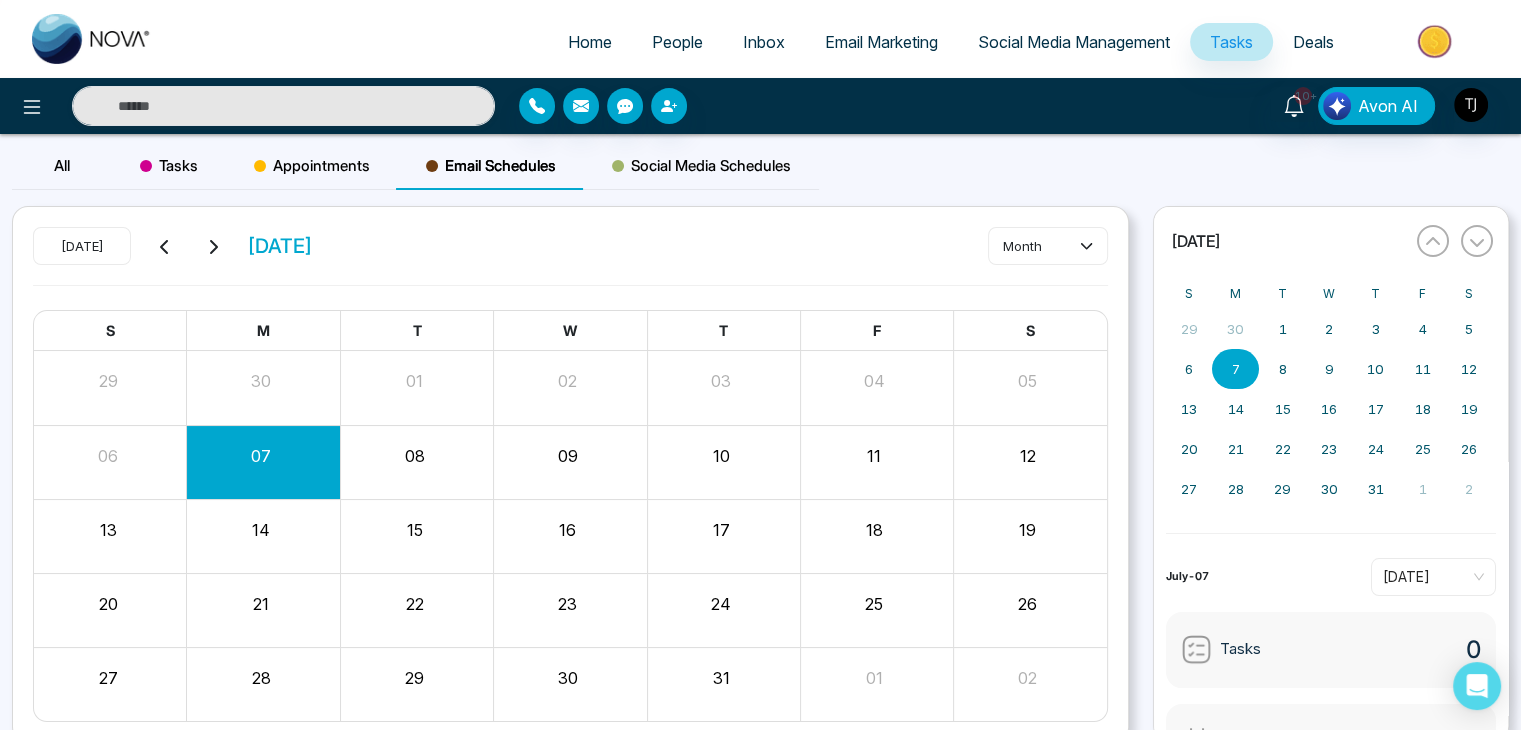 click on "All" at bounding box center [62, 166] 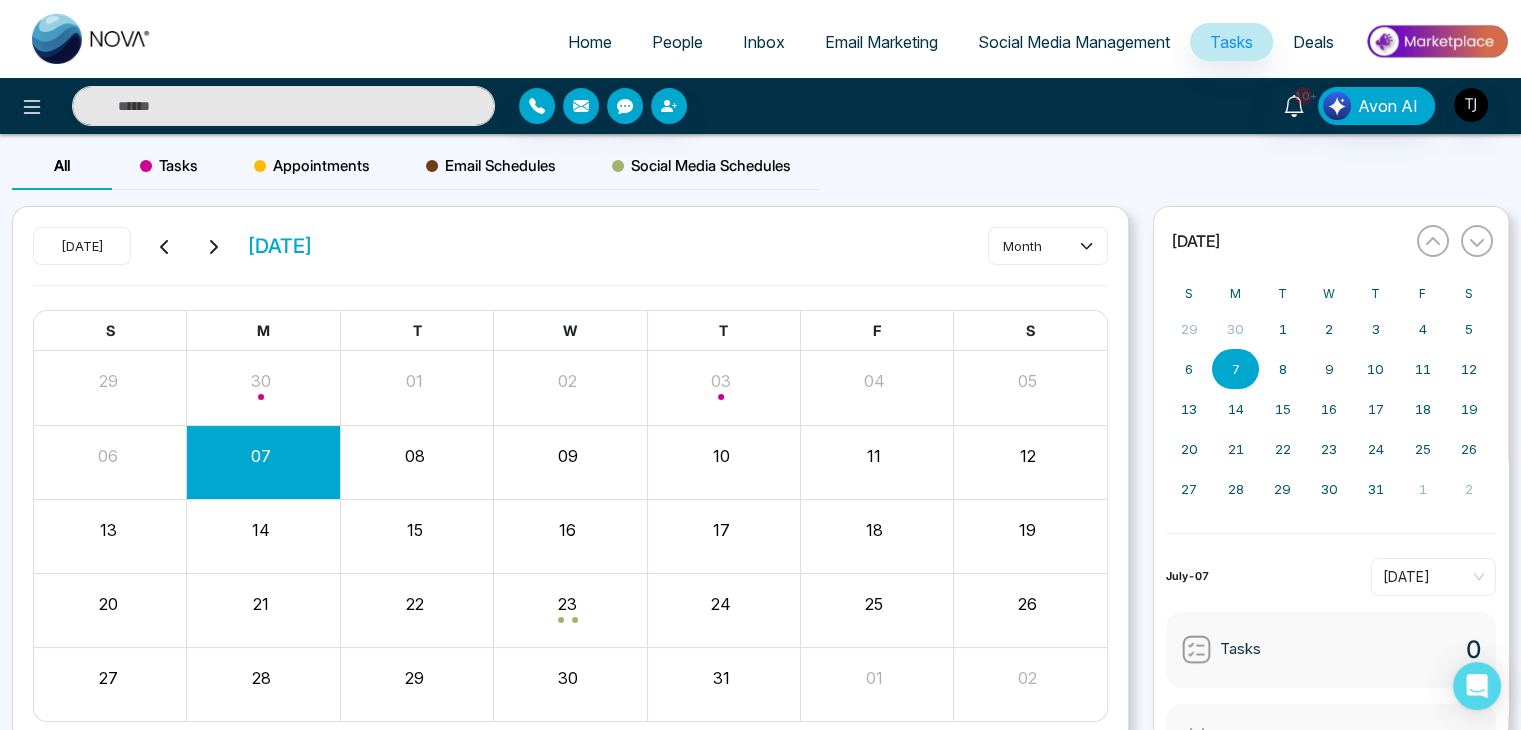 click on "Deals" at bounding box center (1313, 42) 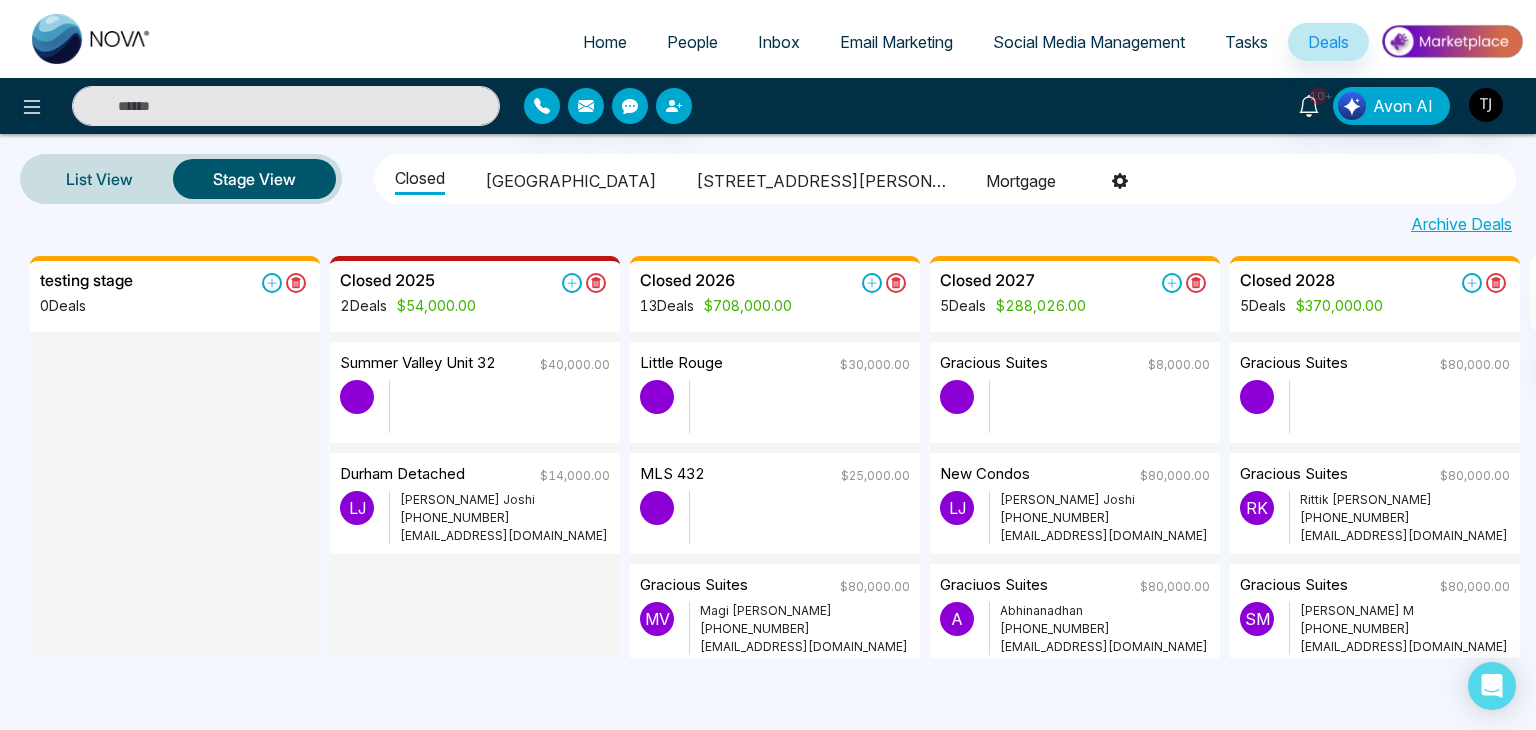 click on "[GEOGRAPHIC_DATA]" at bounding box center [570, 178] 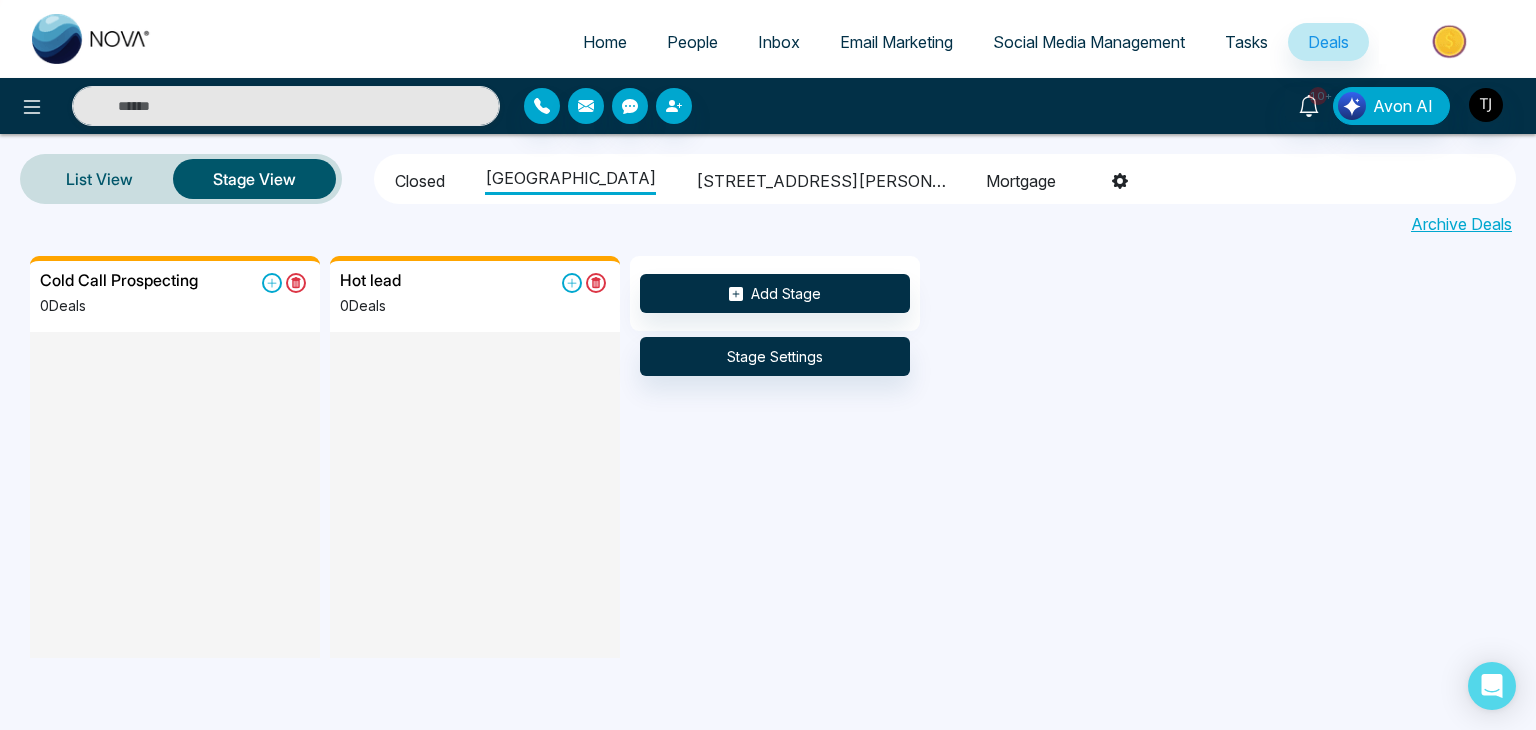 click on "Closed" at bounding box center [420, 178] 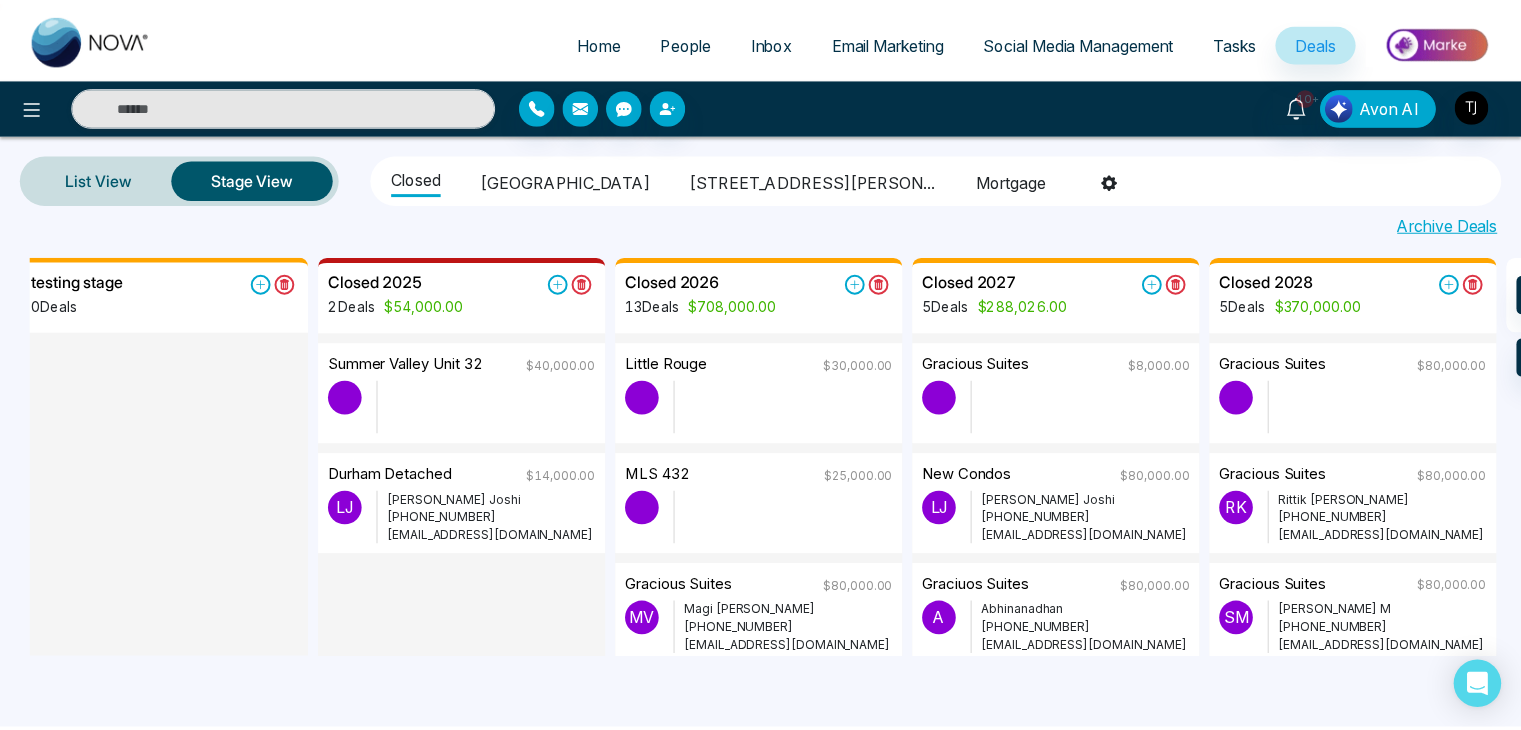 scroll, scrollTop: 0, scrollLeft: 0, axis: both 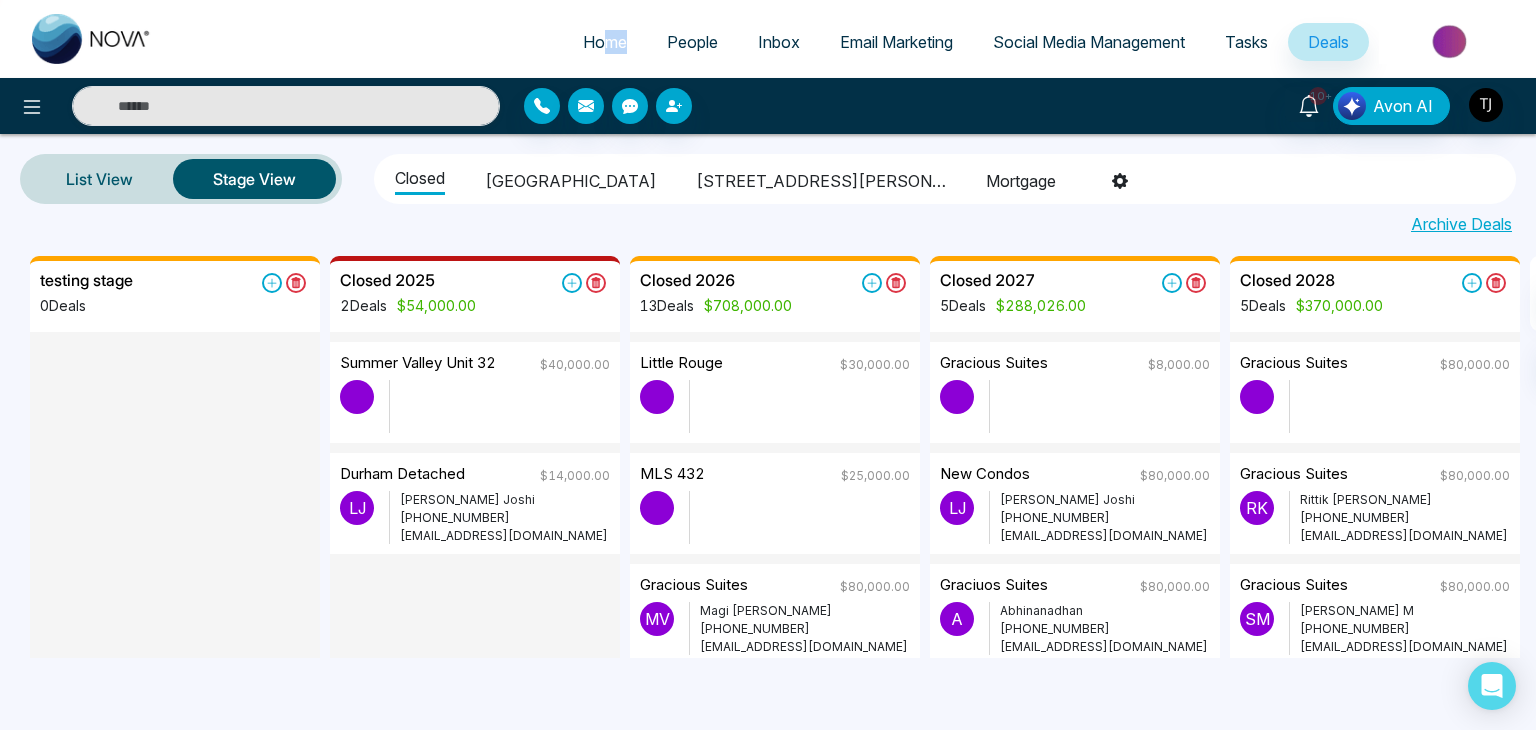 click on "Home" at bounding box center (605, 43) 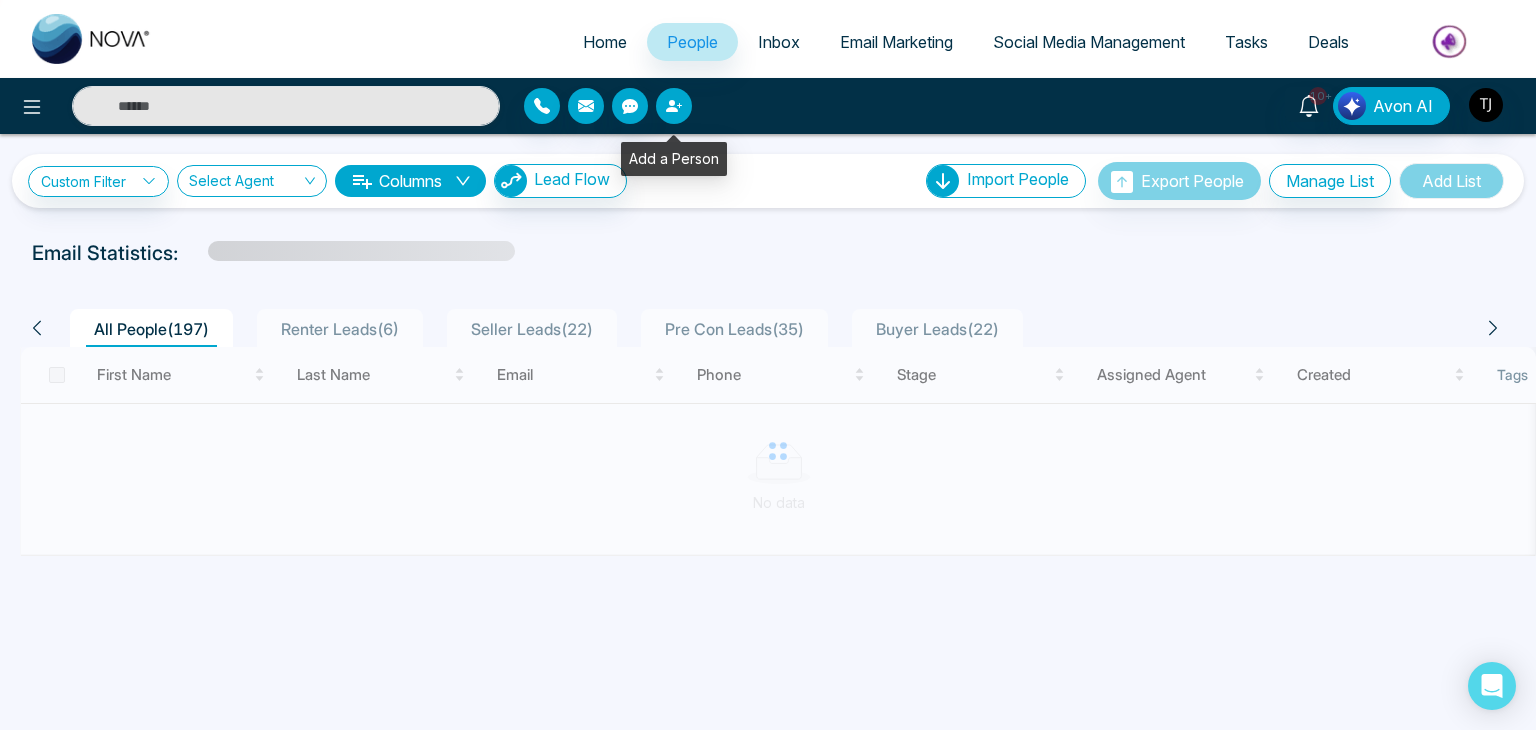 click 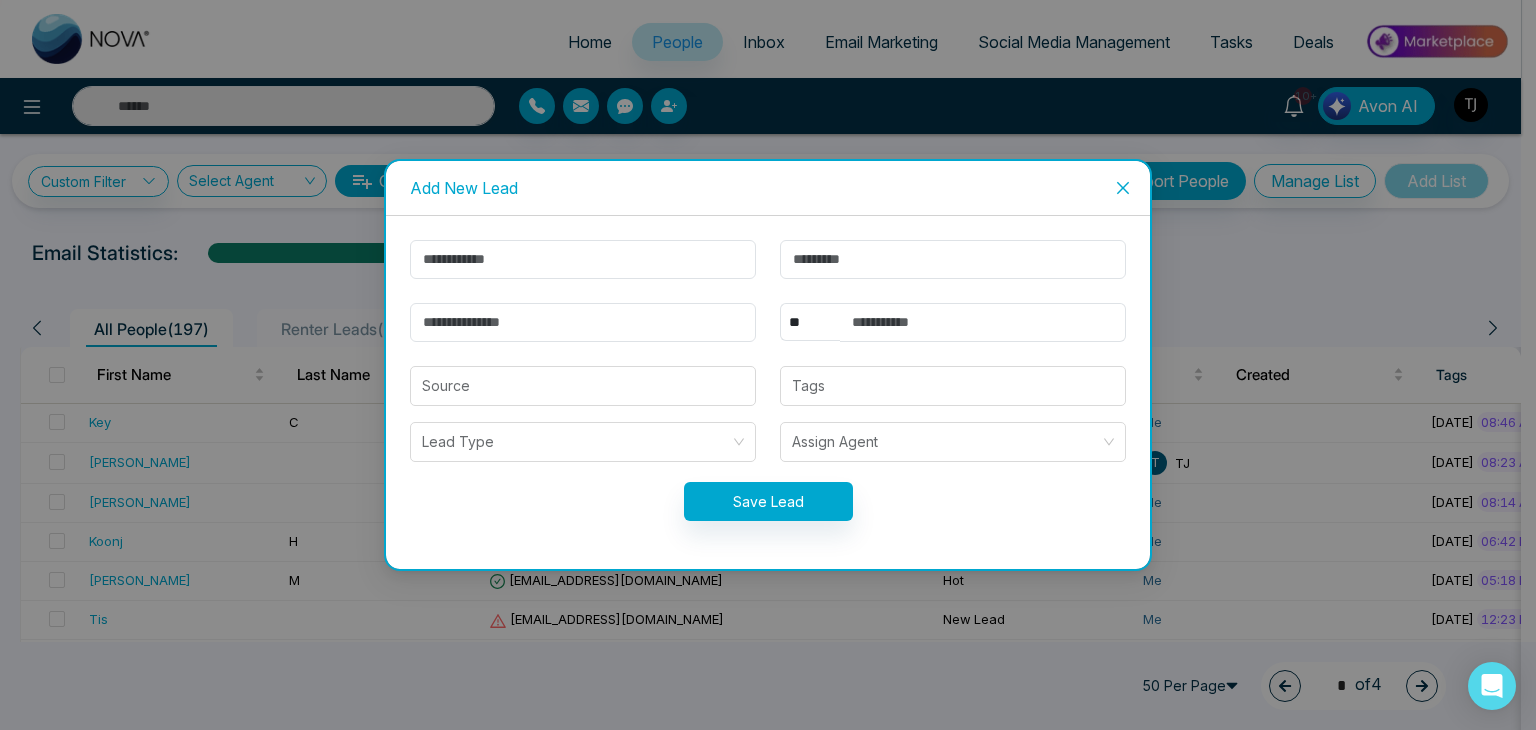 click at bounding box center (1123, 188) 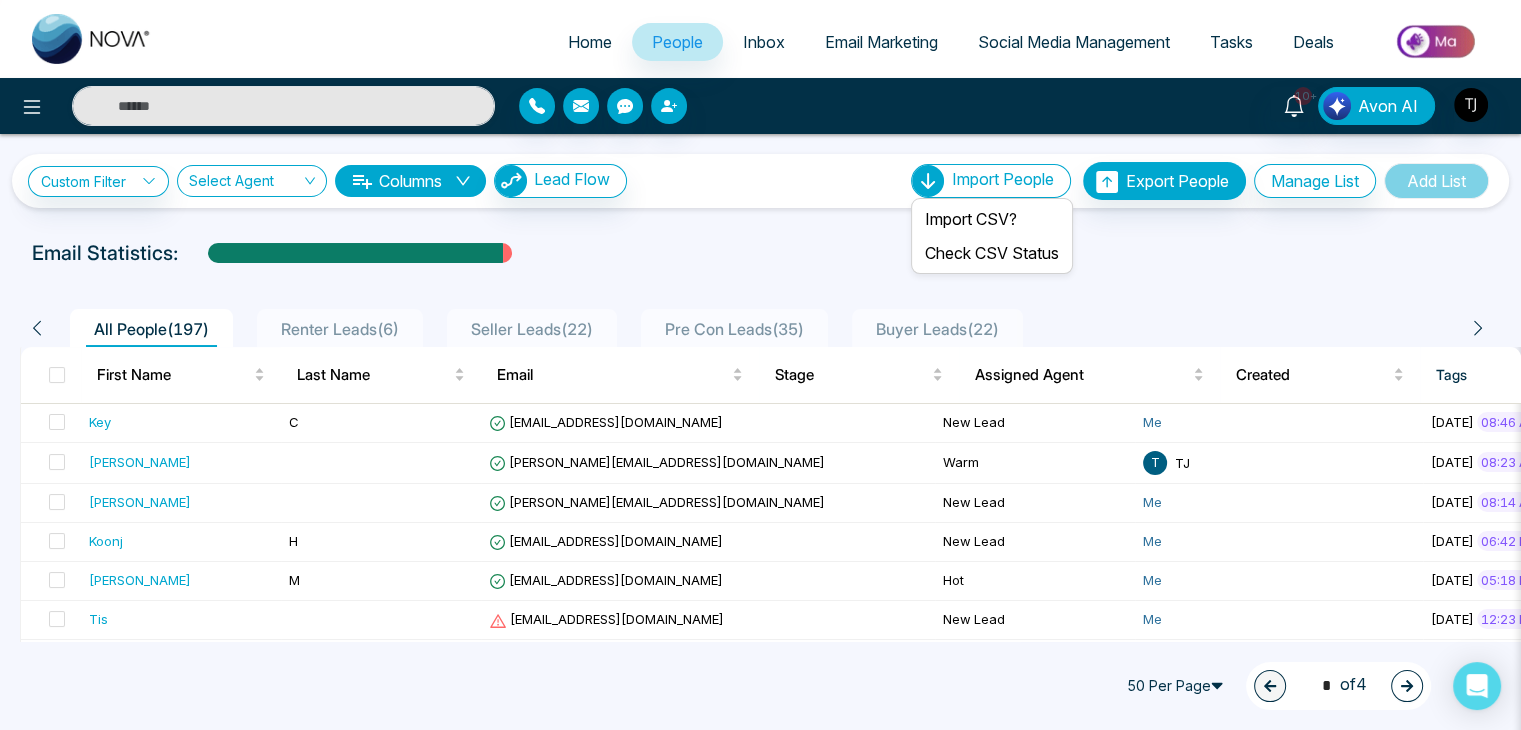 click on "Import People" at bounding box center [1003, 179] 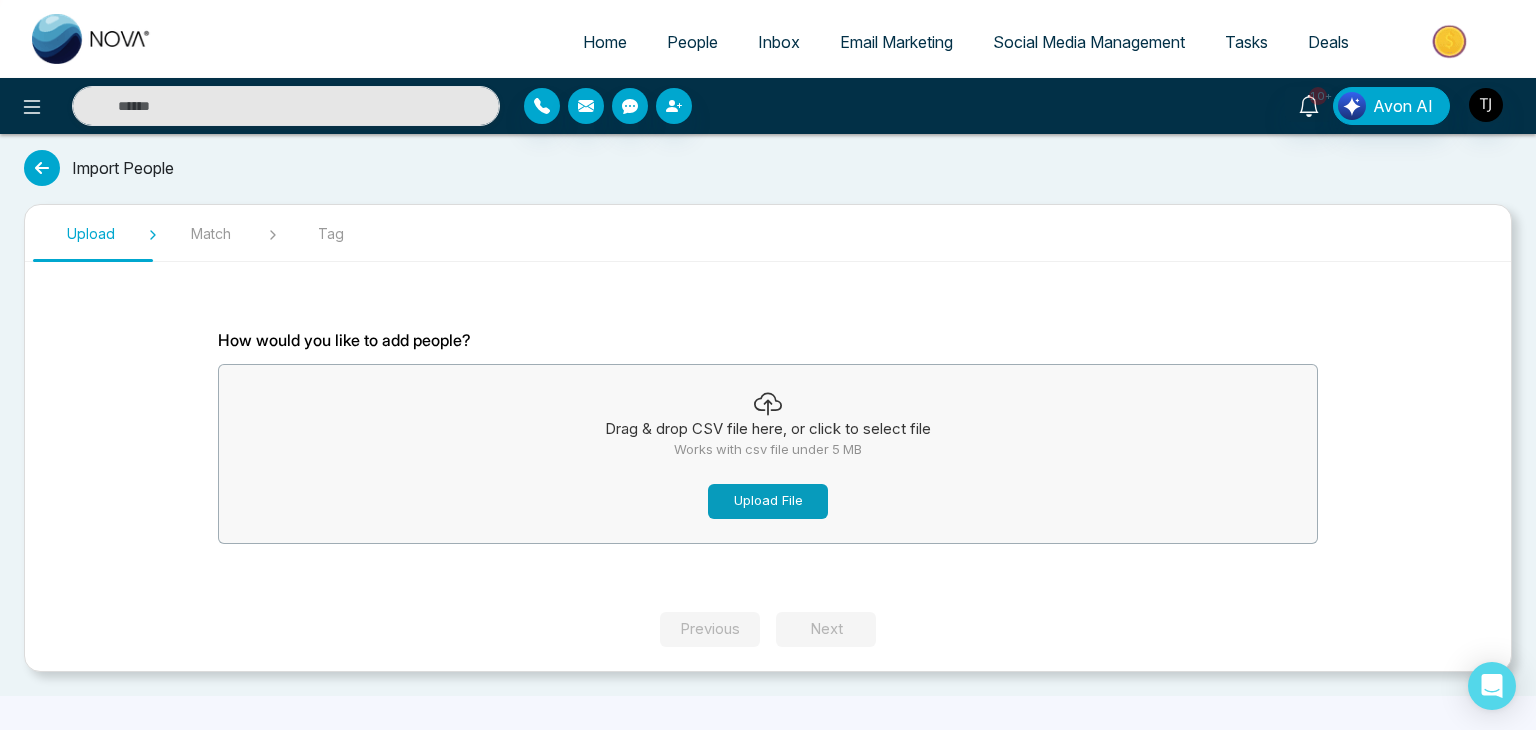 click on "Upload File" at bounding box center (768, 501) 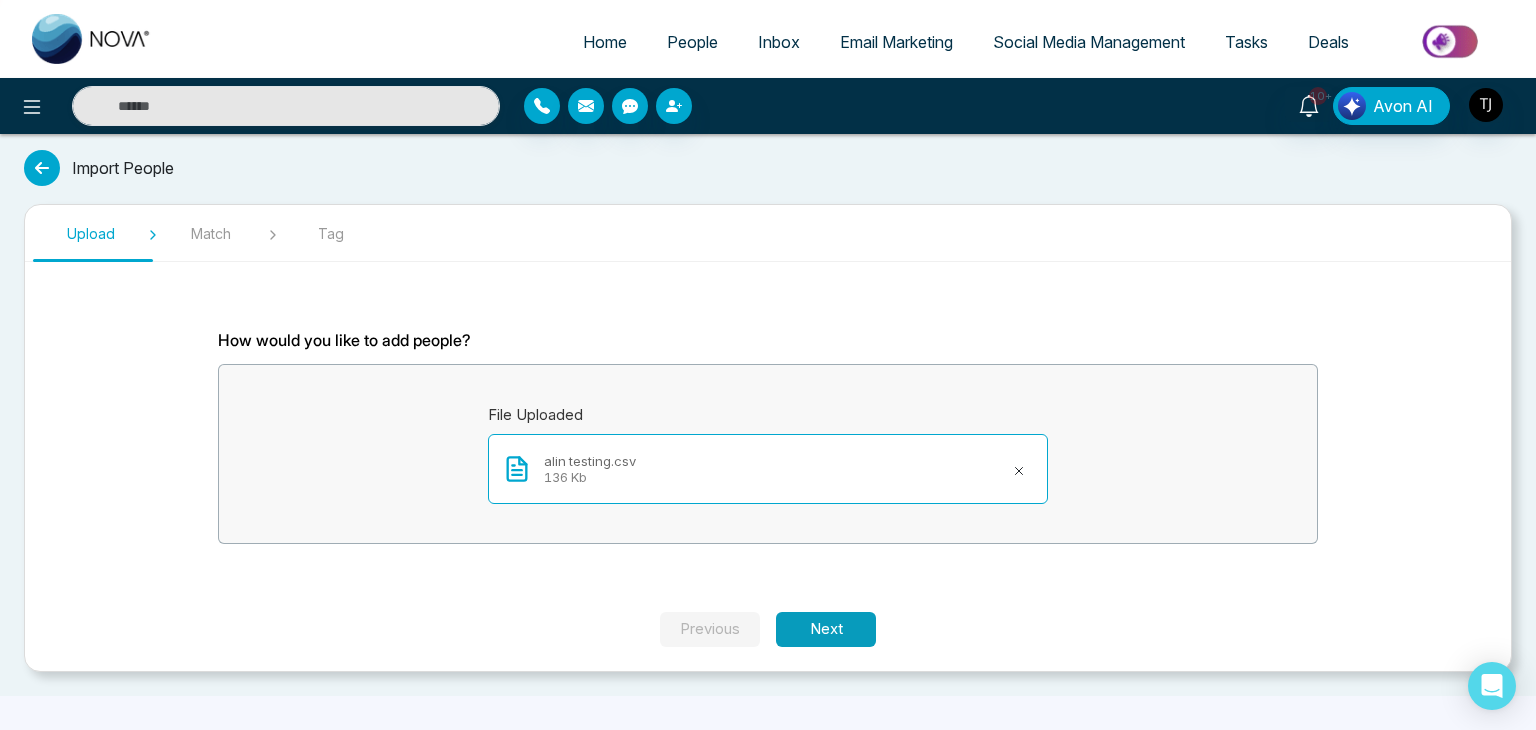 click on "Next" at bounding box center (826, 629) 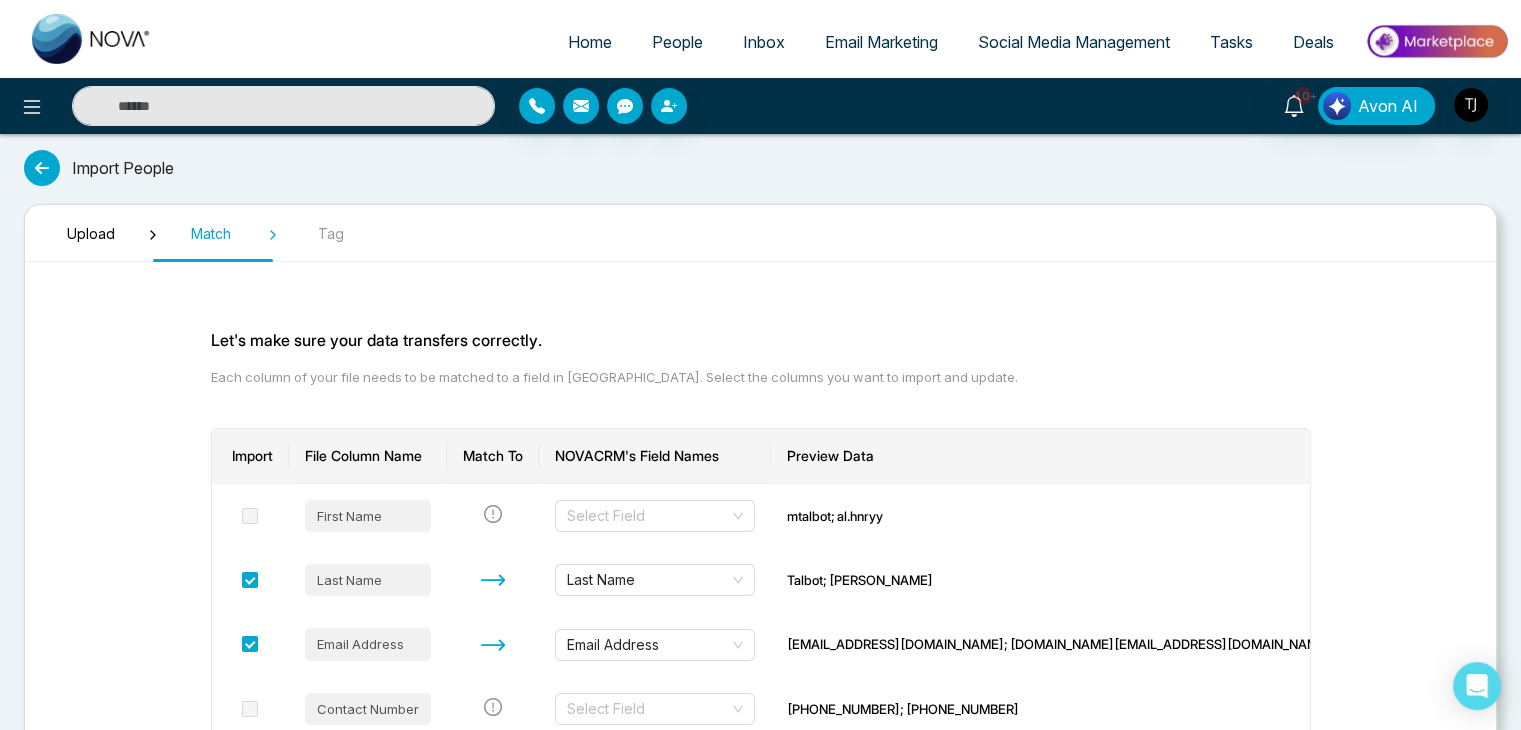 scroll, scrollTop: 168, scrollLeft: 0, axis: vertical 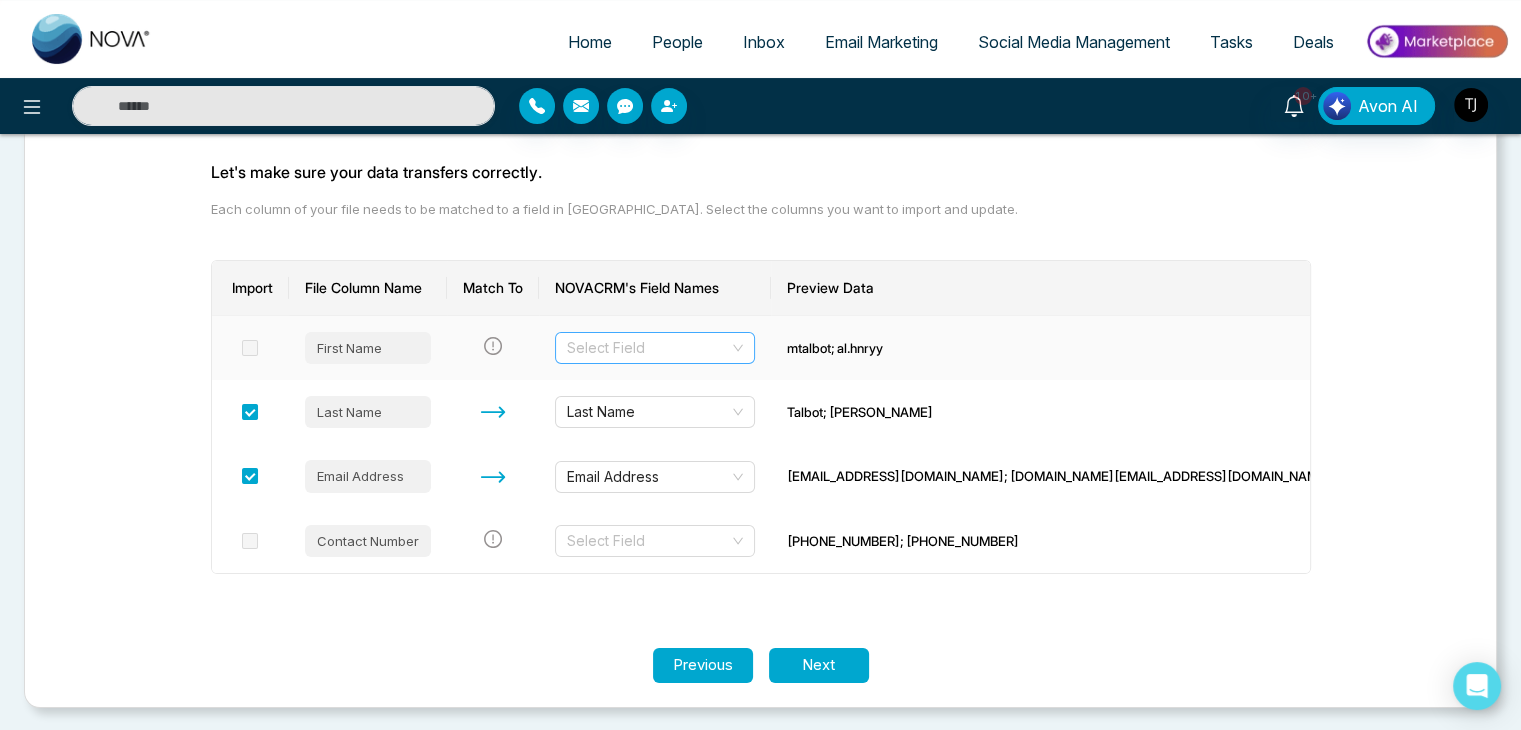 click at bounding box center (648, 348) 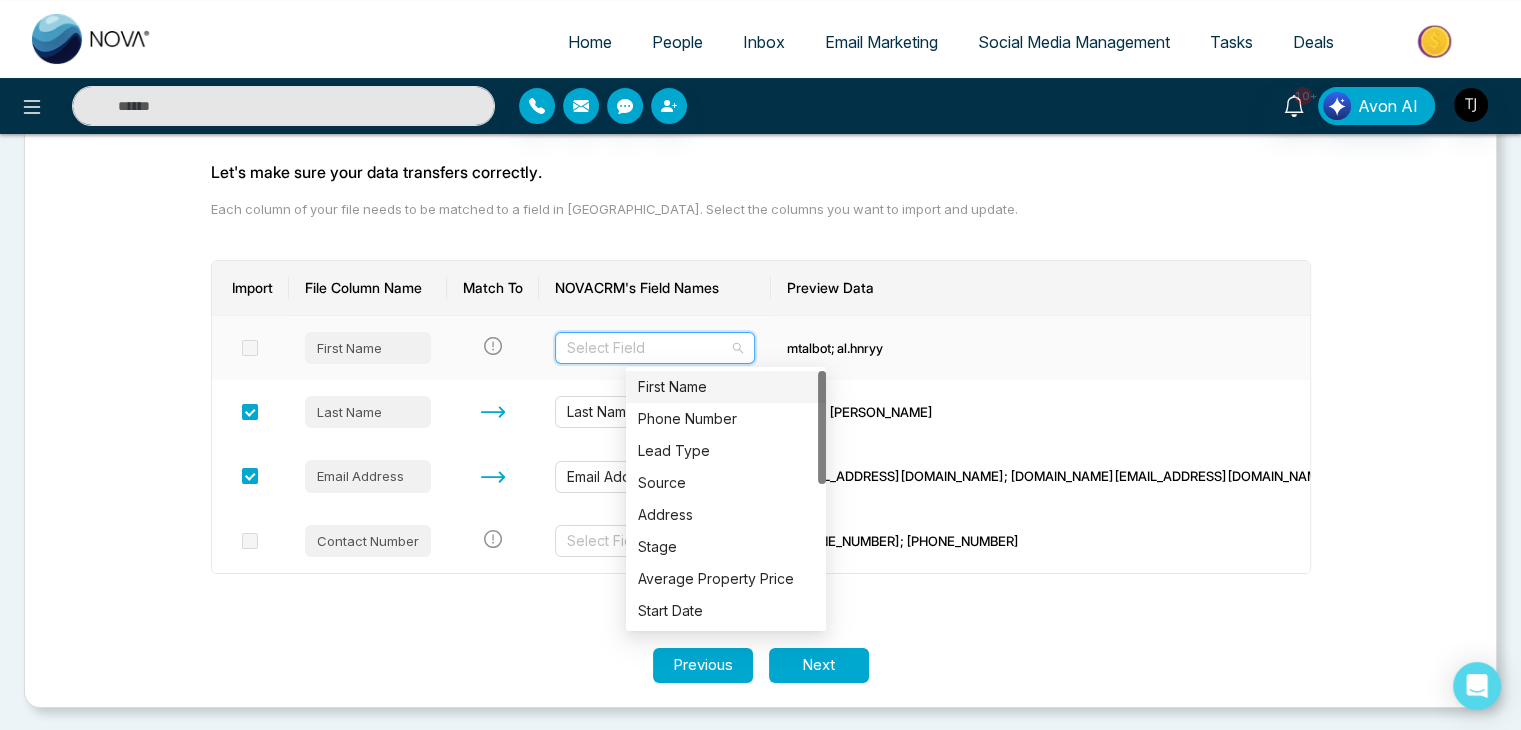 click on "First Name" at bounding box center (726, 387) 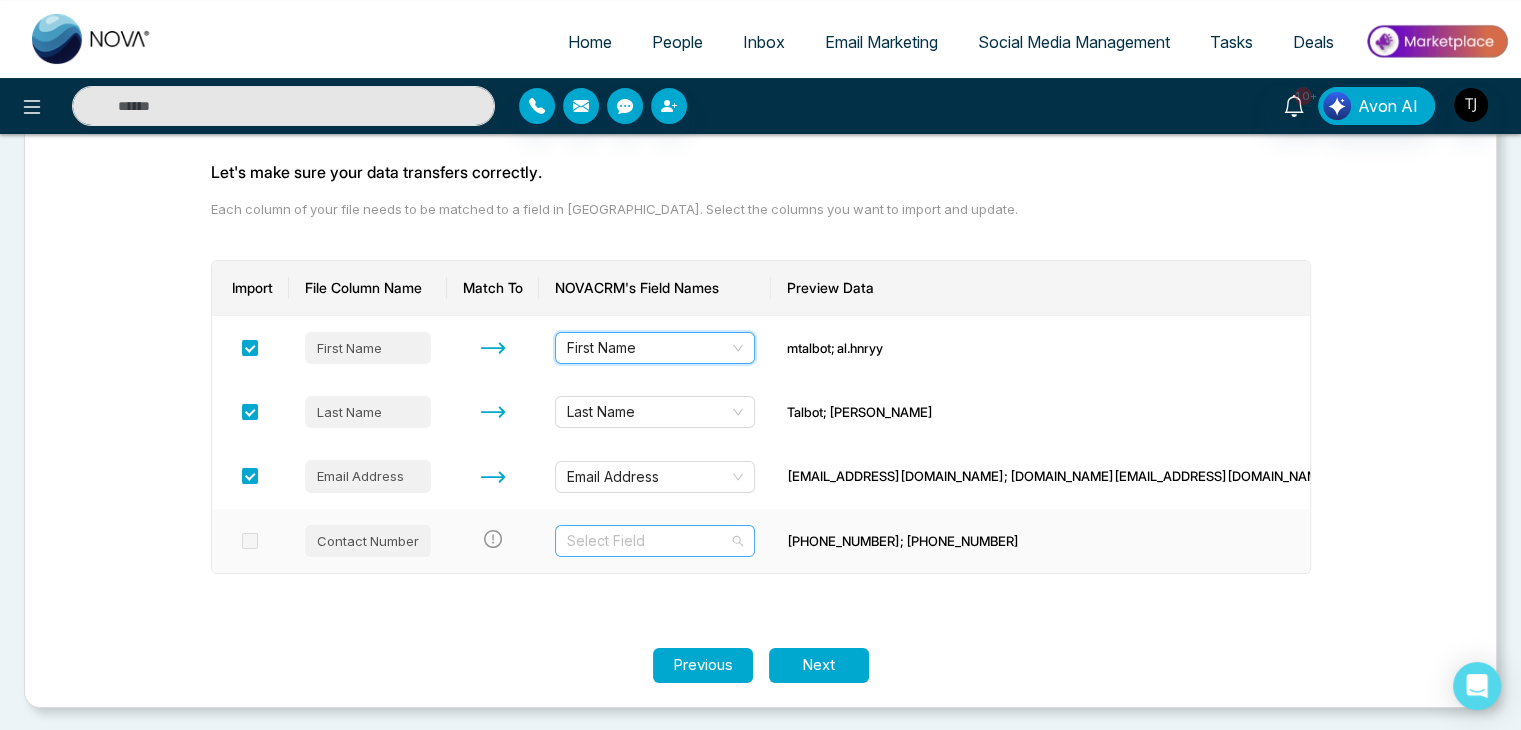 click at bounding box center (648, 541) 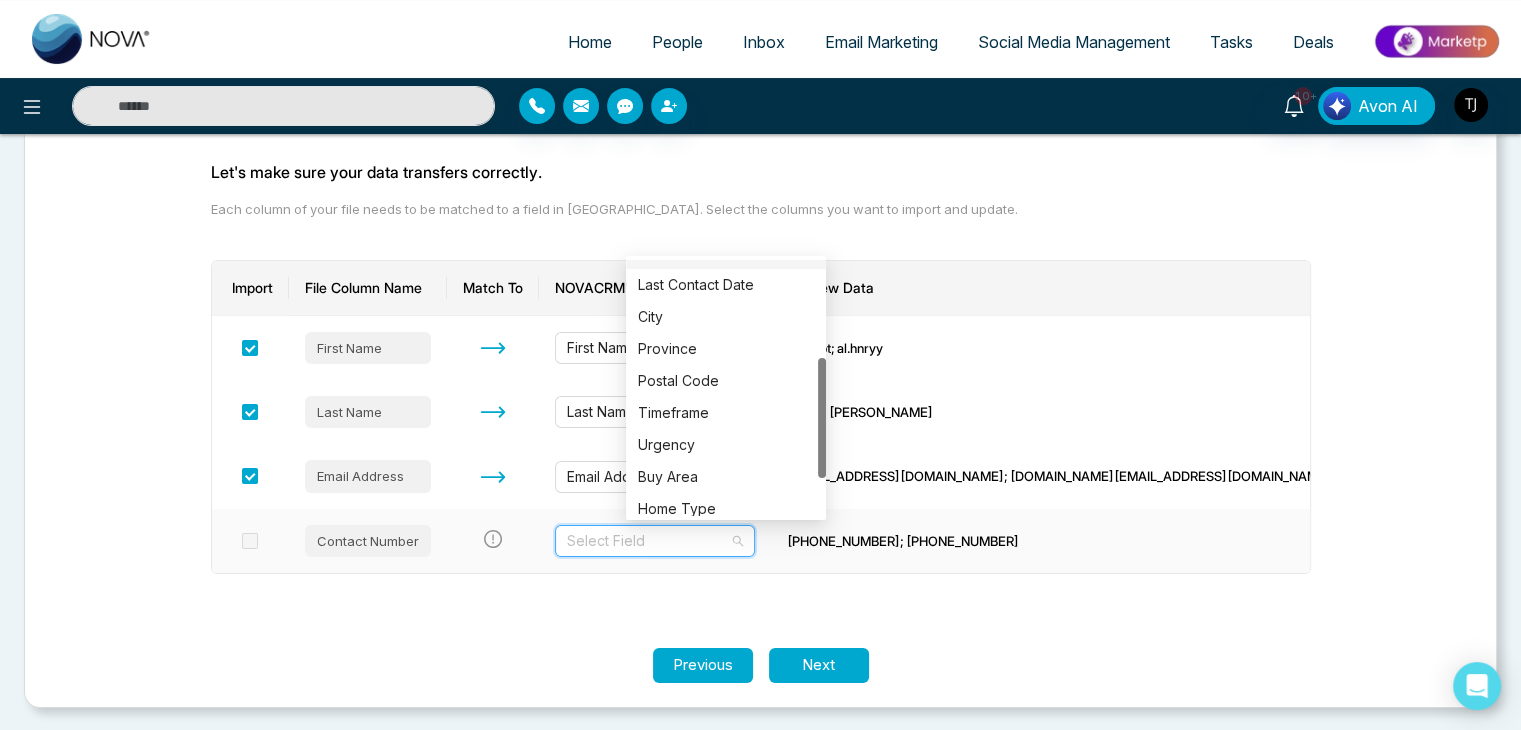 scroll, scrollTop: 0, scrollLeft: 0, axis: both 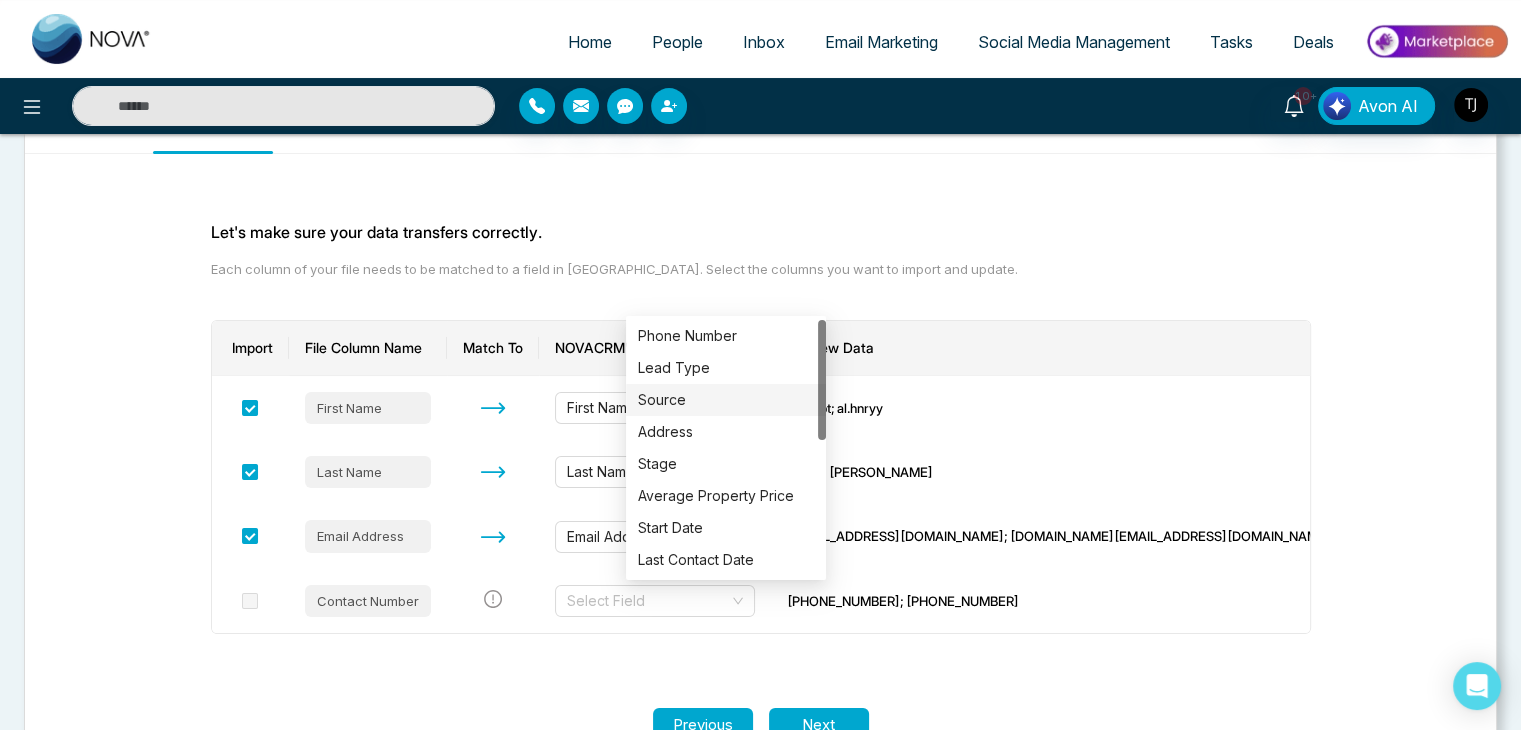 click on "Each column of your file needs to be matched to a field in [GEOGRAPHIC_DATA]. Select the columns you want to import and update." at bounding box center (761, 270) 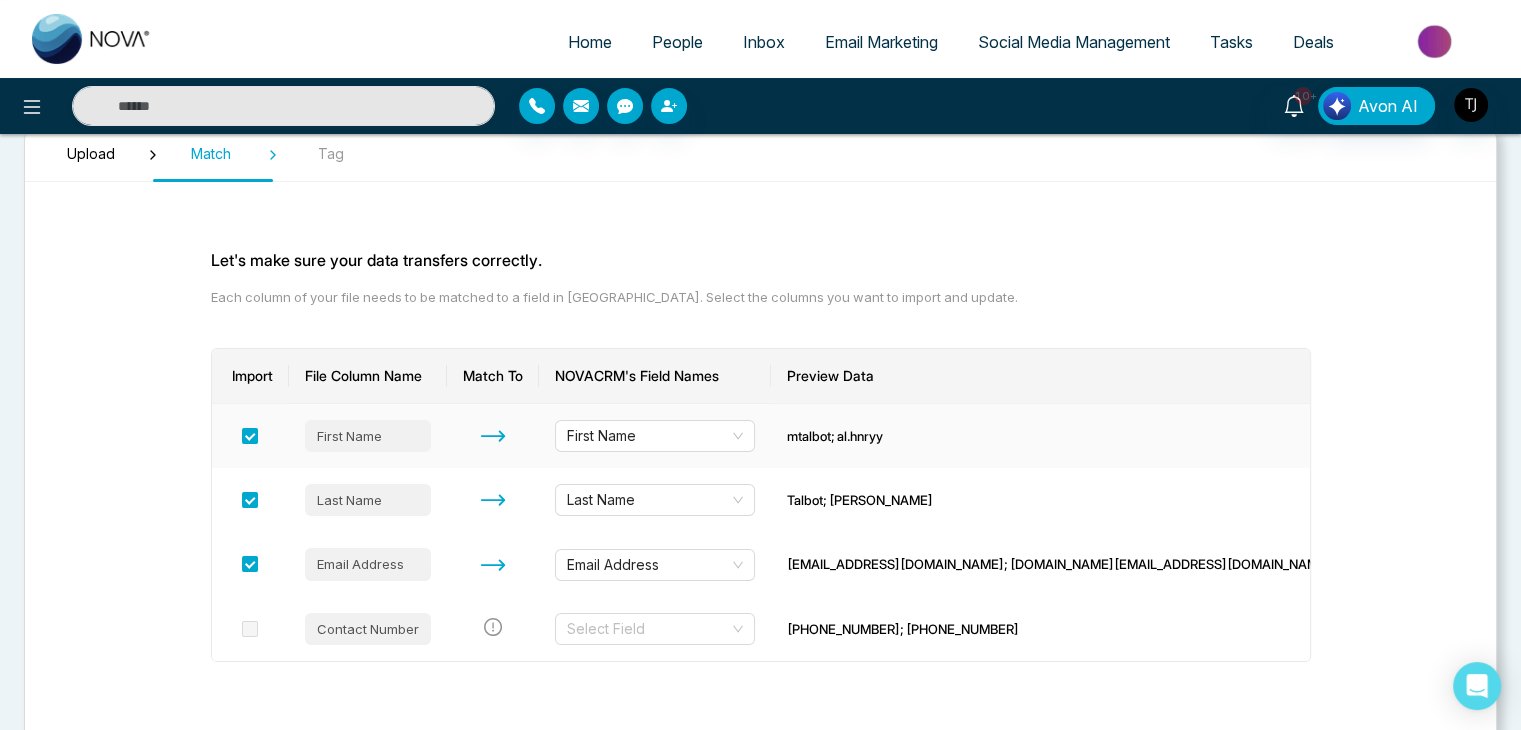 scroll, scrollTop: 77, scrollLeft: 0, axis: vertical 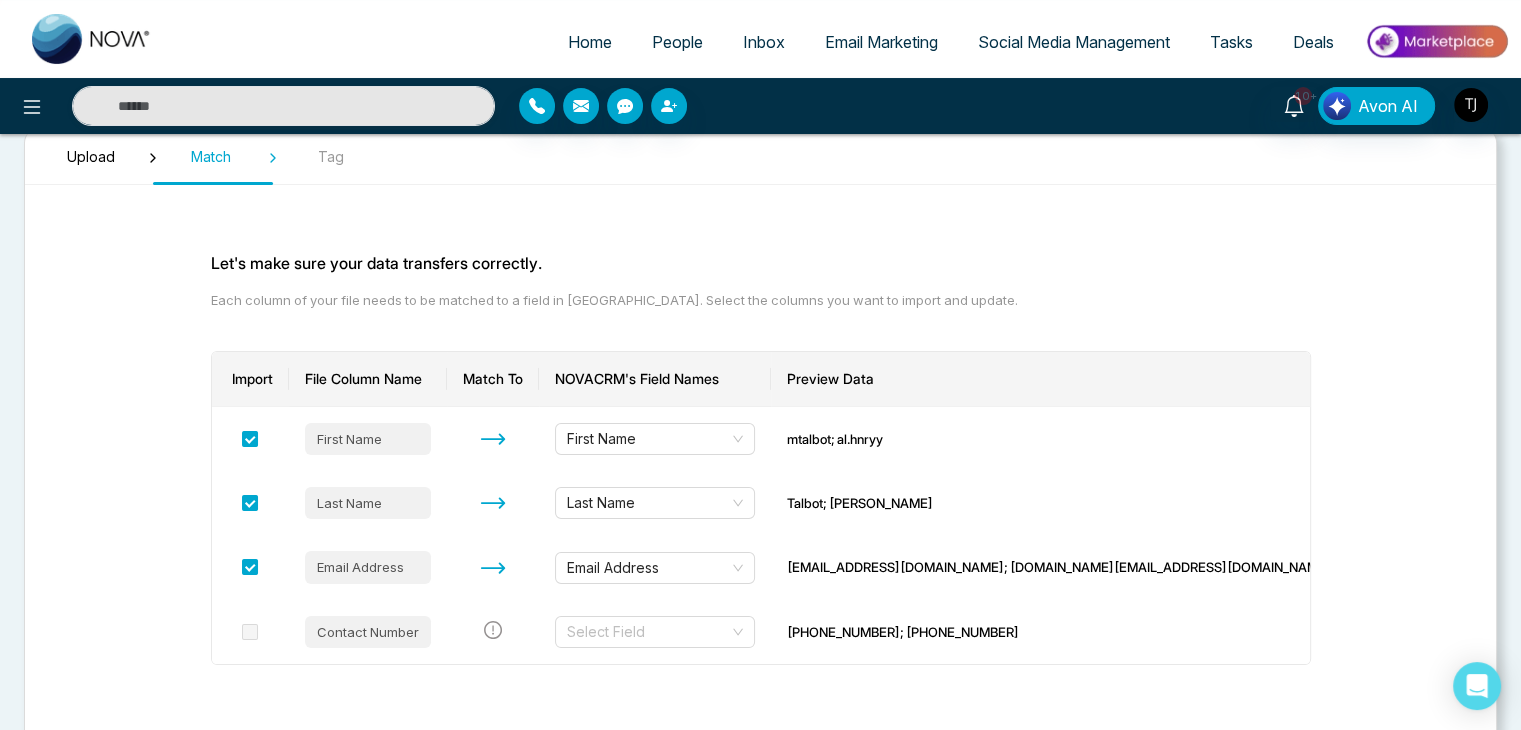 click on "Upload   Match   Tag   Let's make sure your data transfers correctly. Each column of your file needs to be matched to a field in NOVACRM. Select the columns you want to import and update. Import File Column Name Match To NOVACRM's Field Names Preview Data First Name  First Name mtalbot; al.hnryy Last Name Last Name [PERSON_NAME]; [PERSON_NAME] Email Address Email Address [EMAIL_ADDRESS][DOMAIN_NAME]; [DOMAIN_NAME][EMAIL_ADDRESS][DOMAIN_NAME] Contact Number Select Field [PHONE_NUMBER]; [PHONE_NUMBER] Previous Next" at bounding box center [760, 463] 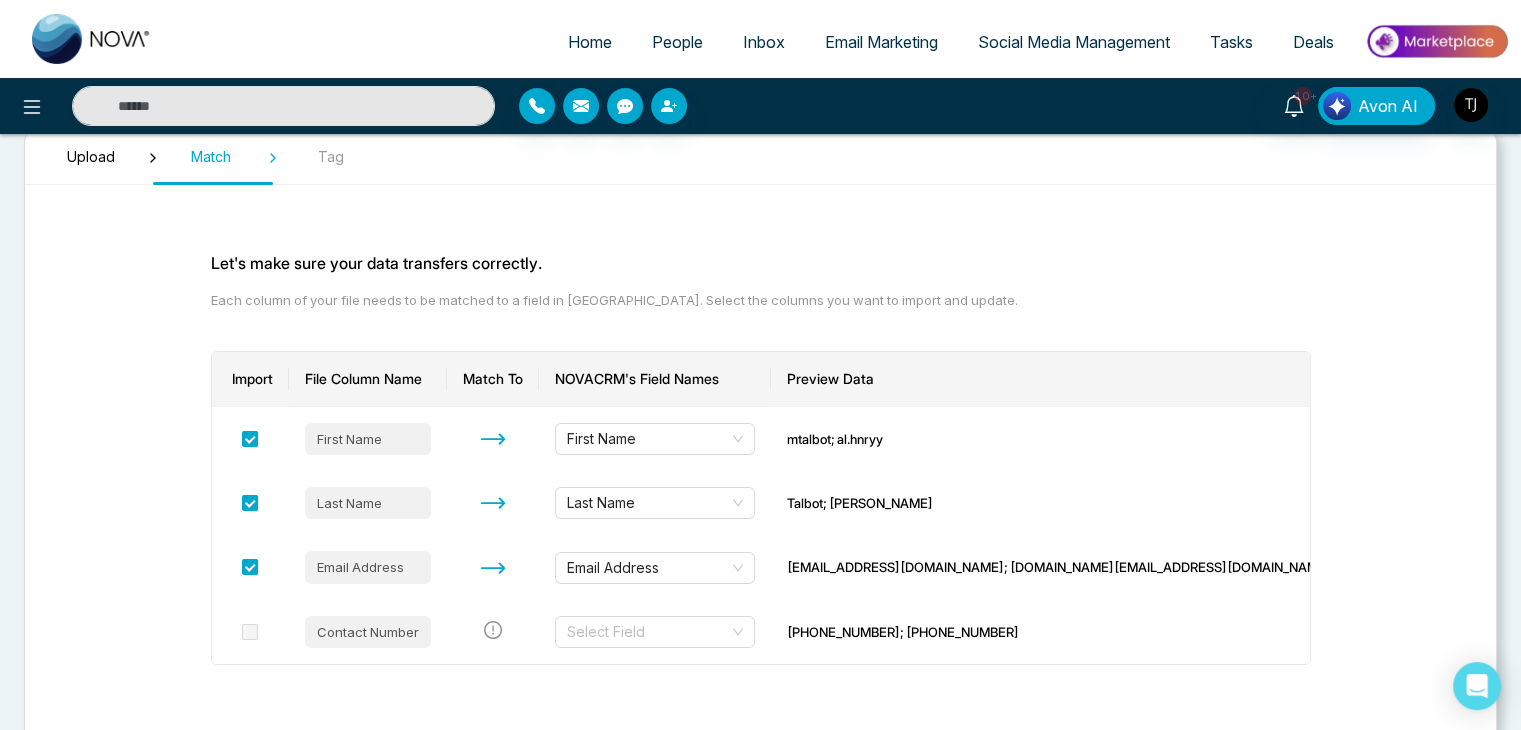 click on "People" at bounding box center (677, 42) 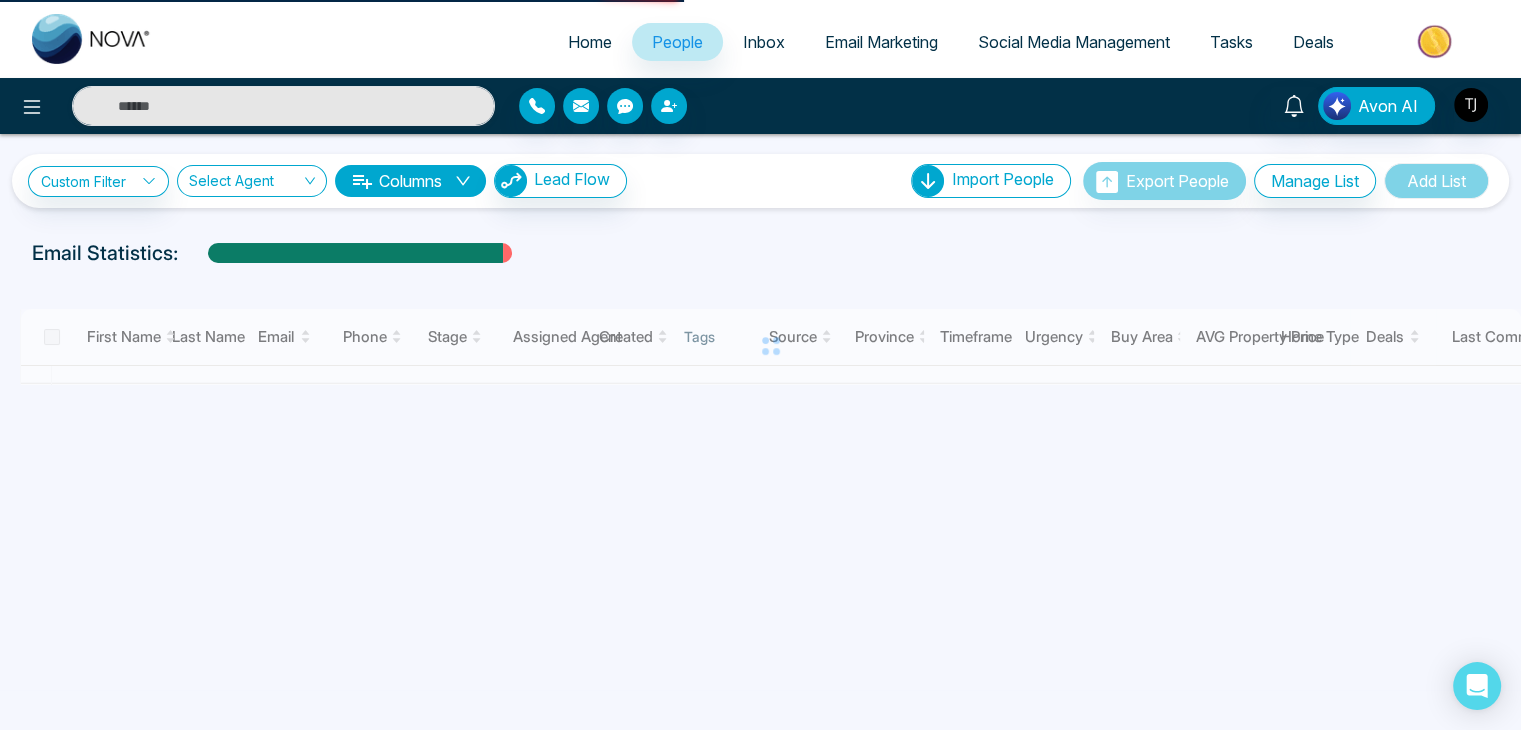 scroll, scrollTop: 0, scrollLeft: 0, axis: both 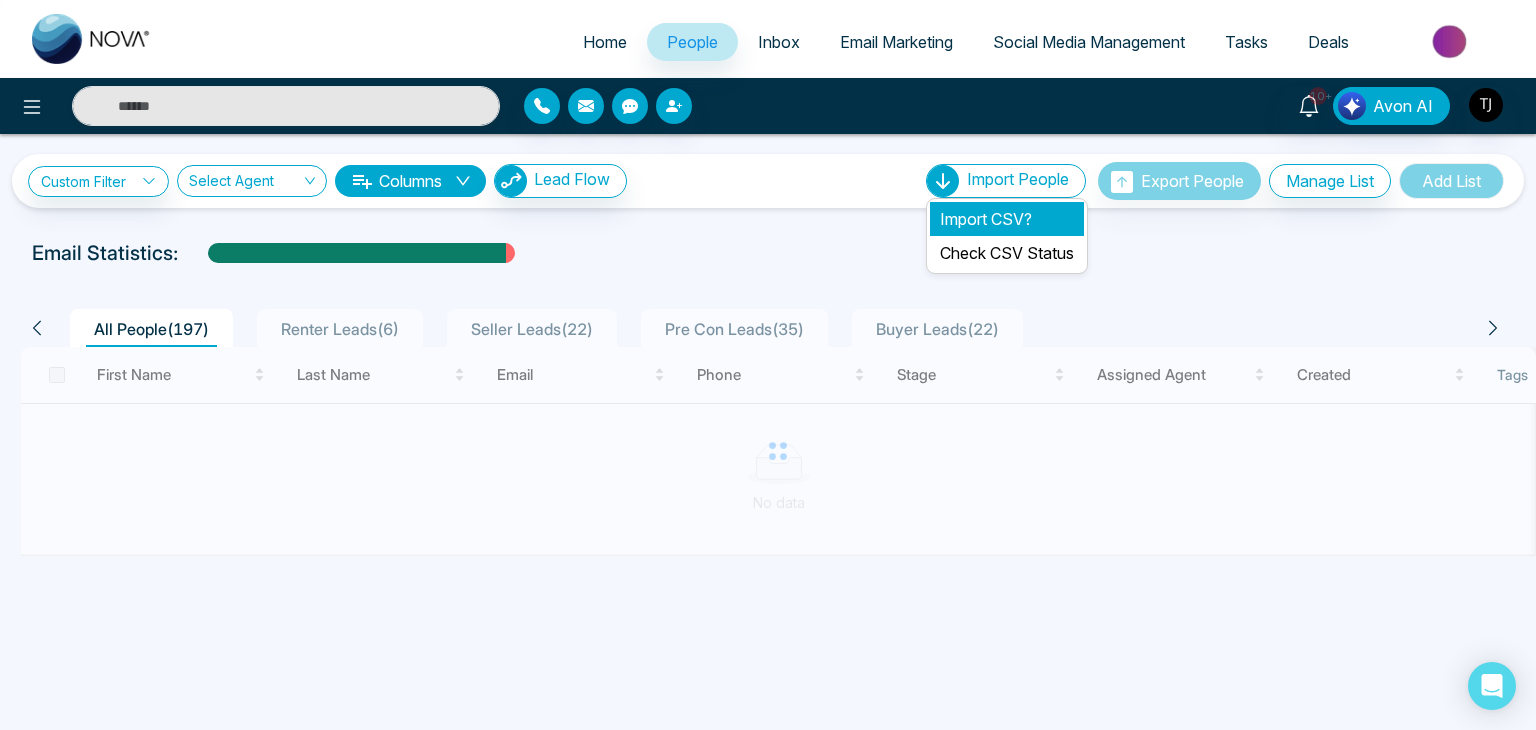 click on "Import CSV?" at bounding box center (1007, 219) 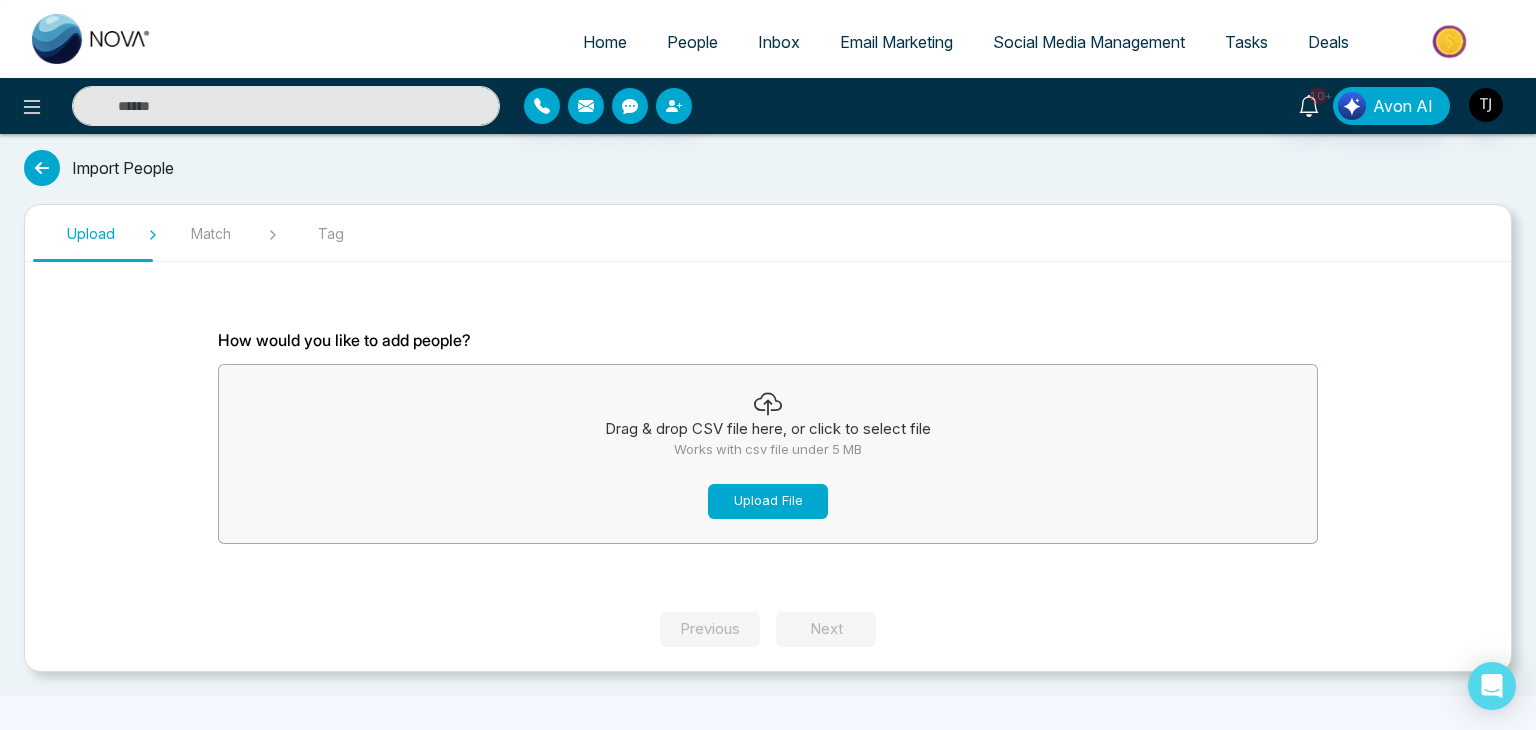click on "Upload File" at bounding box center (768, 501) 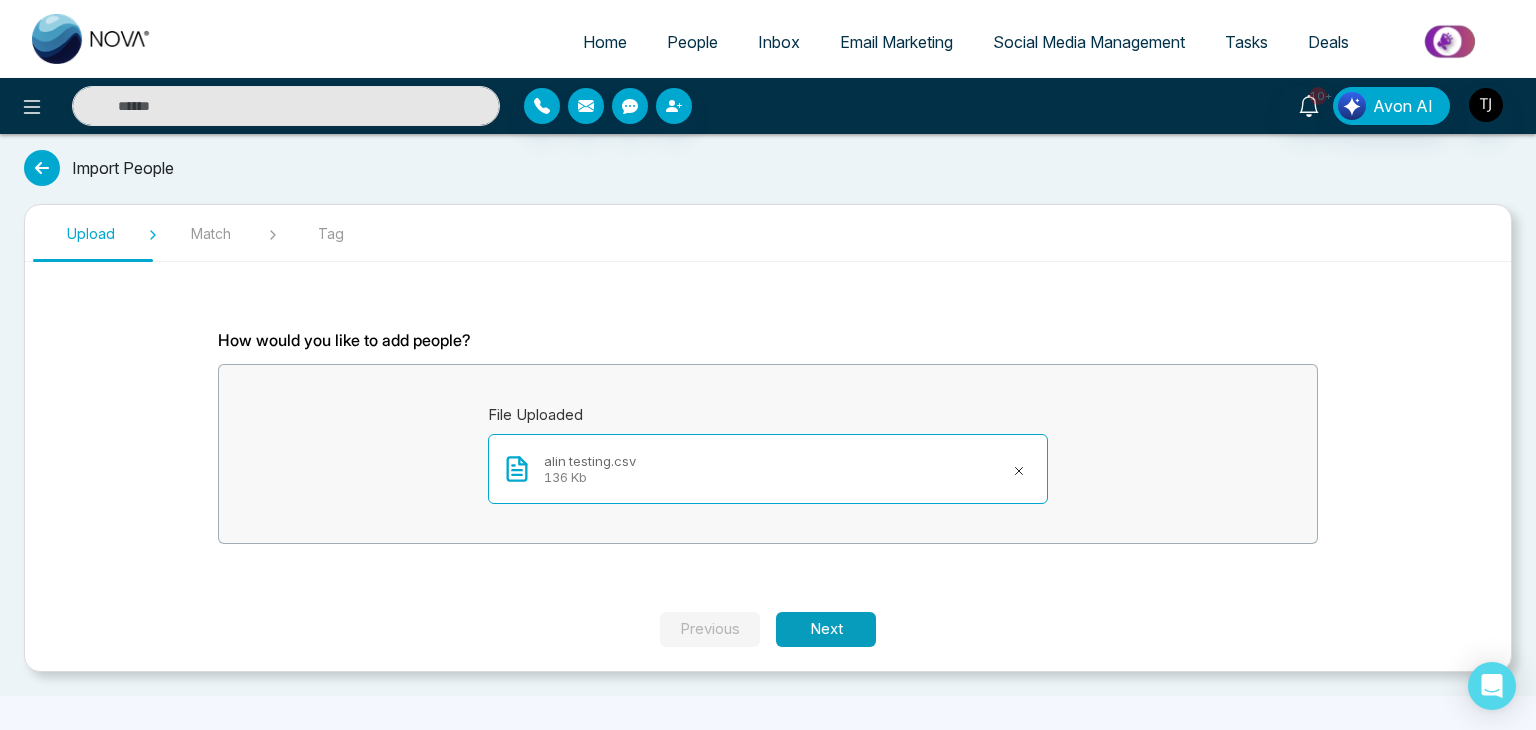 click on "Next" at bounding box center (826, 629) 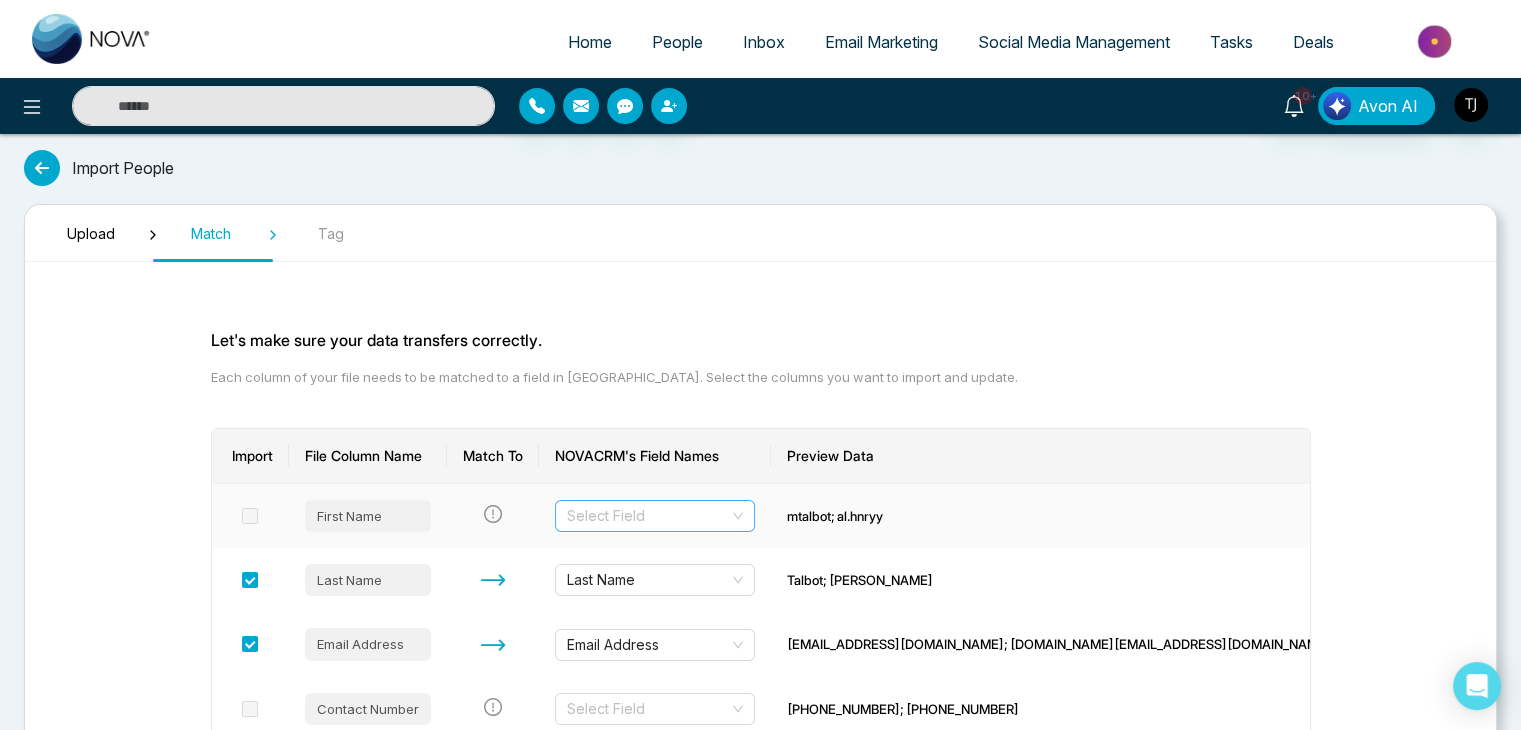 scroll, scrollTop: 168, scrollLeft: 0, axis: vertical 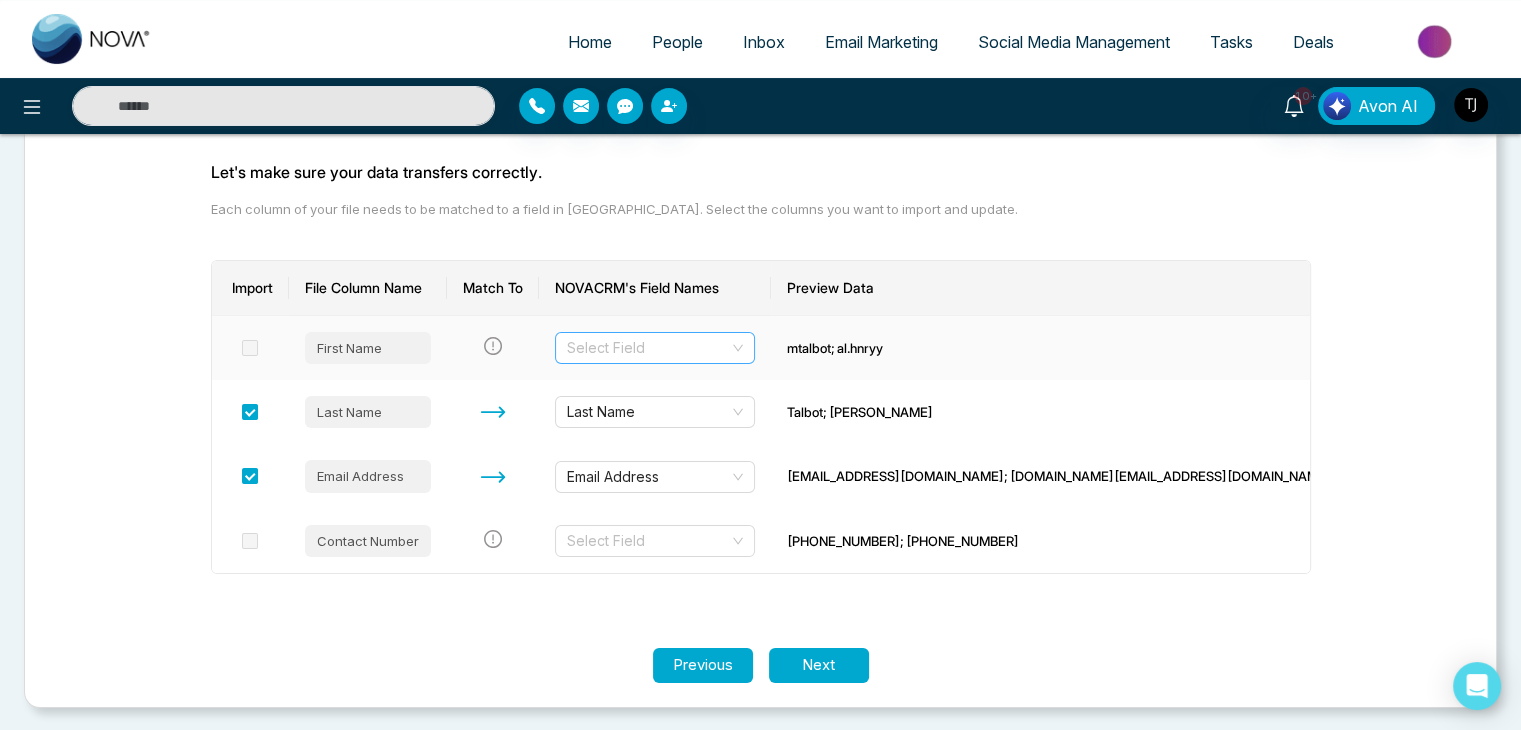click at bounding box center (648, 348) 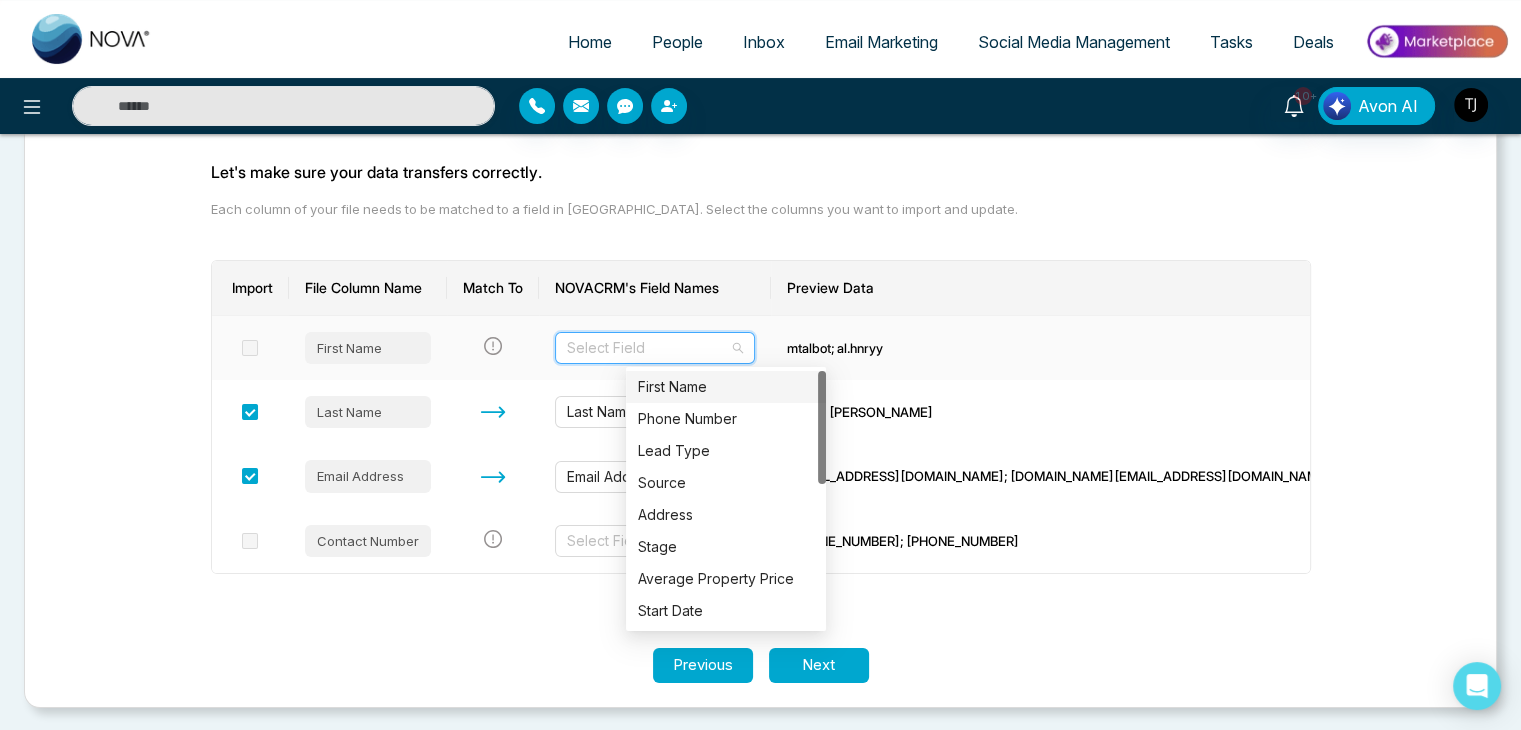 click on "First Name" at bounding box center [726, 387] 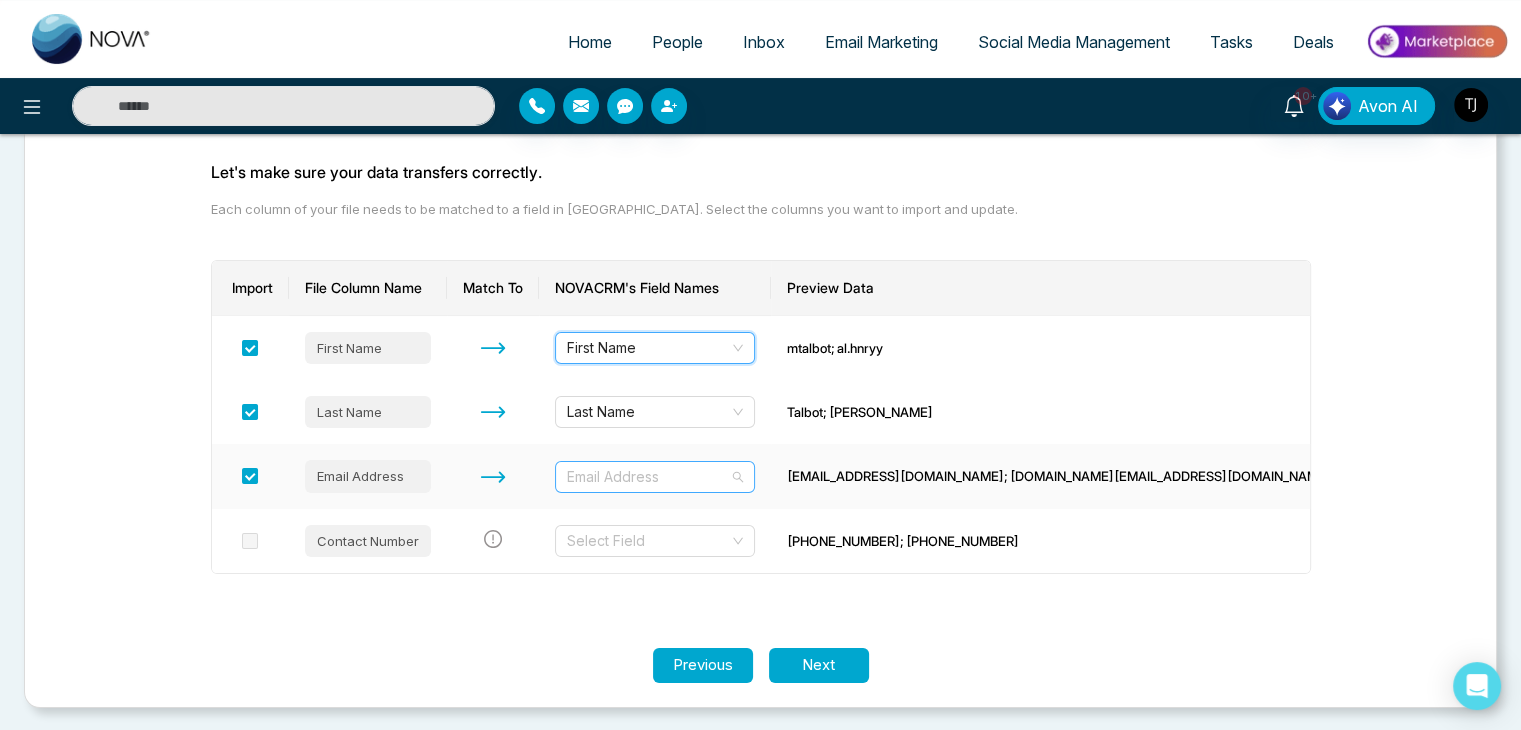 click on "Email Address" at bounding box center [655, 477] 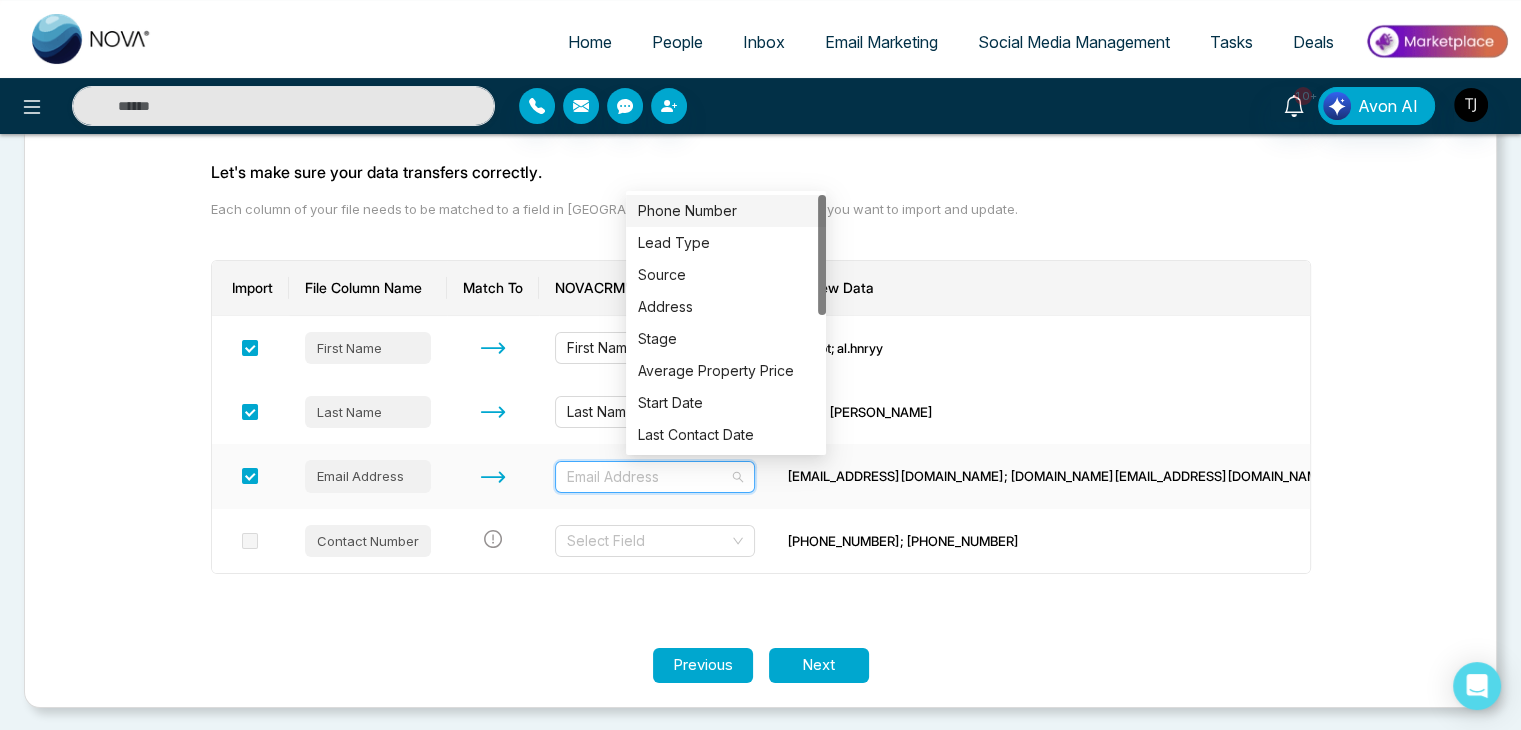 click on "Email Address" at bounding box center [655, 477] 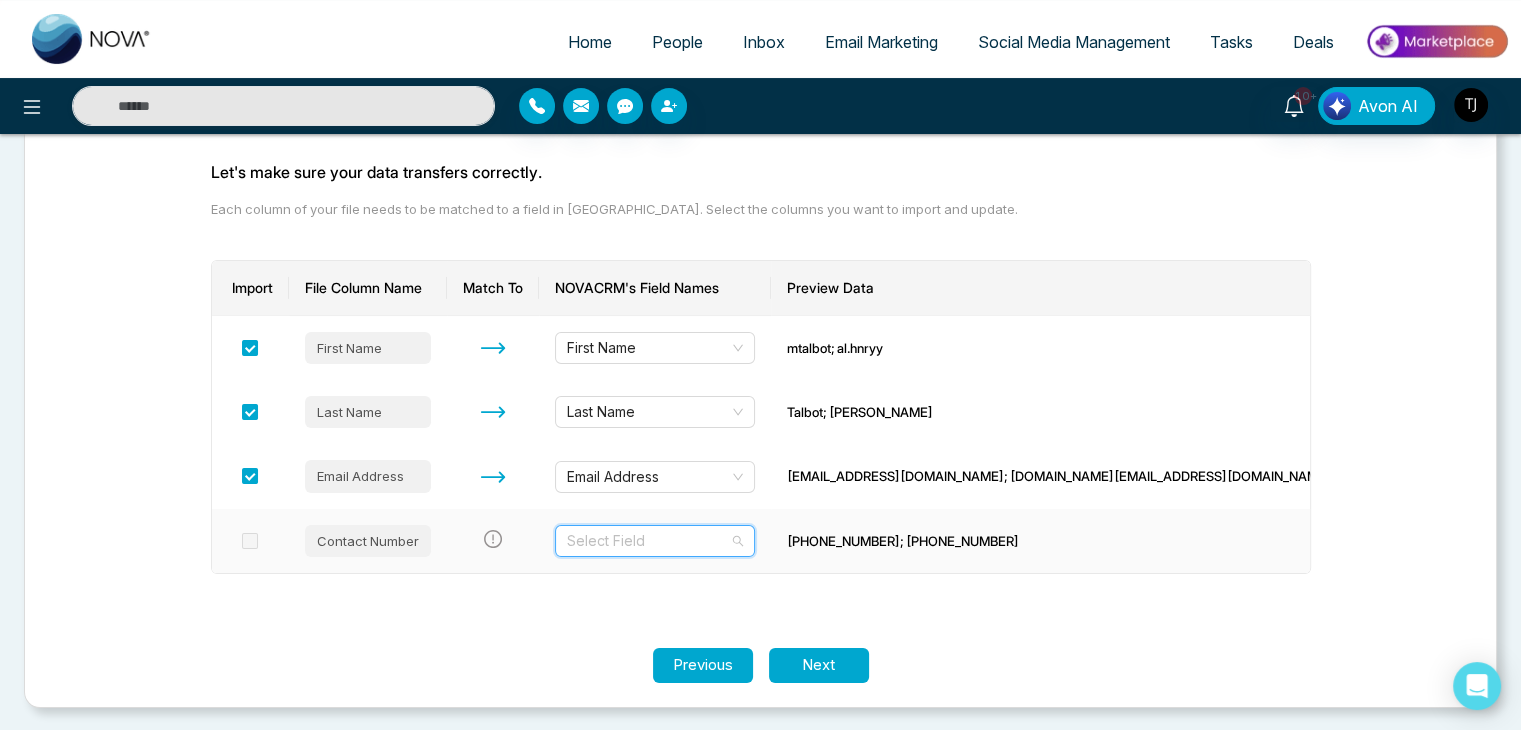 click at bounding box center [648, 541] 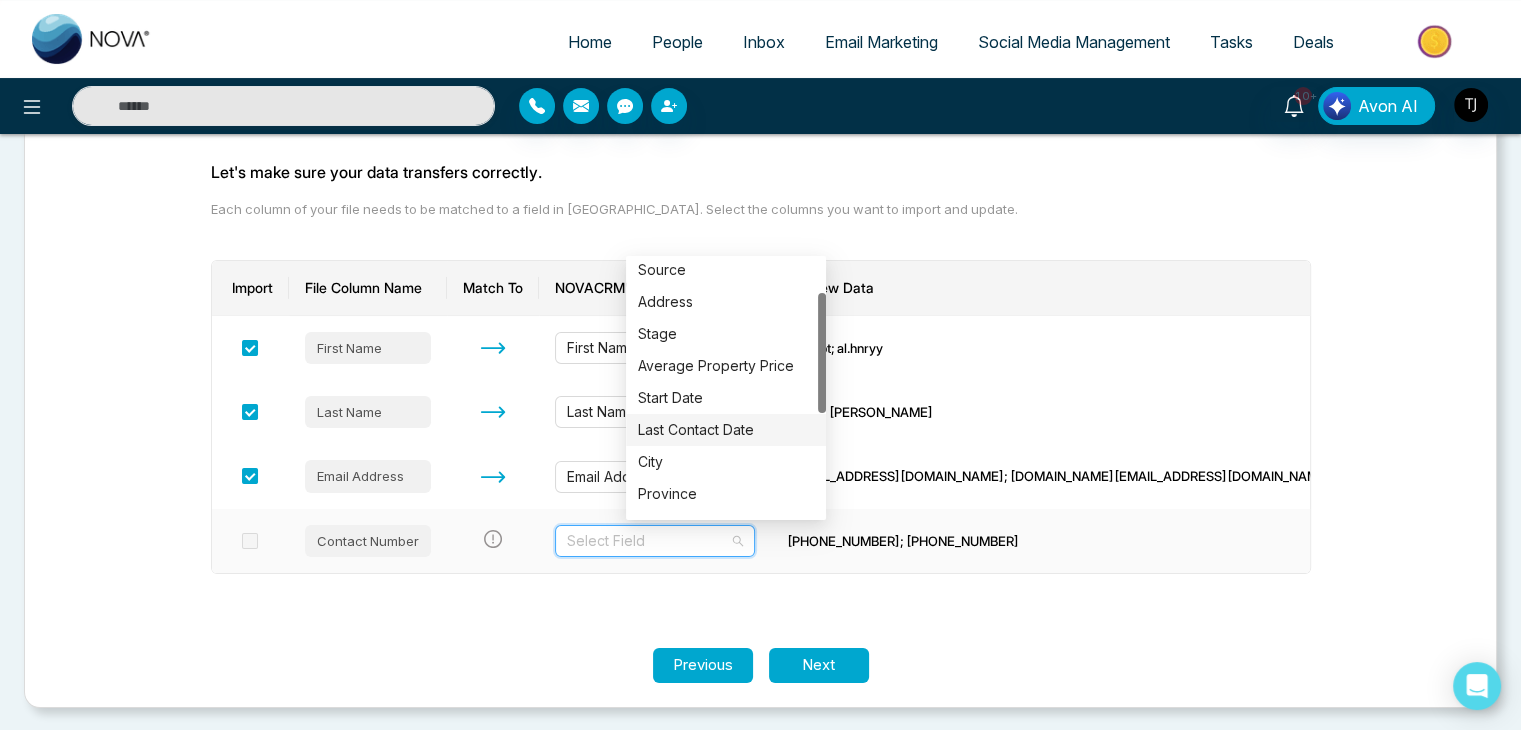 scroll, scrollTop: 0, scrollLeft: 0, axis: both 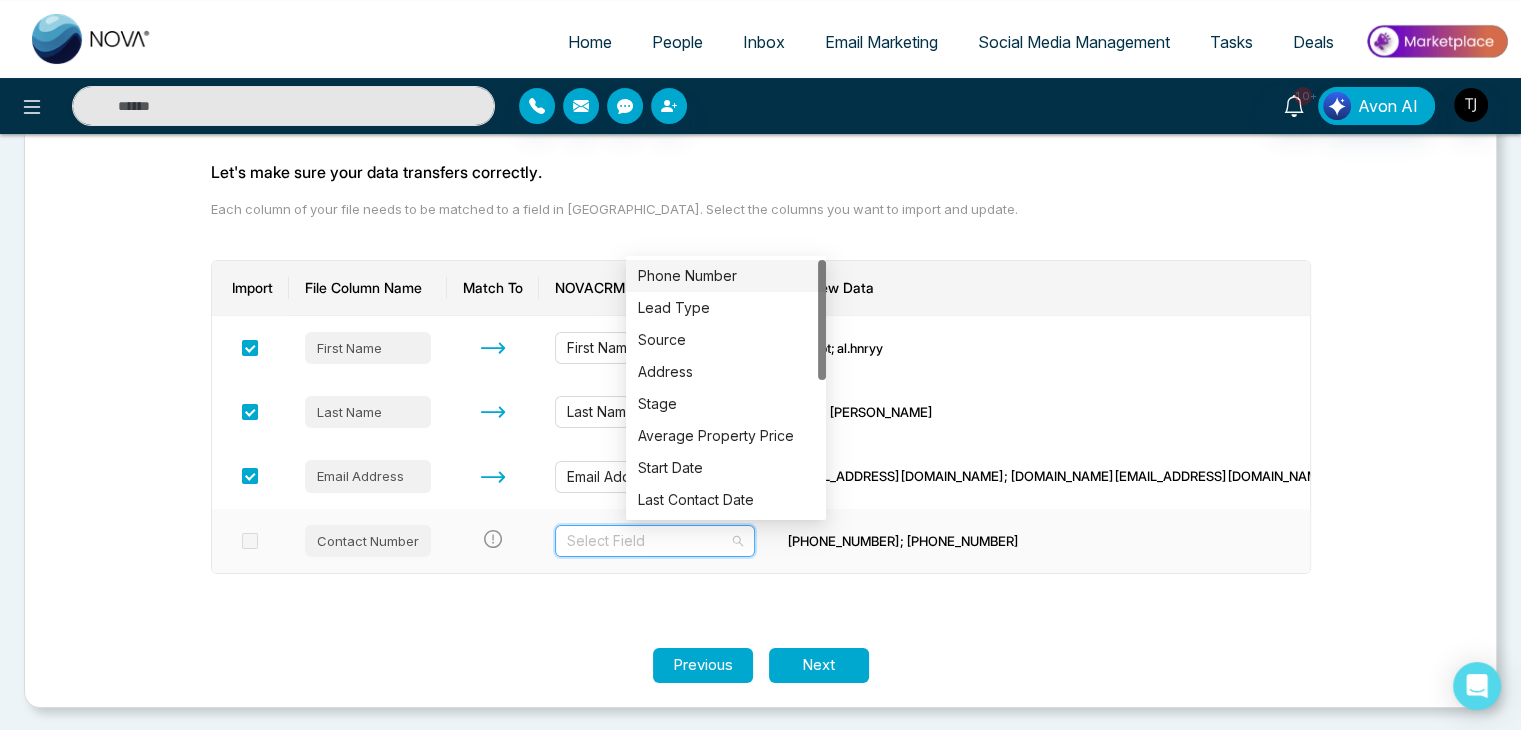 click on "Phone Number" at bounding box center (726, 276) 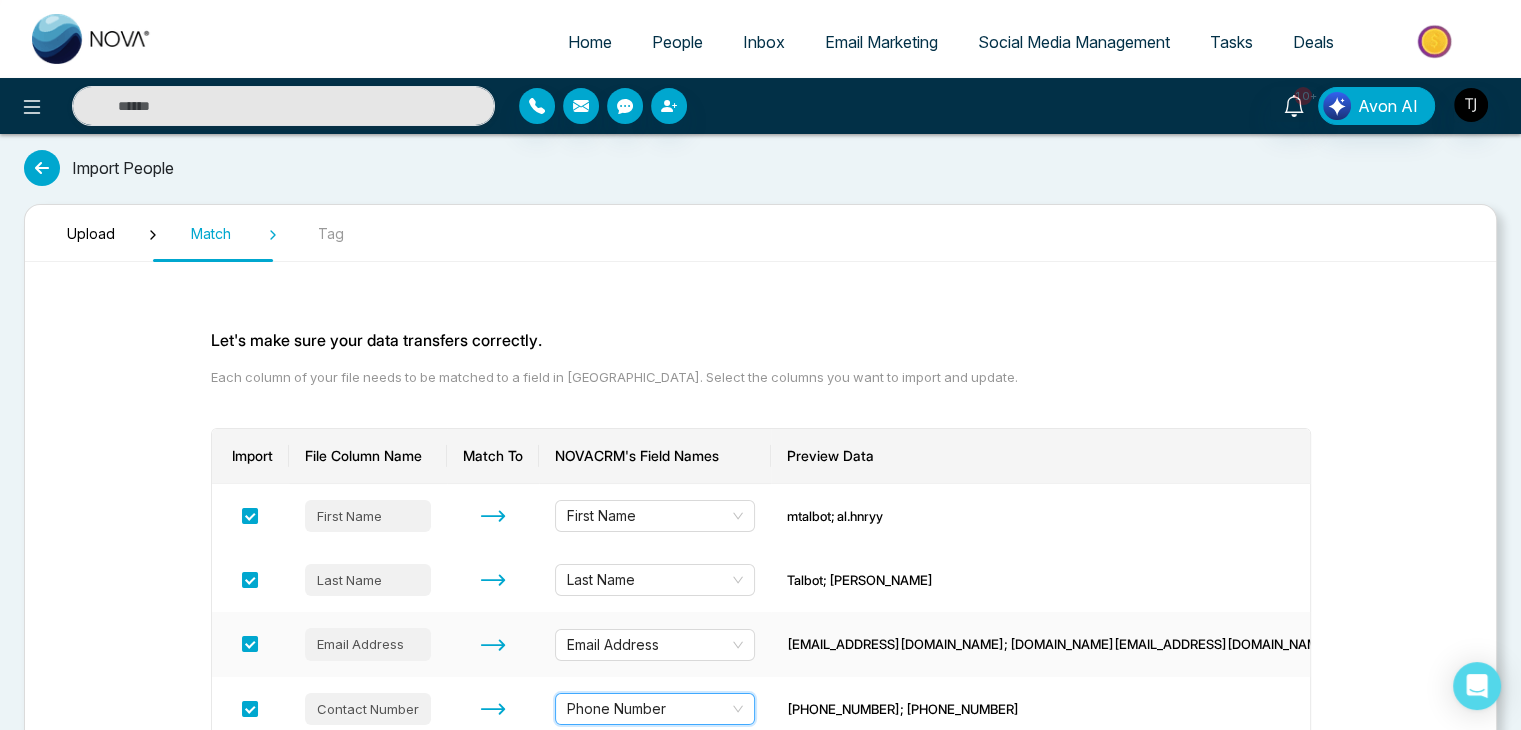 scroll, scrollTop: 168, scrollLeft: 0, axis: vertical 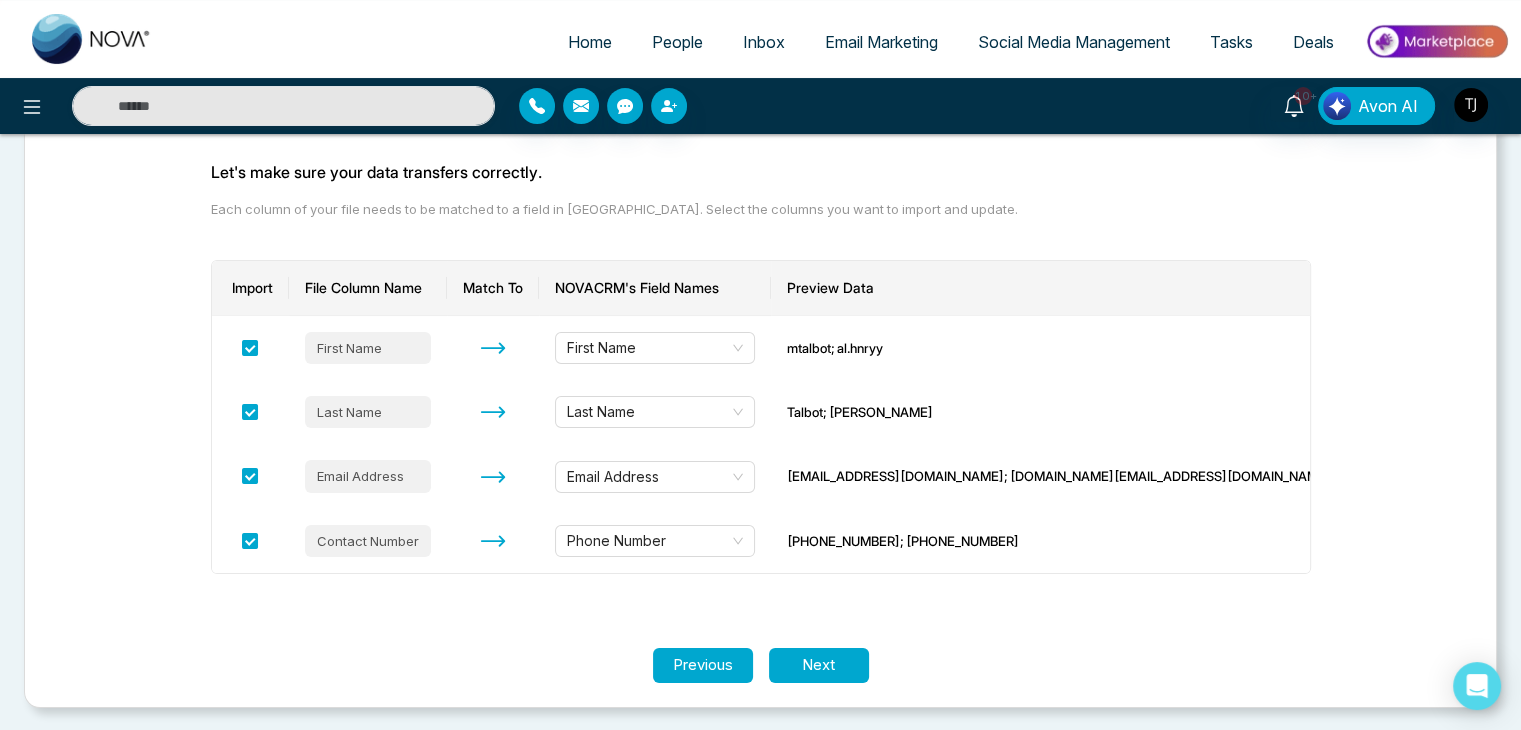 click on "Import File Column Name Match To NOVACRM's Field Names Preview Data First Name  First Name mtalbot; al.hnryy Last Name Last Name [PERSON_NAME]; [PERSON_NAME] Address Email Address [EMAIL_ADDRESS][DOMAIN_NAME]; [DOMAIN_NAME][EMAIL_ADDRESS][DOMAIN_NAME] Contact Number Phone Number [PHONE_NUMBER]; [PHONE_NUMBER]" at bounding box center [761, 417] 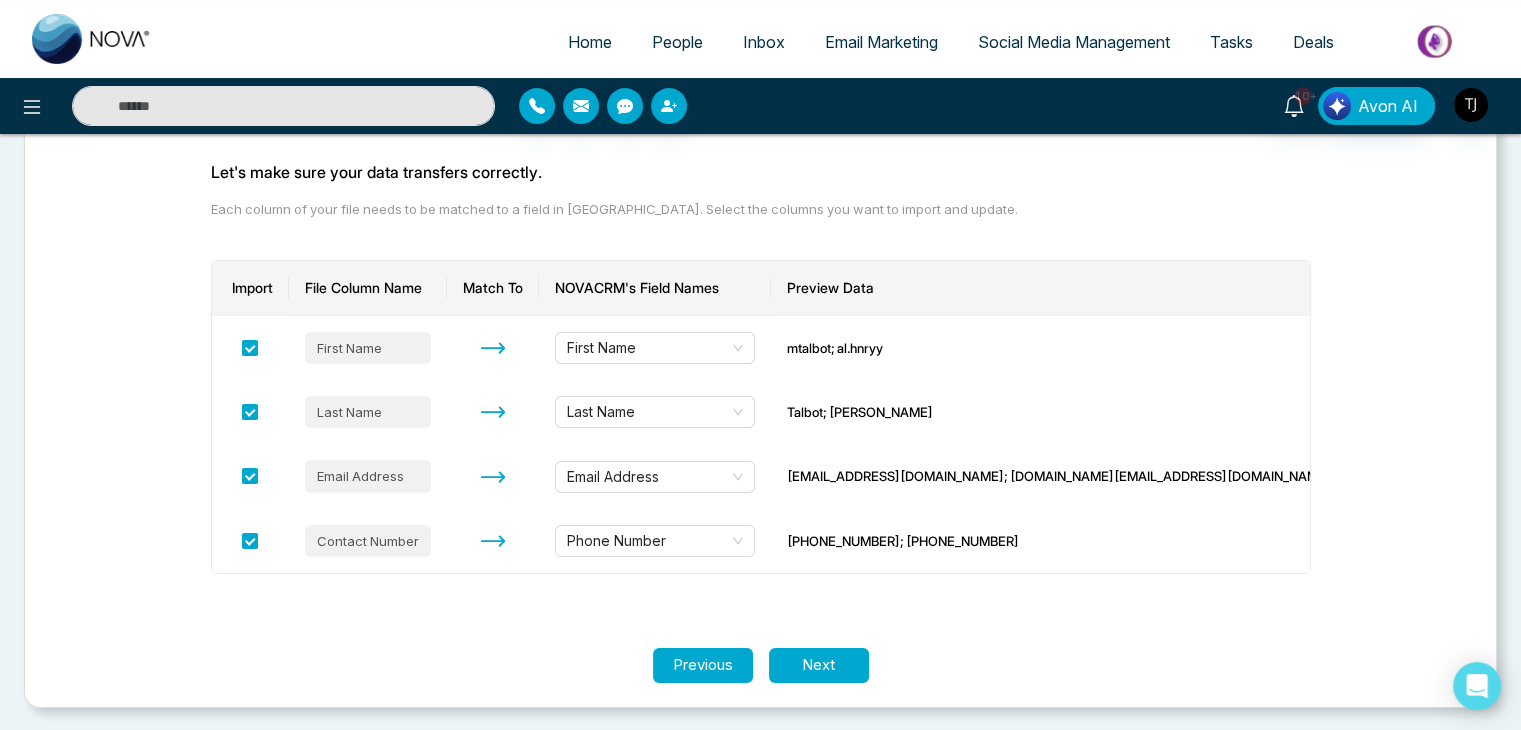 scroll, scrollTop: 0, scrollLeft: 0, axis: both 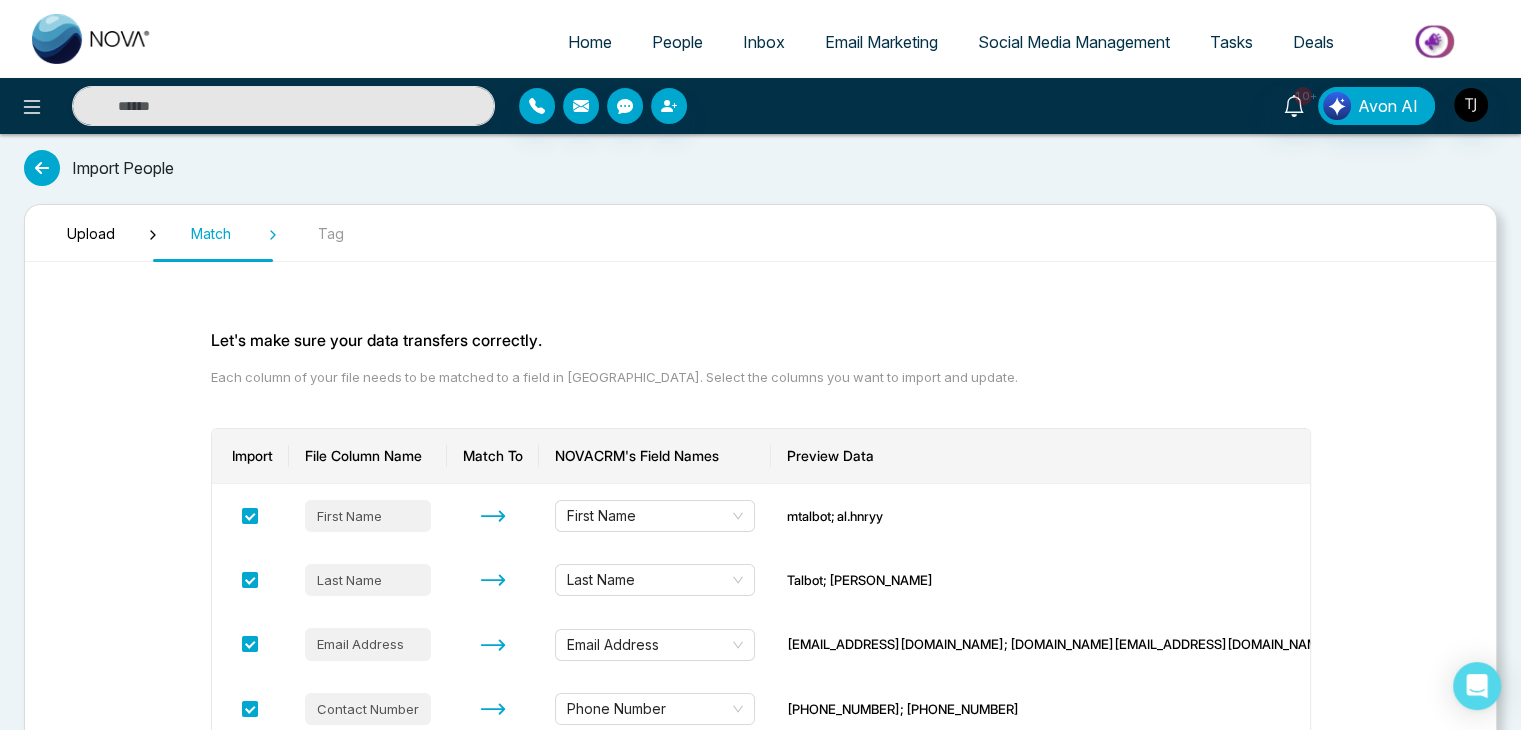 click on "Tag" at bounding box center [331, 233] 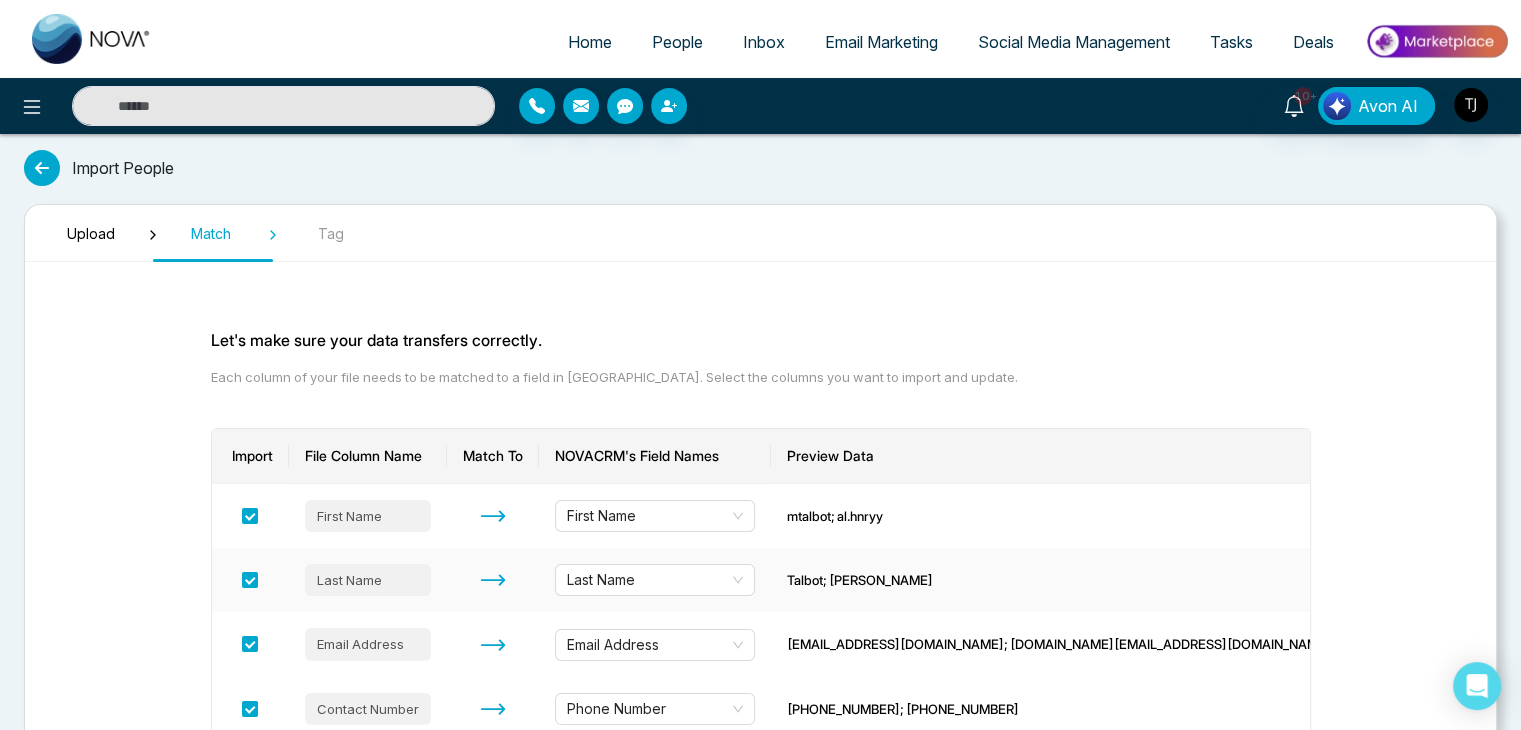 scroll, scrollTop: 168, scrollLeft: 0, axis: vertical 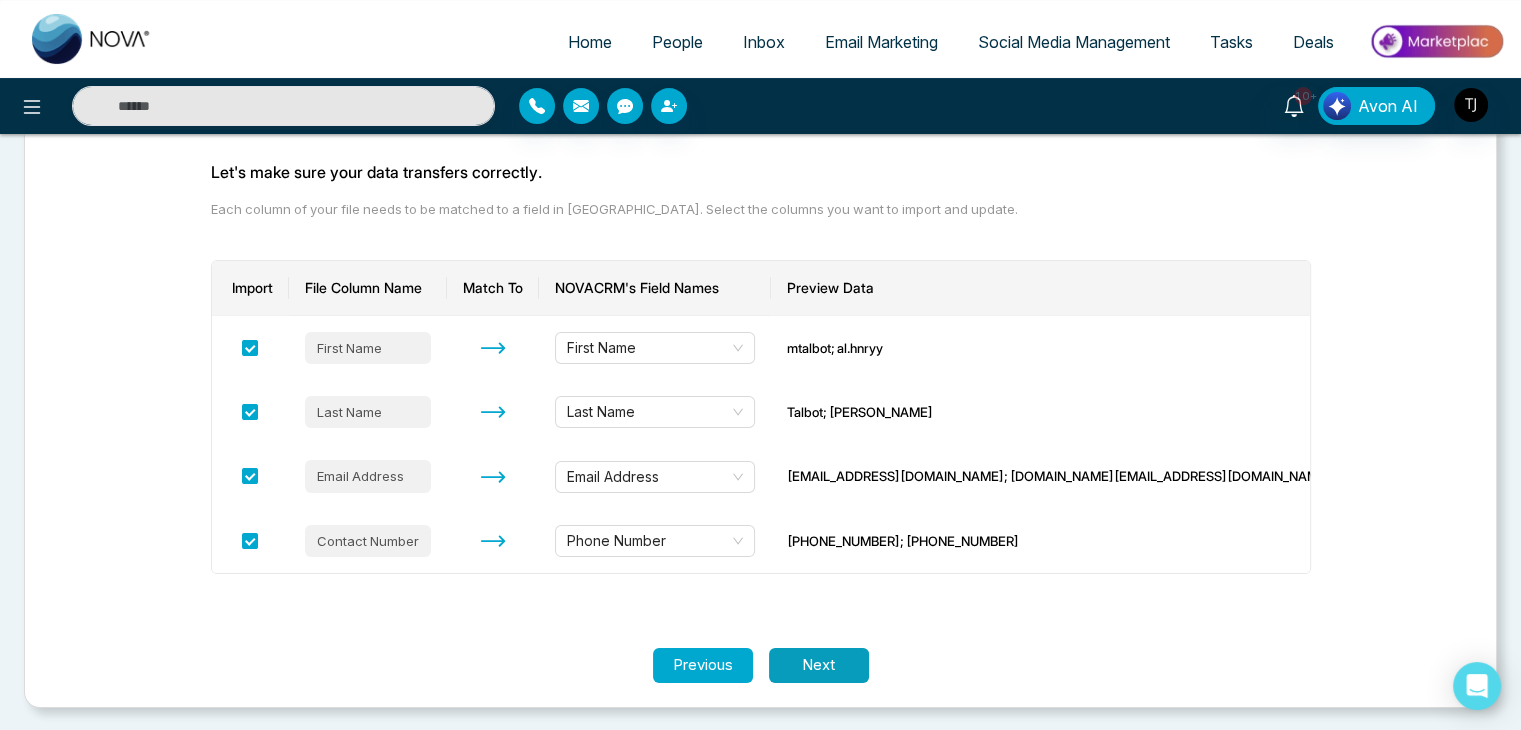 click on "Next" at bounding box center (819, 665) 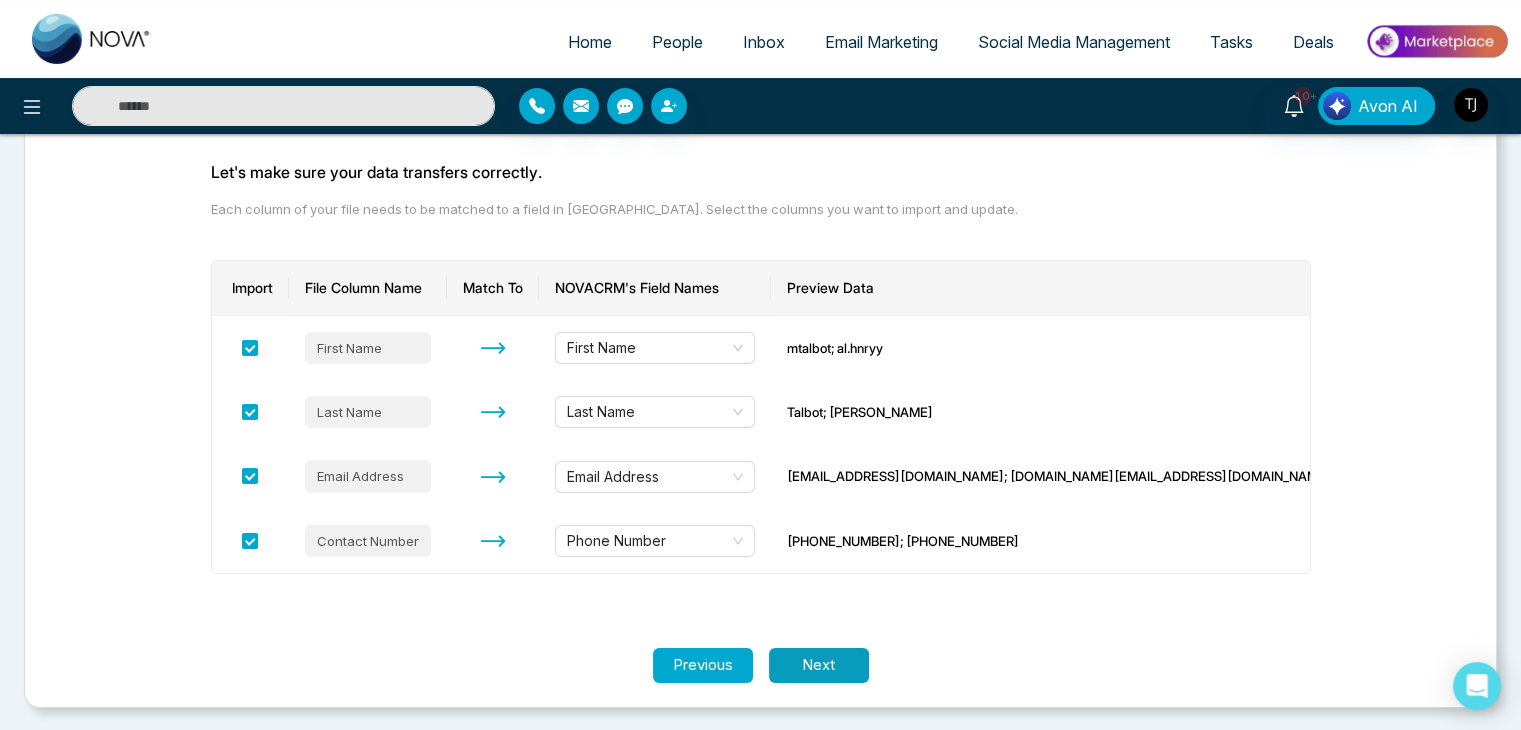 scroll, scrollTop: 0, scrollLeft: 0, axis: both 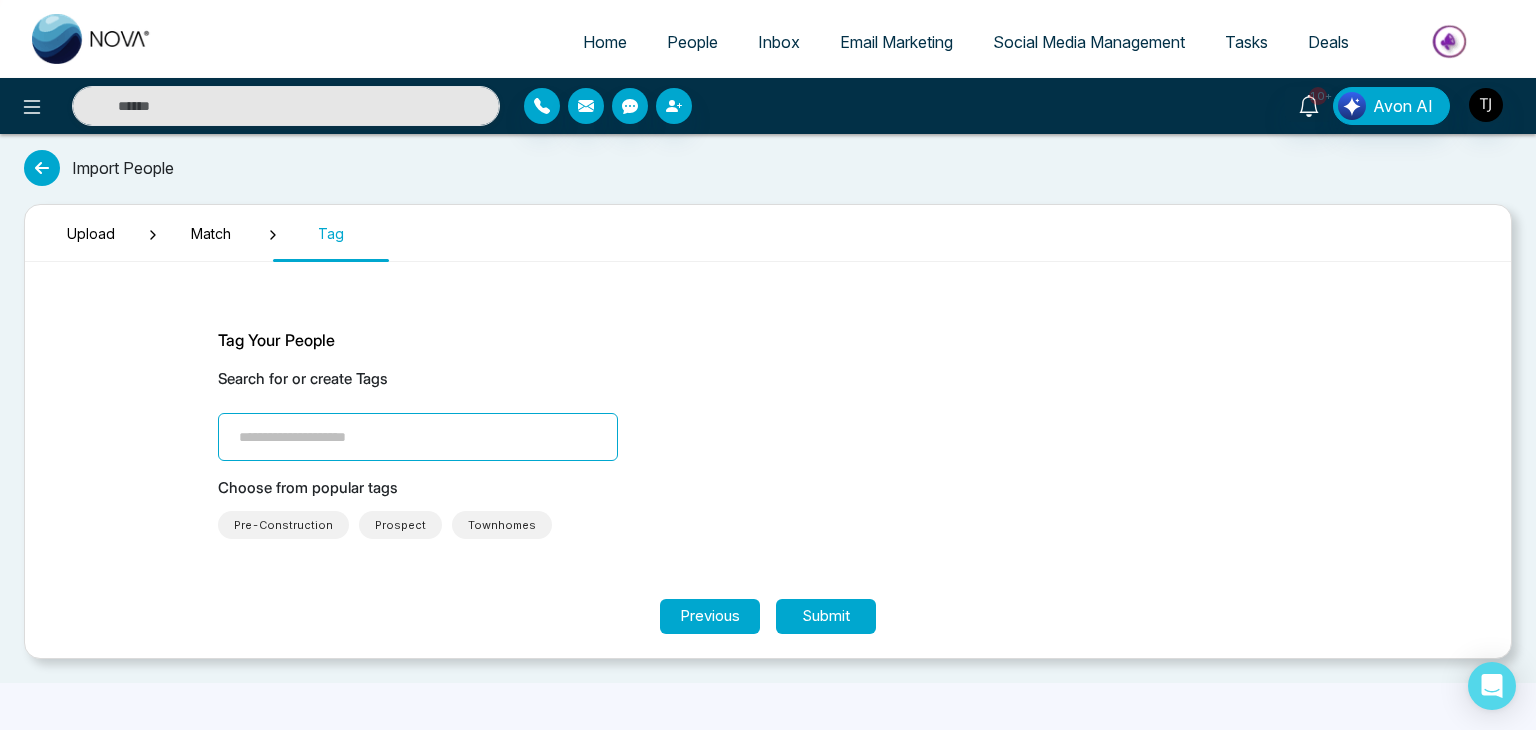 click at bounding box center (418, 437) 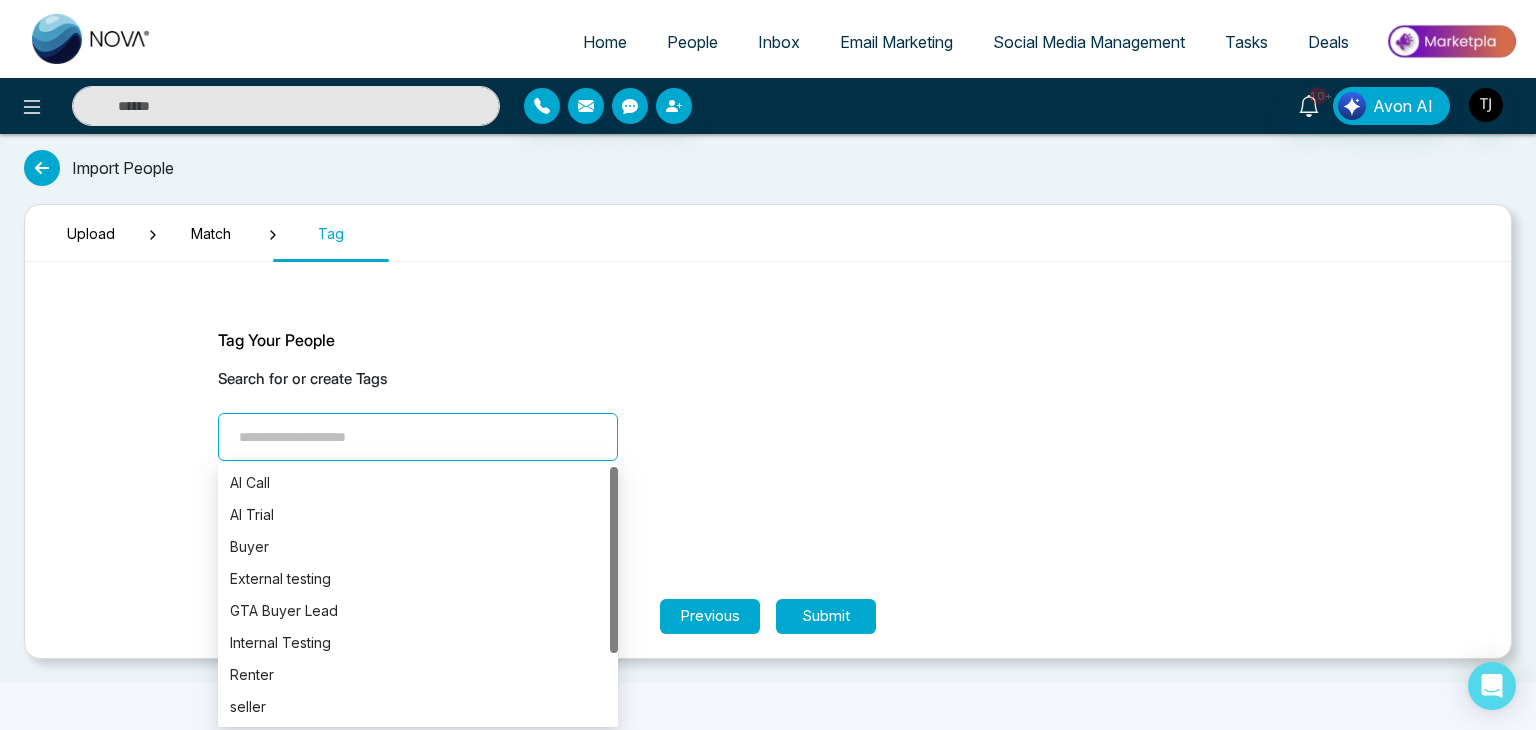 click on "Search for or create Tags" at bounding box center [768, 414] 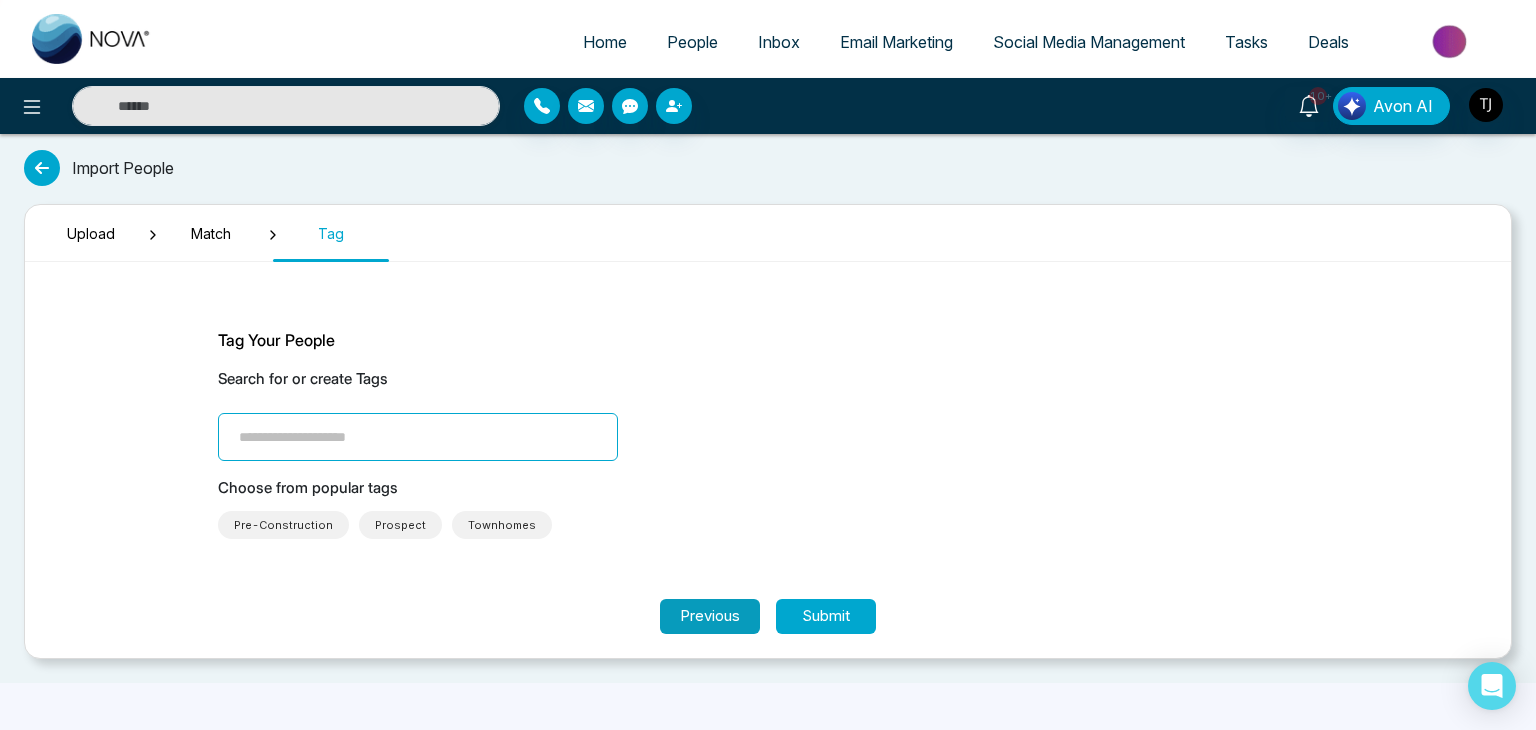 click on "Previous" at bounding box center [710, 616] 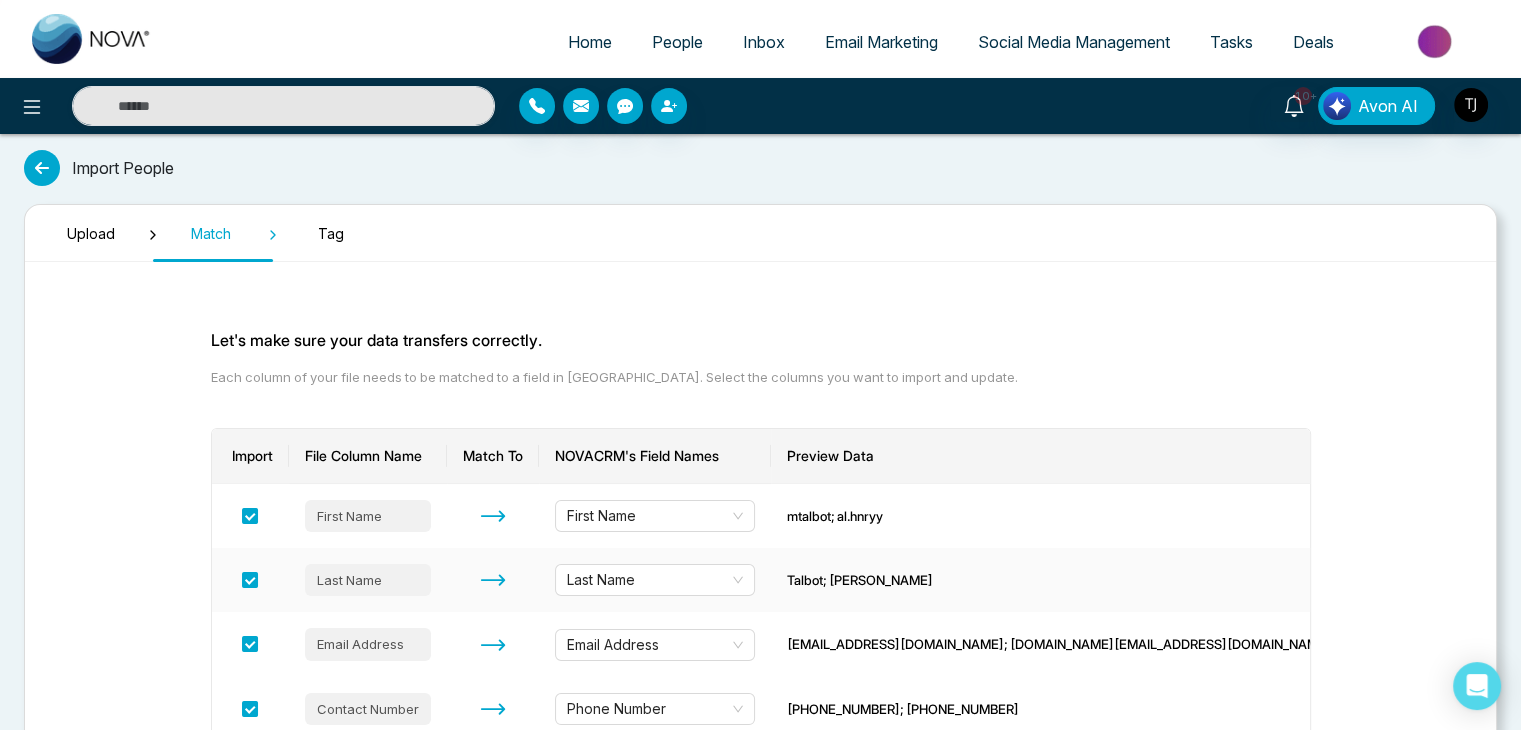 scroll, scrollTop: 168, scrollLeft: 0, axis: vertical 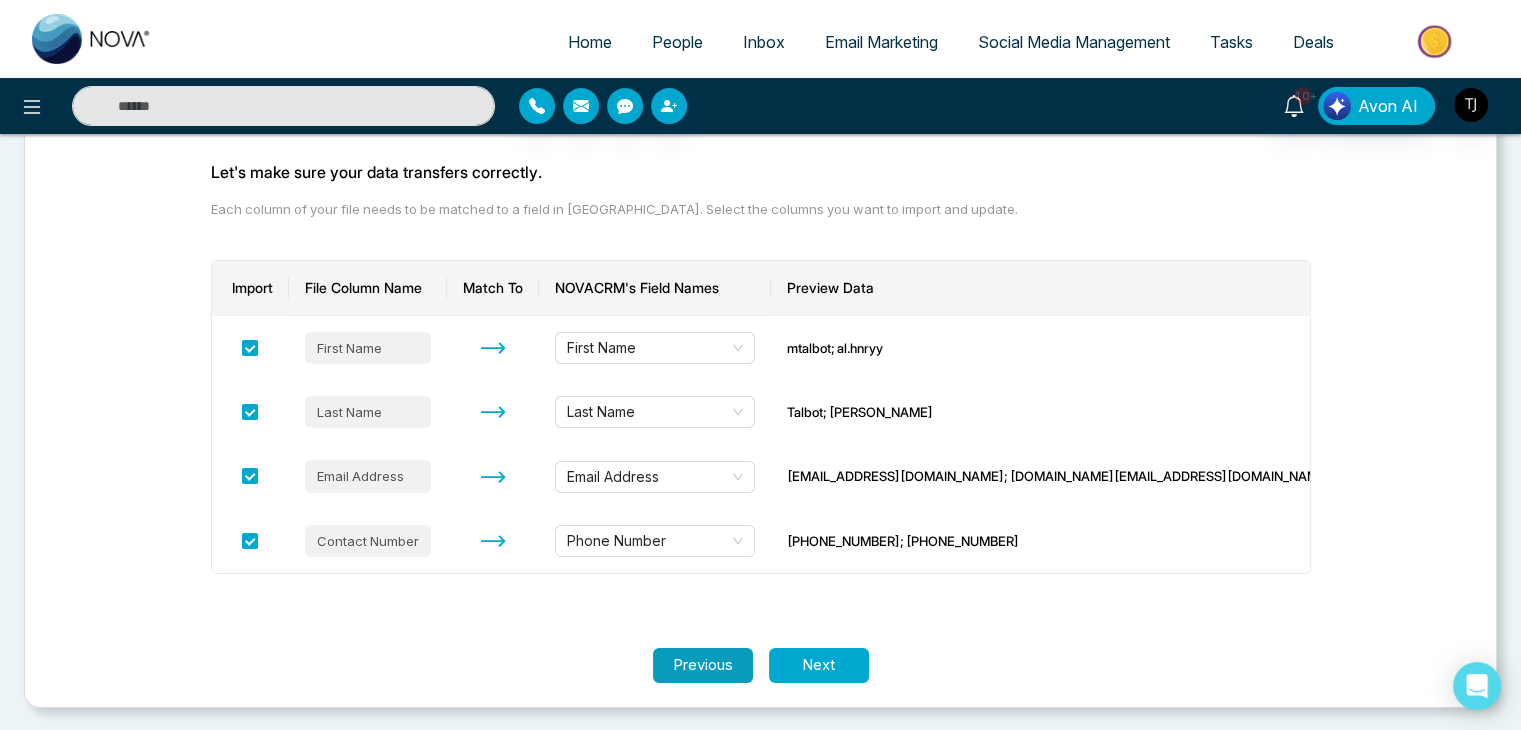 click on "Previous" at bounding box center [703, 665] 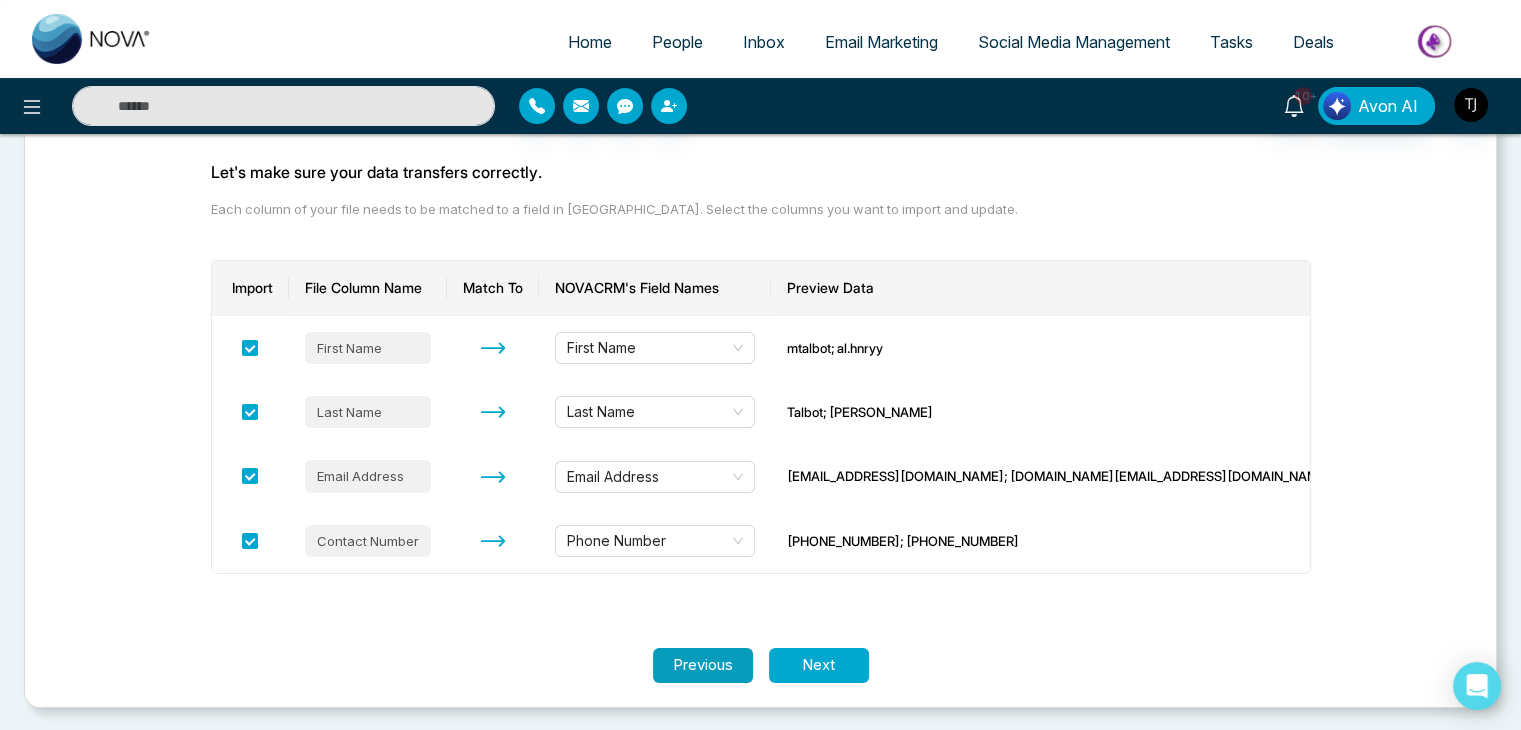 scroll, scrollTop: 0, scrollLeft: 0, axis: both 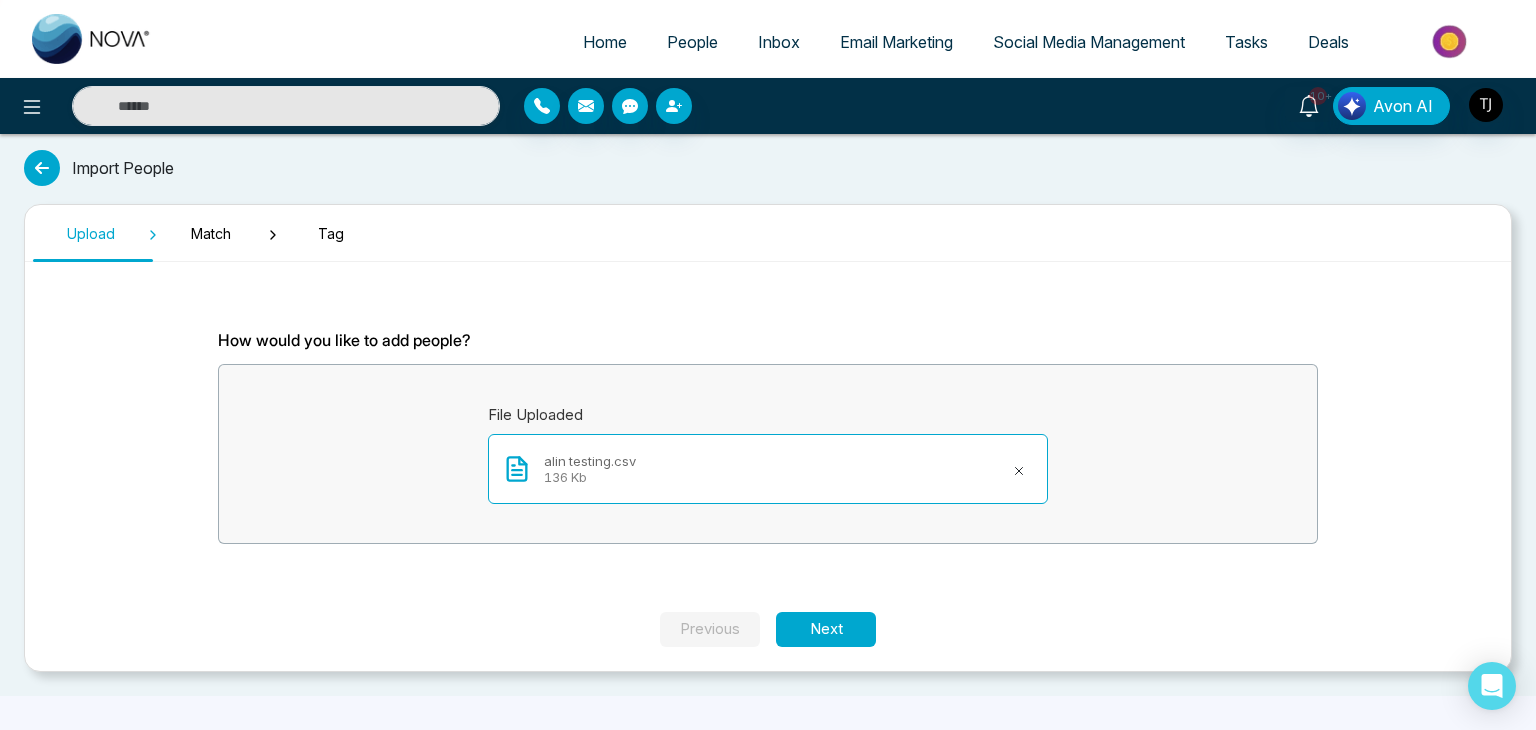 click on "People" at bounding box center [692, 42] 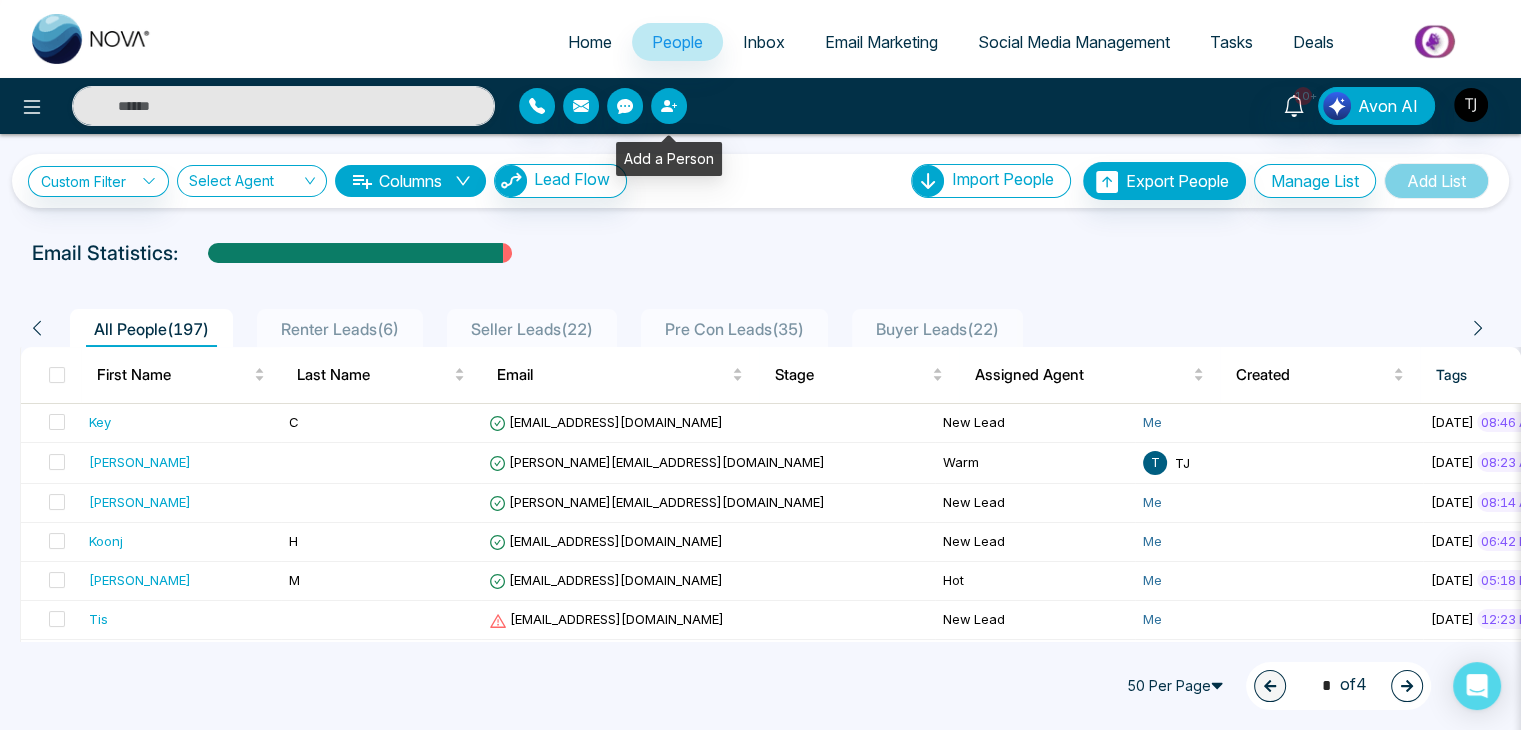 click 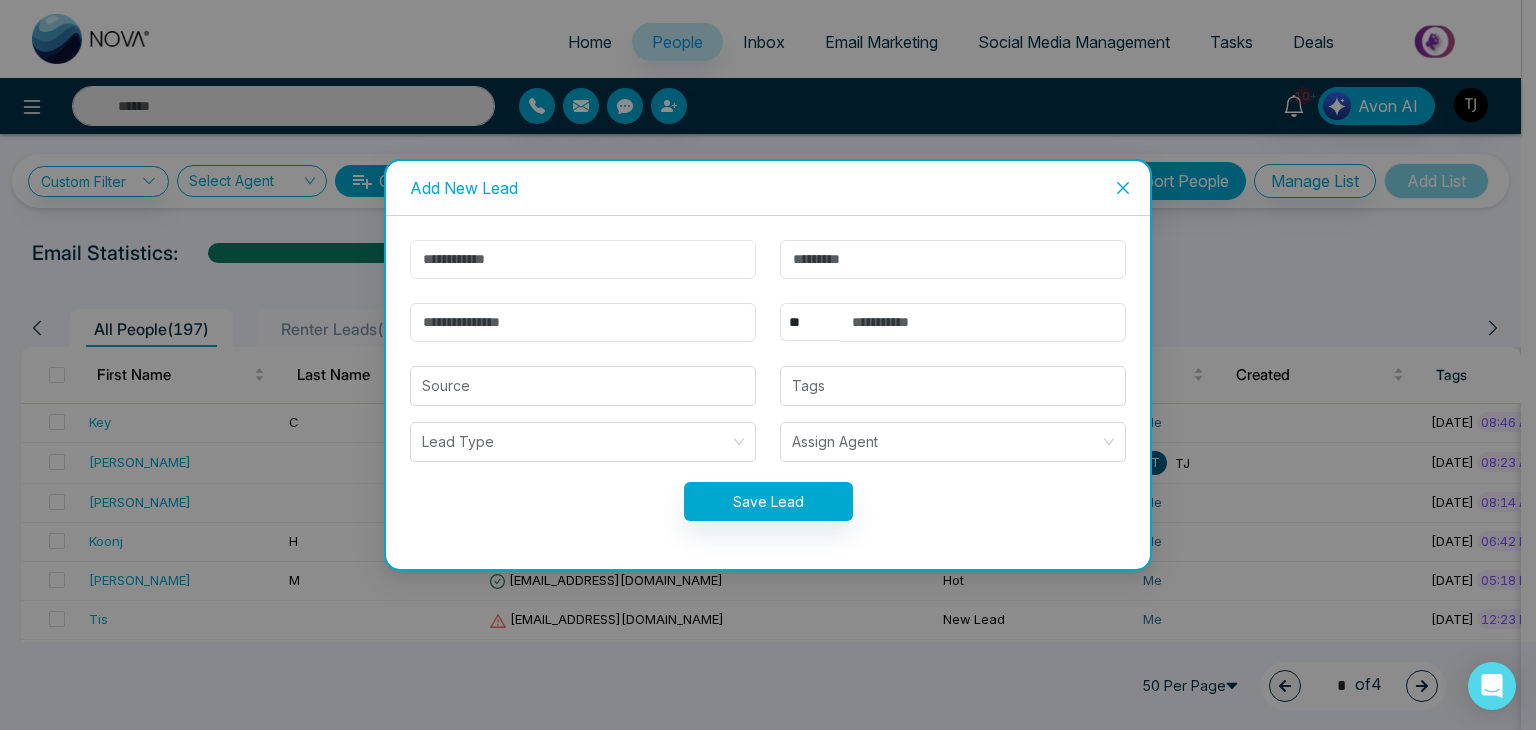 click at bounding box center [583, 259] 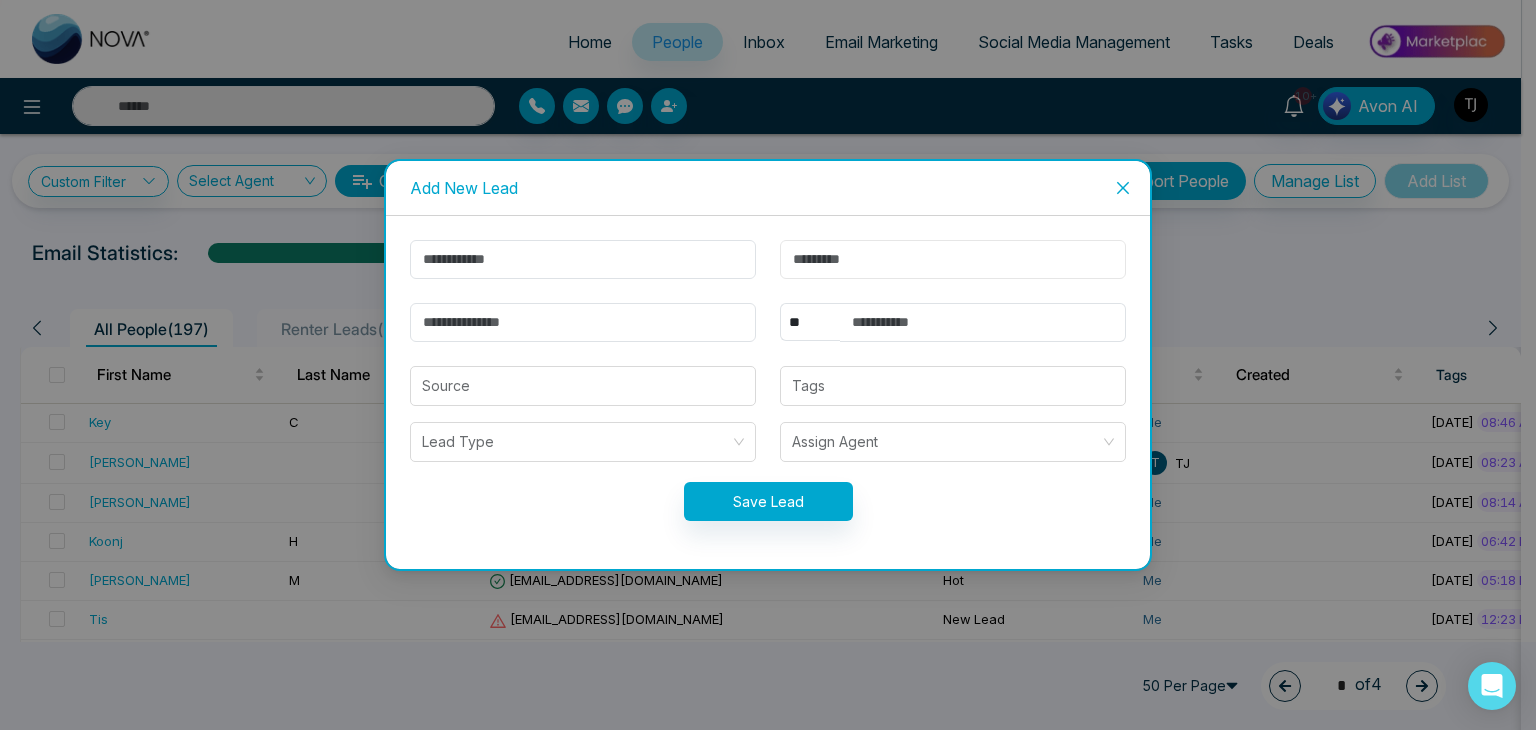 click at bounding box center [953, 259] 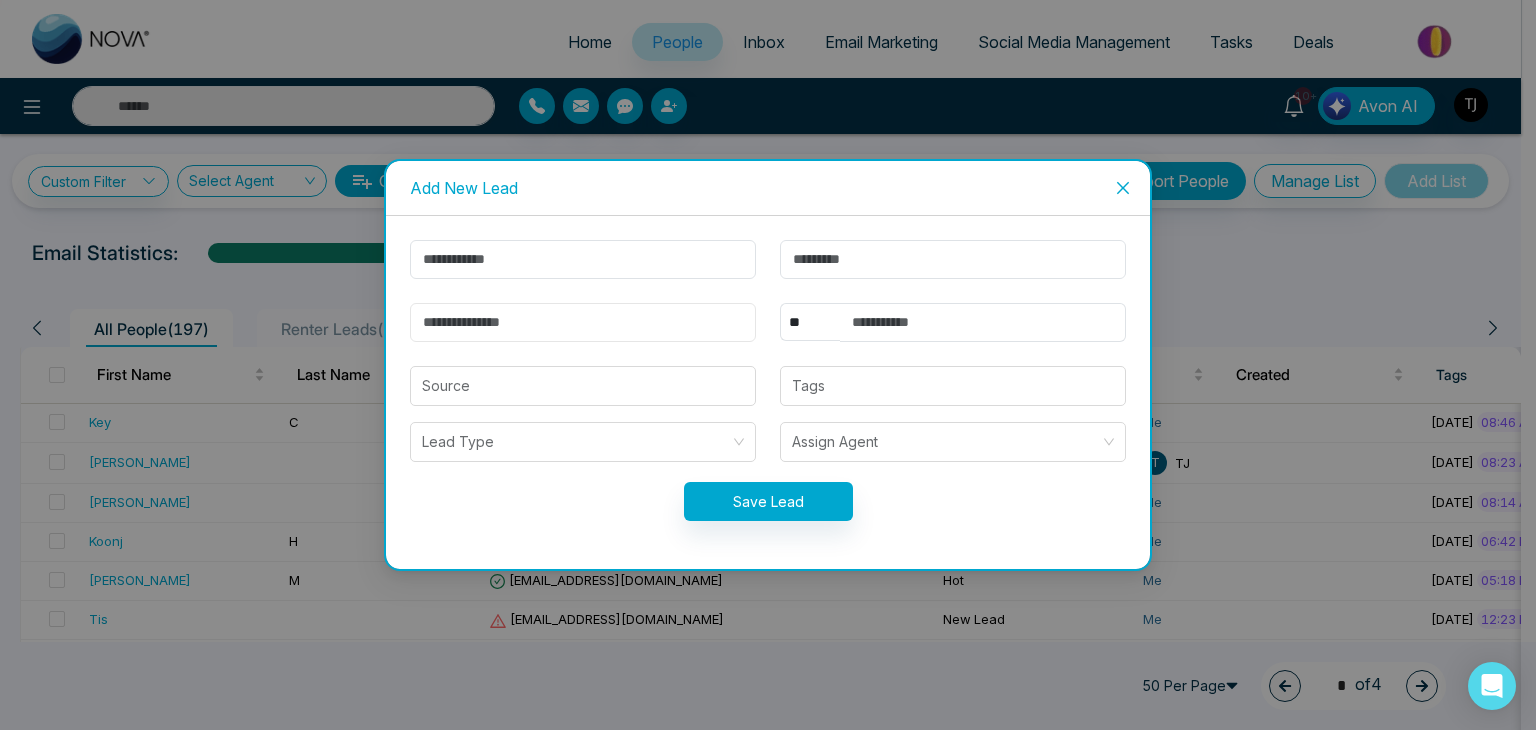 click at bounding box center (583, 322) 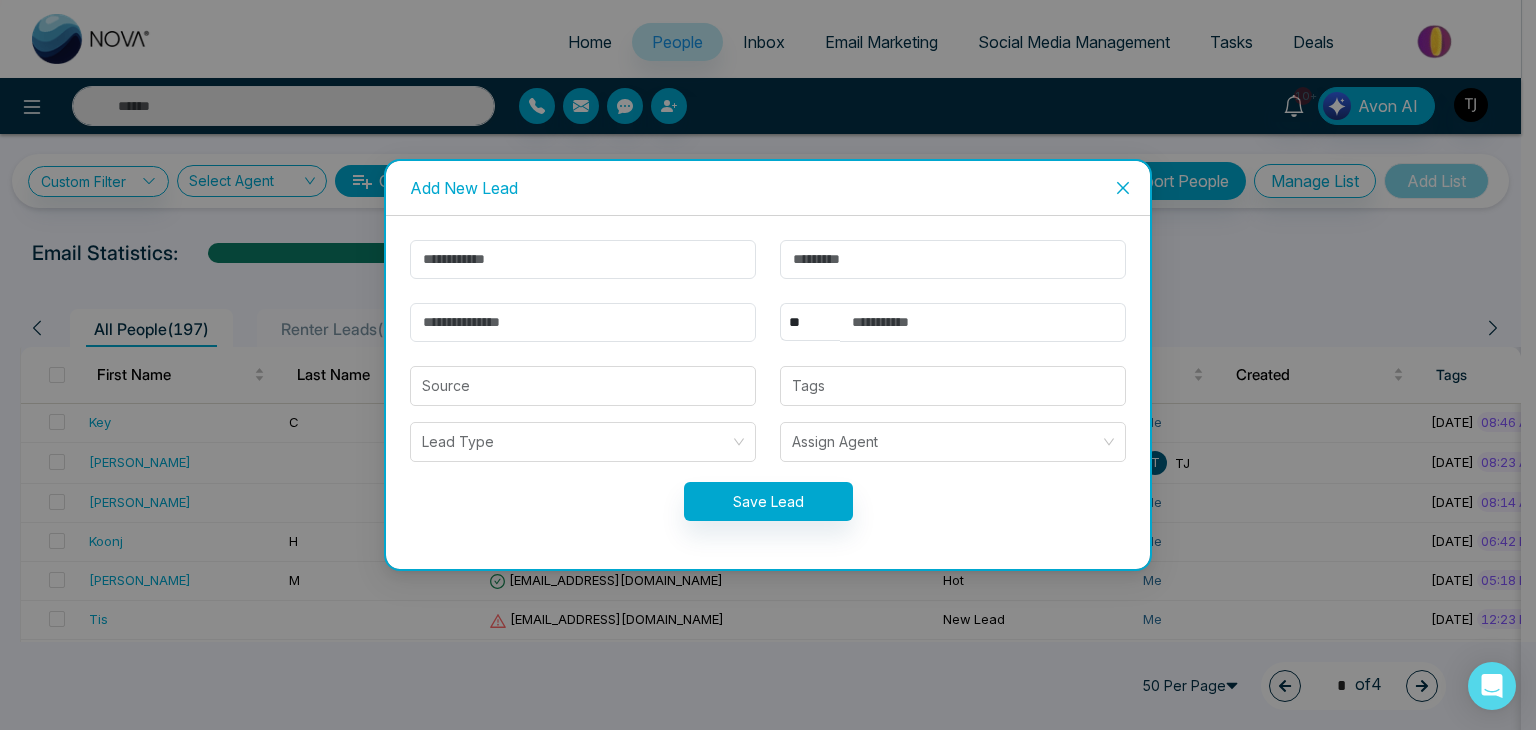 click 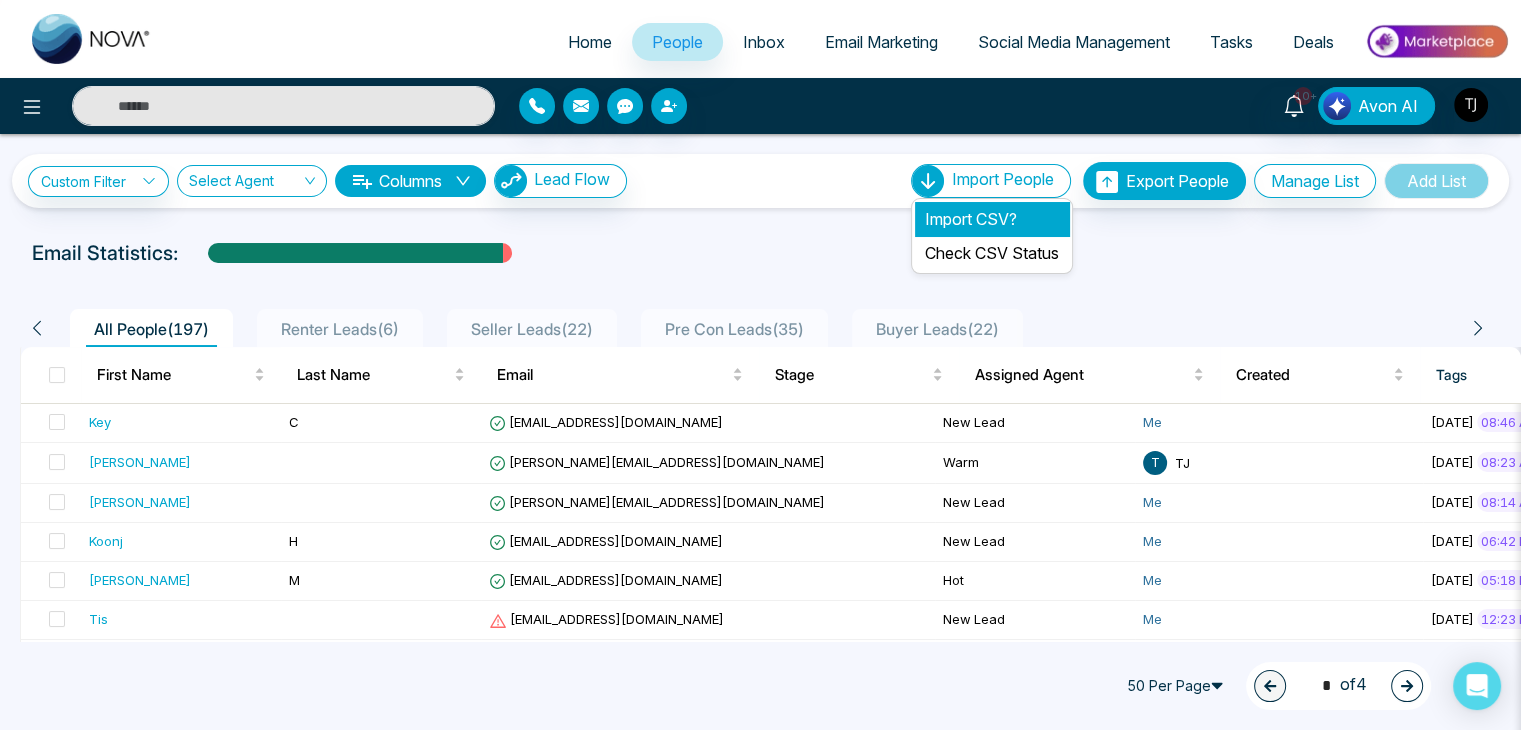 click on "Import CSV?" at bounding box center [992, 219] 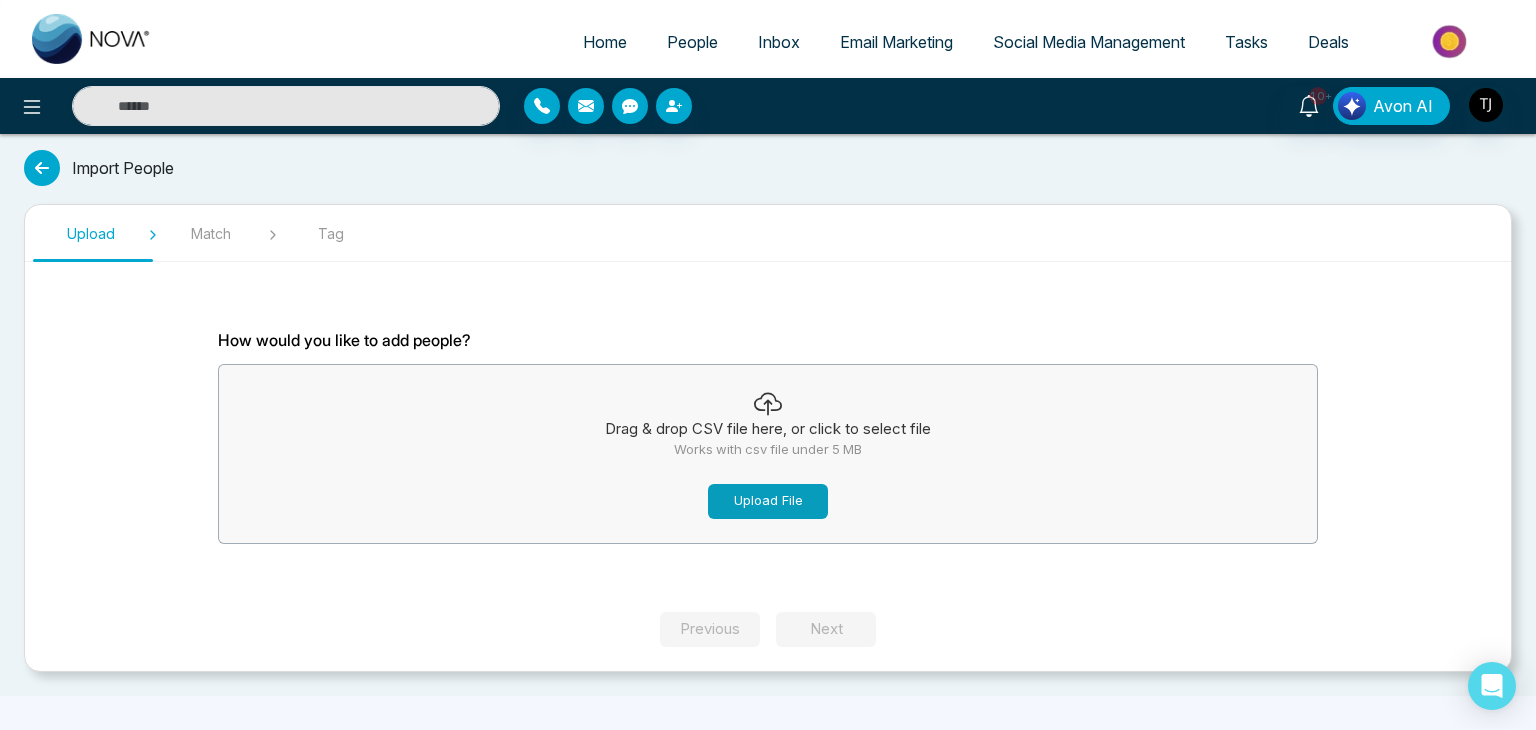 click on "Upload File" at bounding box center [768, 501] 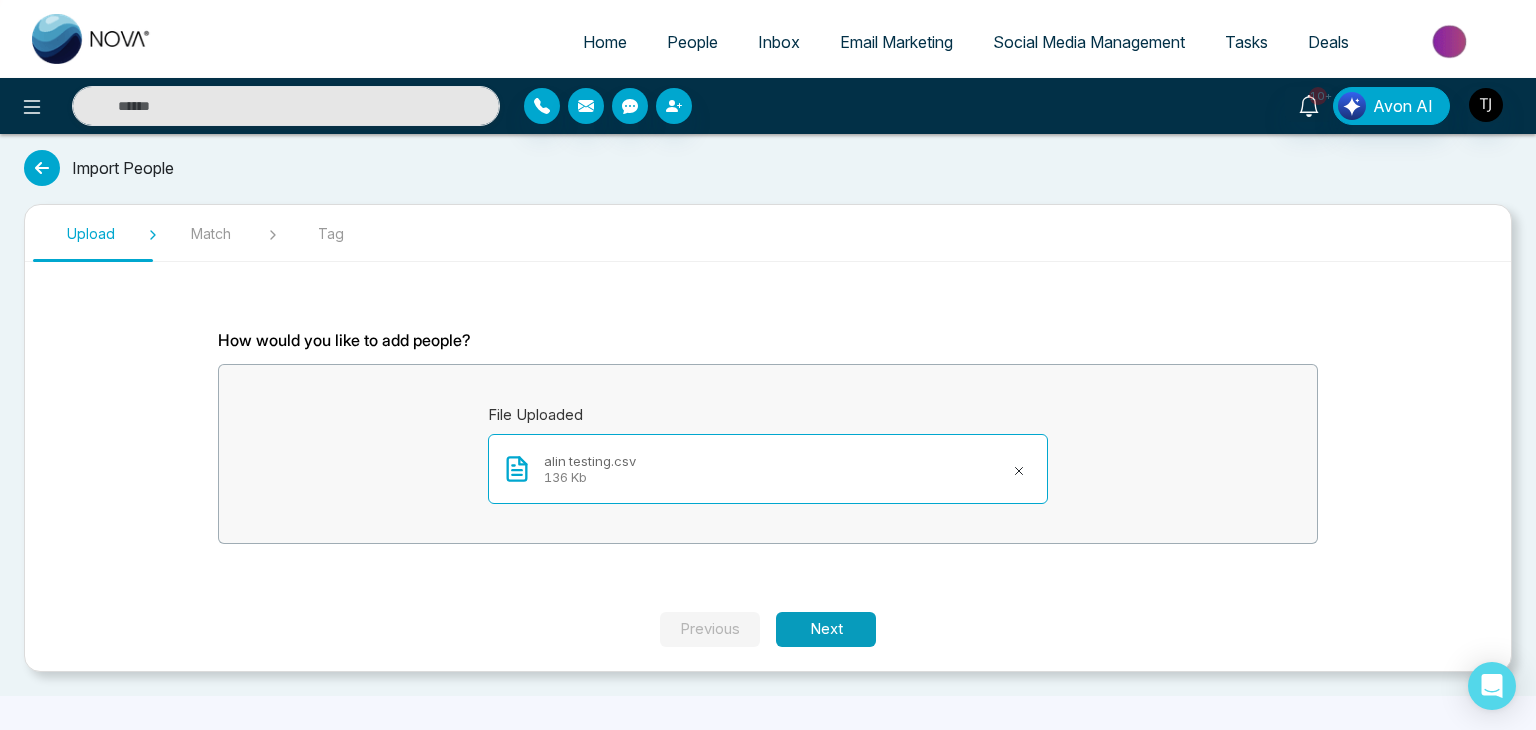 click on "Next" at bounding box center (826, 629) 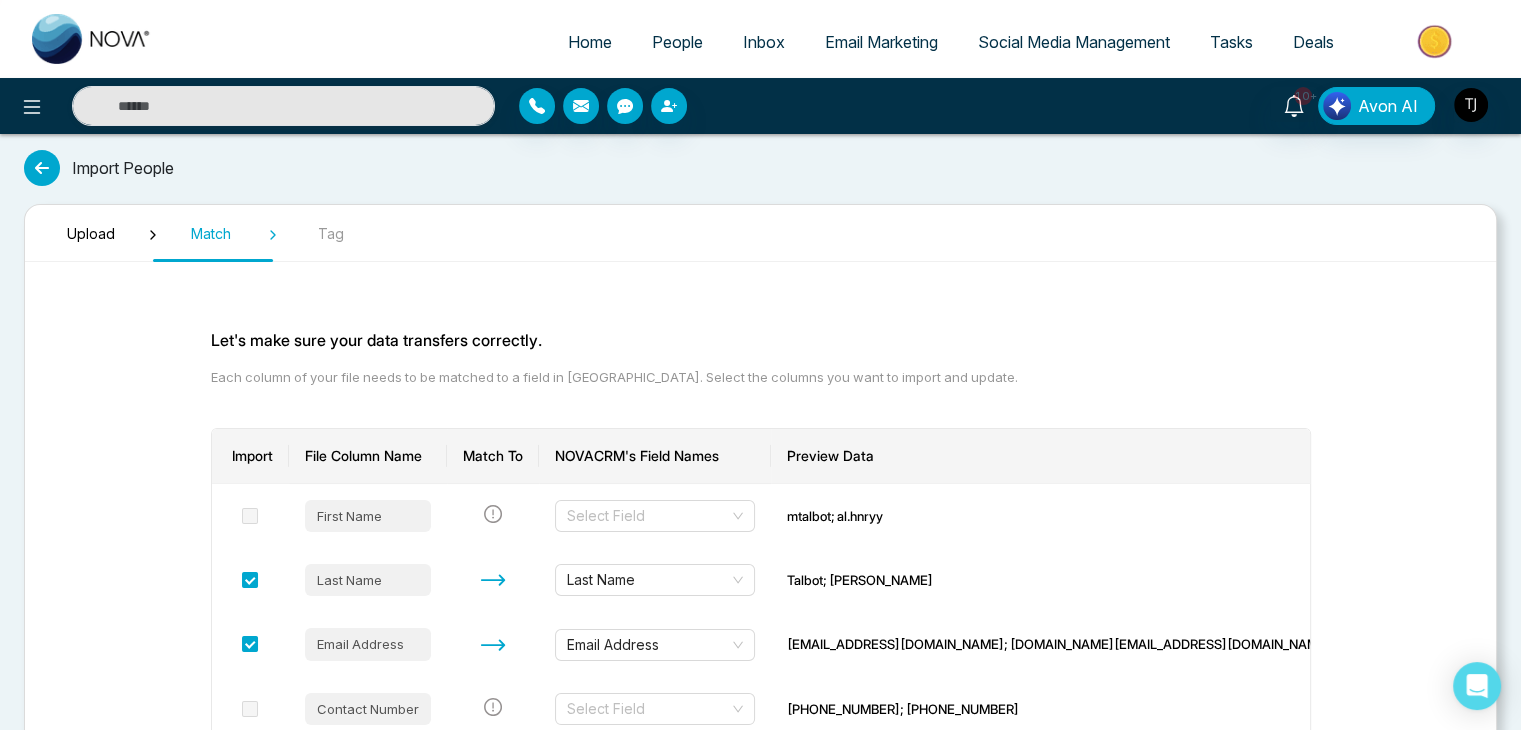scroll, scrollTop: 168, scrollLeft: 0, axis: vertical 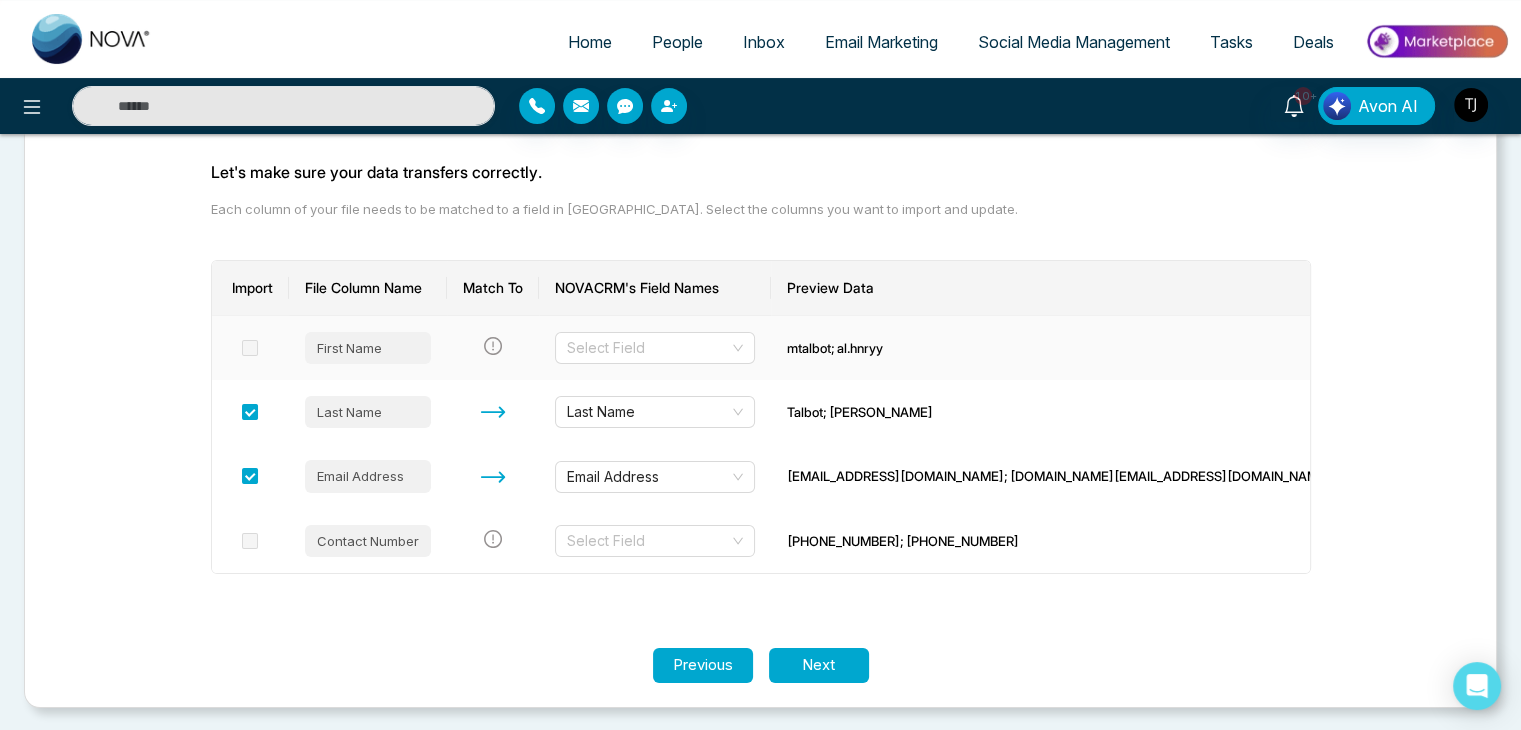 click at bounding box center (250, 348) 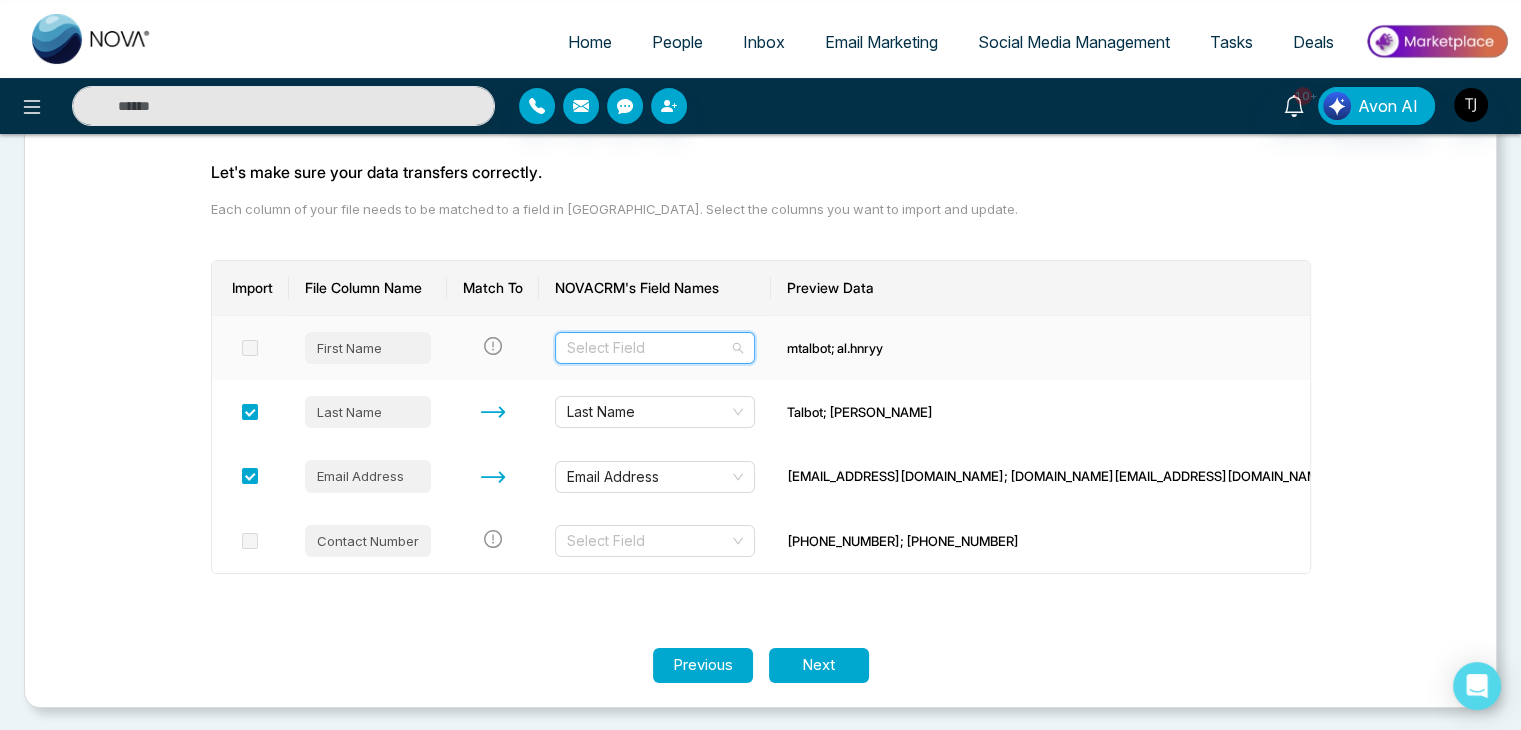 click at bounding box center [648, 348] 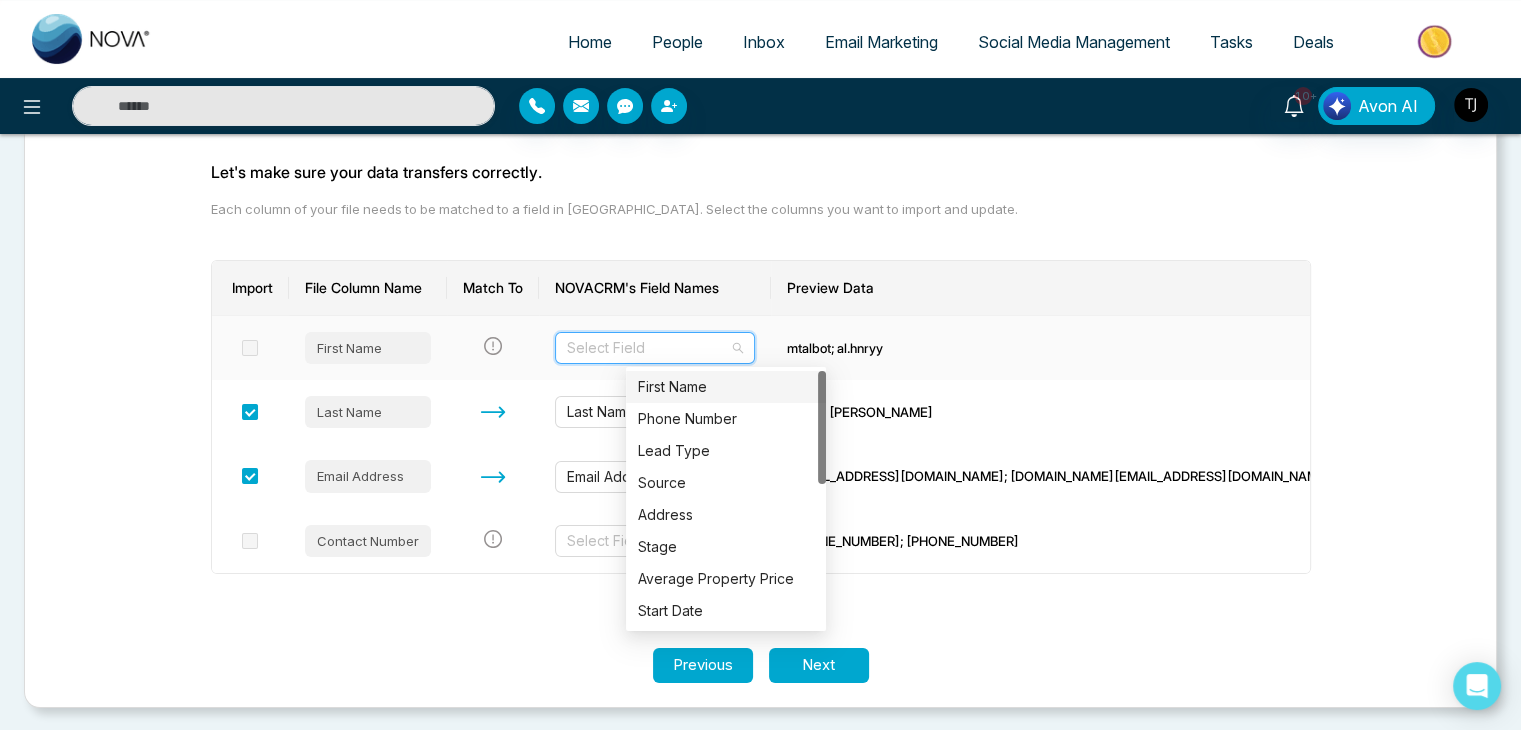 click on "First Name" at bounding box center (726, 387) 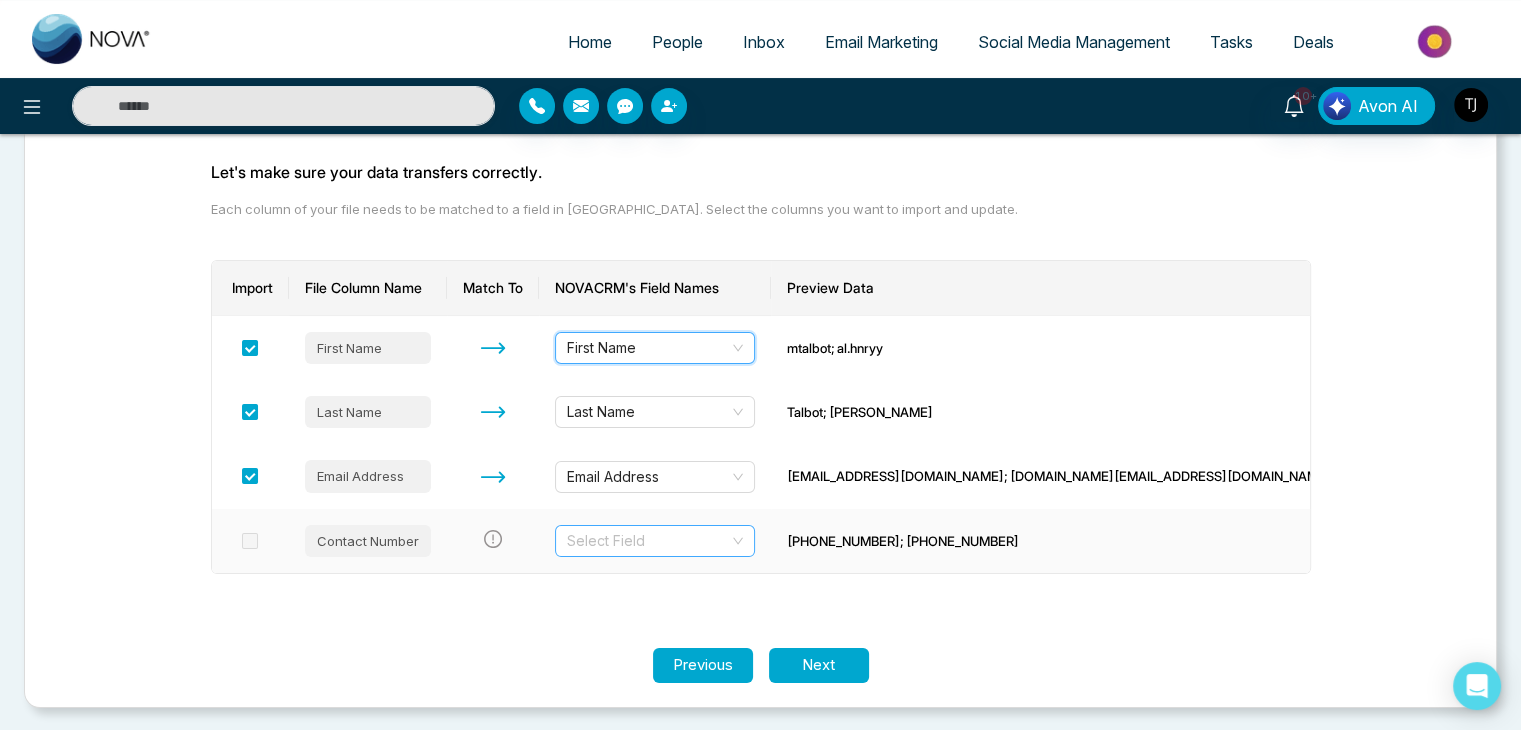 click at bounding box center (648, 541) 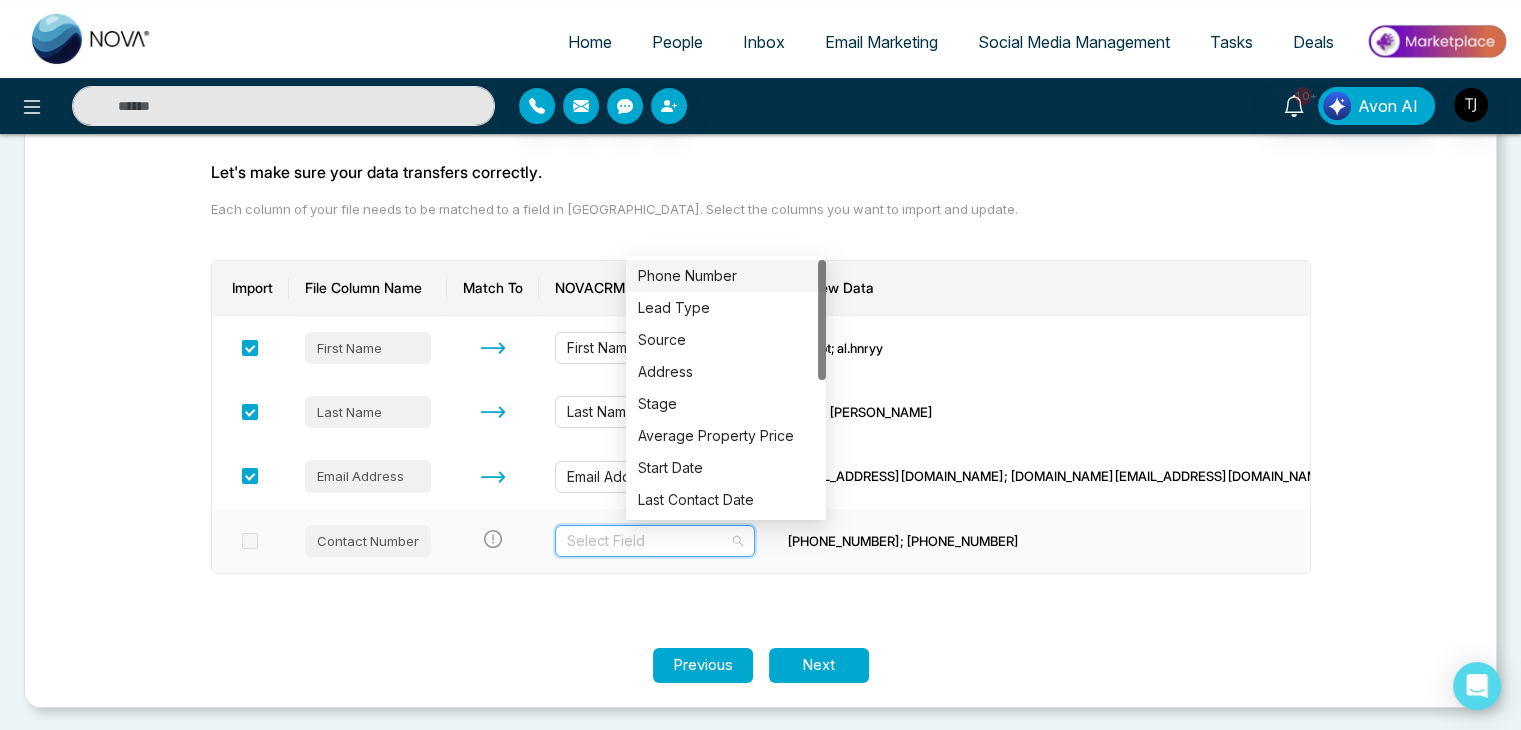 click on "Phone Number" at bounding box center [726, 276] 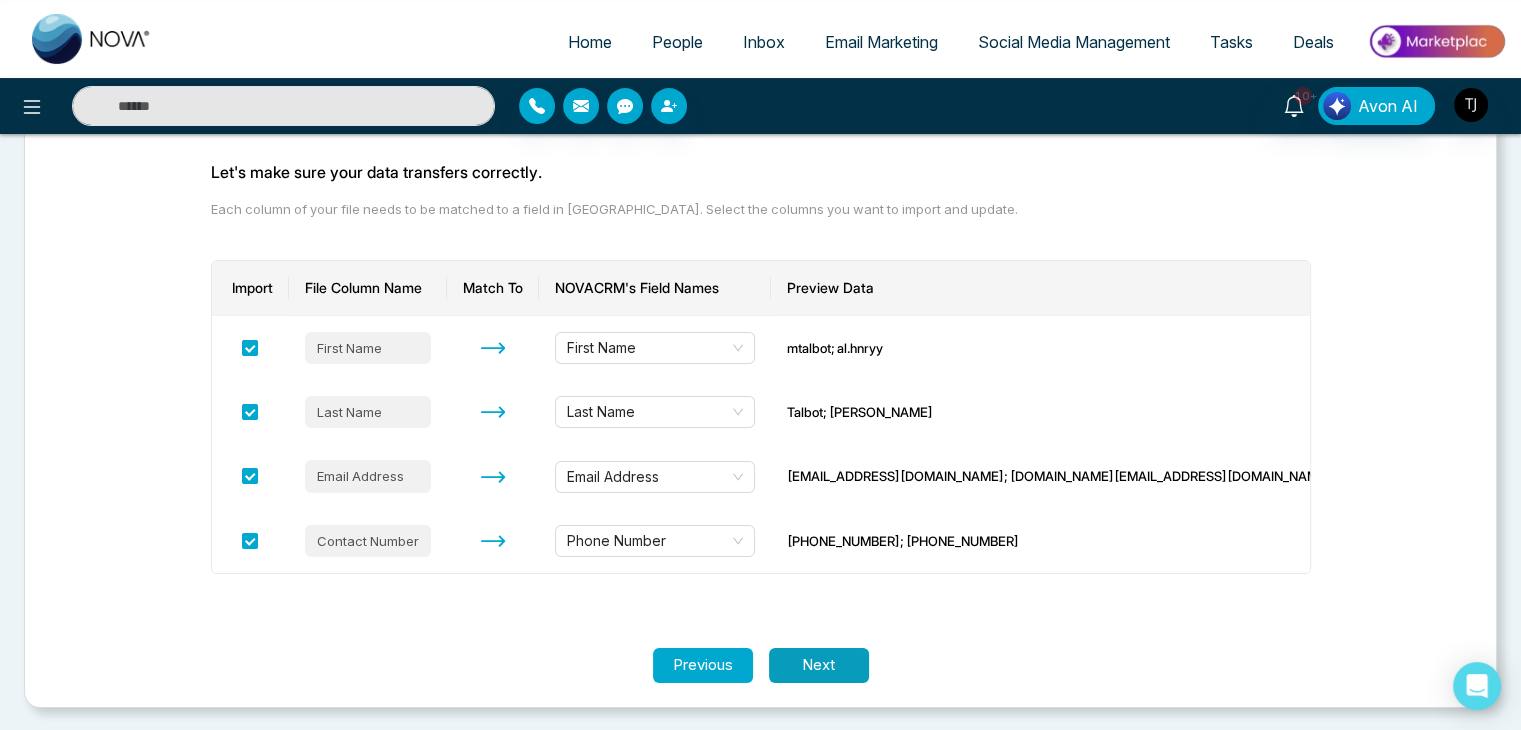 click on "Next" at bounding box center [819, 665] 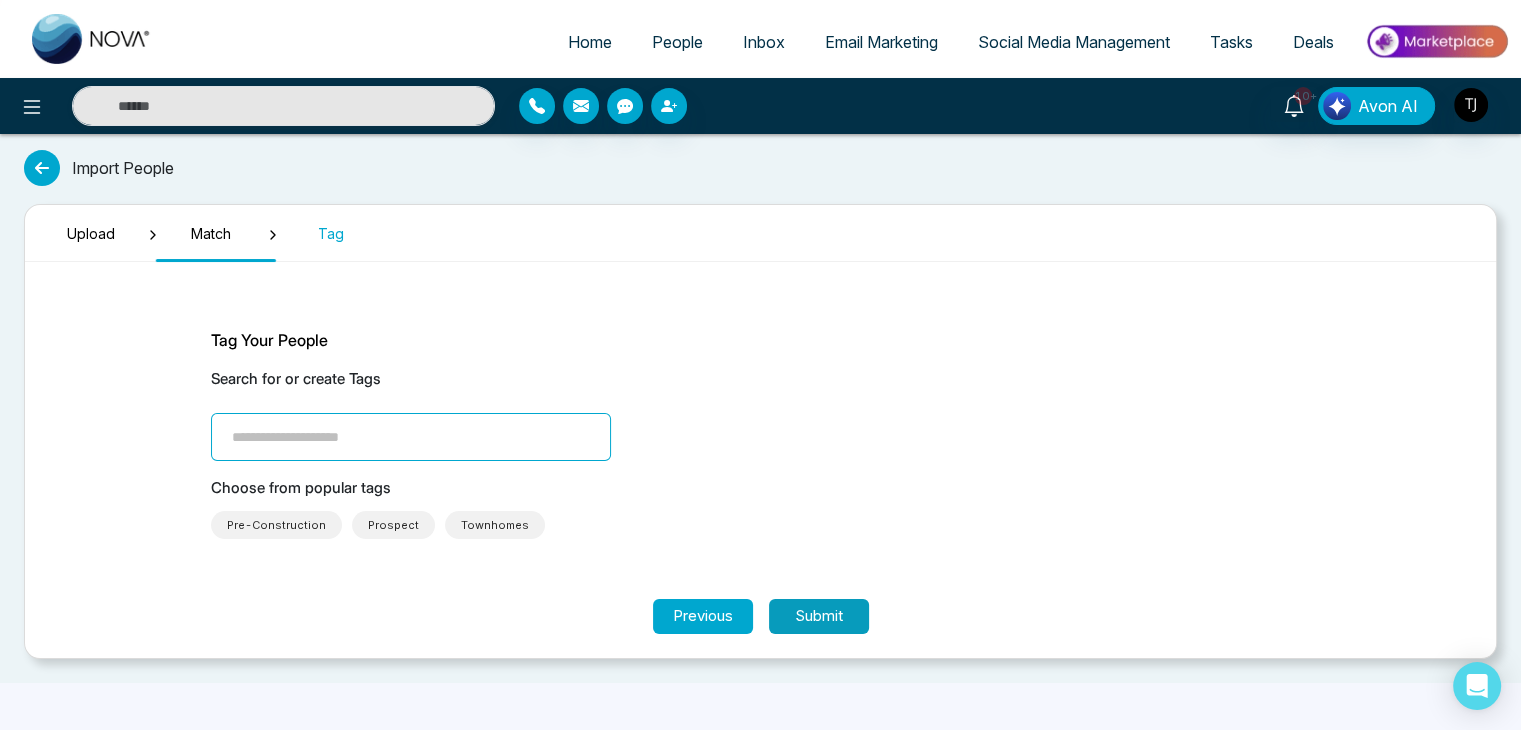 scroll, scrollTop: 0, scrollLeft: 0, axis: both 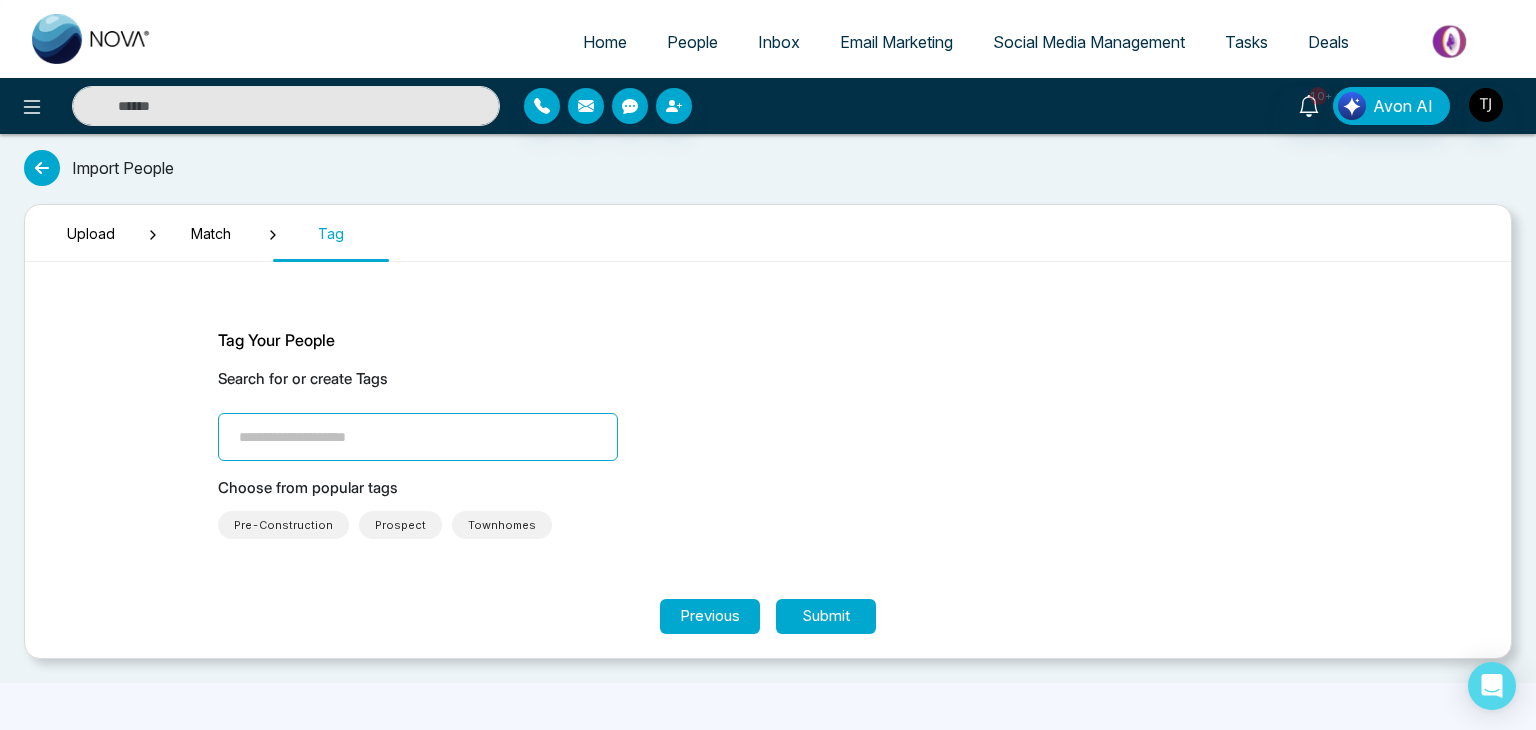 click at bounding box center (418, 437) 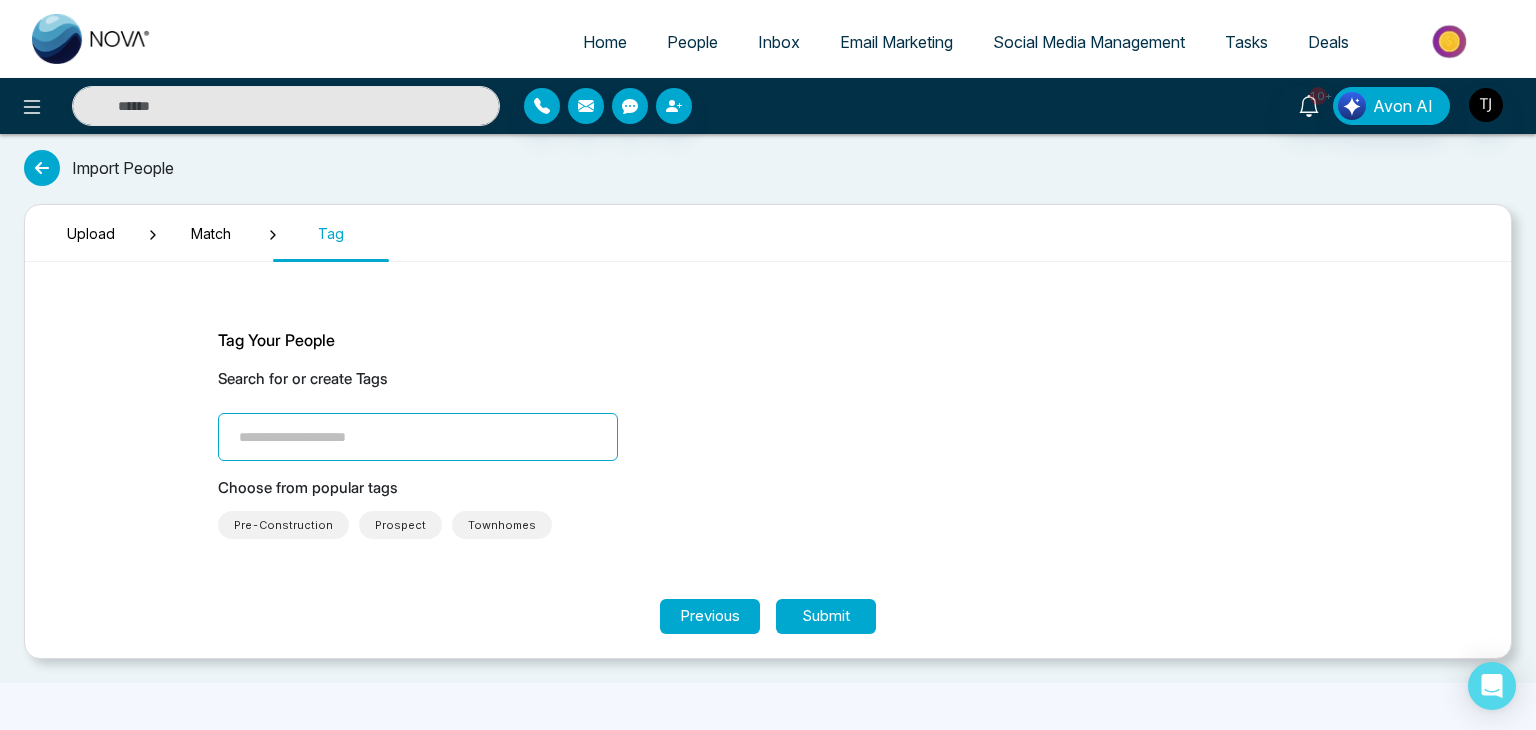 click at bounding box center (418, 437) 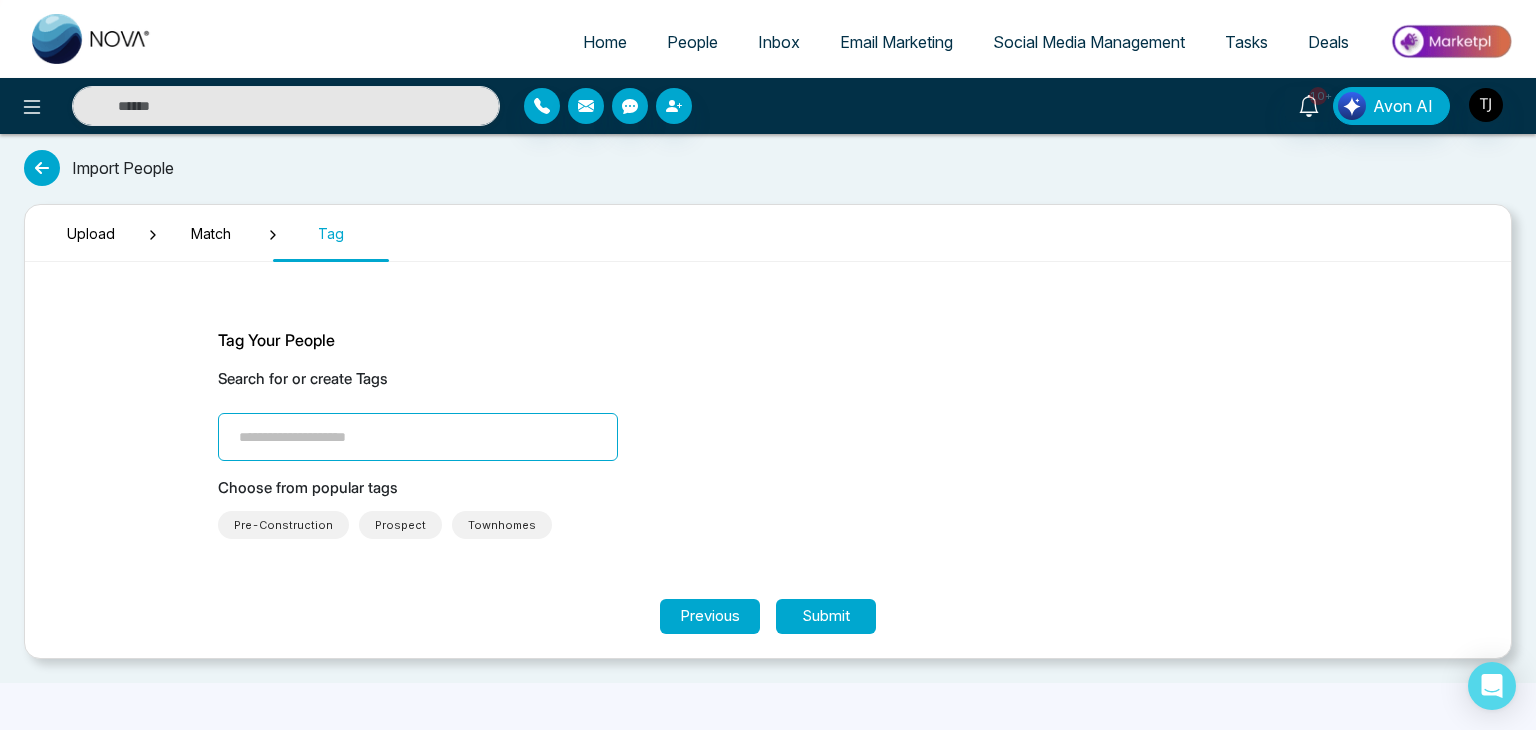 click on "Tag Your People" at bounding box center (768, 340) 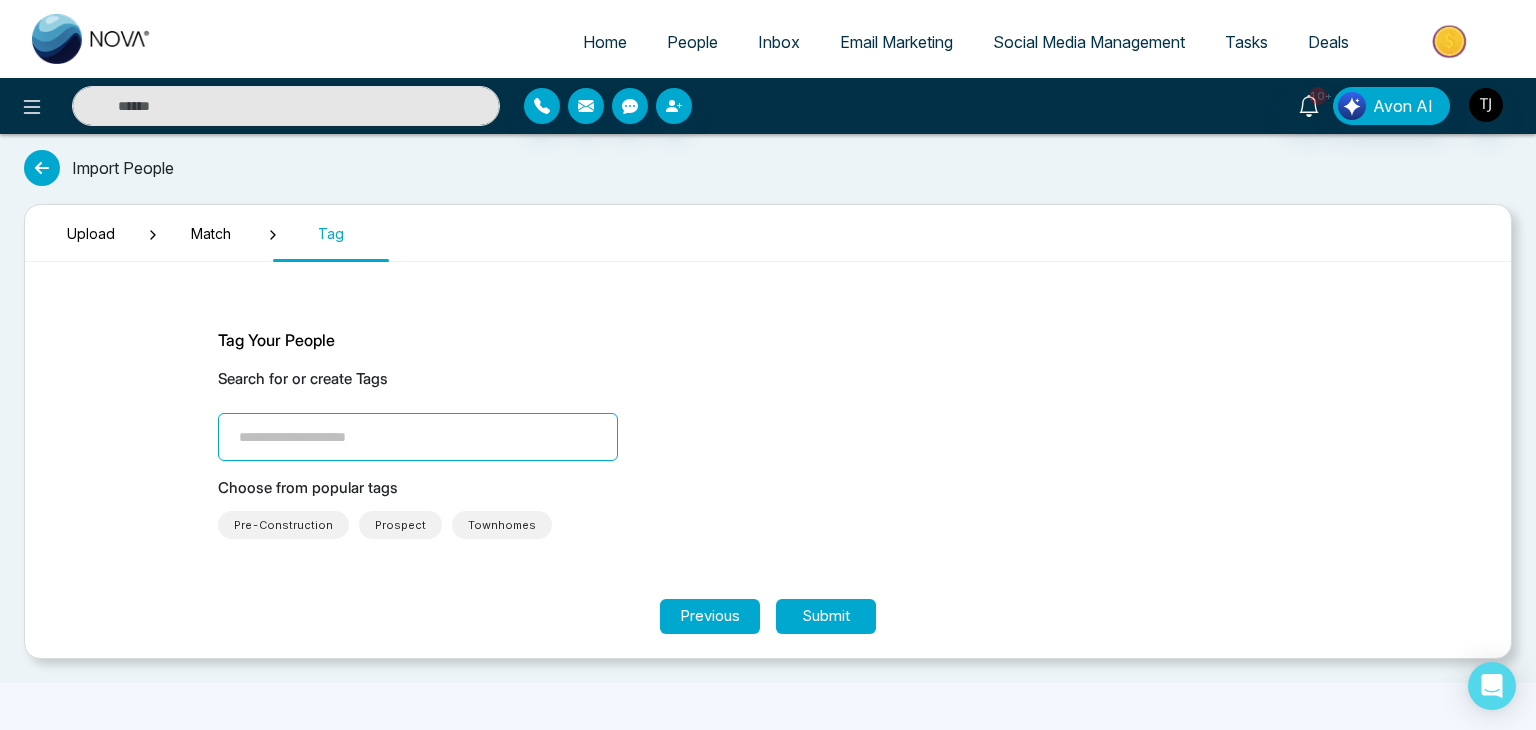 click at bounding box center (42, 168) 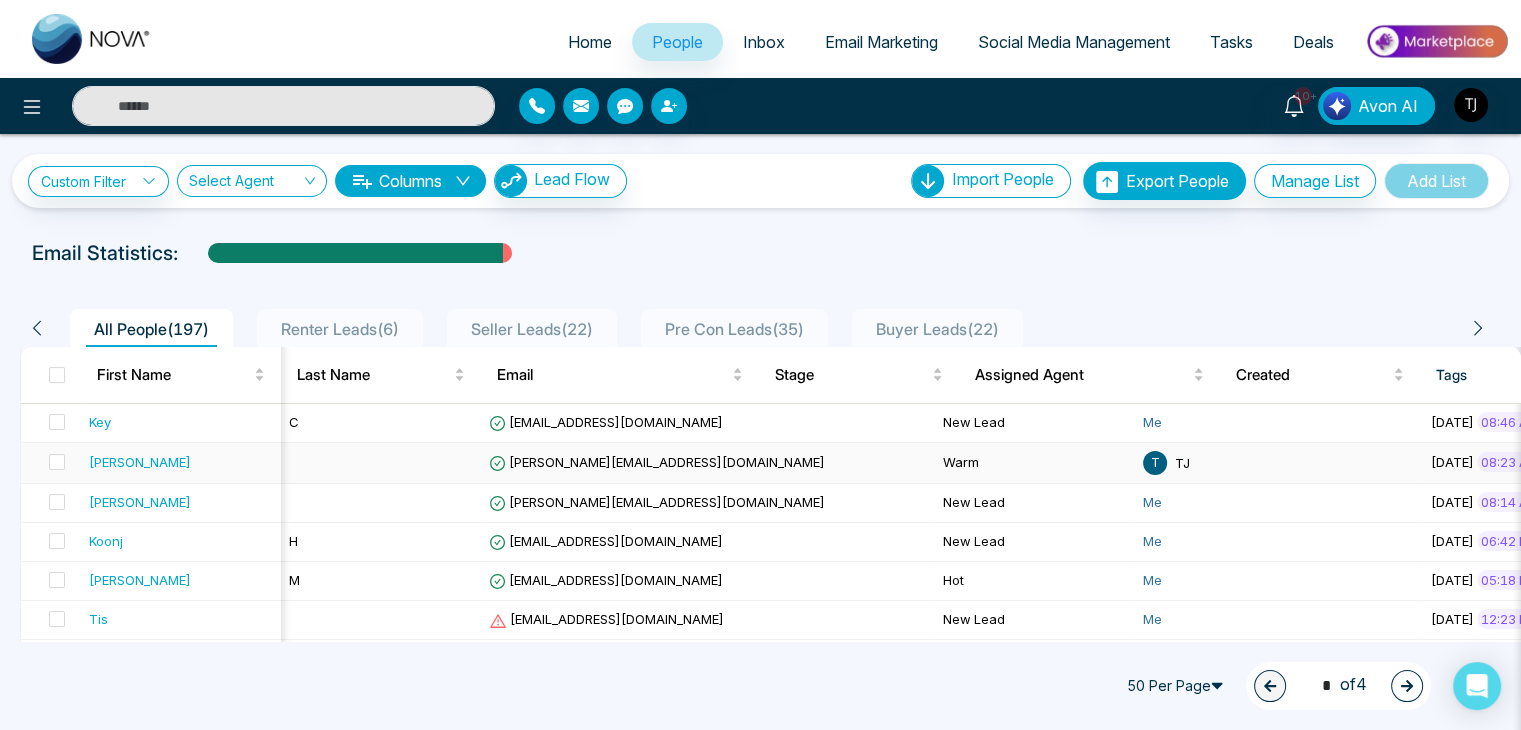 scroll, scrollTop: 0, scrollLeft: 272, axis: horizontal 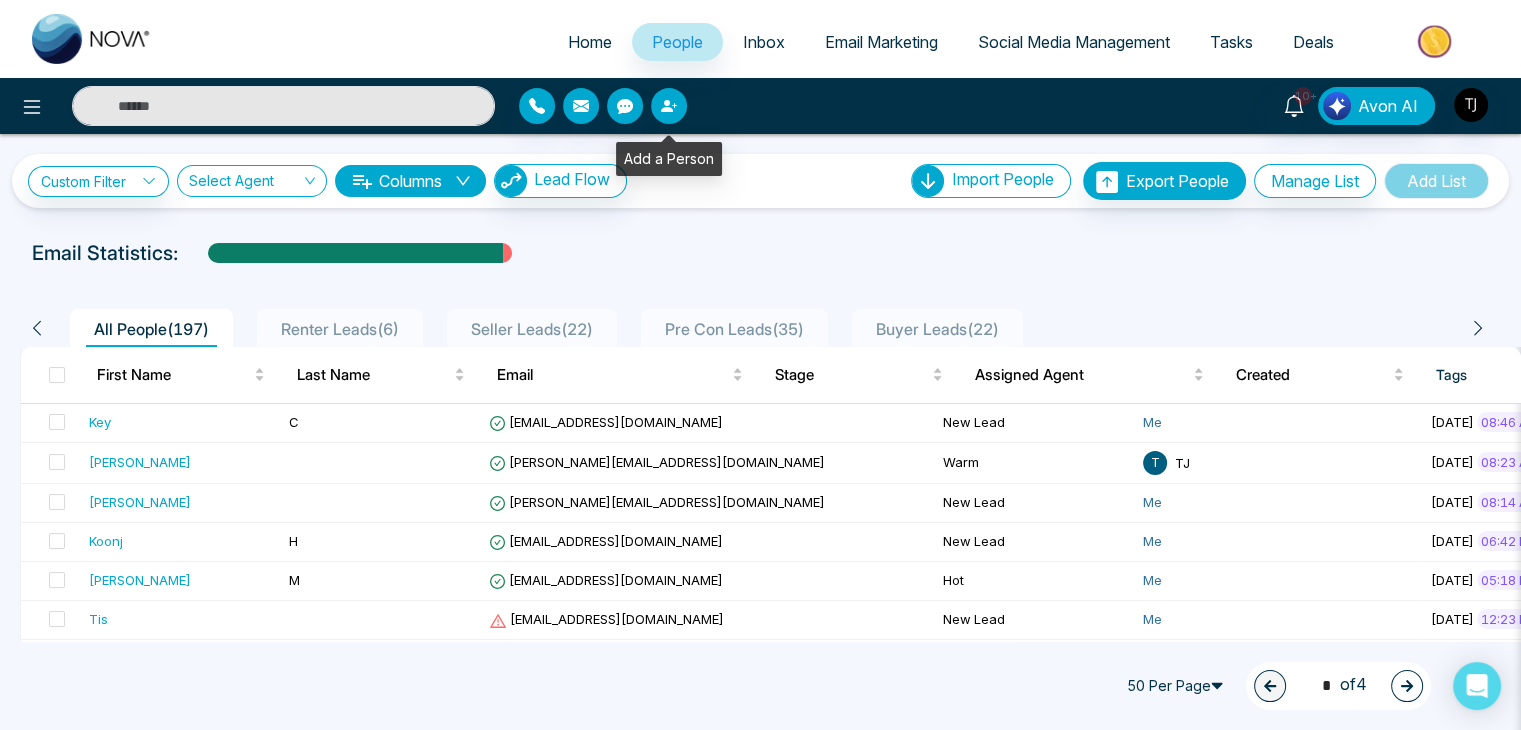 click at bounding box center [669, 106] 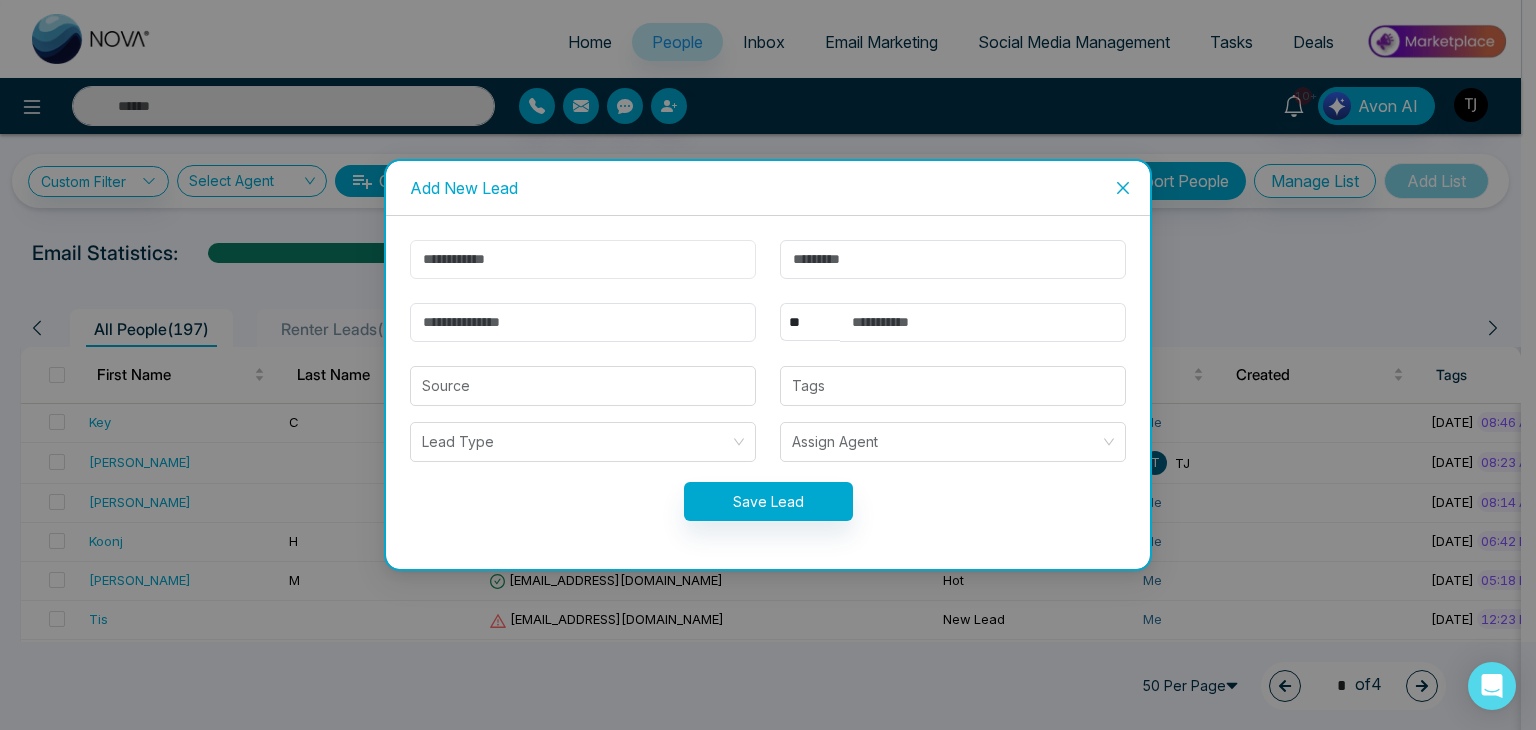 click at bounding box center (583, 259) 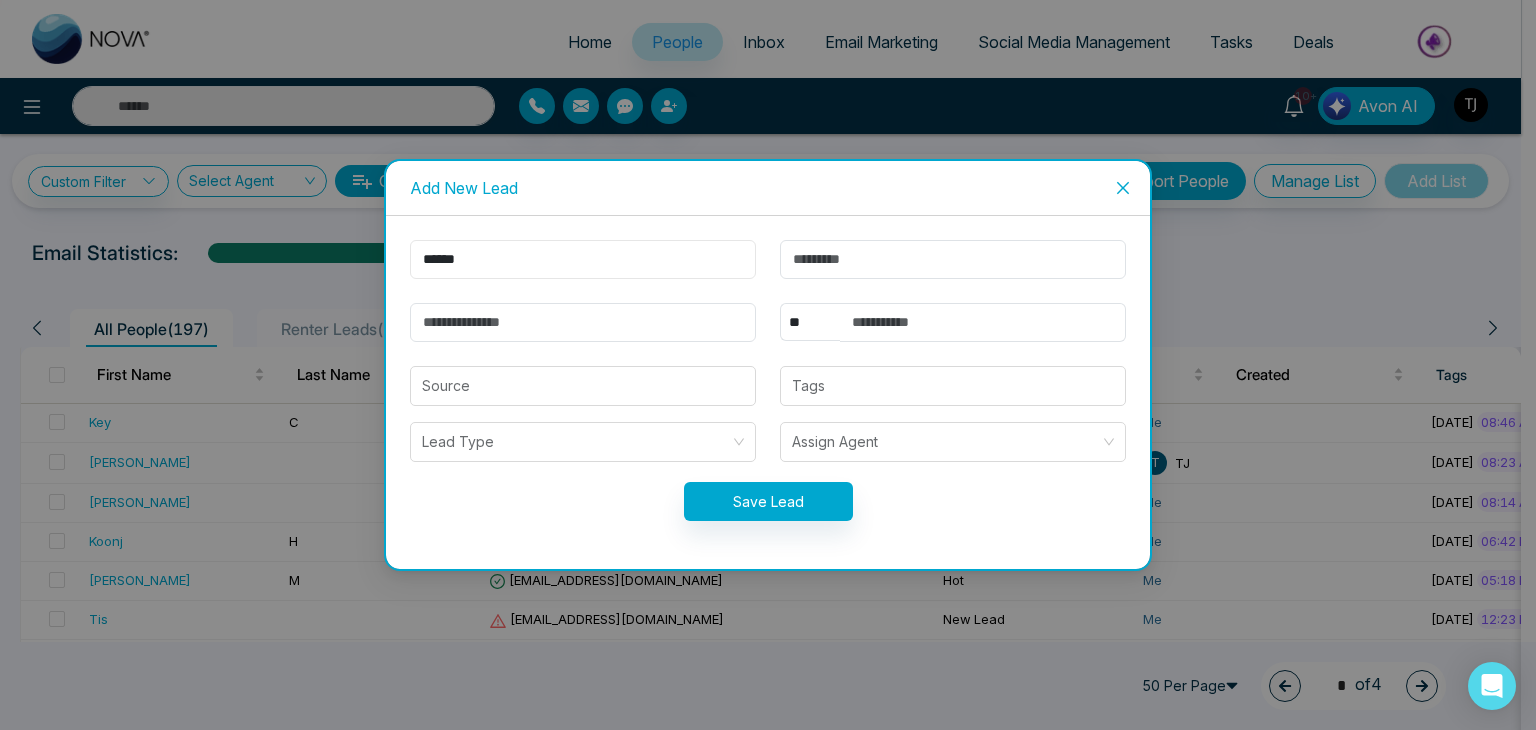 type on "******" 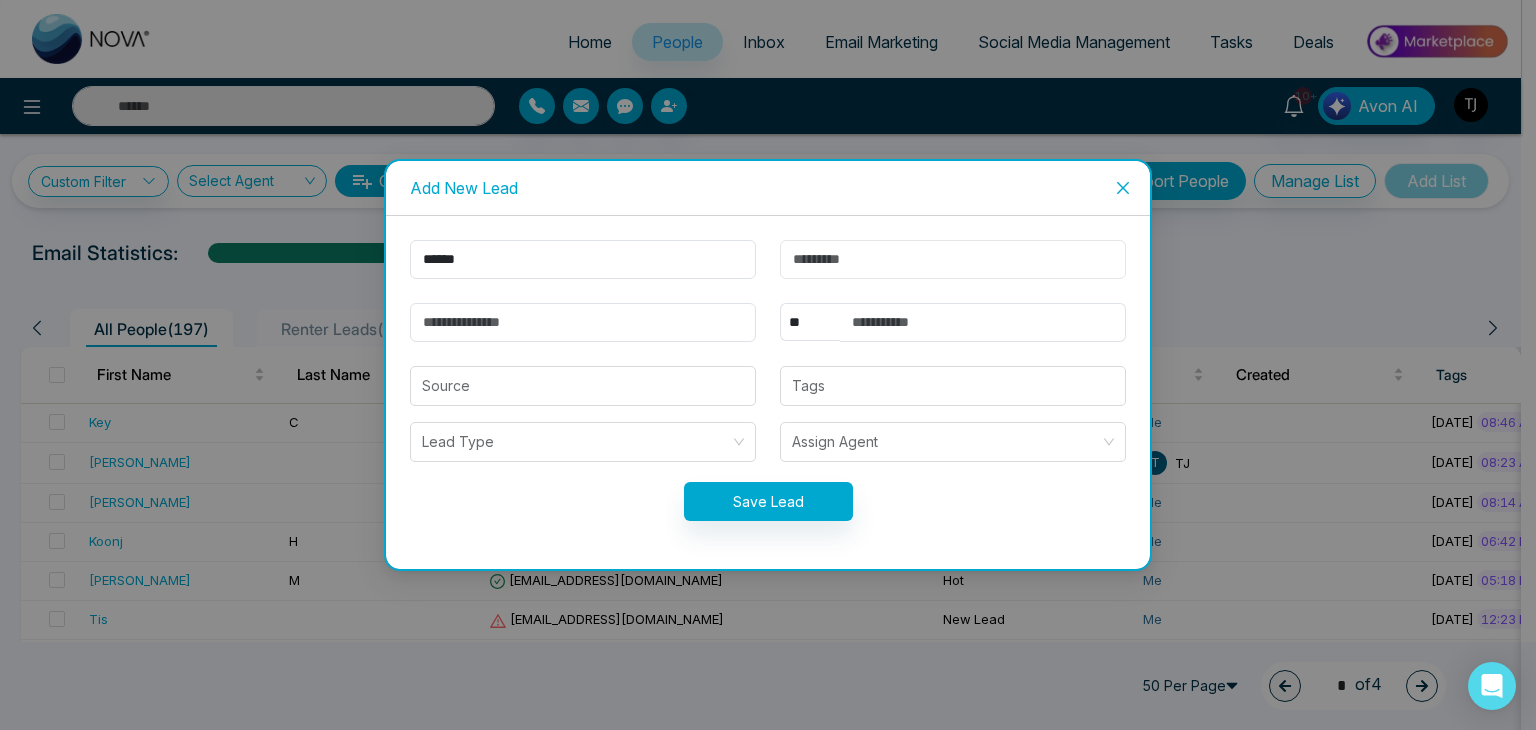click at bounding box center (953, 259) 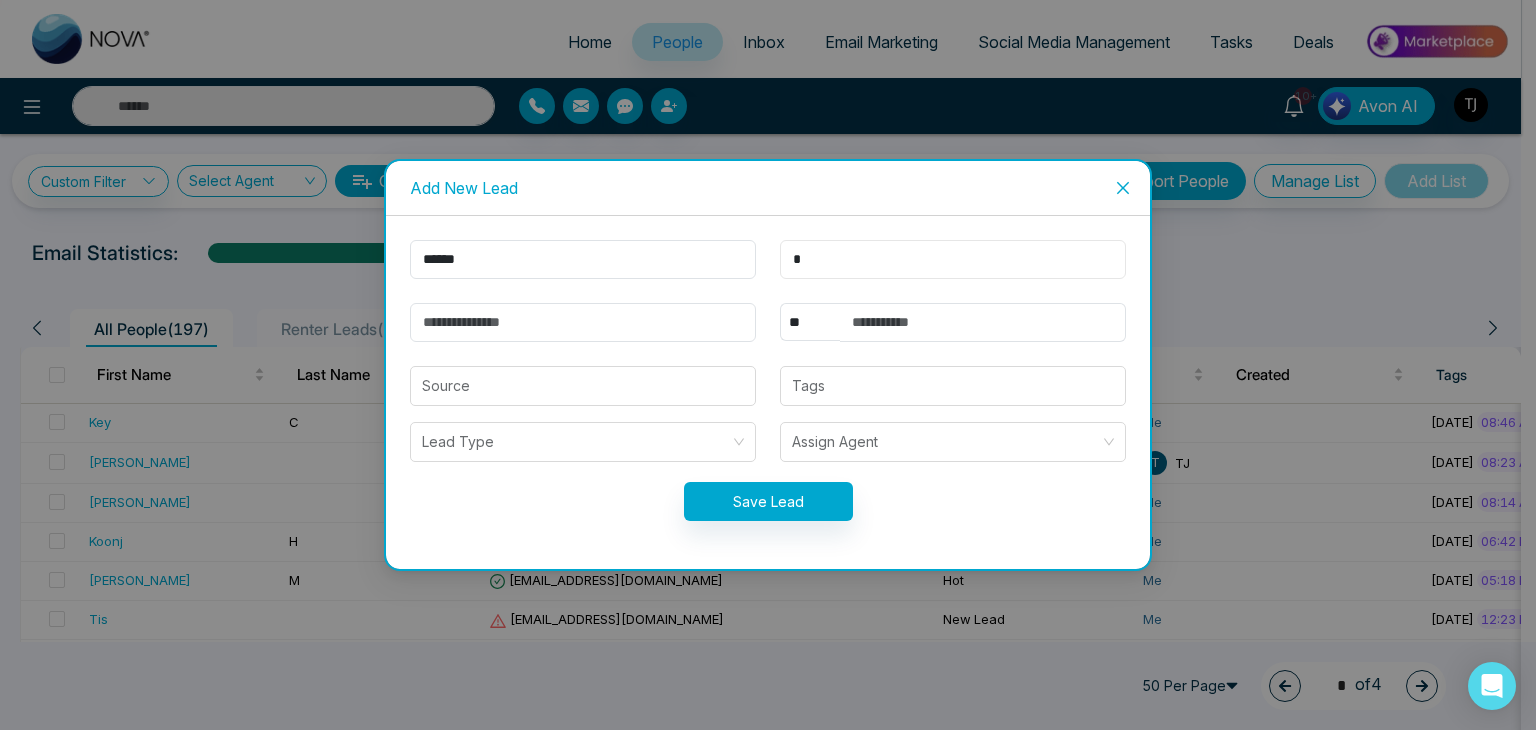 type on "*" 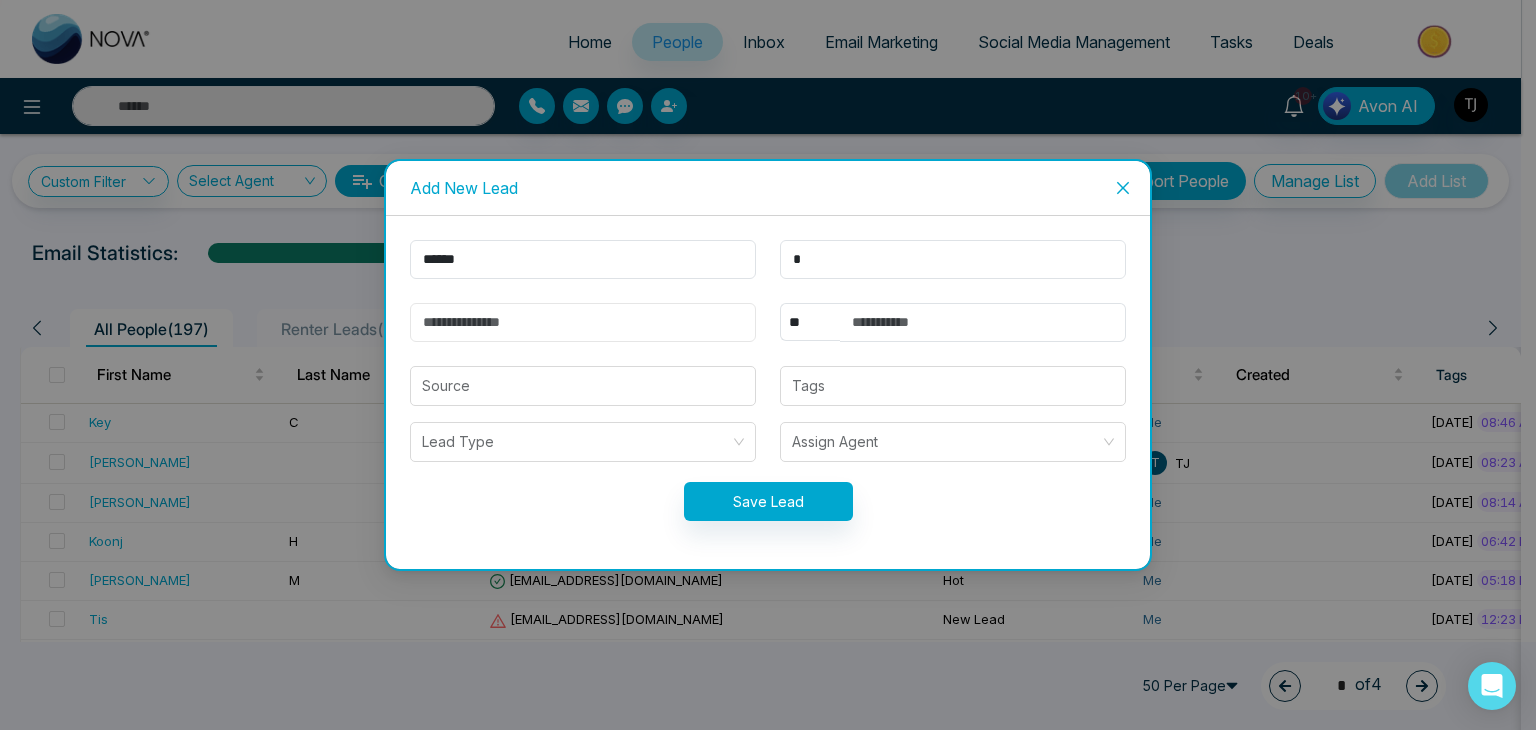 click at bounding box center [583, 322] 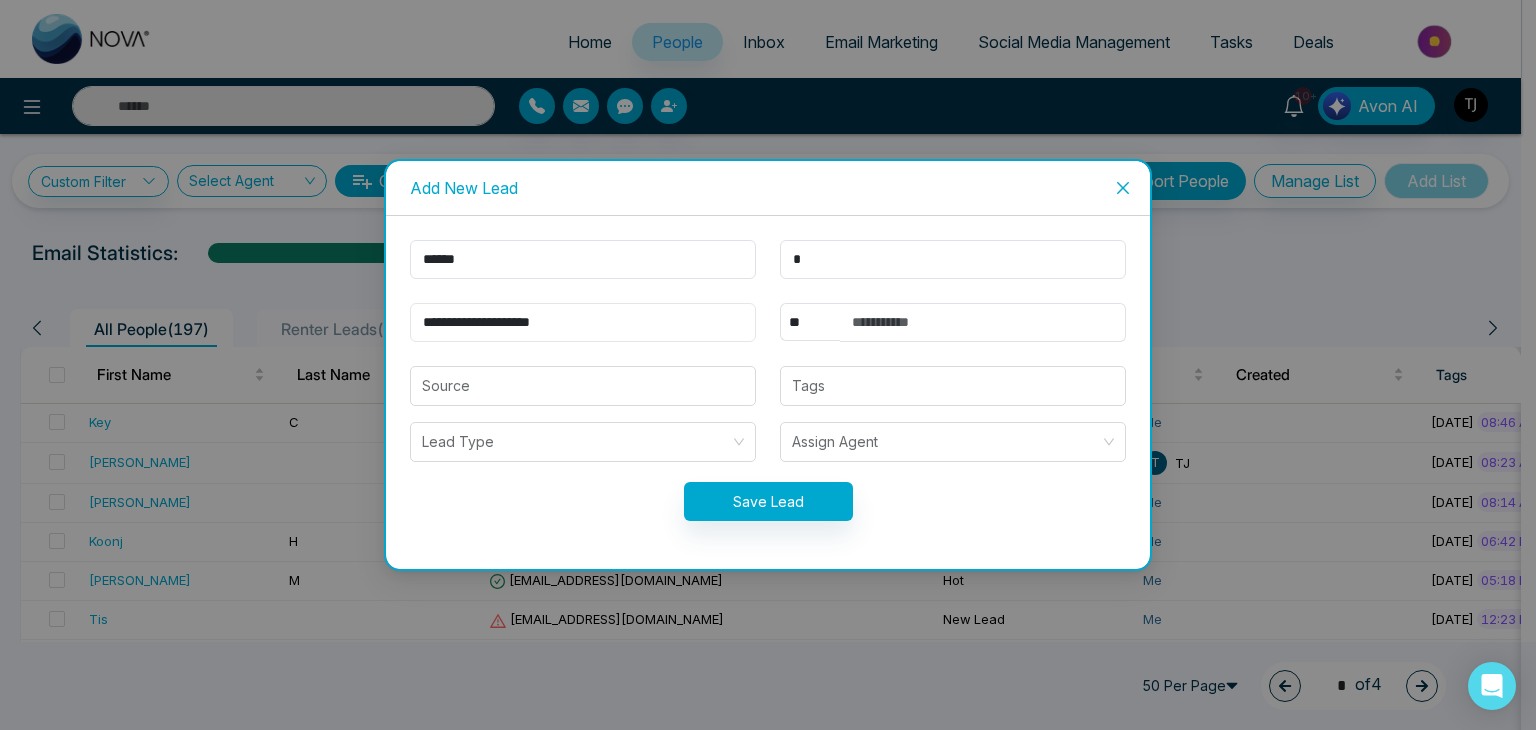 type on "**********" 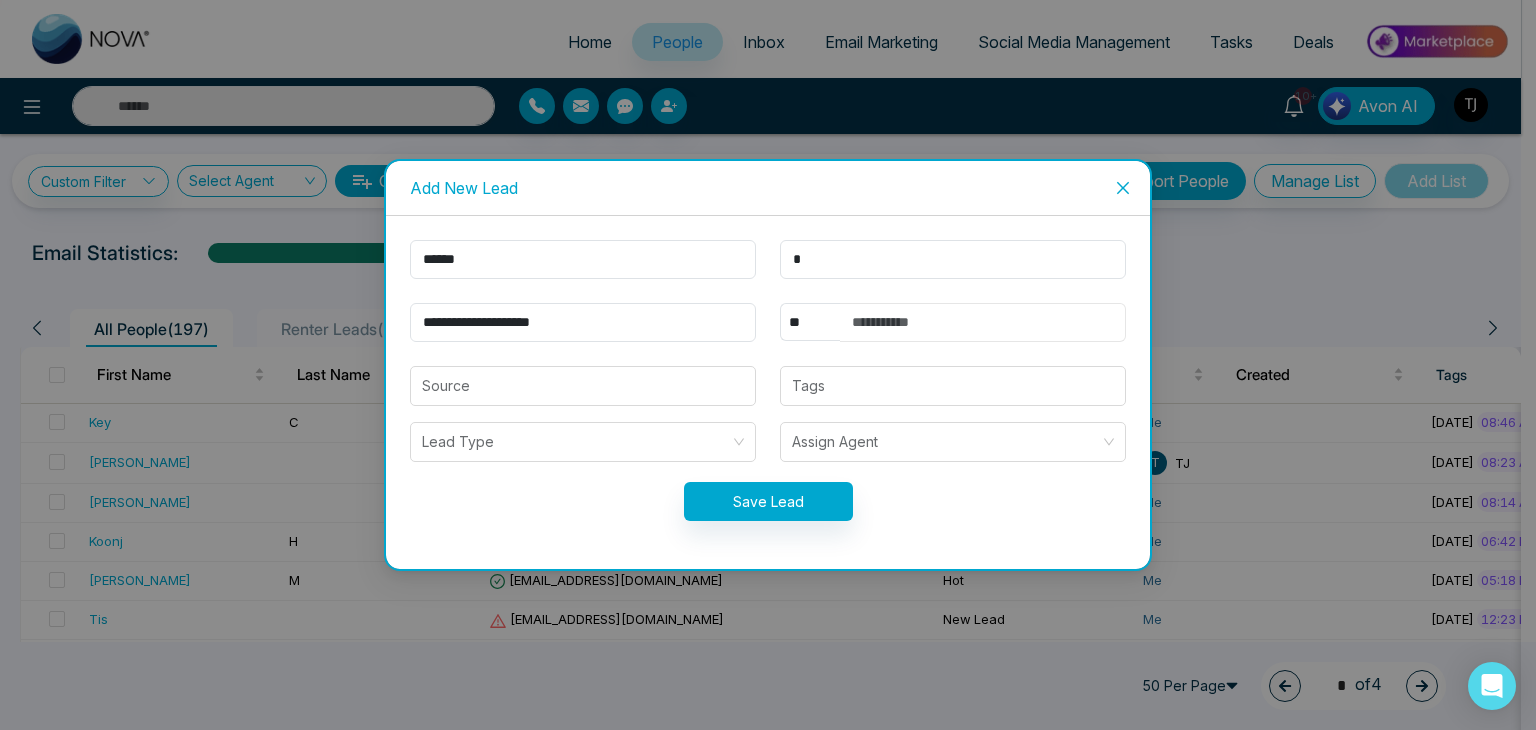 click at bounding box center (983, 322) 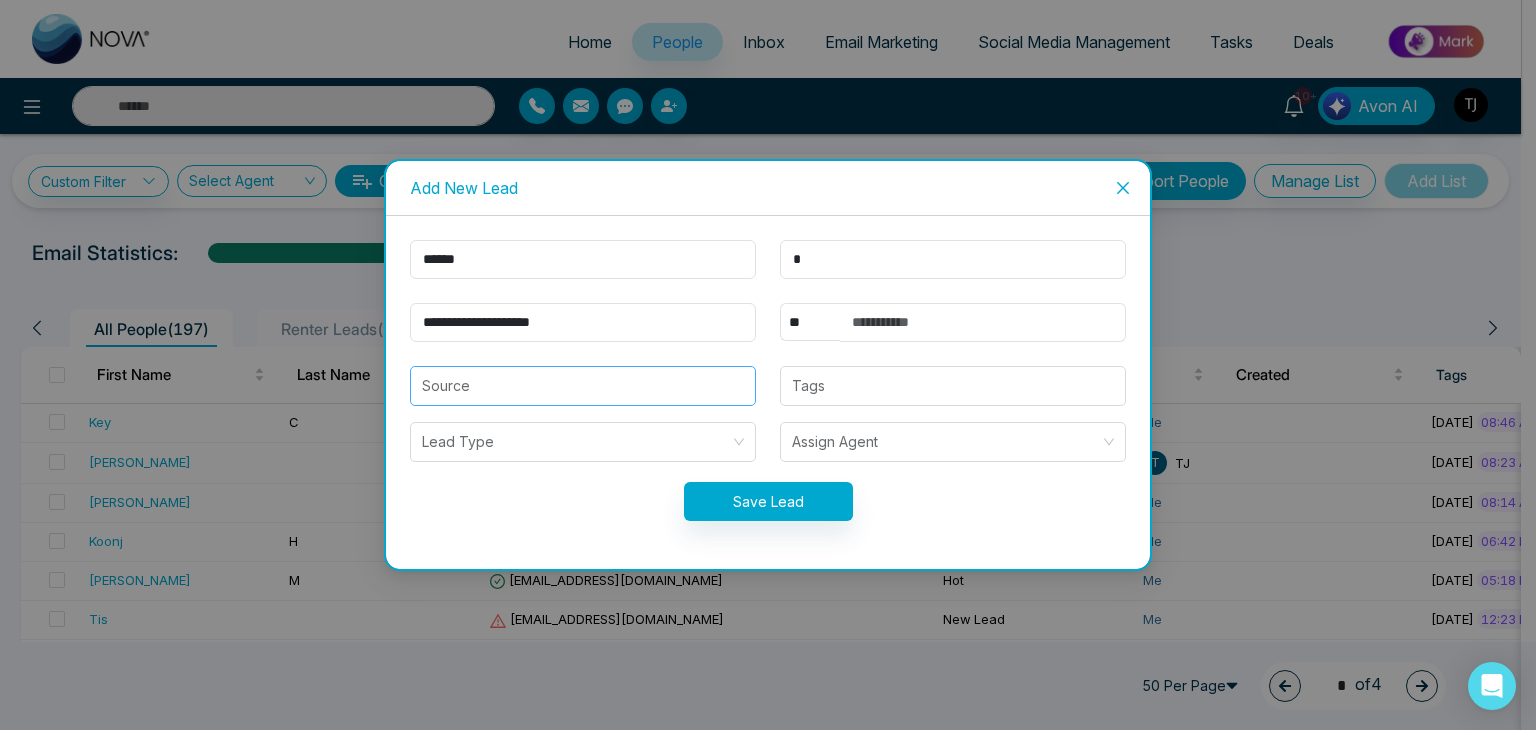 click at bounding box center (583, 386) 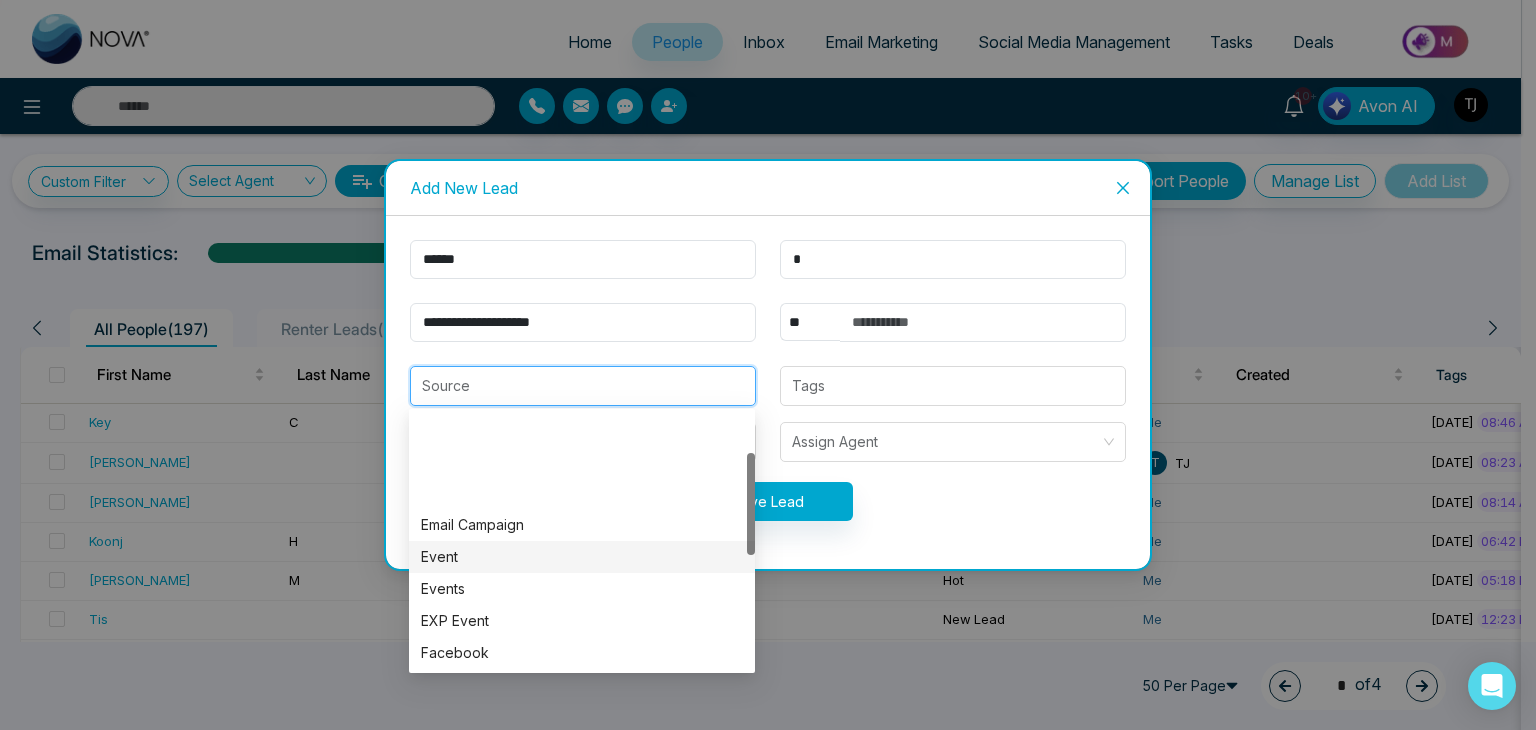 scroll, scrollTop: 104, scrollLeft: 0, axis: vertical 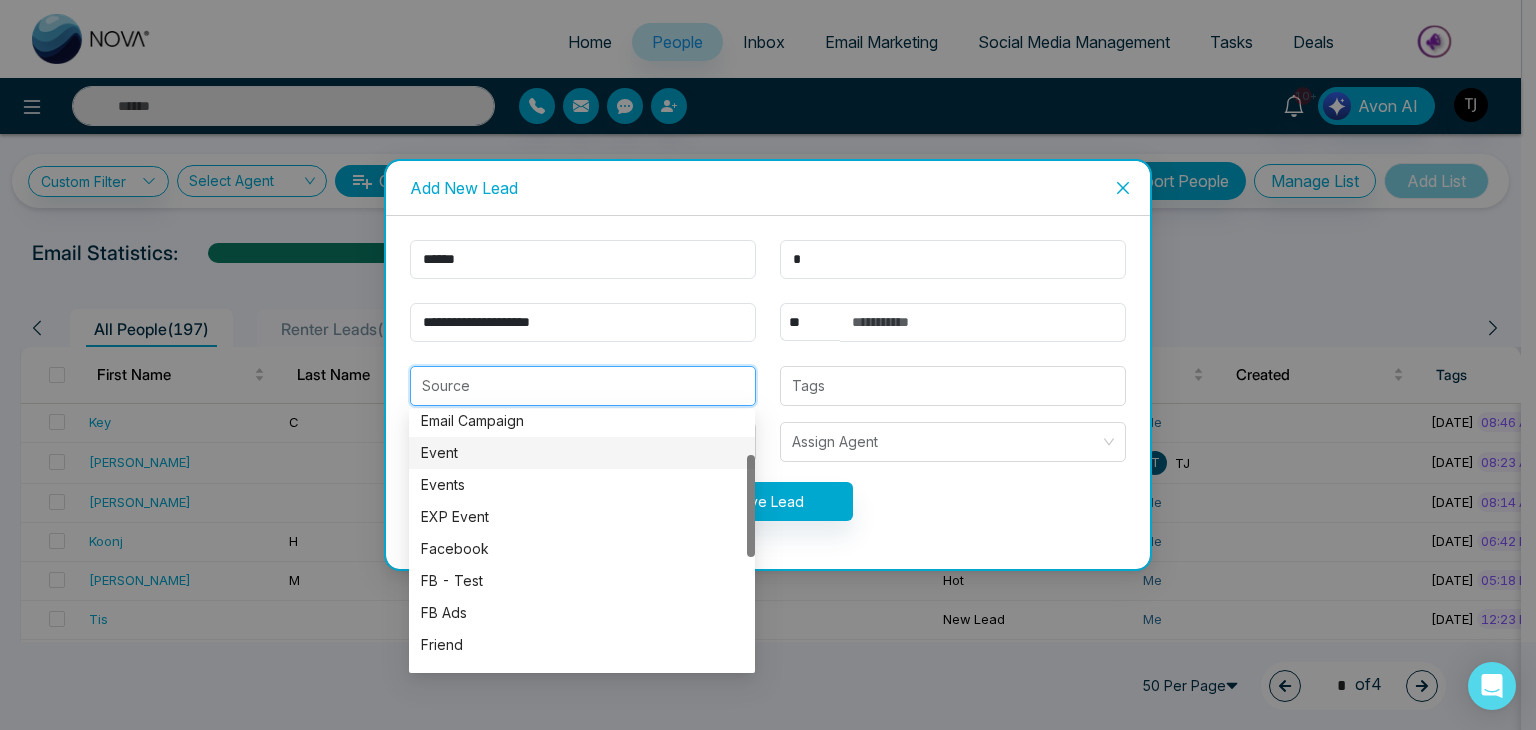 click on "**********" at bounding box center (768, 392) 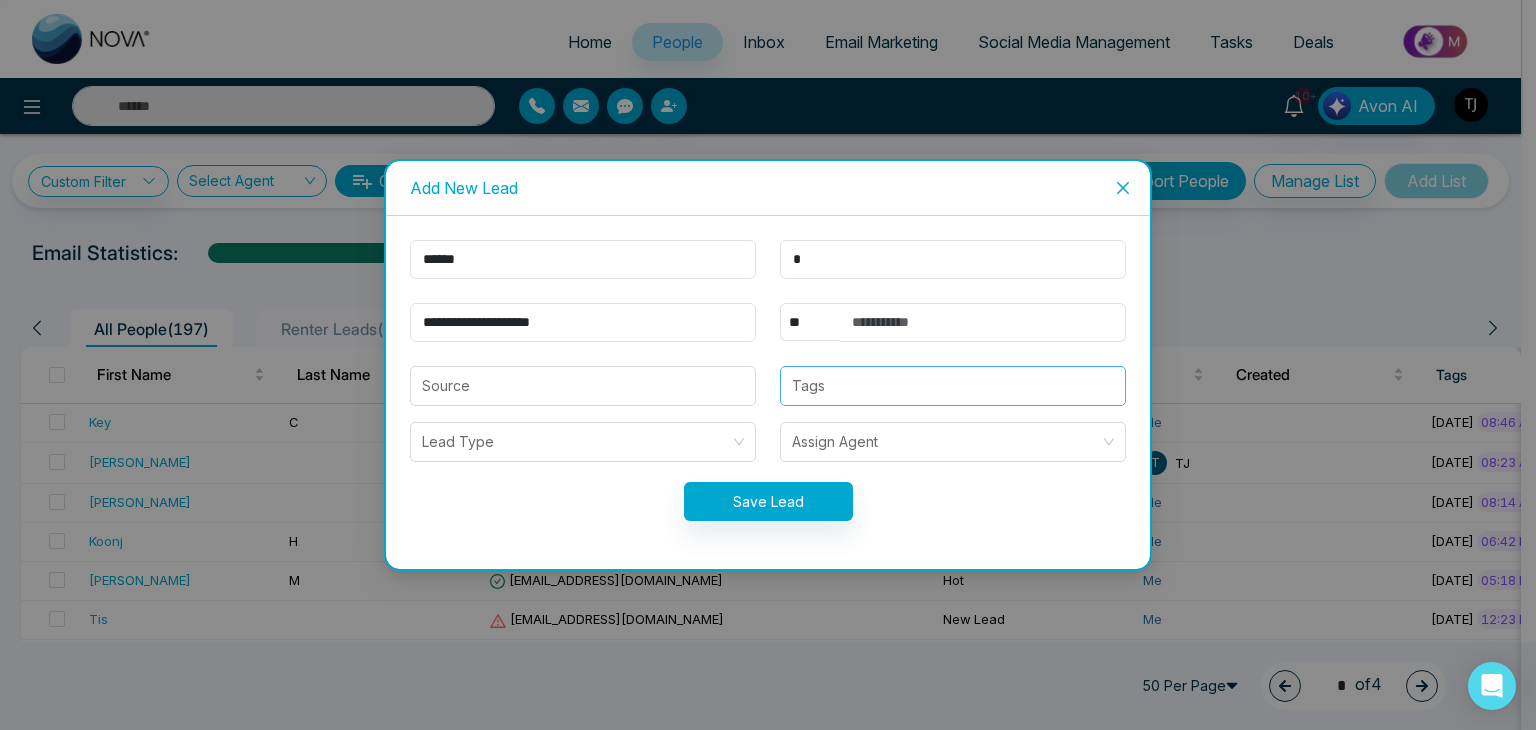 click at bounding box center [953, 386] 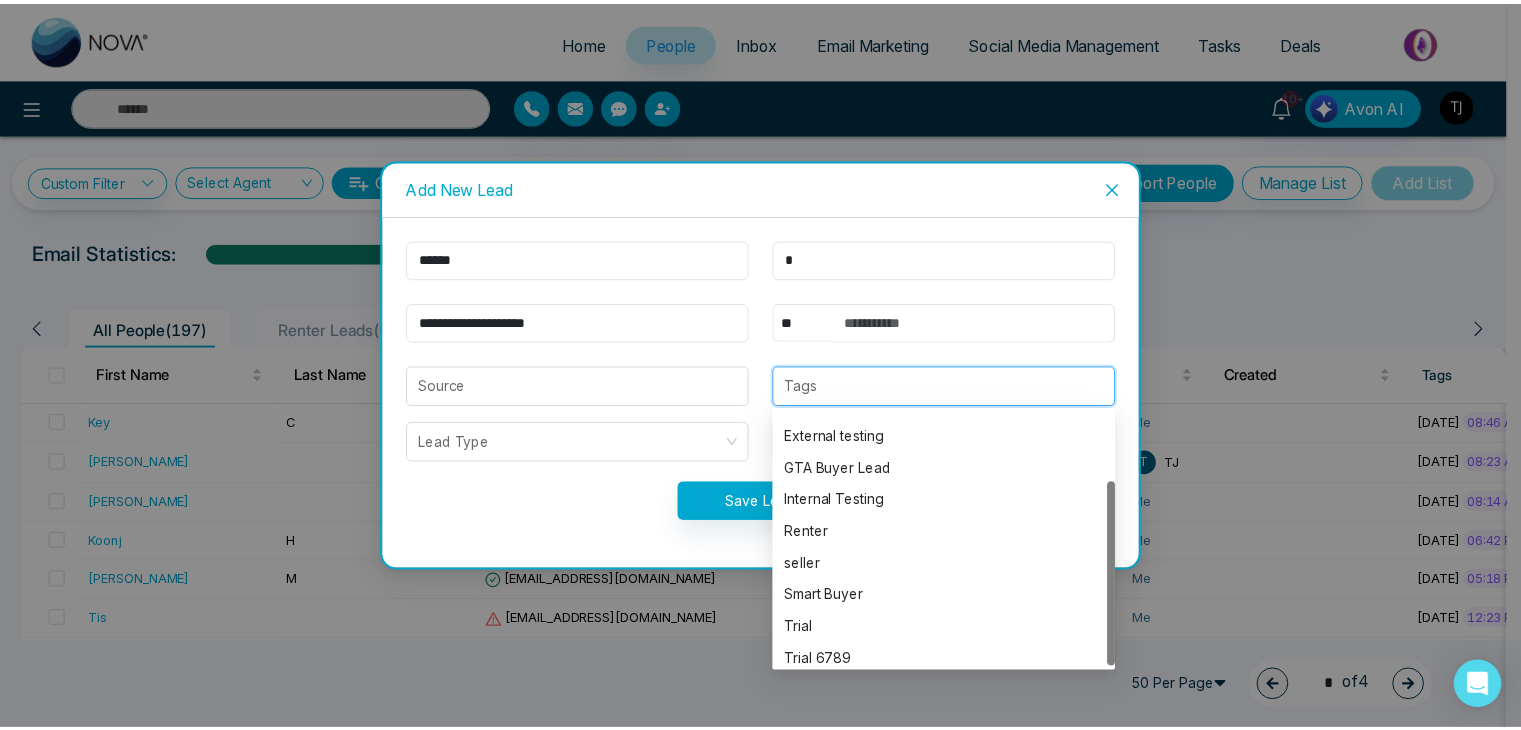 scroll, scrollTop: 96, scrollLeft: 0, axis: vertical 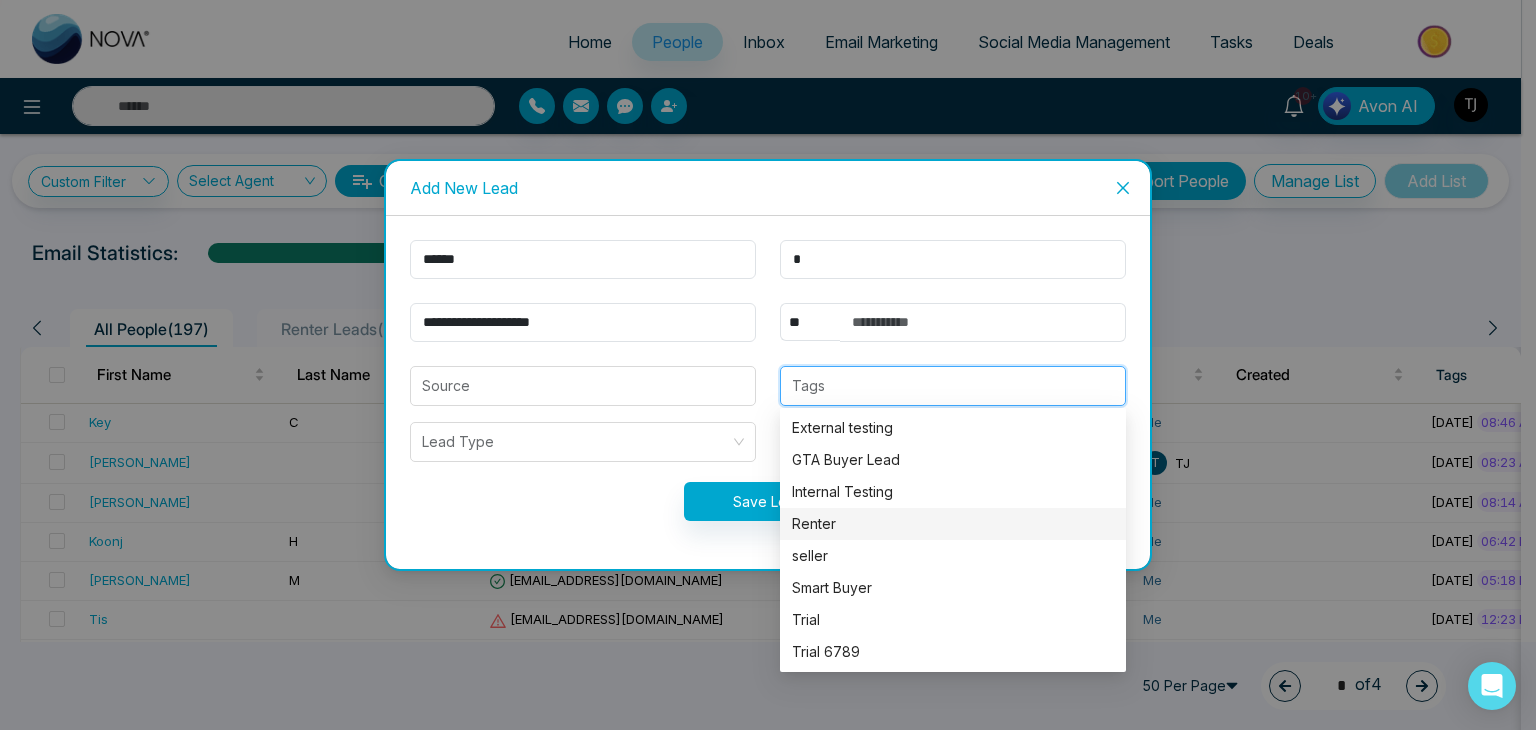click on "Renter" at bounding box center [953, 524] 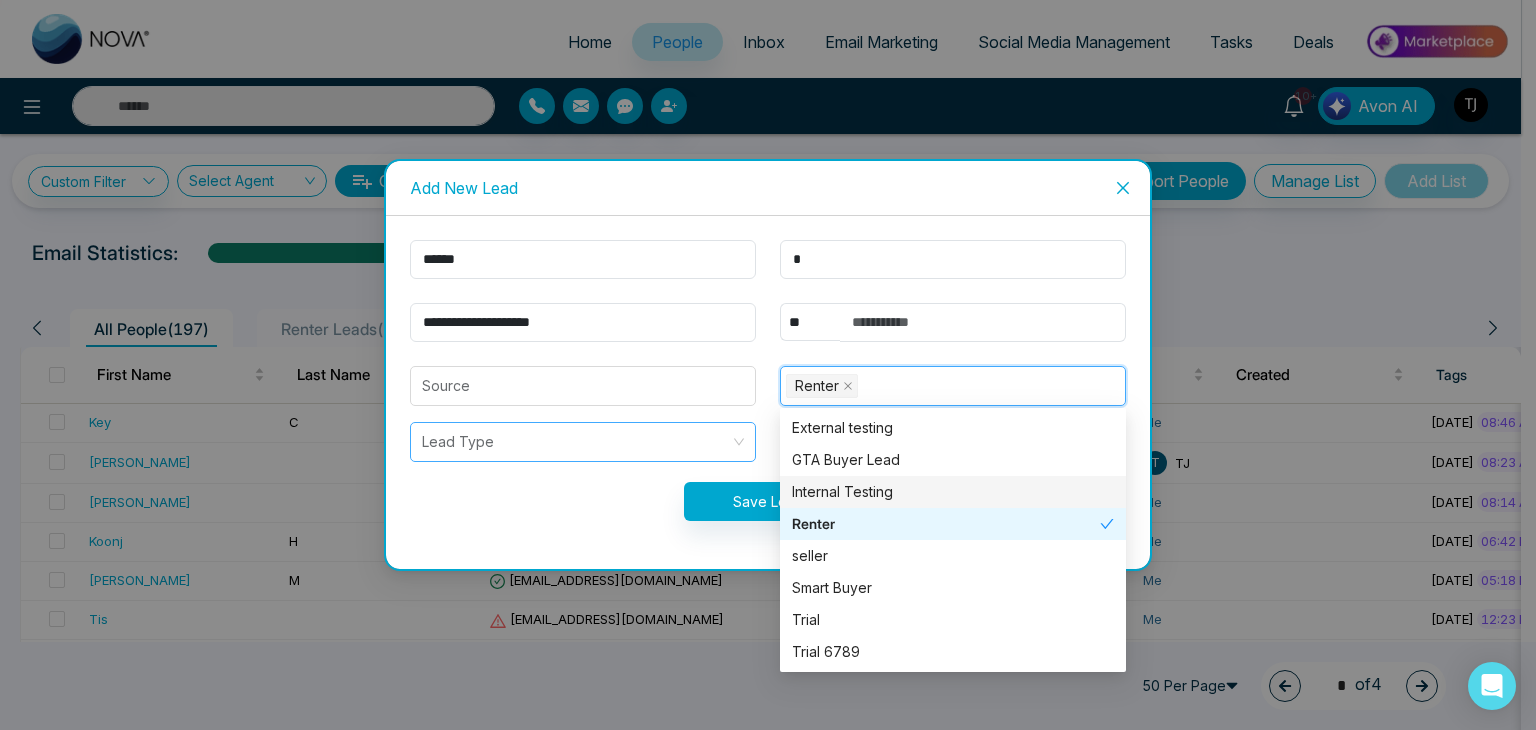 click at bounding box center (576, 442) 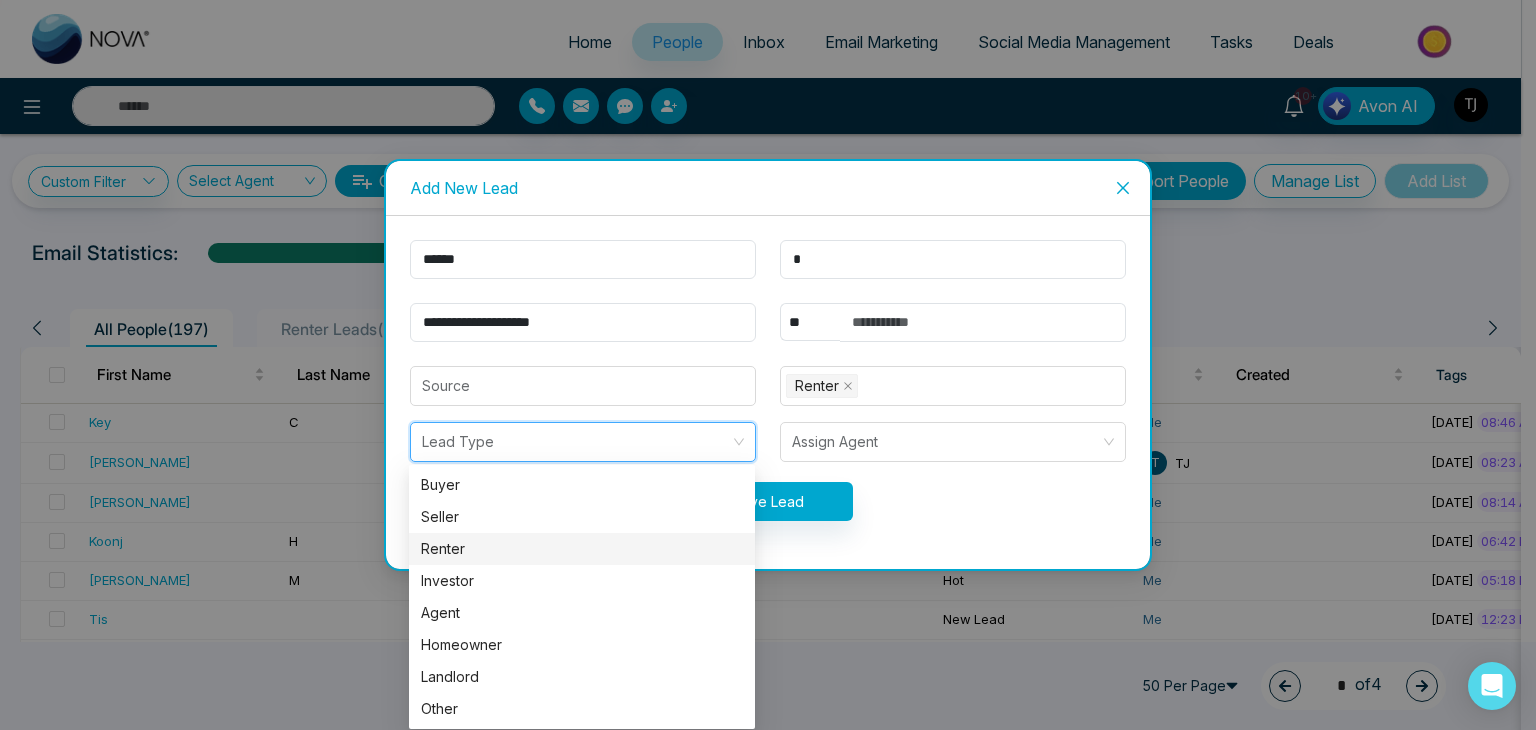 click on "Renter" at bounding box center [582, 549] 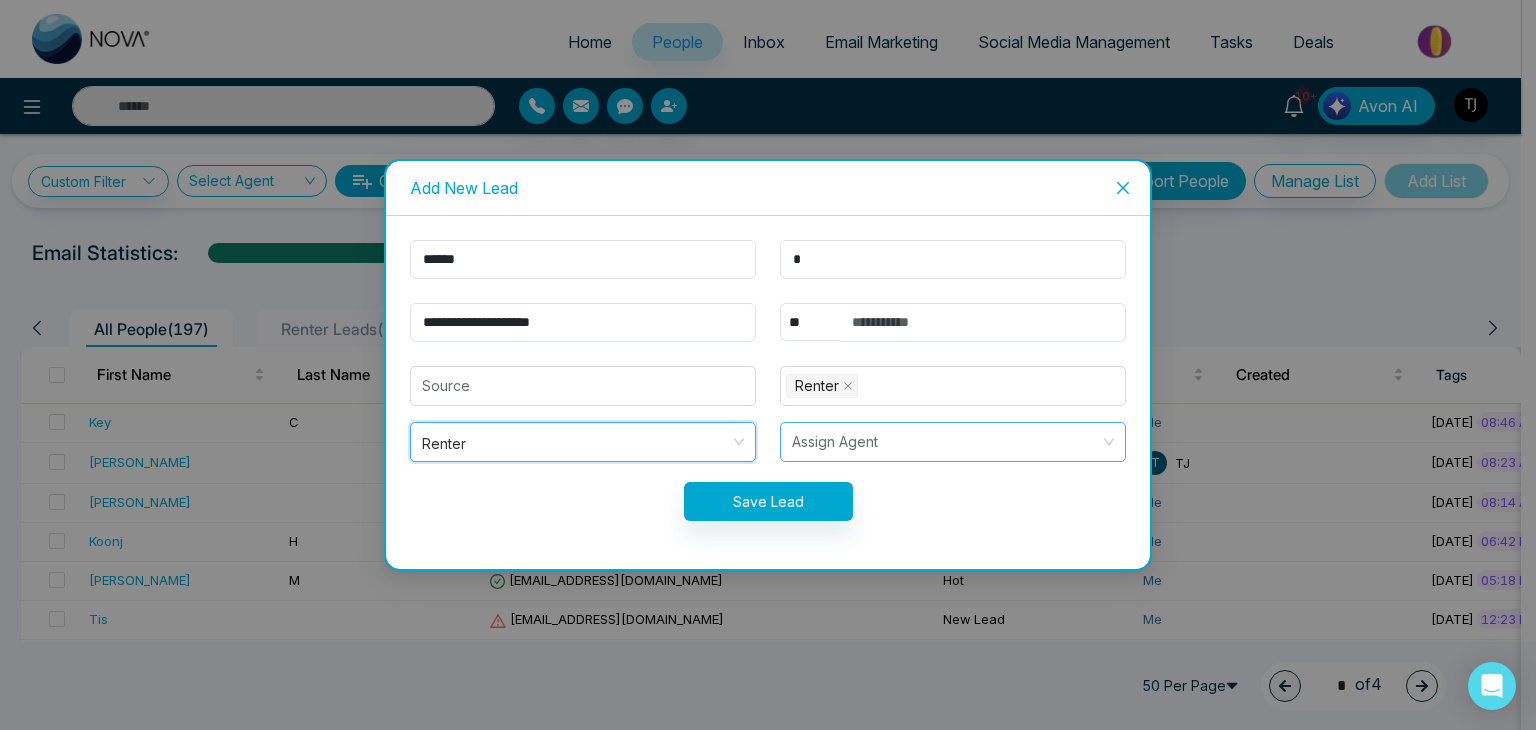 click at bounding box center [946, 442] 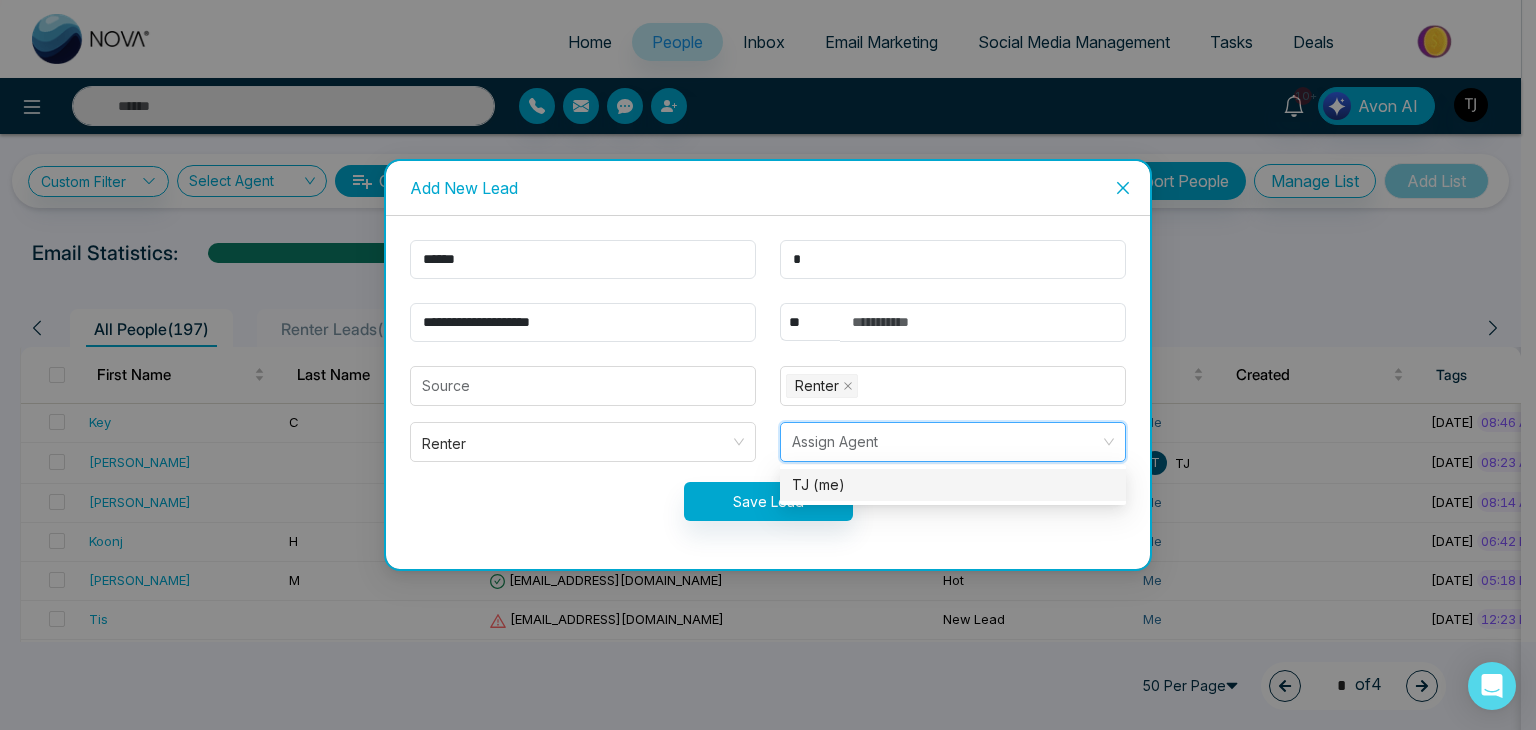 click on "TJ (me)" at bounding box center (953, 485) 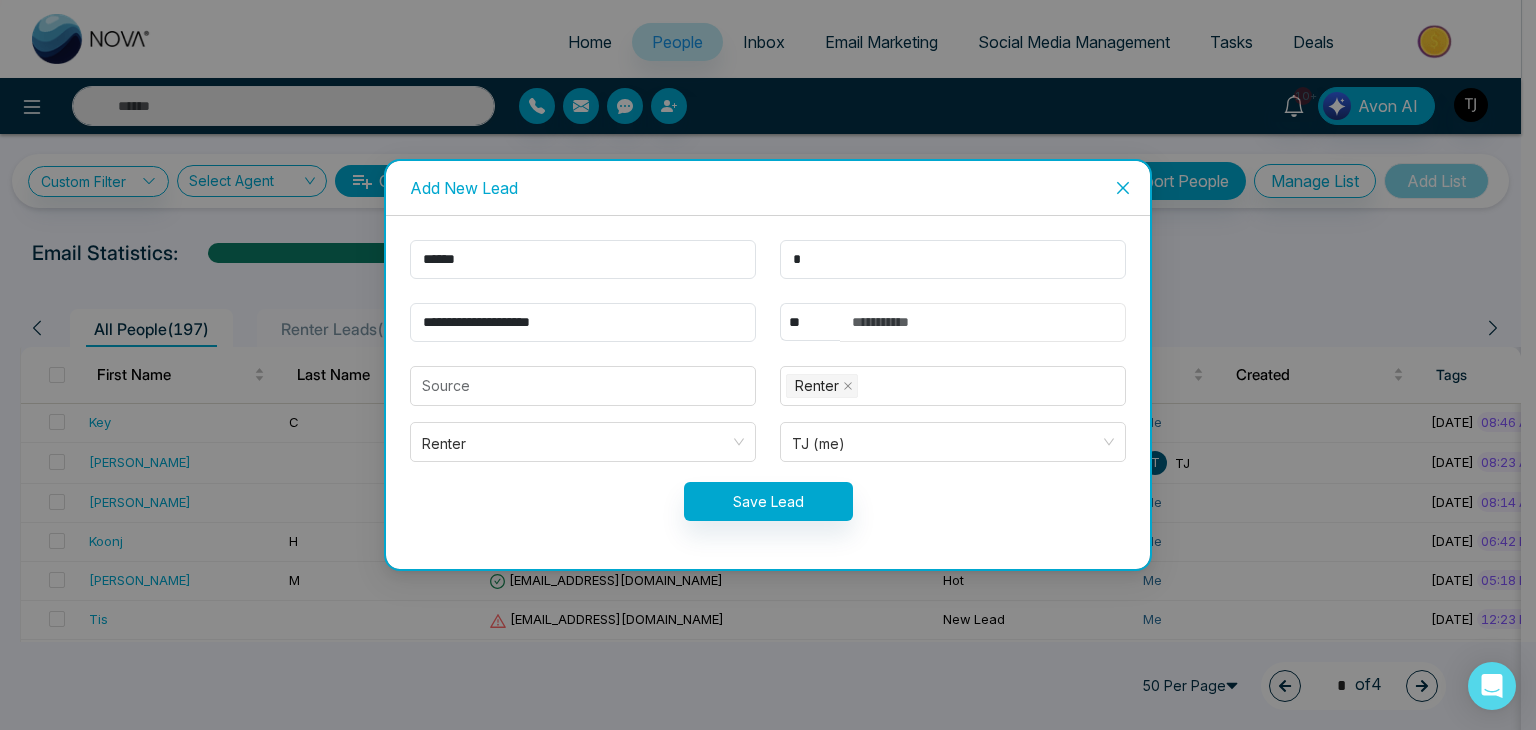 click at bounding box center (983, 322) 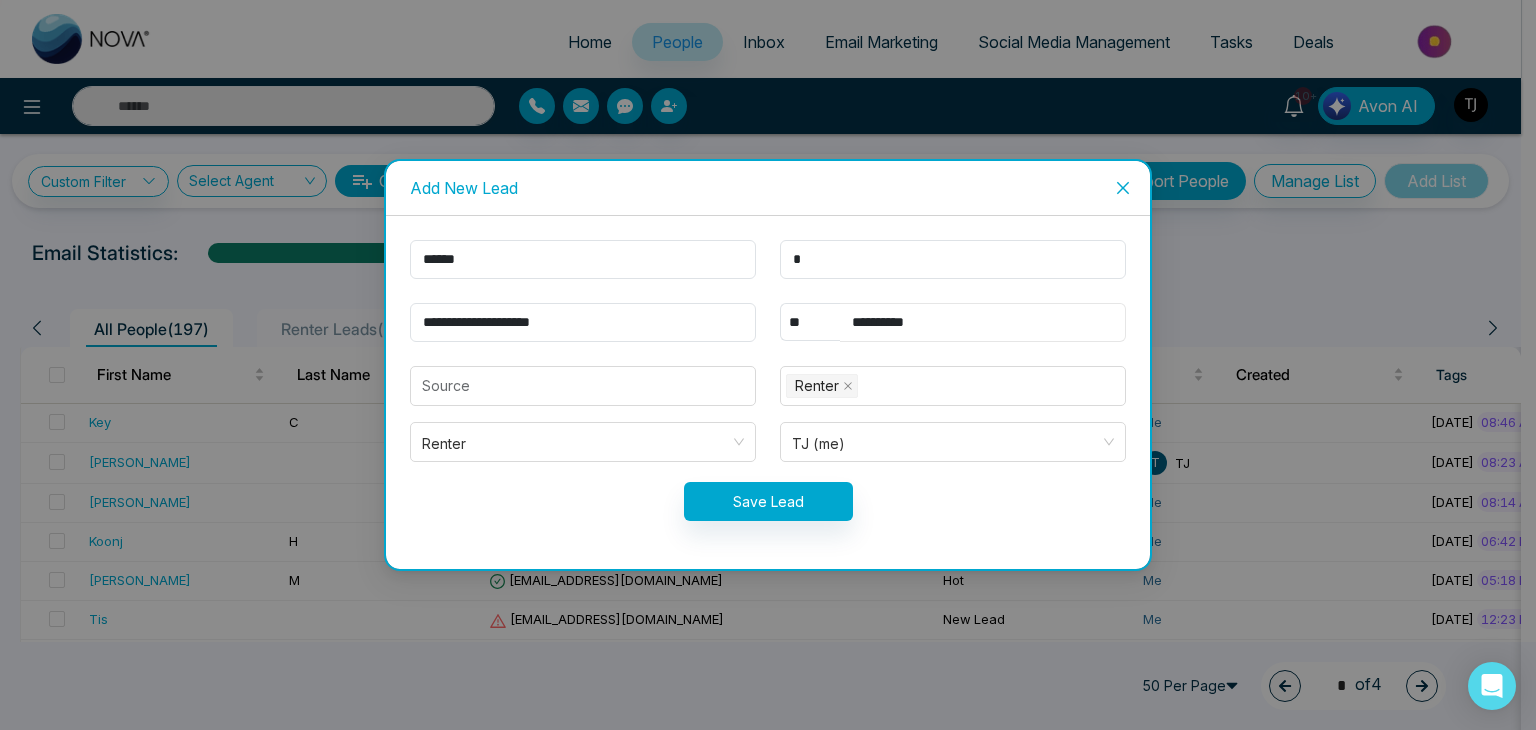 type on "**********" 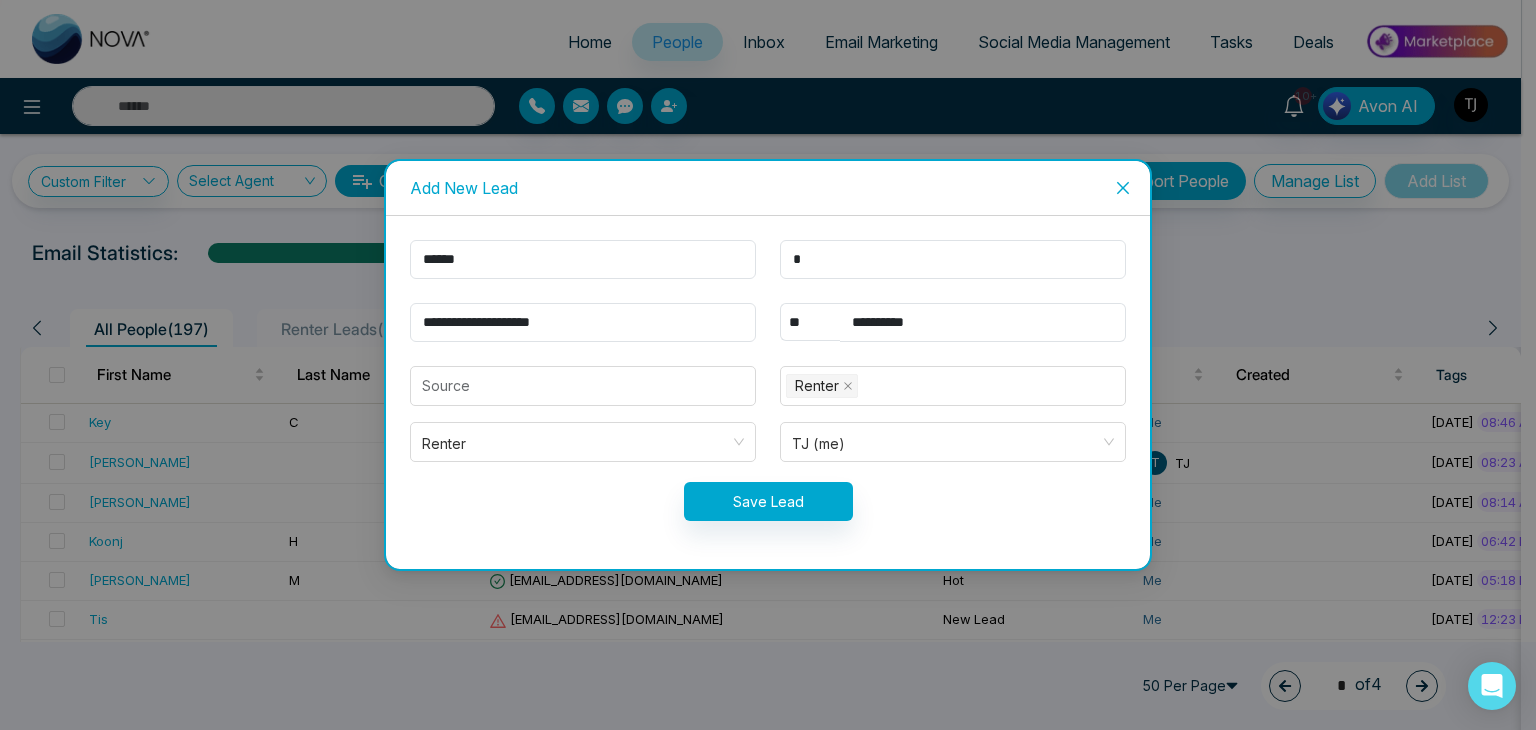 click on "Save Lead" at bounding box center [768, 501] 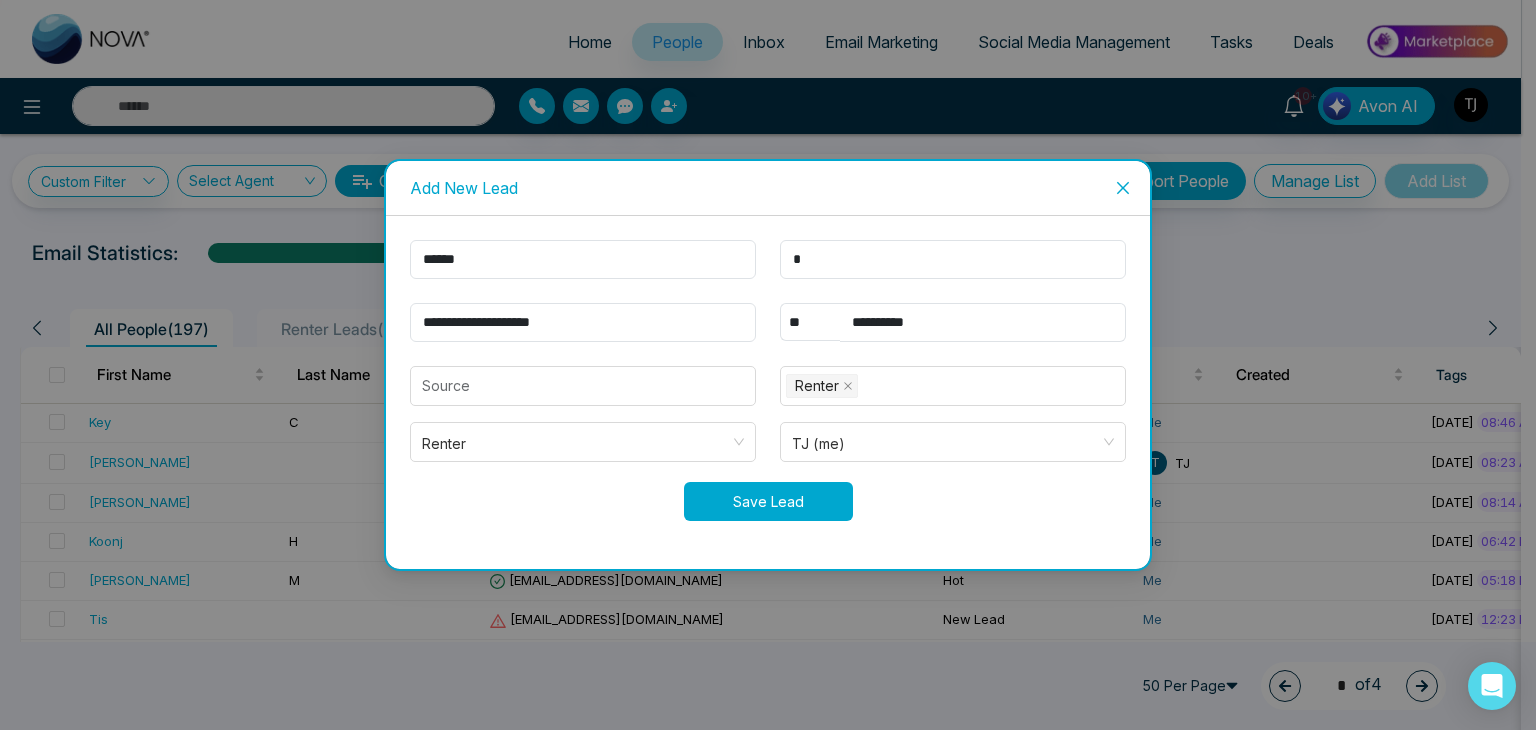 click on "Save Lead" at bounding box center [768, 501] 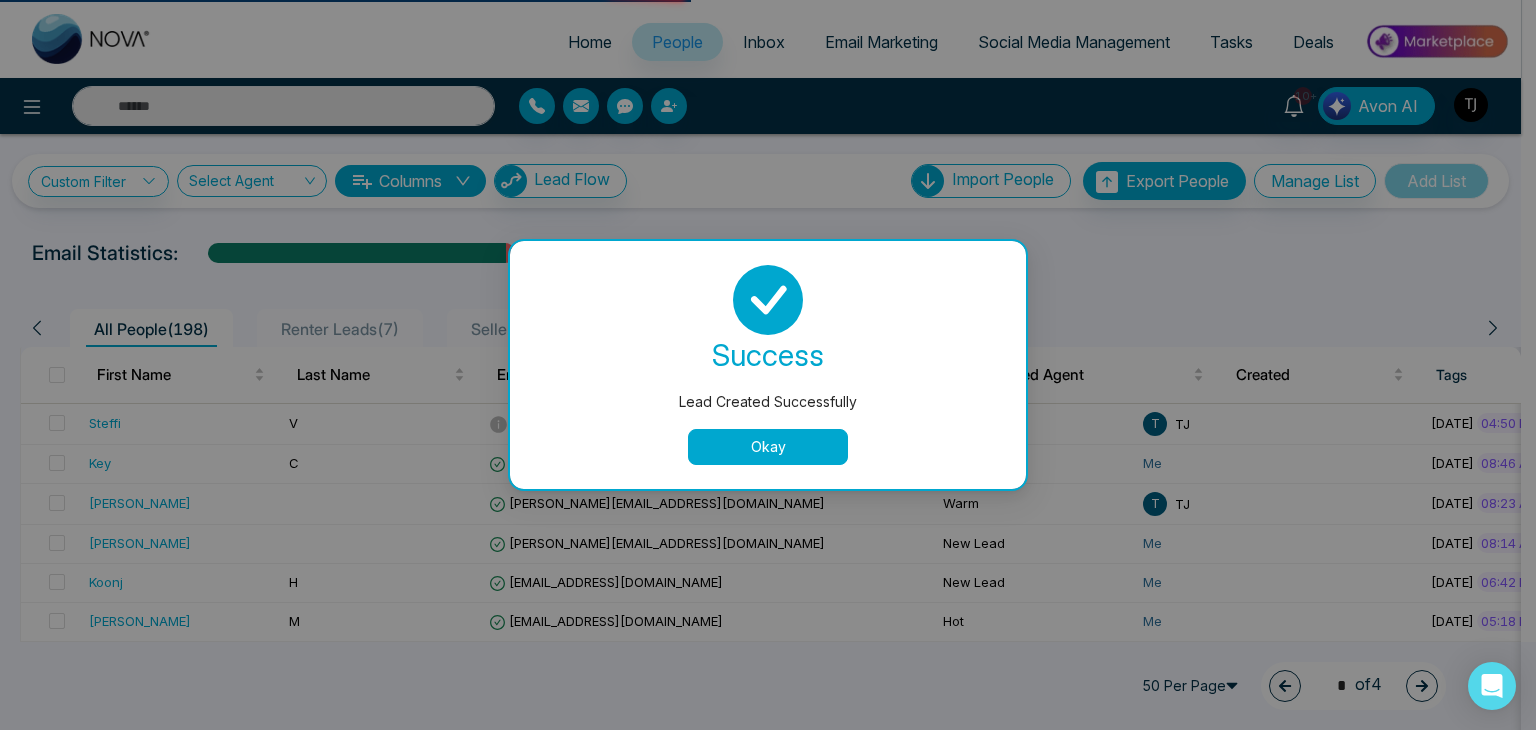 click on "Okay" at bounding box center [768, 447] 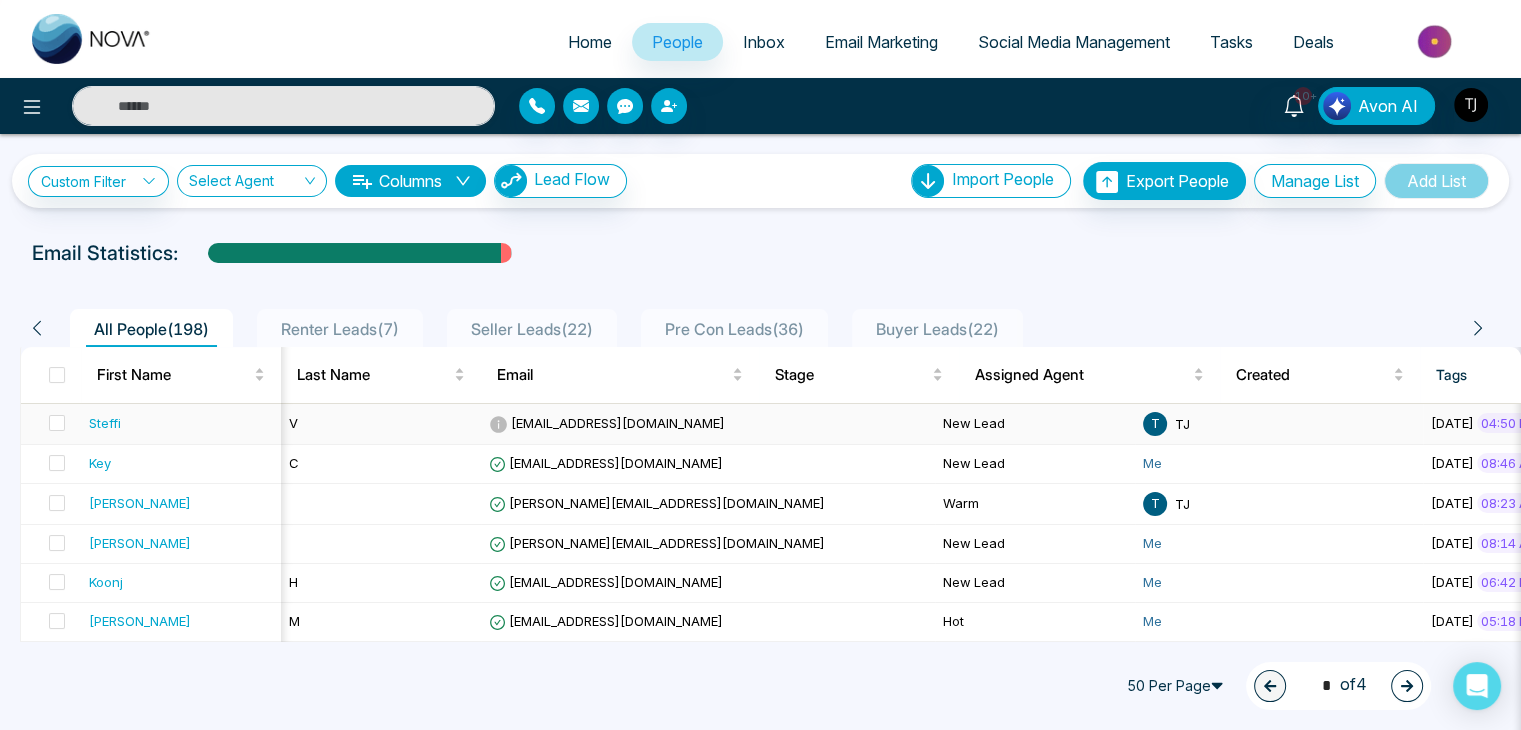 scroll, scrollTop: 0, scrollLeft: 116, axis: horizontal 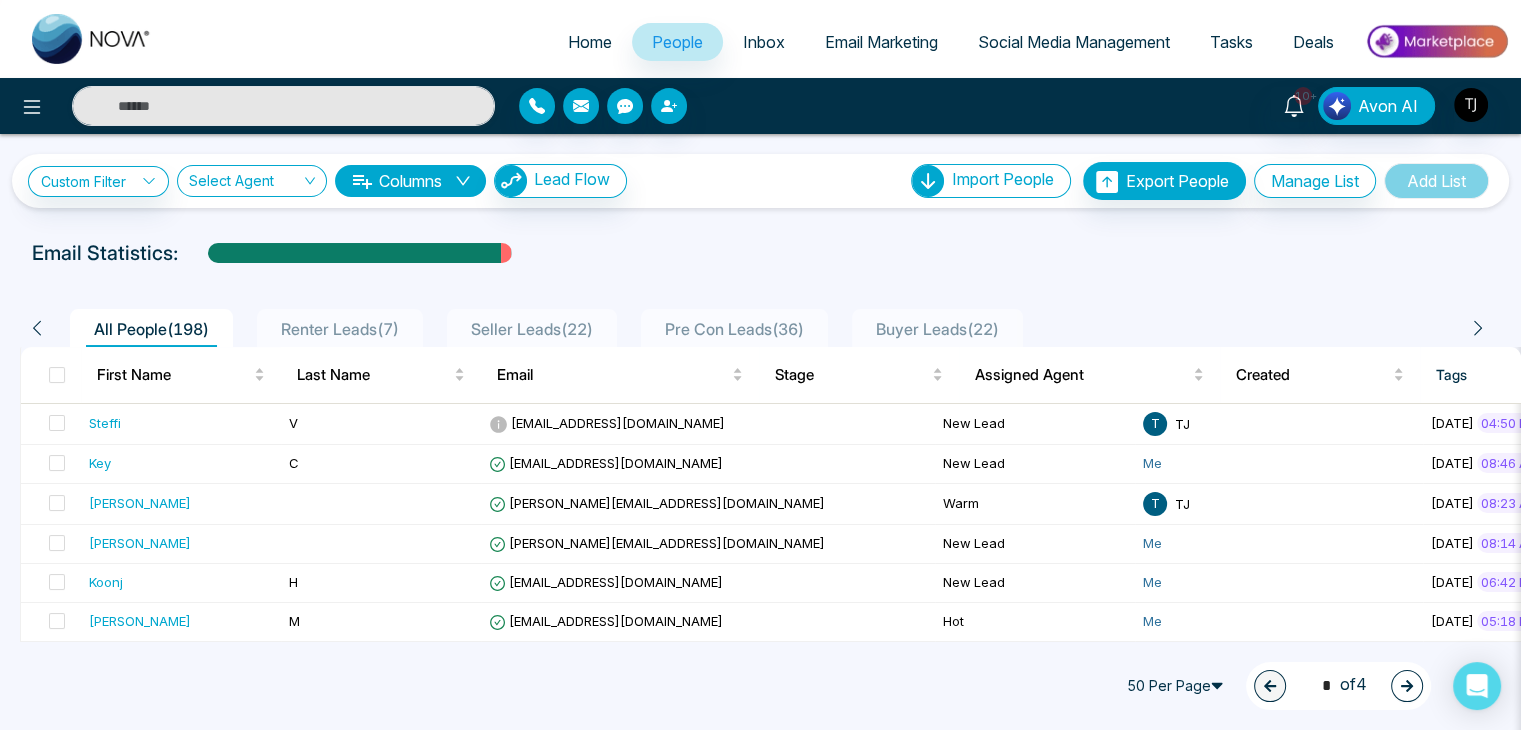 click on "Home" at bounding box center [590, 42] 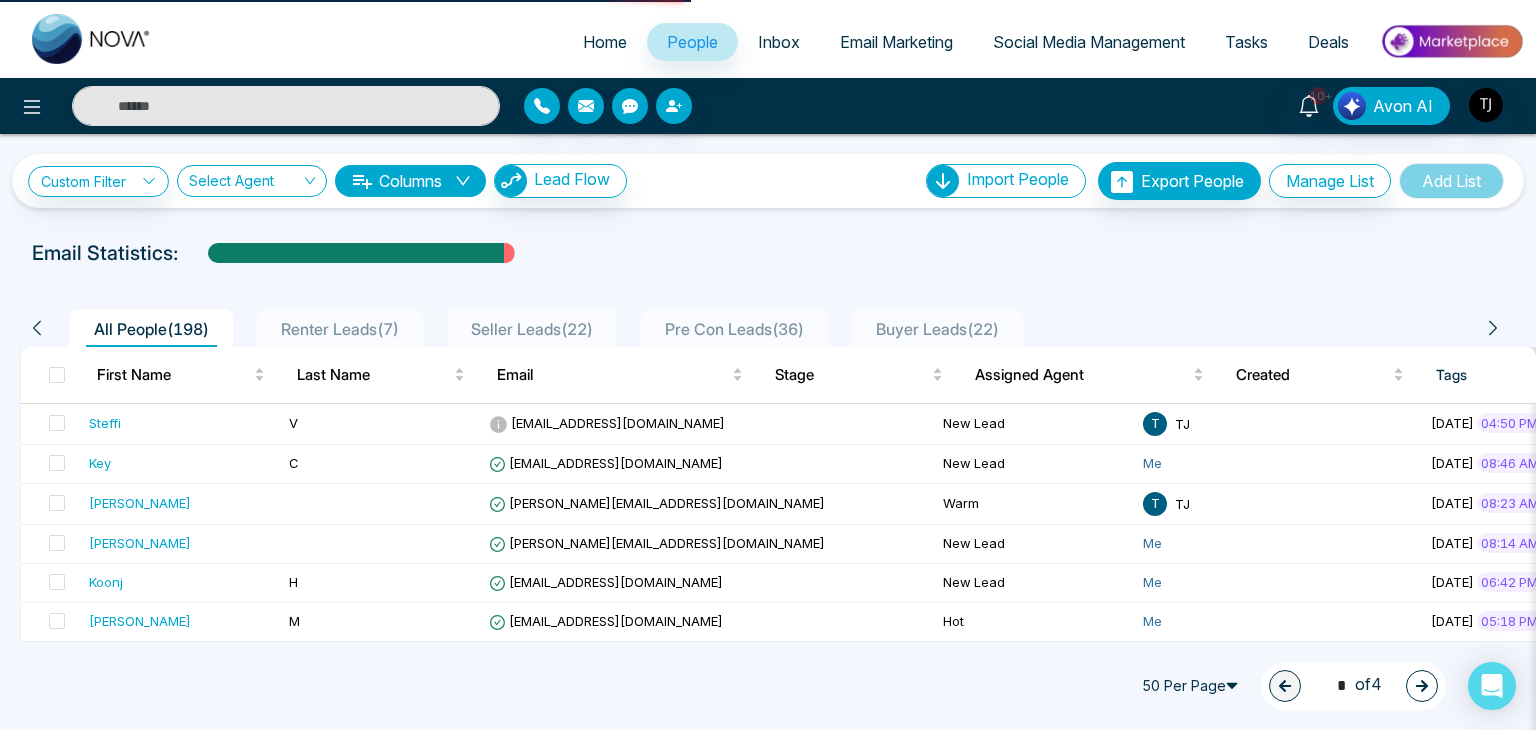 select on "*" 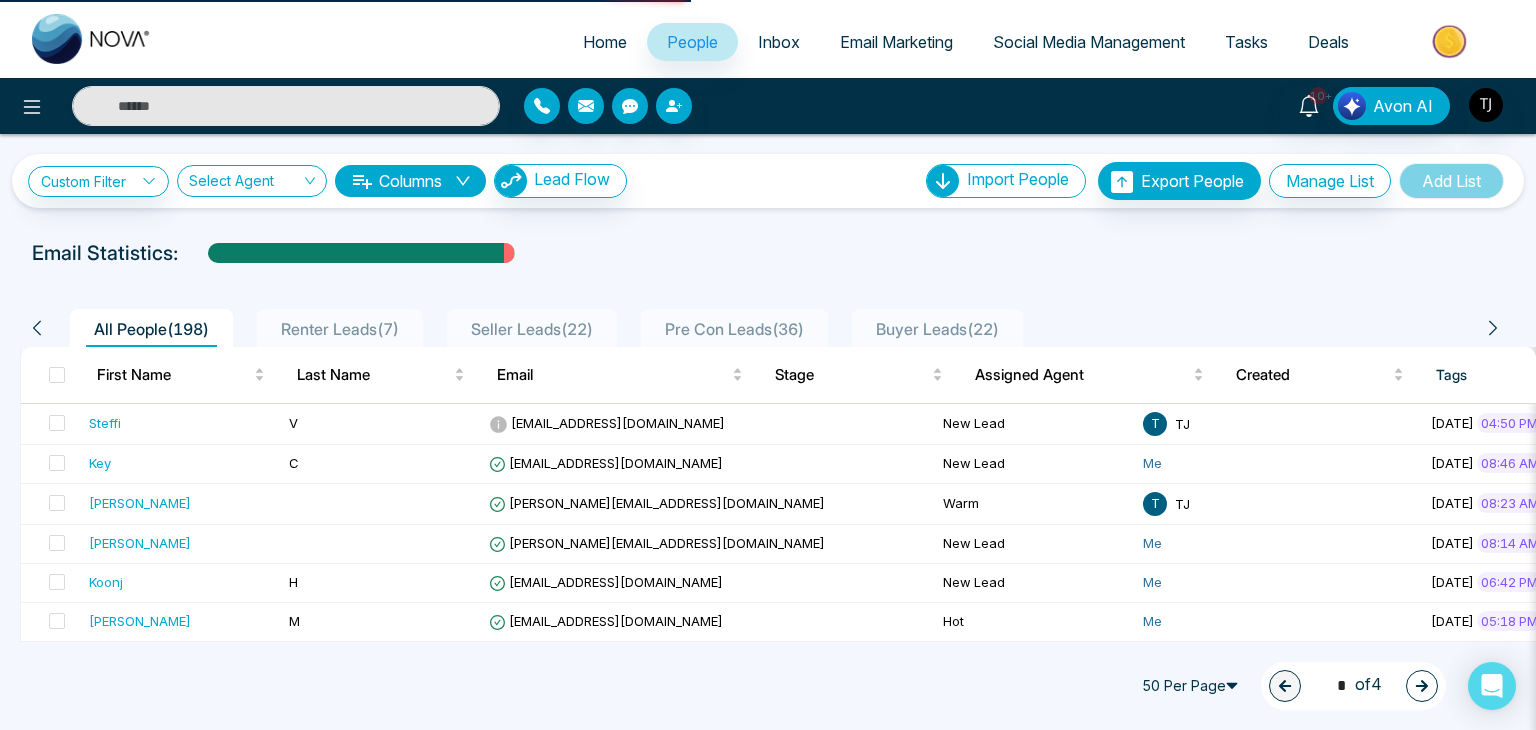 select on "*" 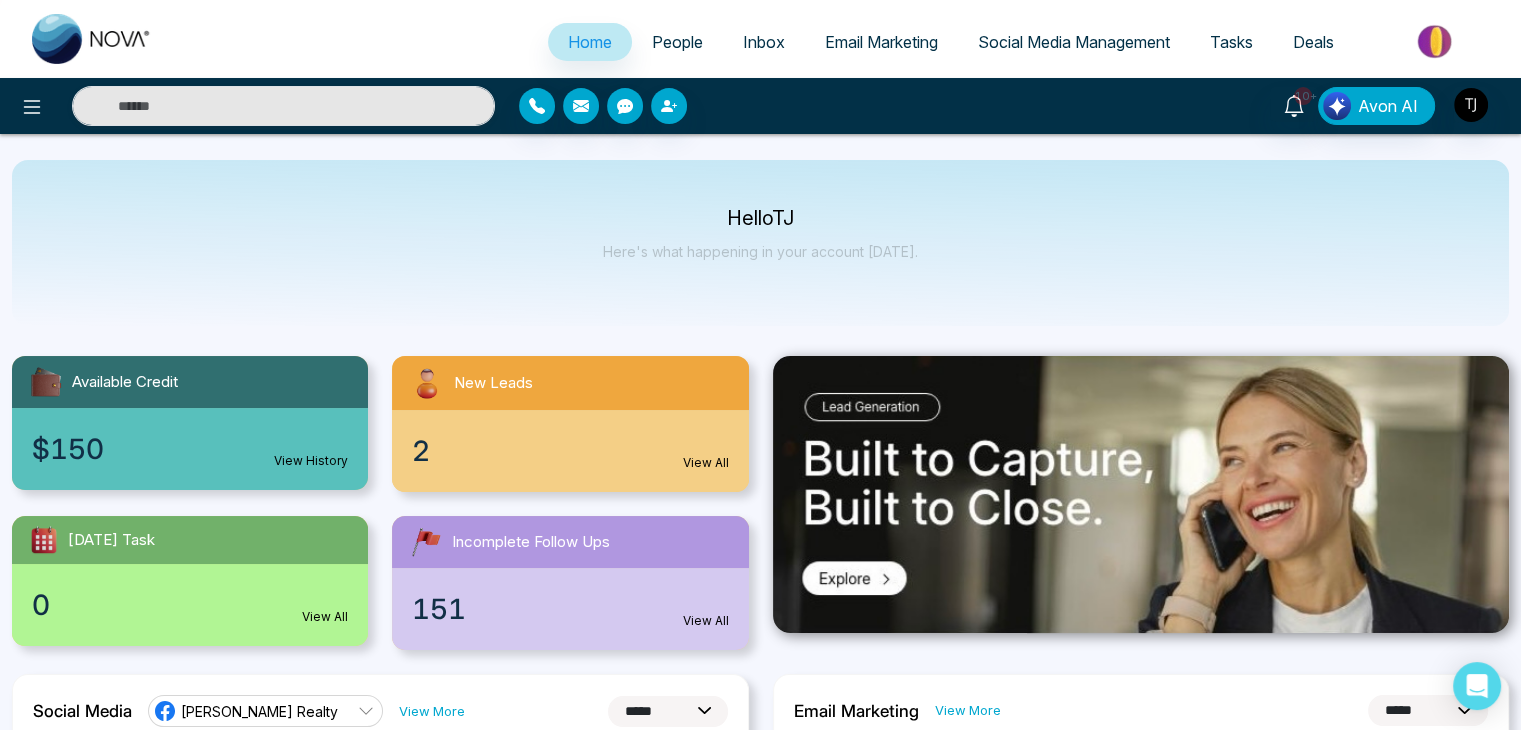 click on "People" at bounding box center (677, 42) 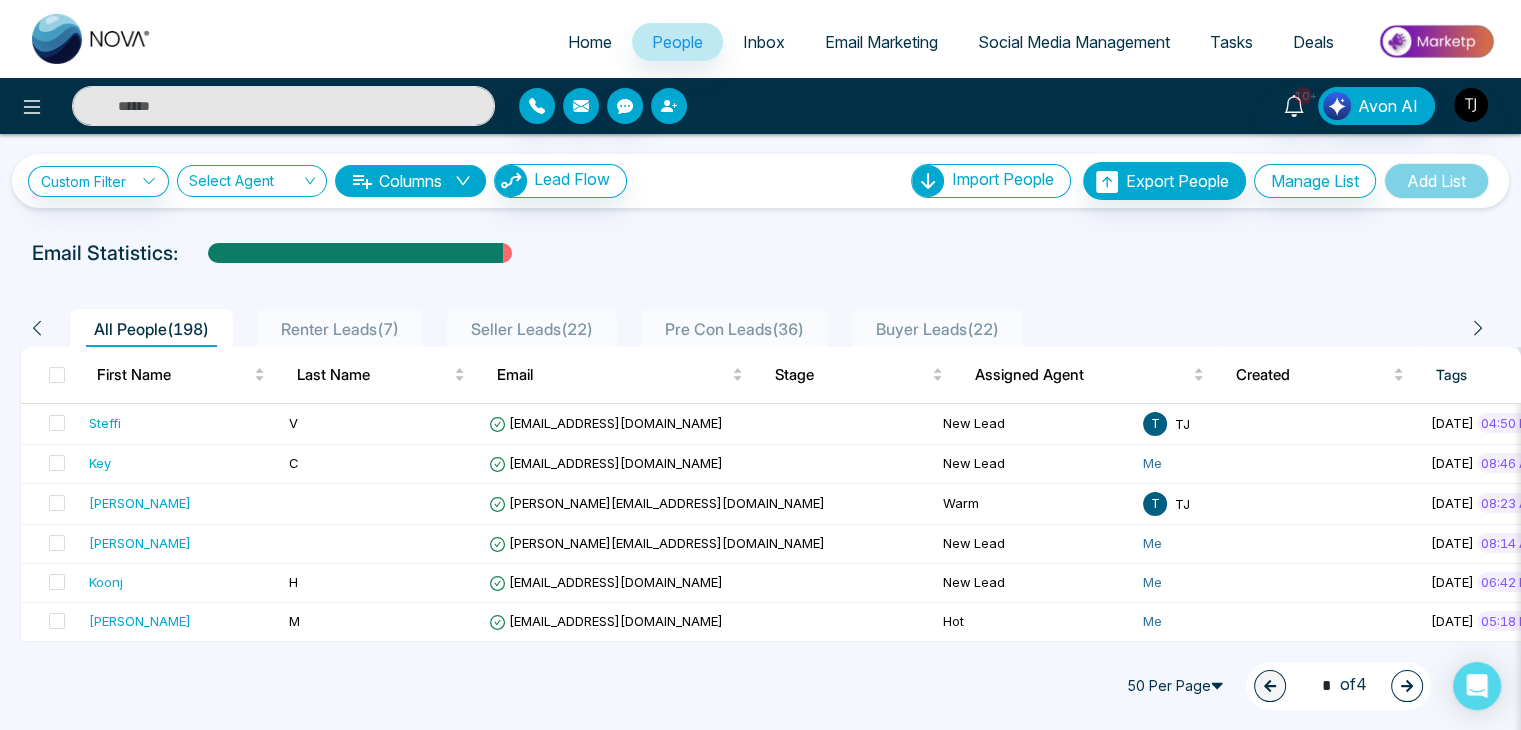 click at bounding box center (669, 106) 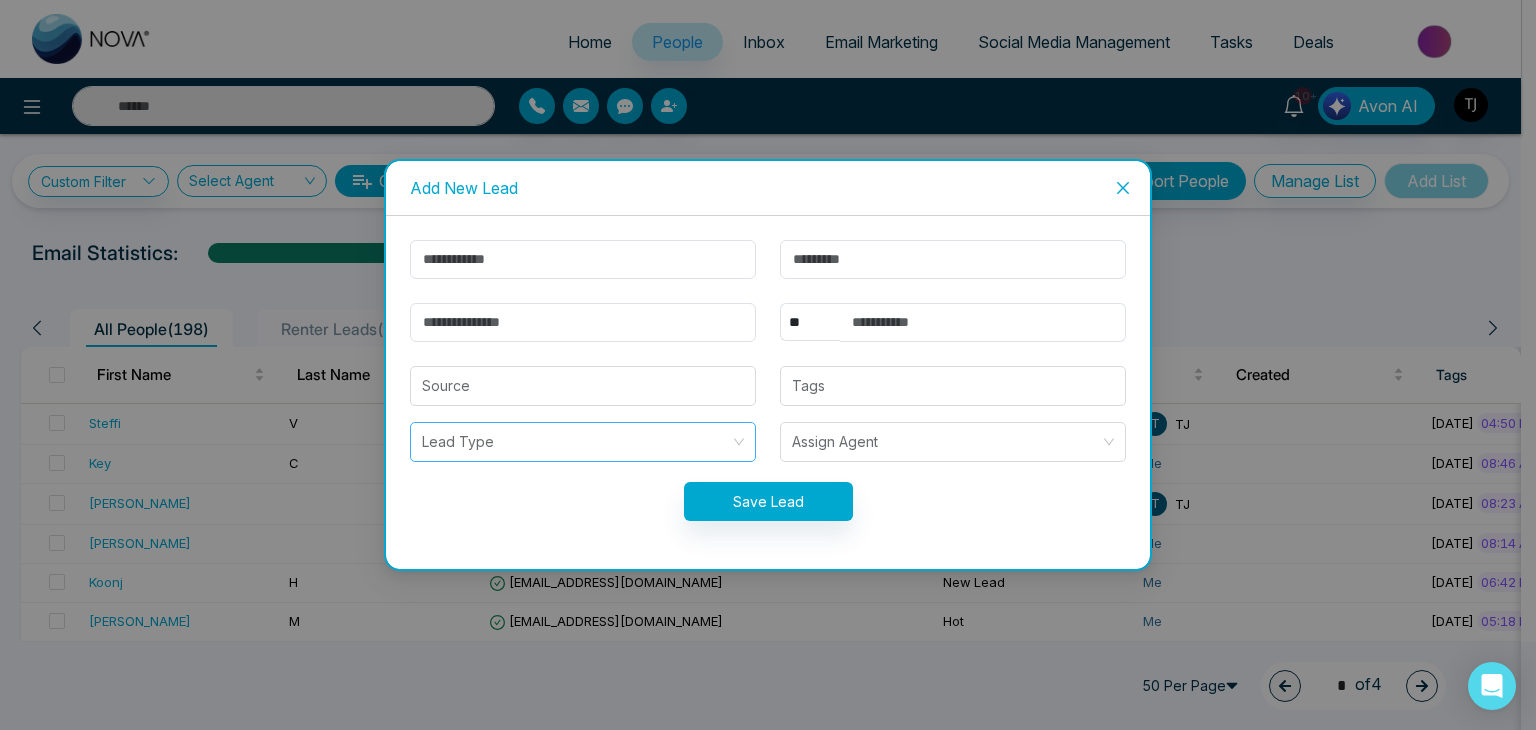 click at bounding box center [576, 442] 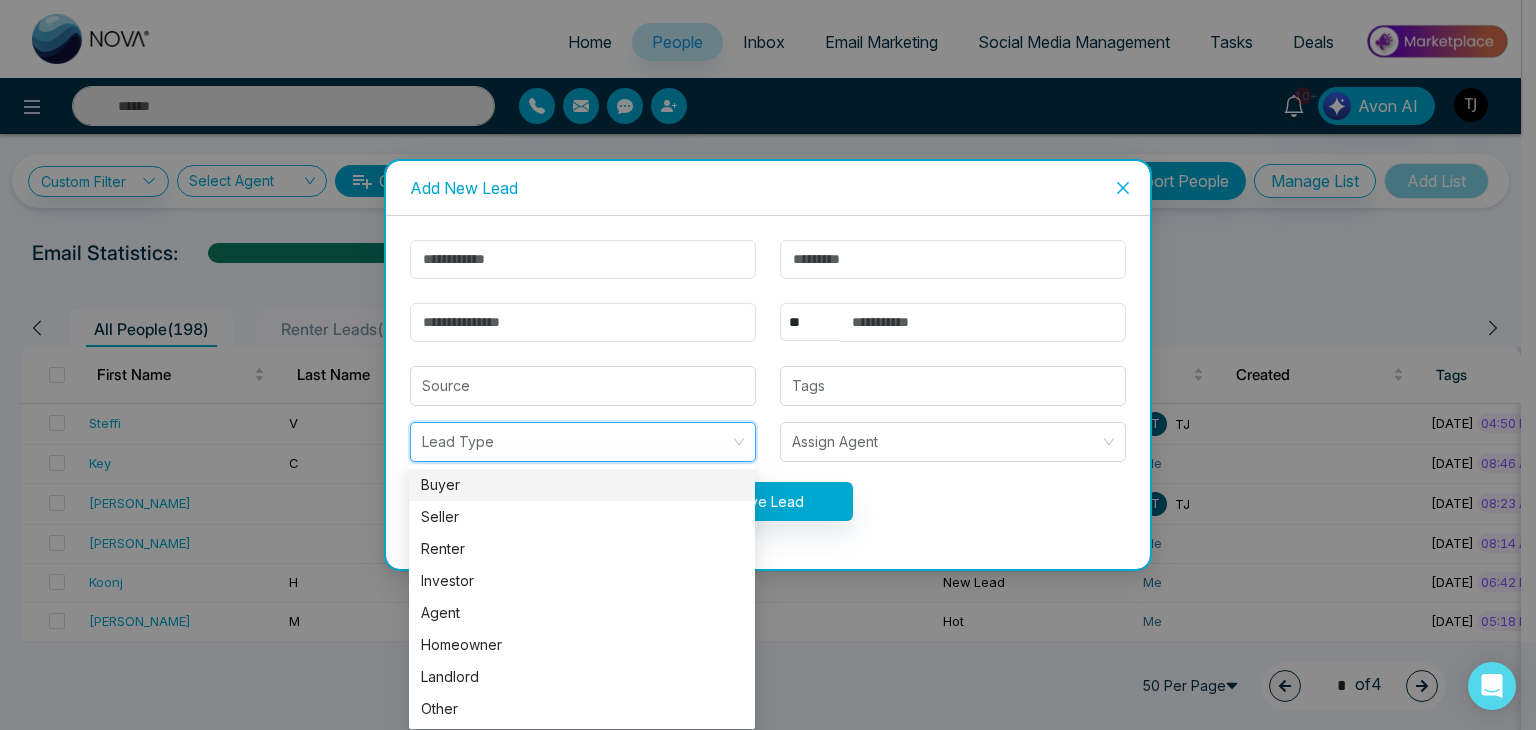 click at bounding box center (576, 442) 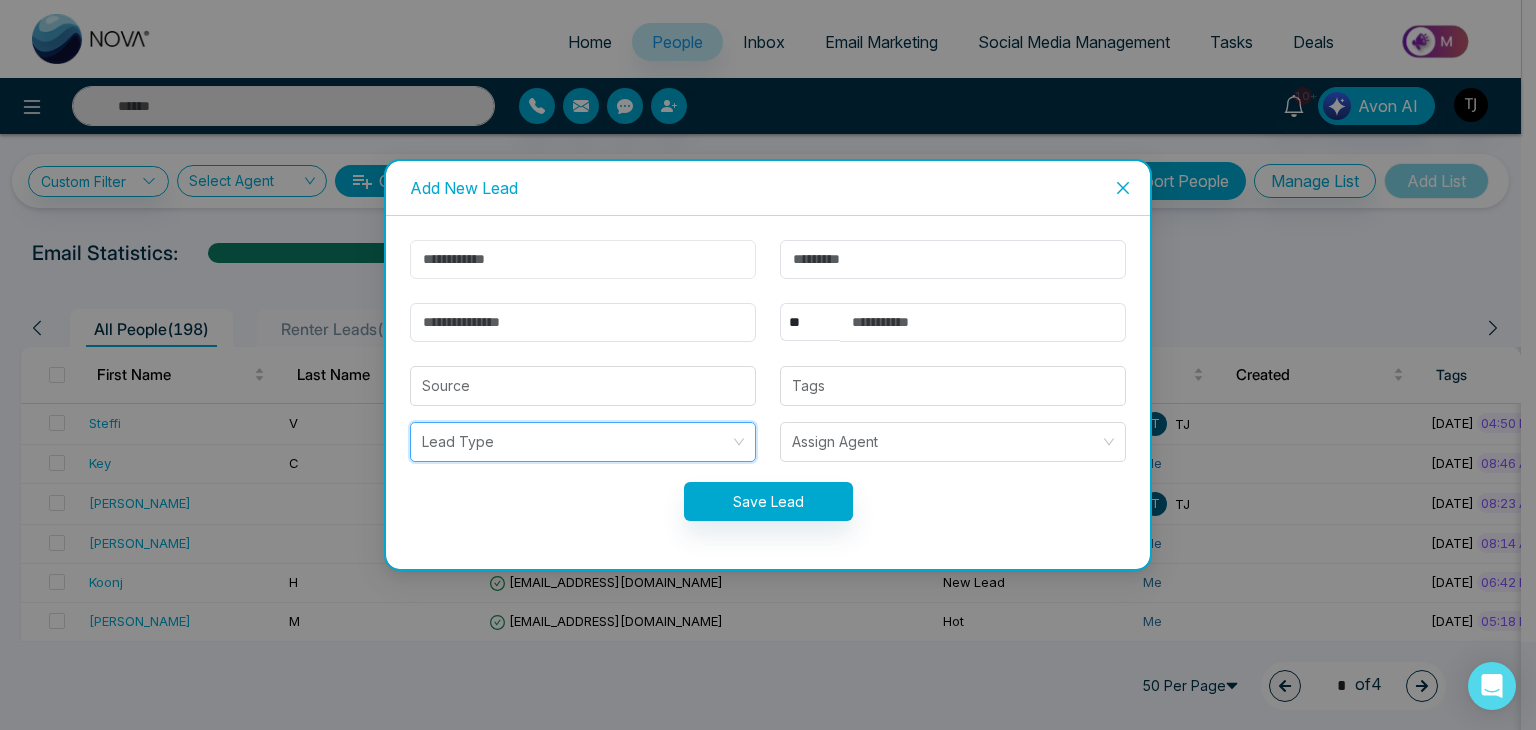 click at bounding box center (583, 259) 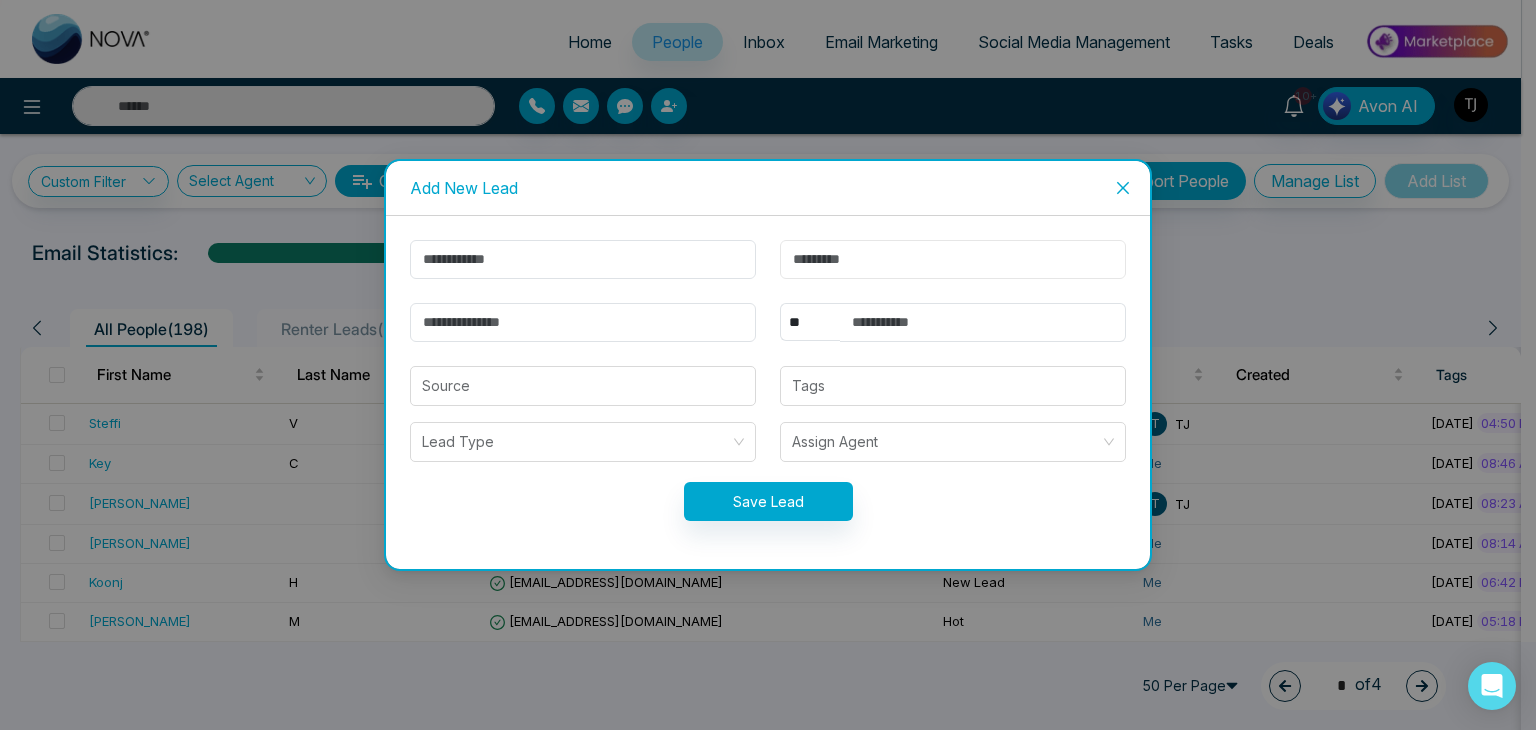 click at bounding box center [953, 259] 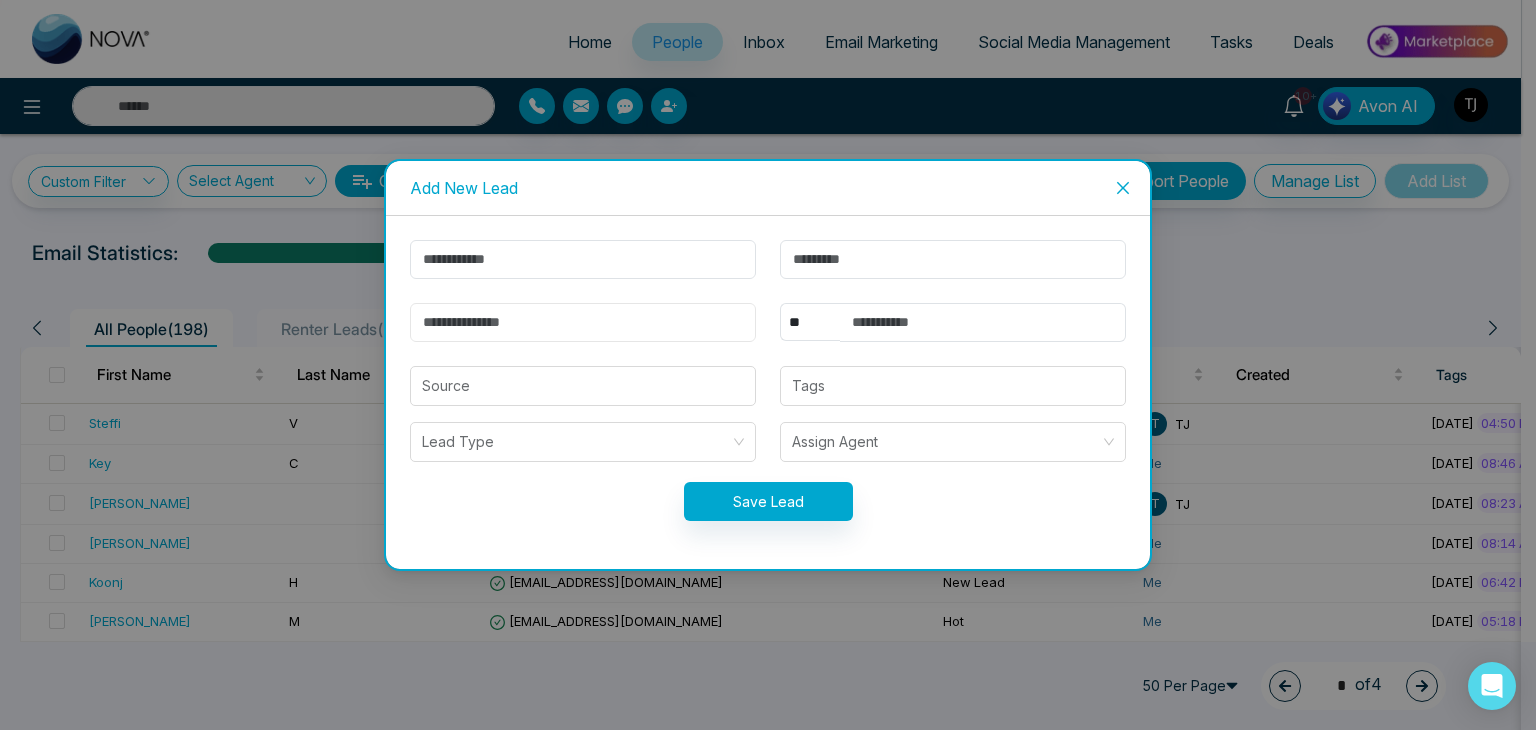 click at bounding box center (583, 322) 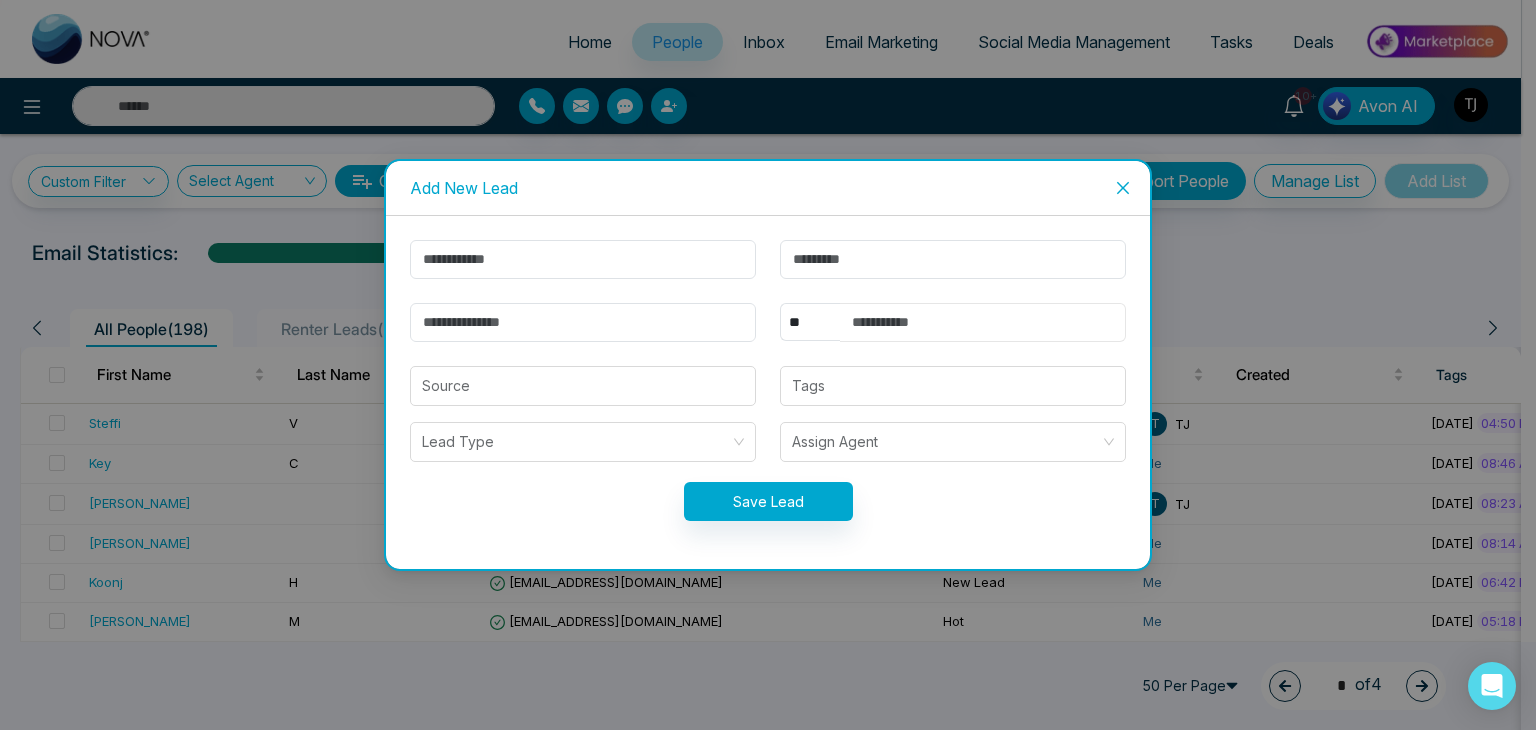 click at bounding box center [983, 322] 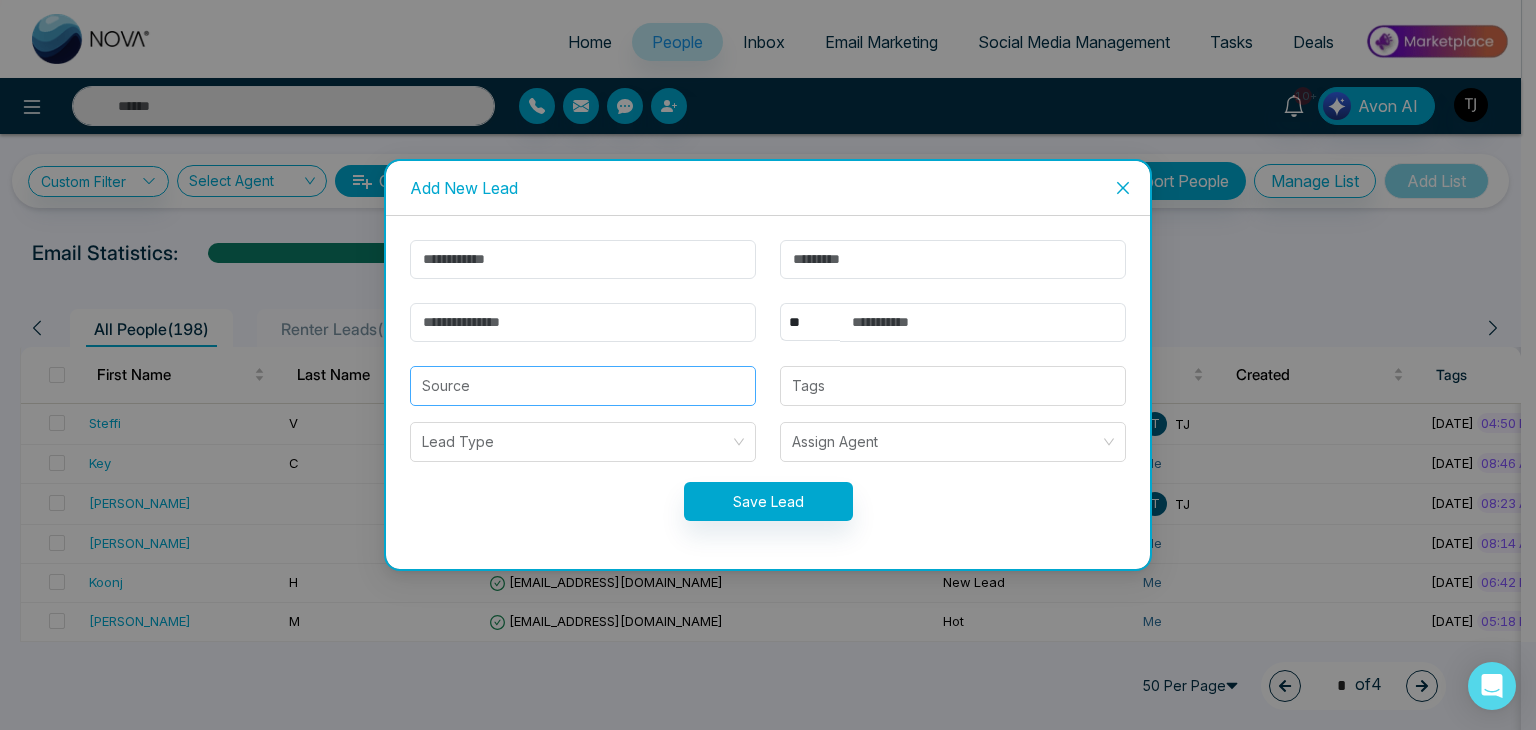click at bounding box center (583, 386) 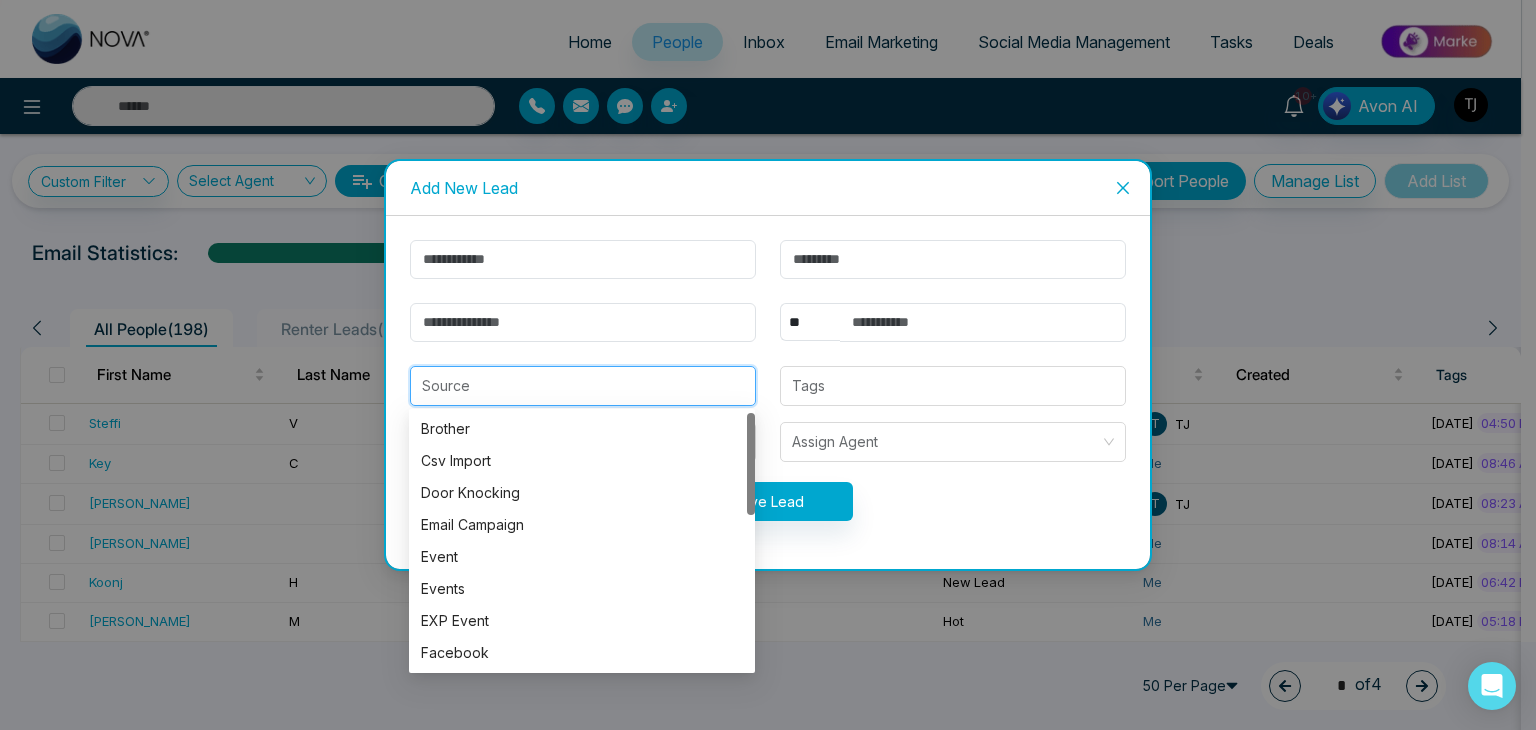 click at bounding box center (583, 386) 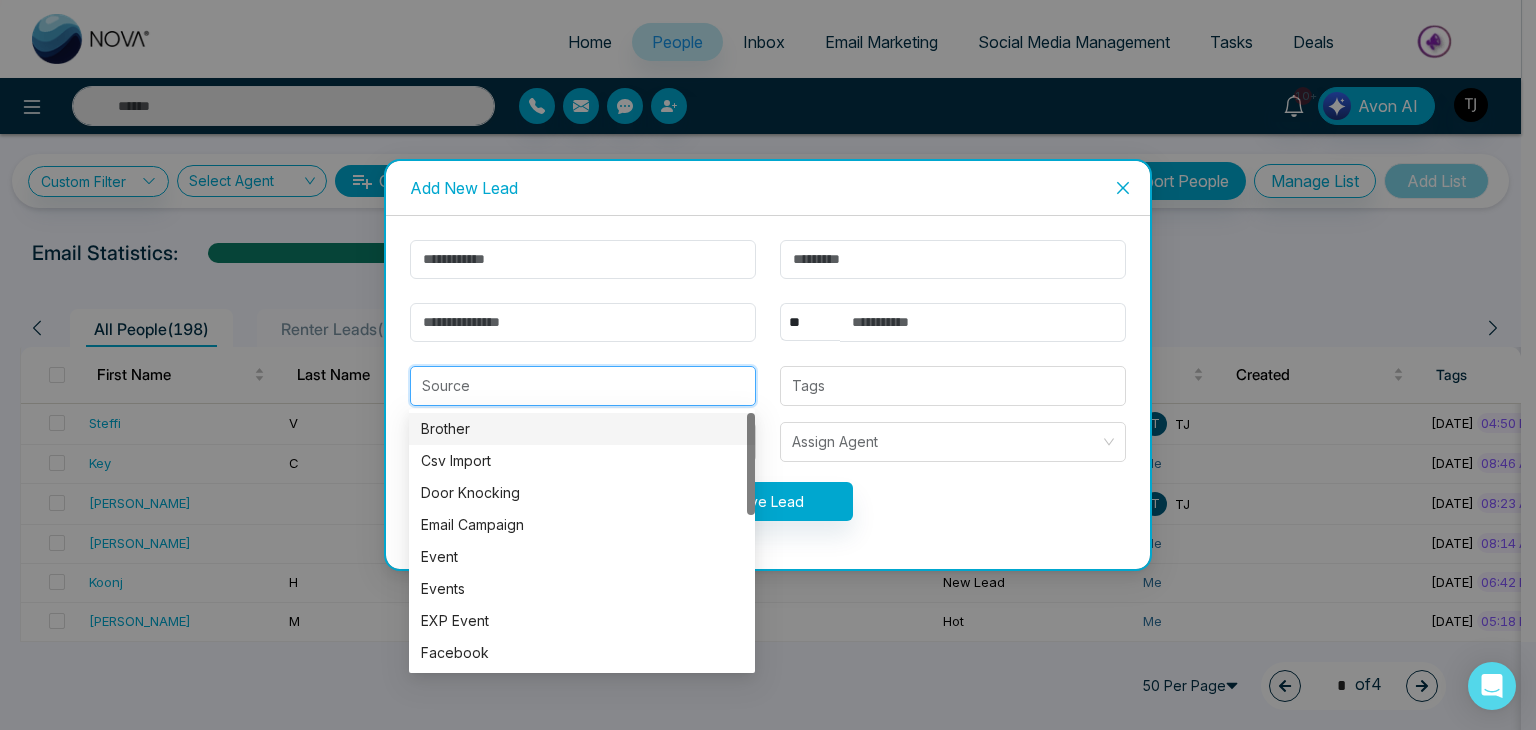 click on "Source" at bounding box center [583, 386] 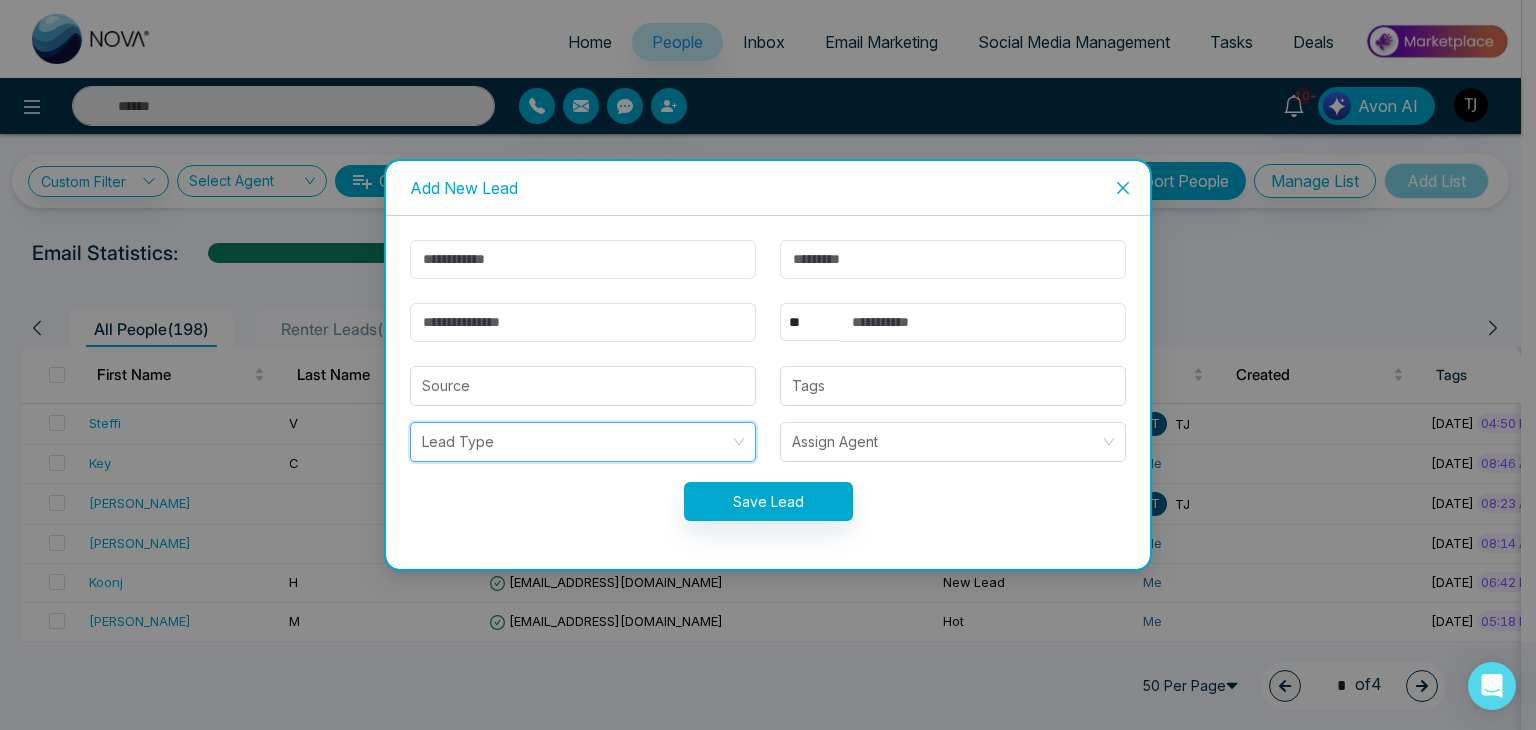 click at bounding box center [576, 442] 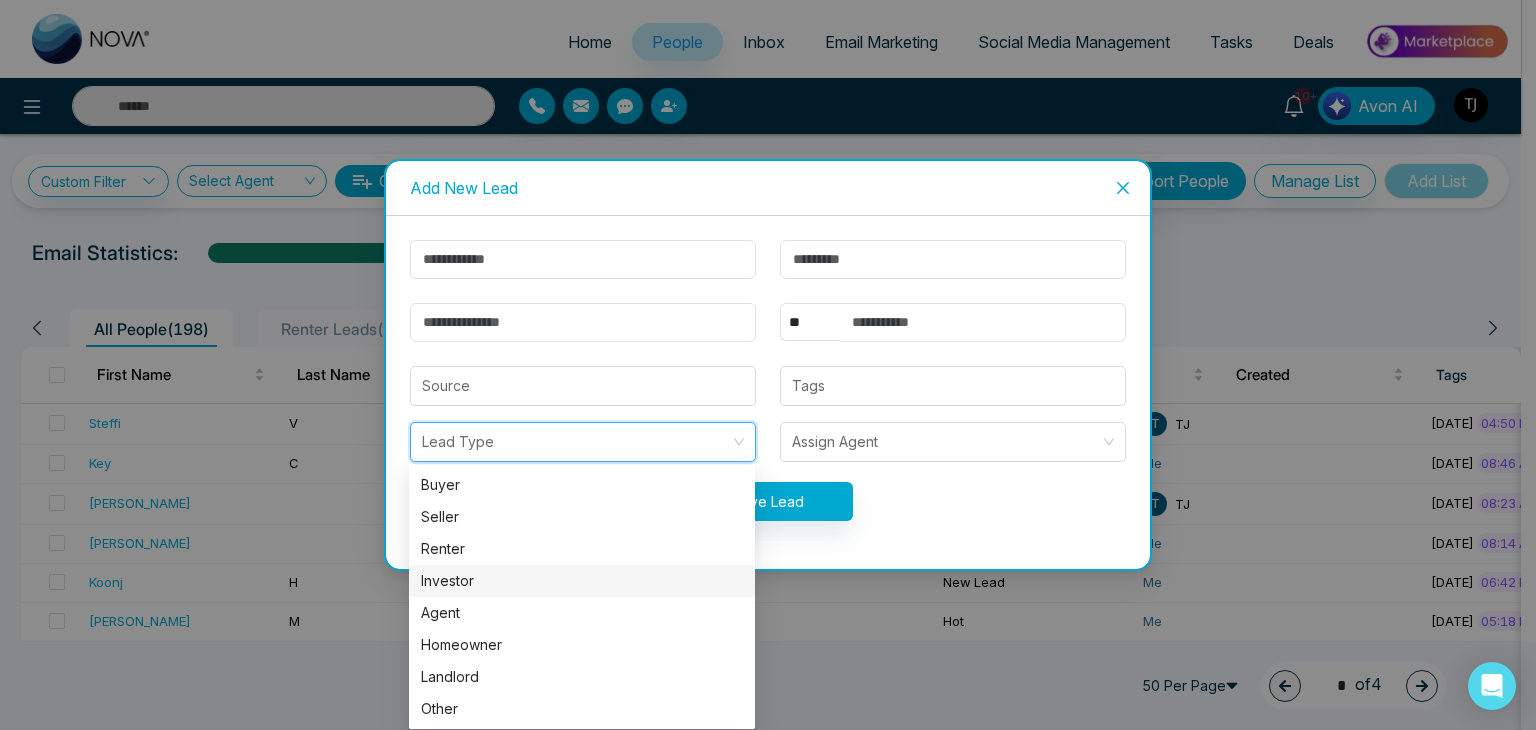 click on "Investor" at bounding box center (582, 581) 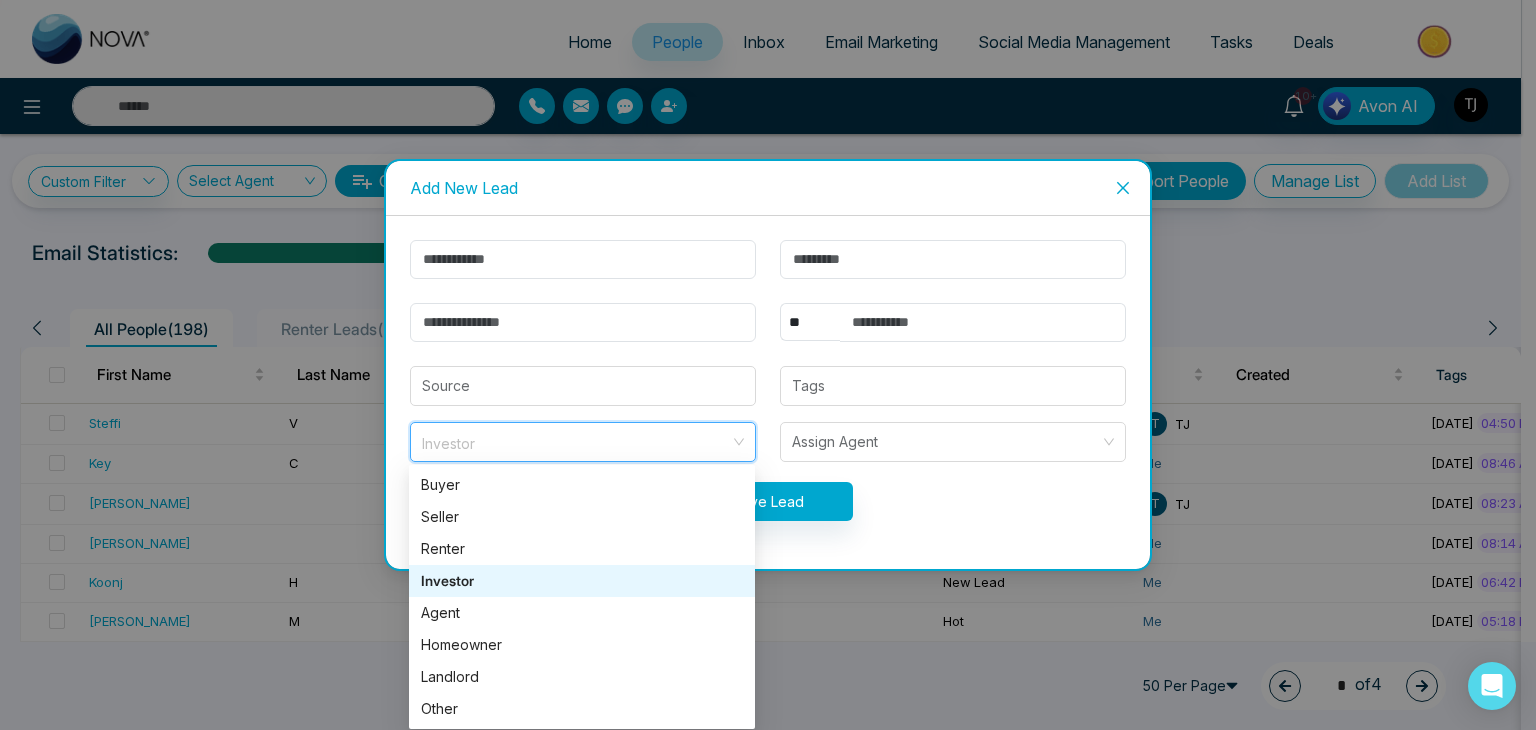 drag, startPoint x: 479, startPoint y: 451, endPoint x: 432, endPoint y: 447, distance: 47.169907 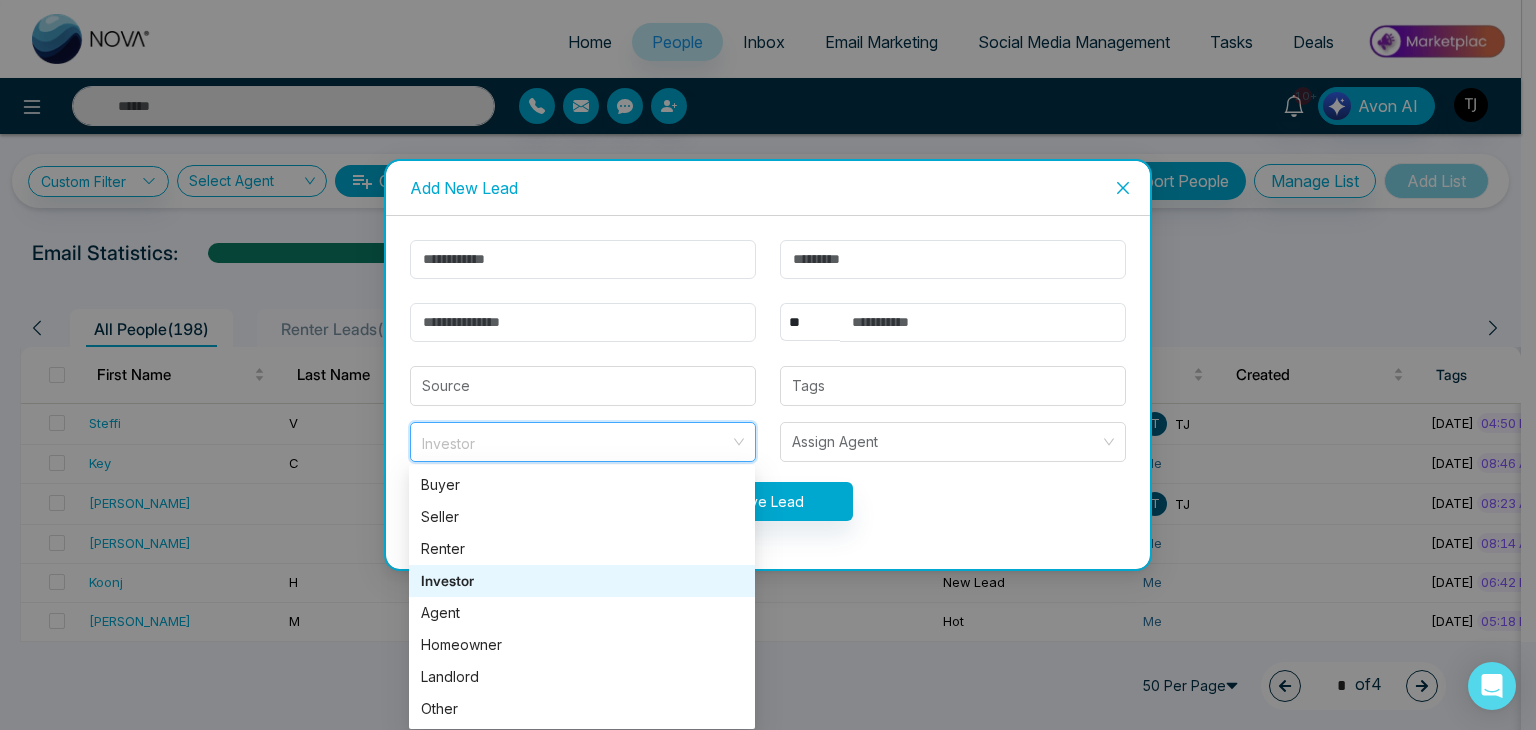 click on "Investor" at bounding box center (583, 442) 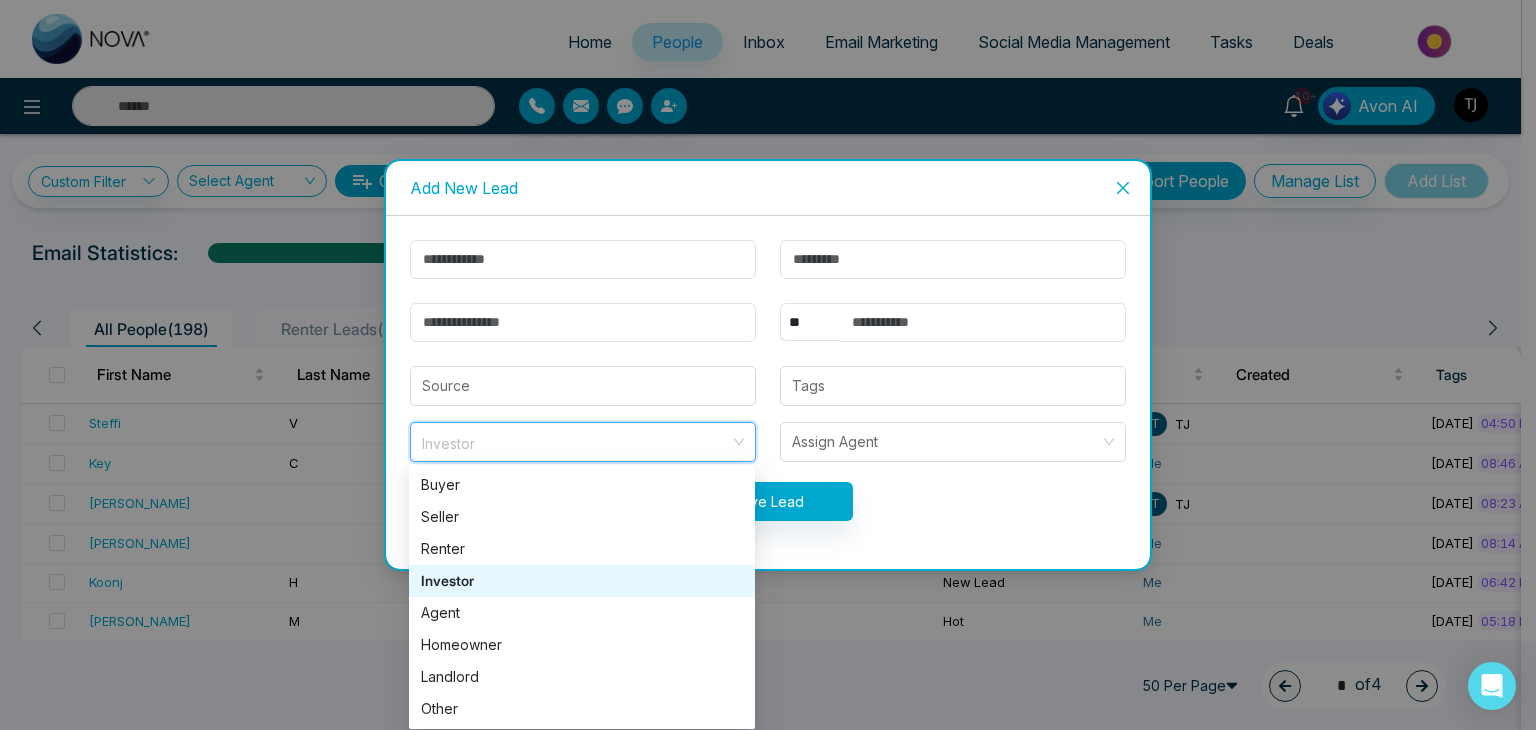 click on "Investor" at bounding box center (582, 581) 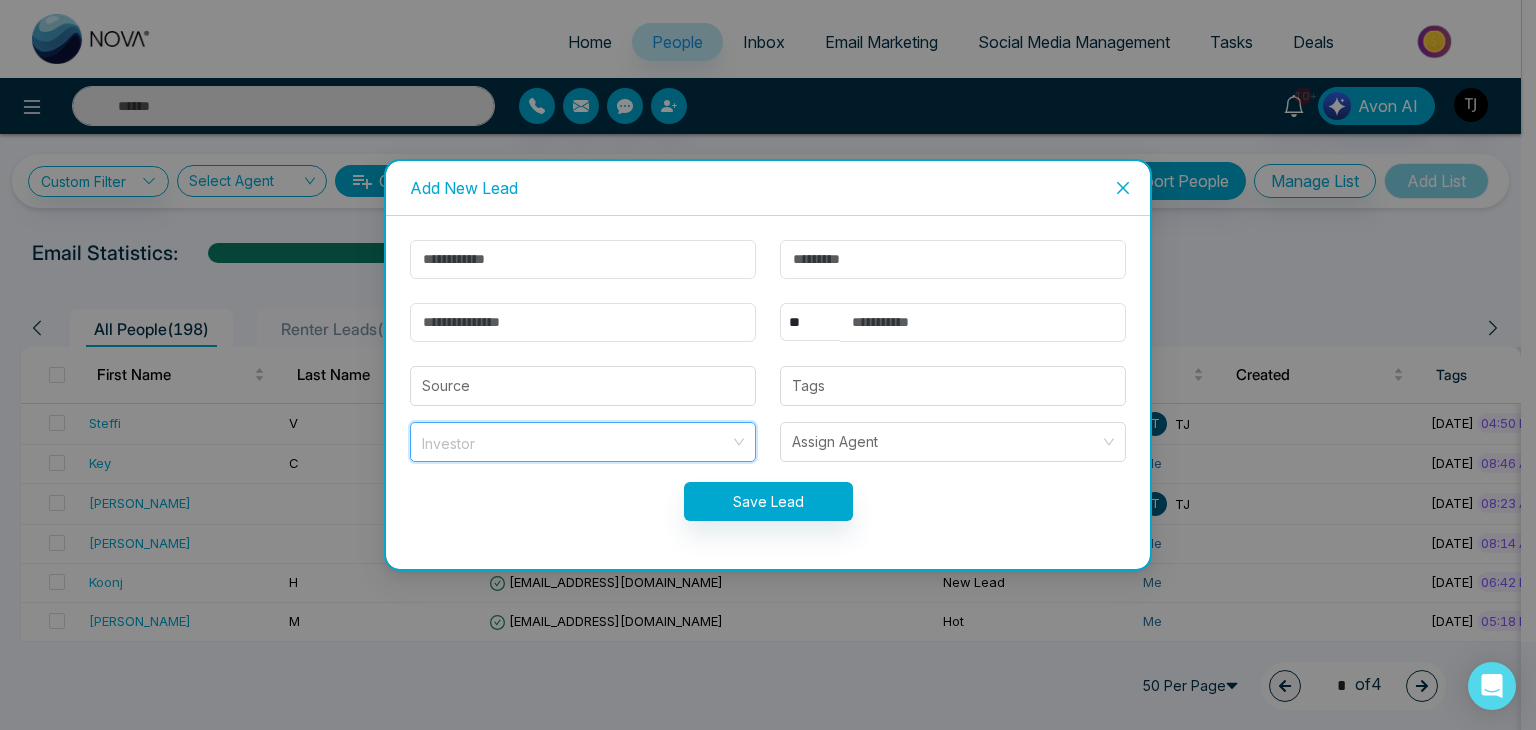 click on "Investor" at bounding box center (583, 442) 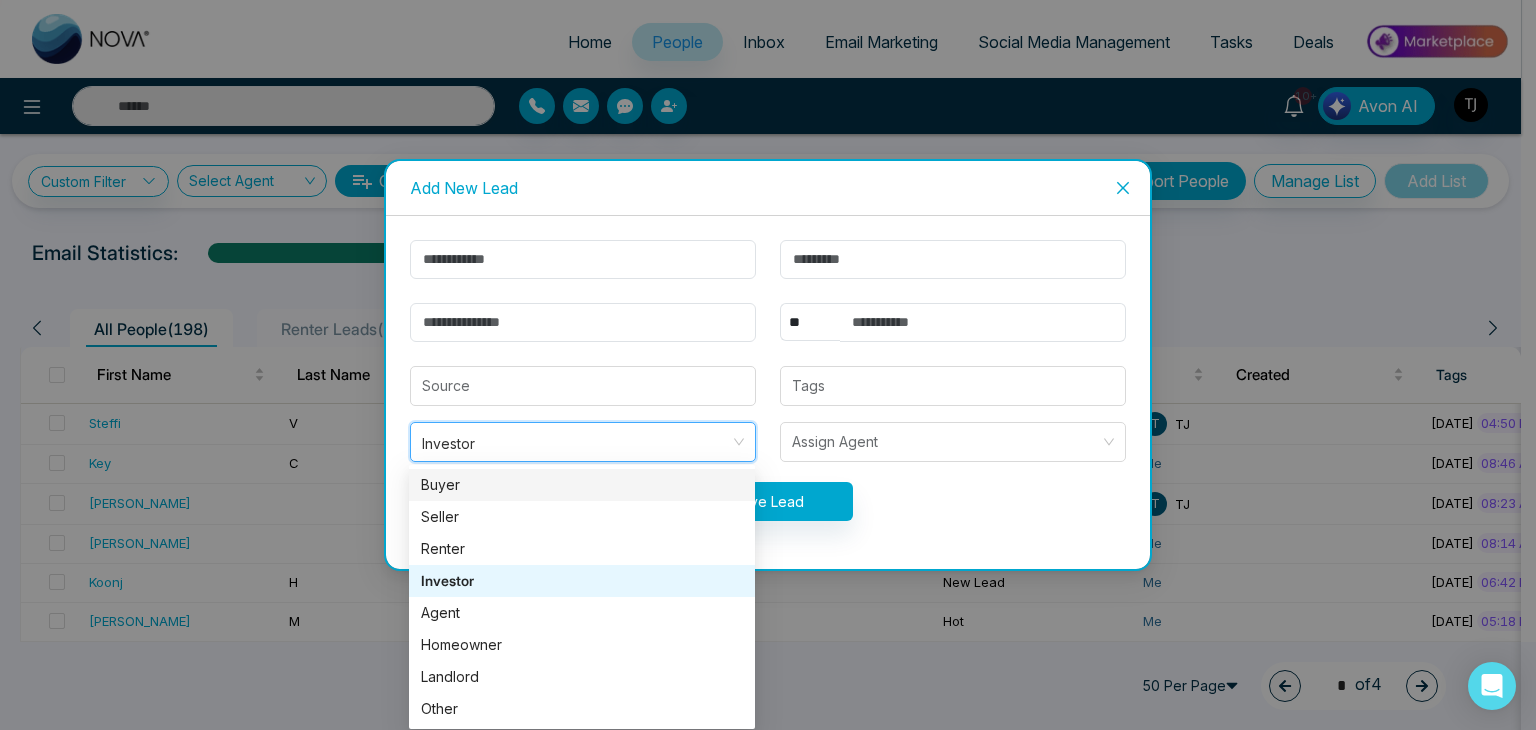 click on "** **** *** *** *** **** *** Source   Tags Investor Investor Assign Agent Save Lead" at bounding box center [768, 392] 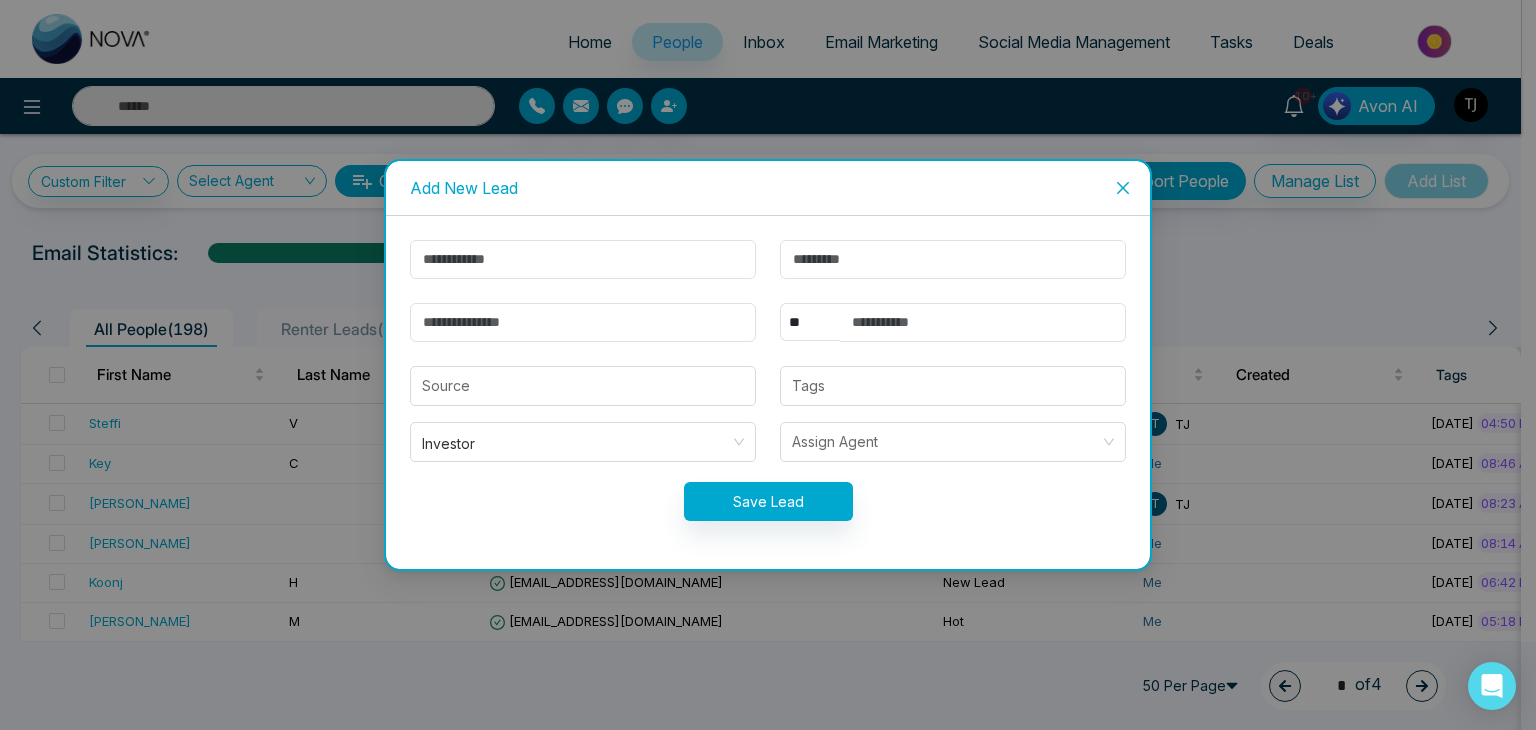 click 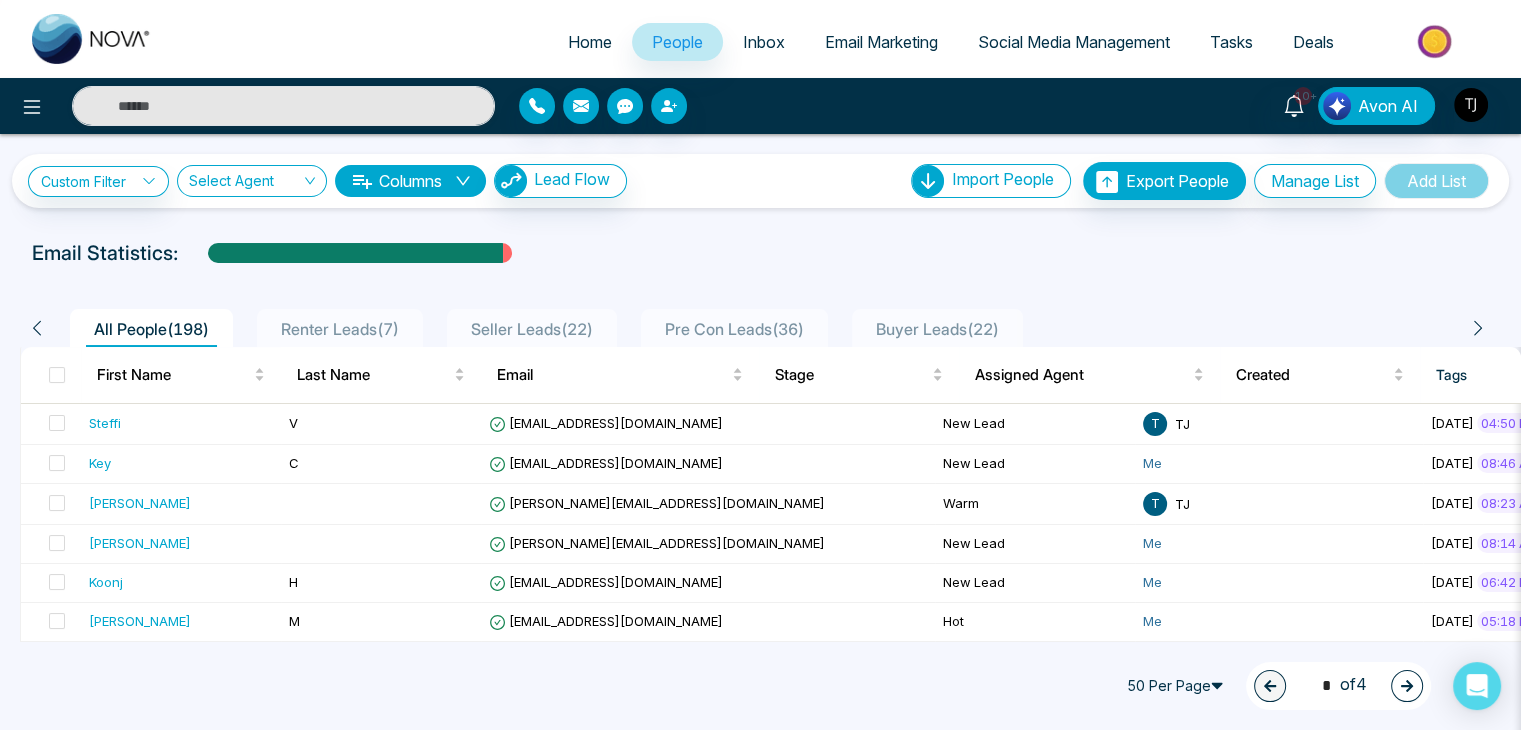 click on "Home" at bounding box center [590, 42] 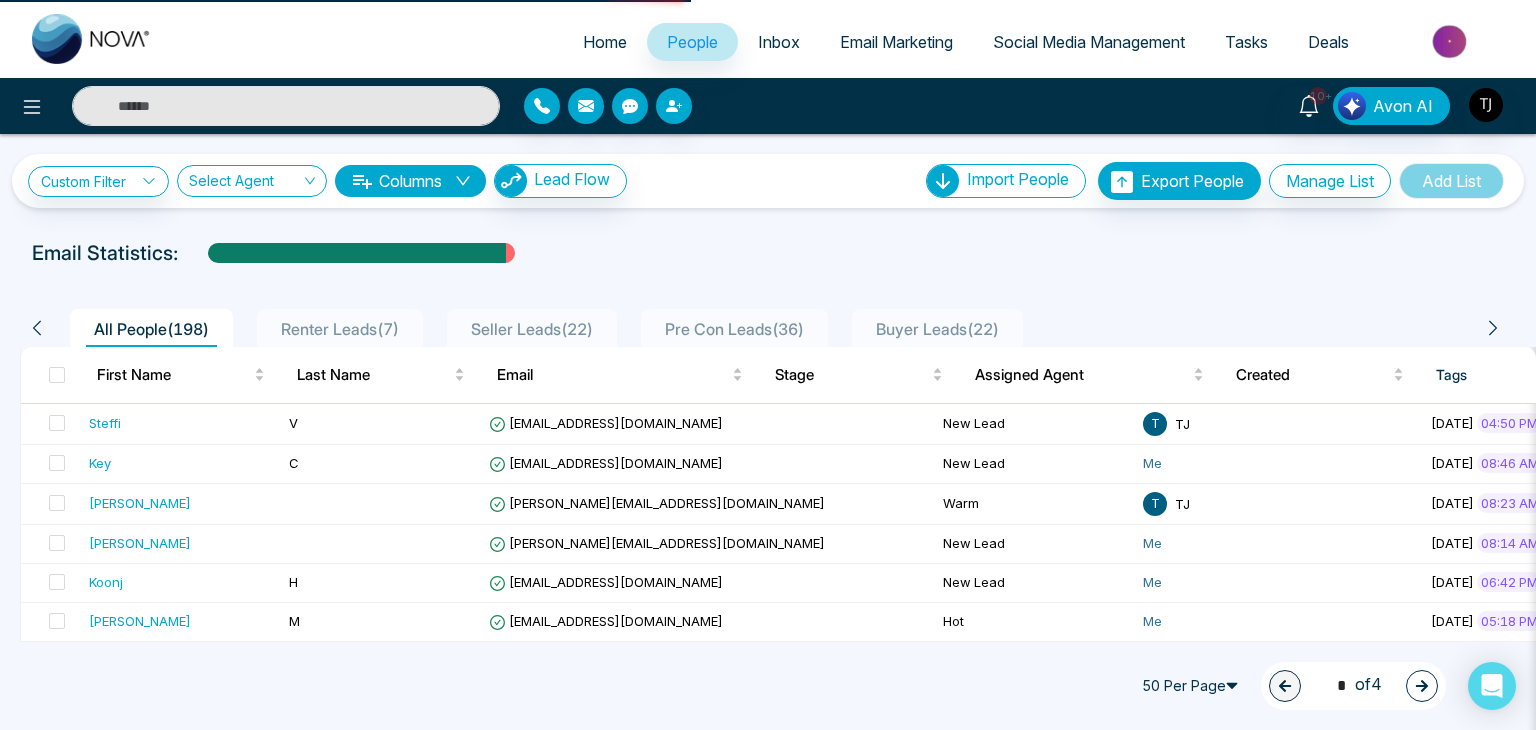 select on "*" 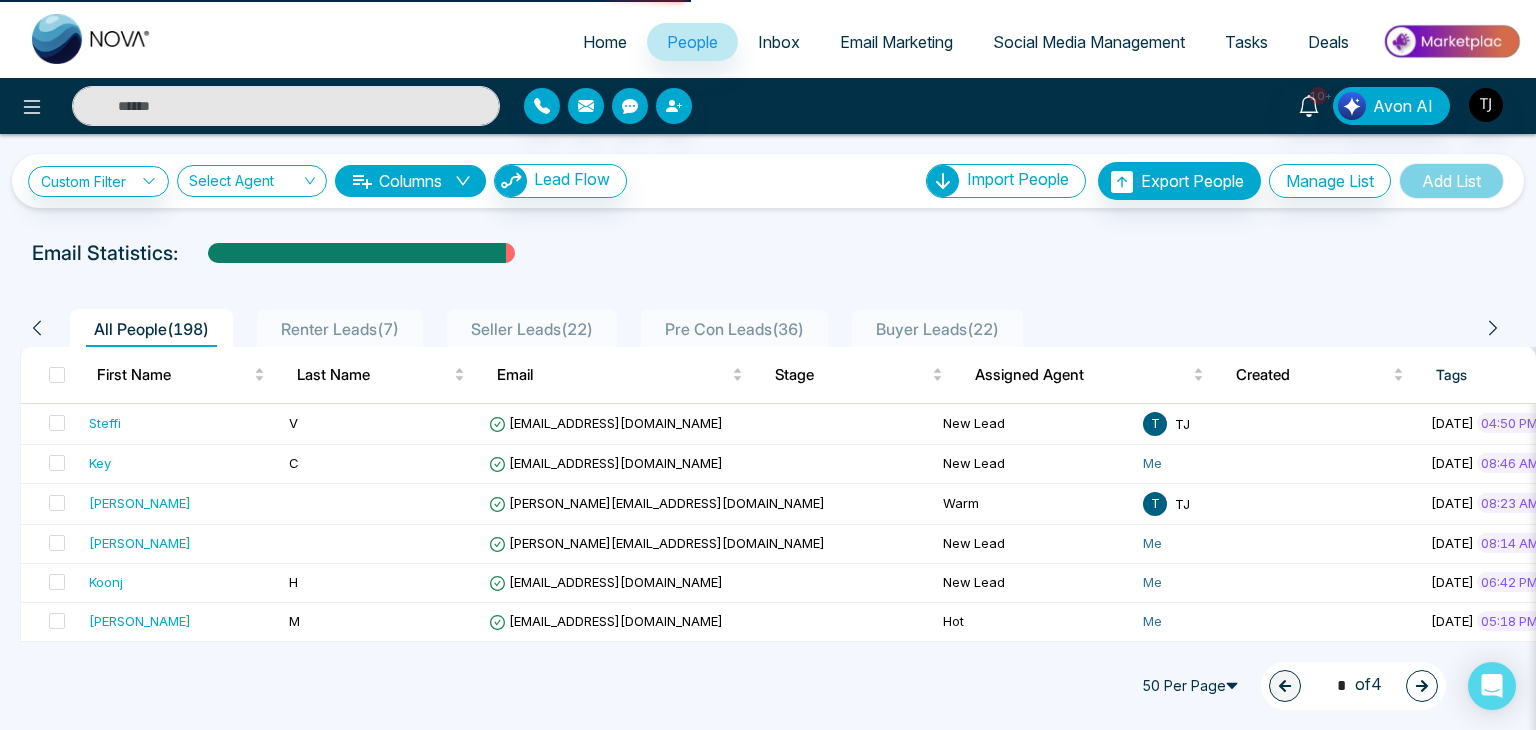 select on "*" 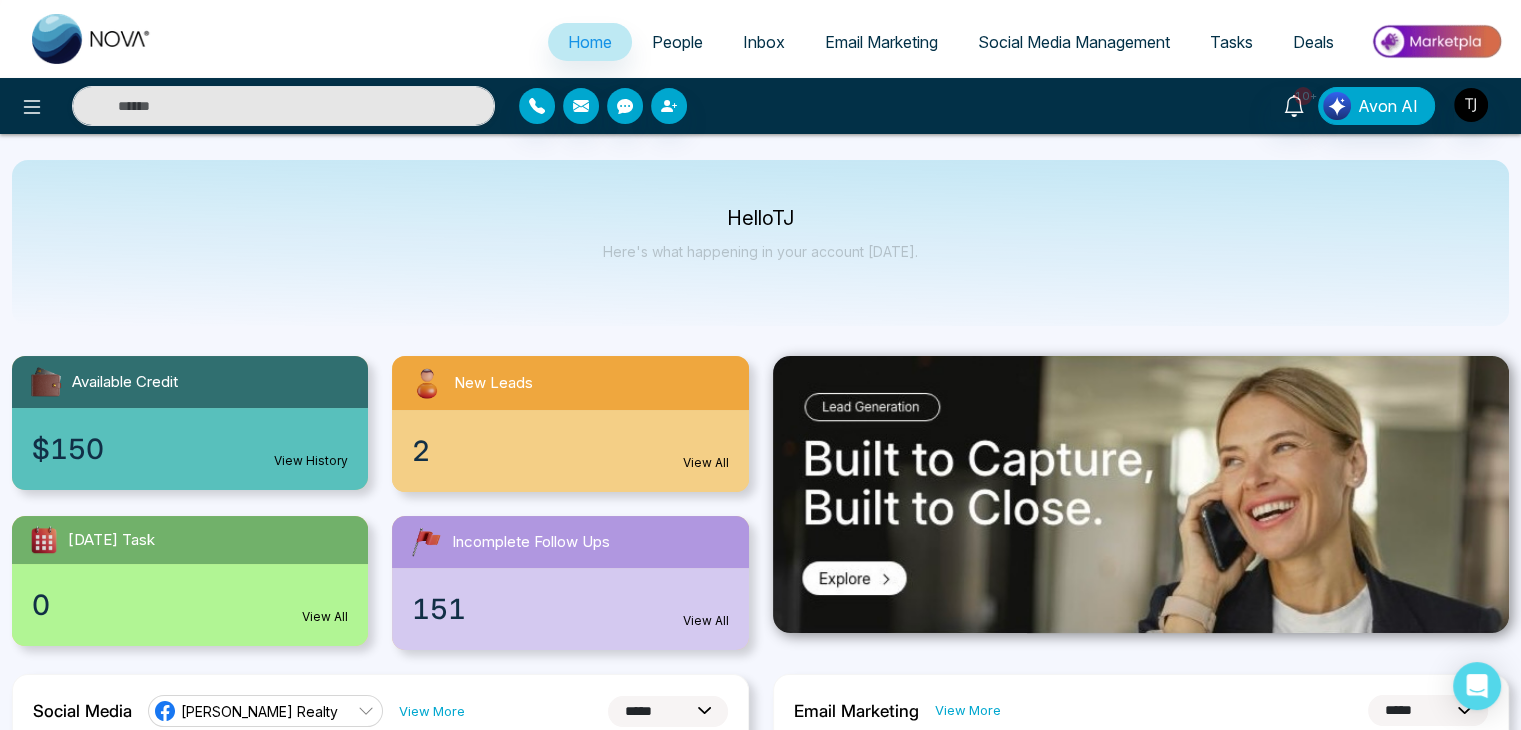 click on "Home People Inbox Email Marketing Social Media Management Tasks Deals" at bounding box center [840, 43] 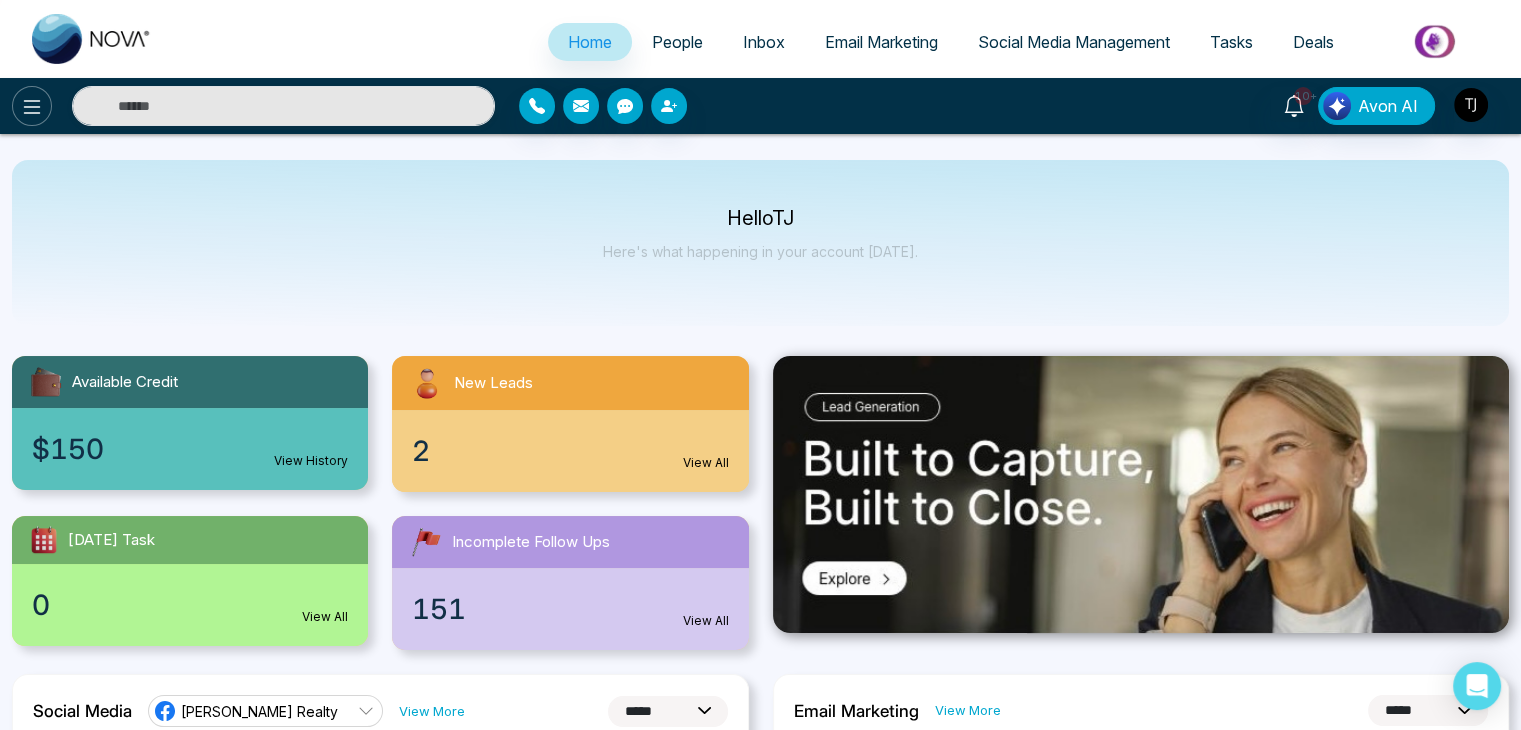 click 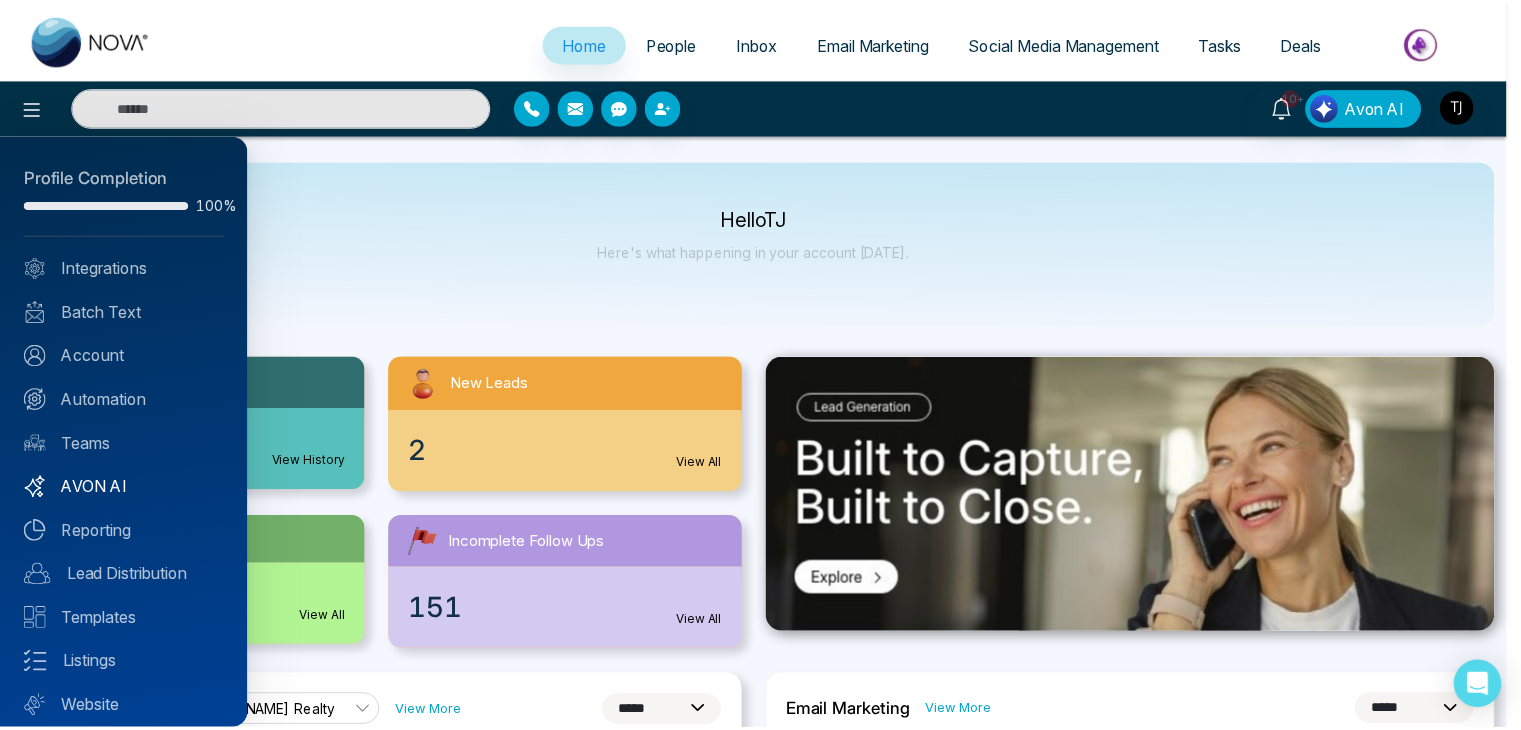 scroll, scrollTop: 56, scrollLeft: 0, axis: vertical 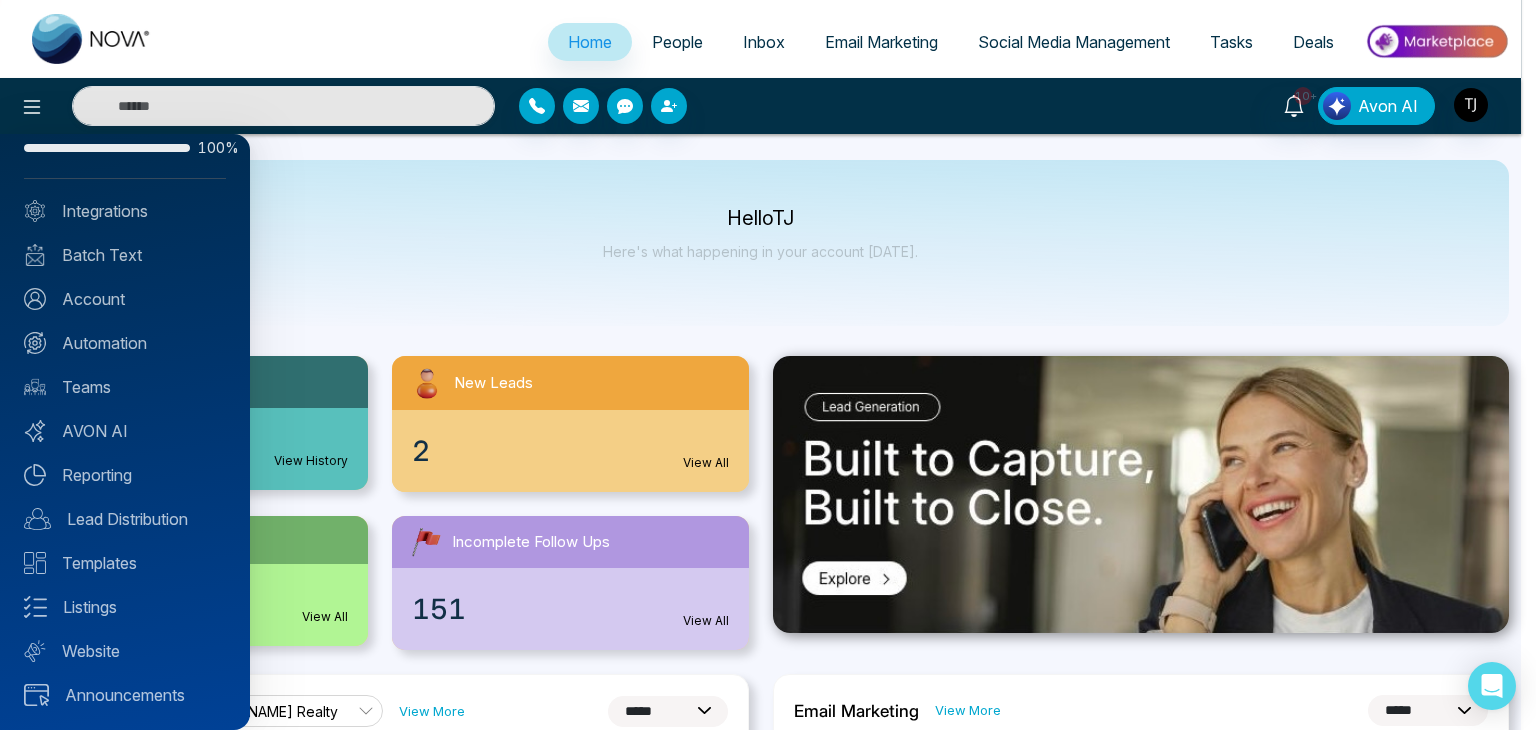 click at bounding box center [768, 365] 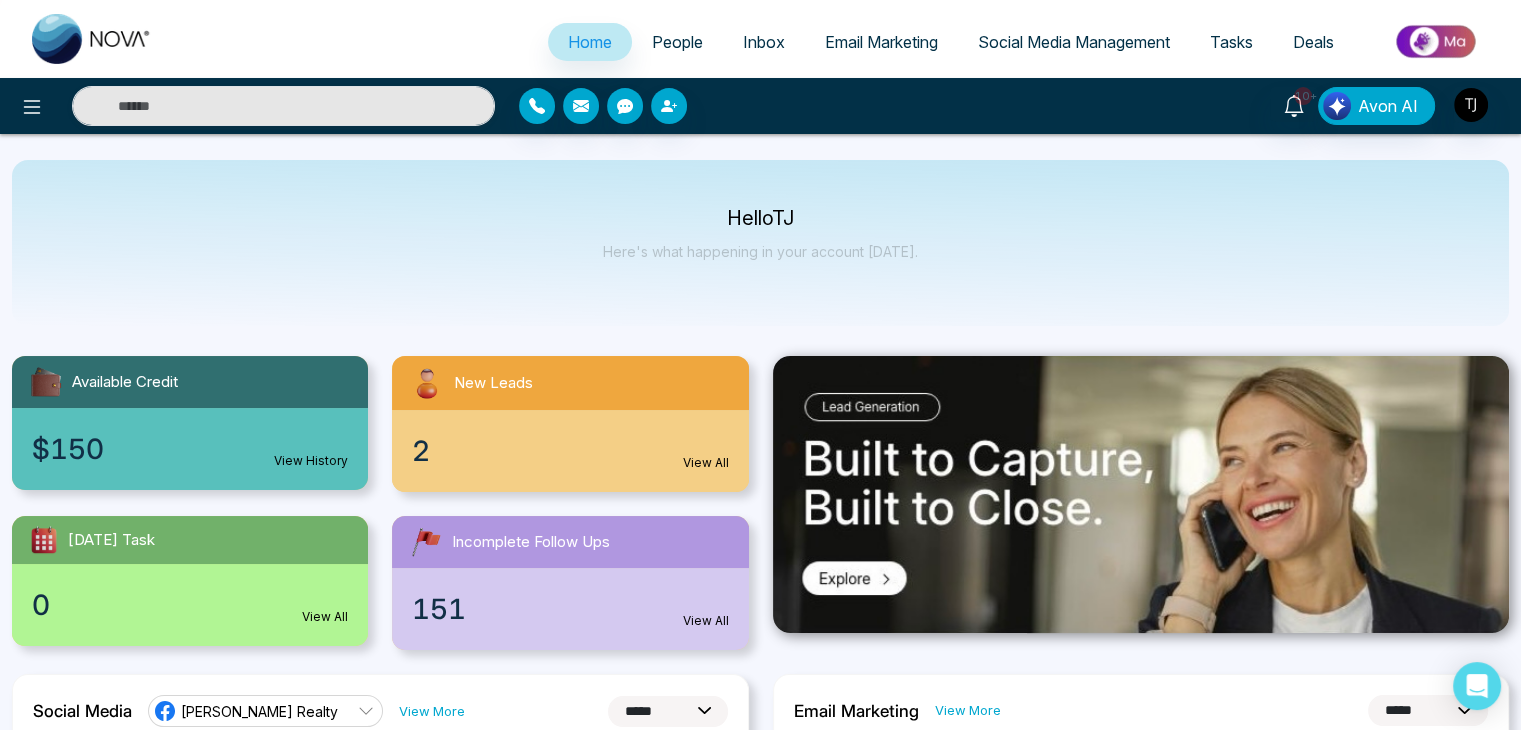 click on "People" at bounding box center [677, 42] 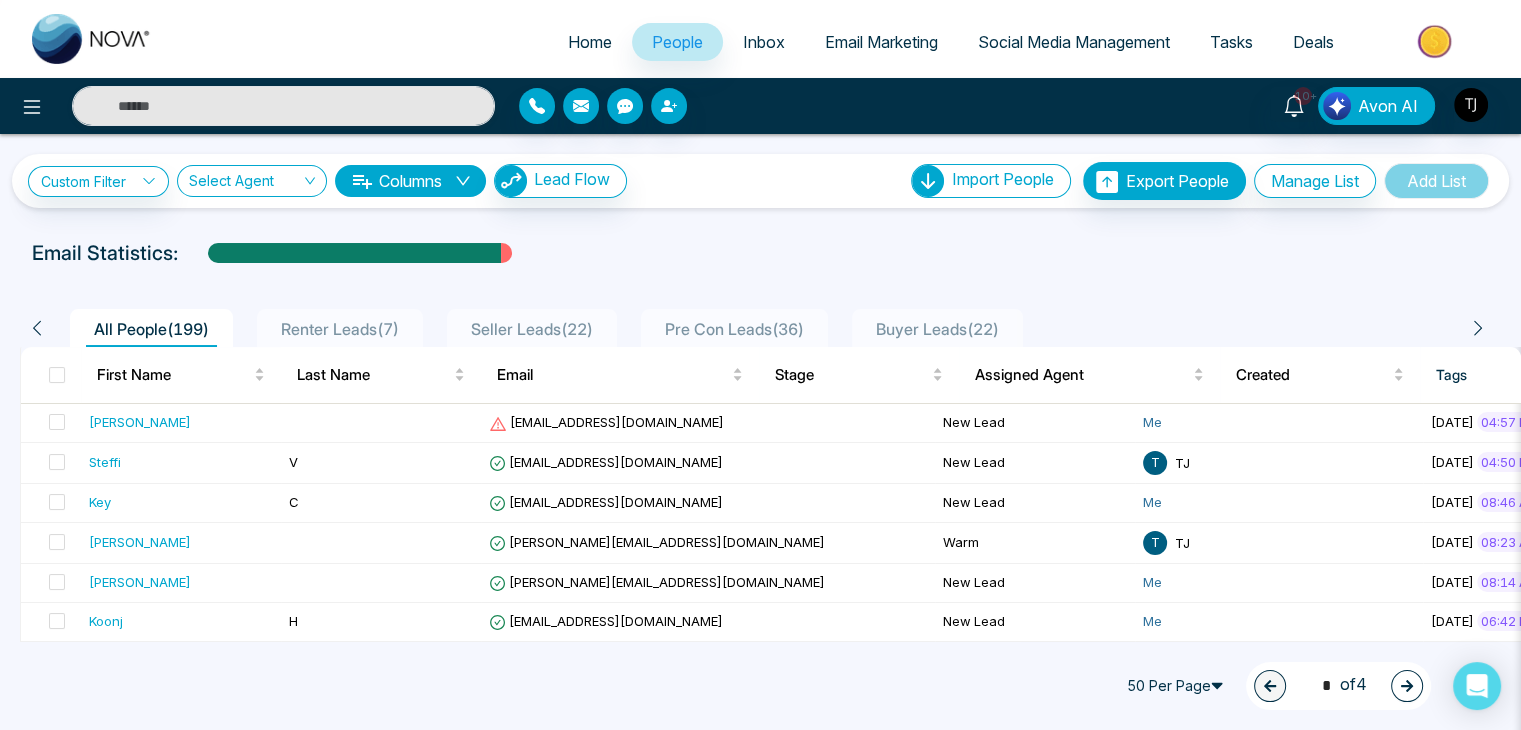 click on "Home" at bounding box center (590, 42) 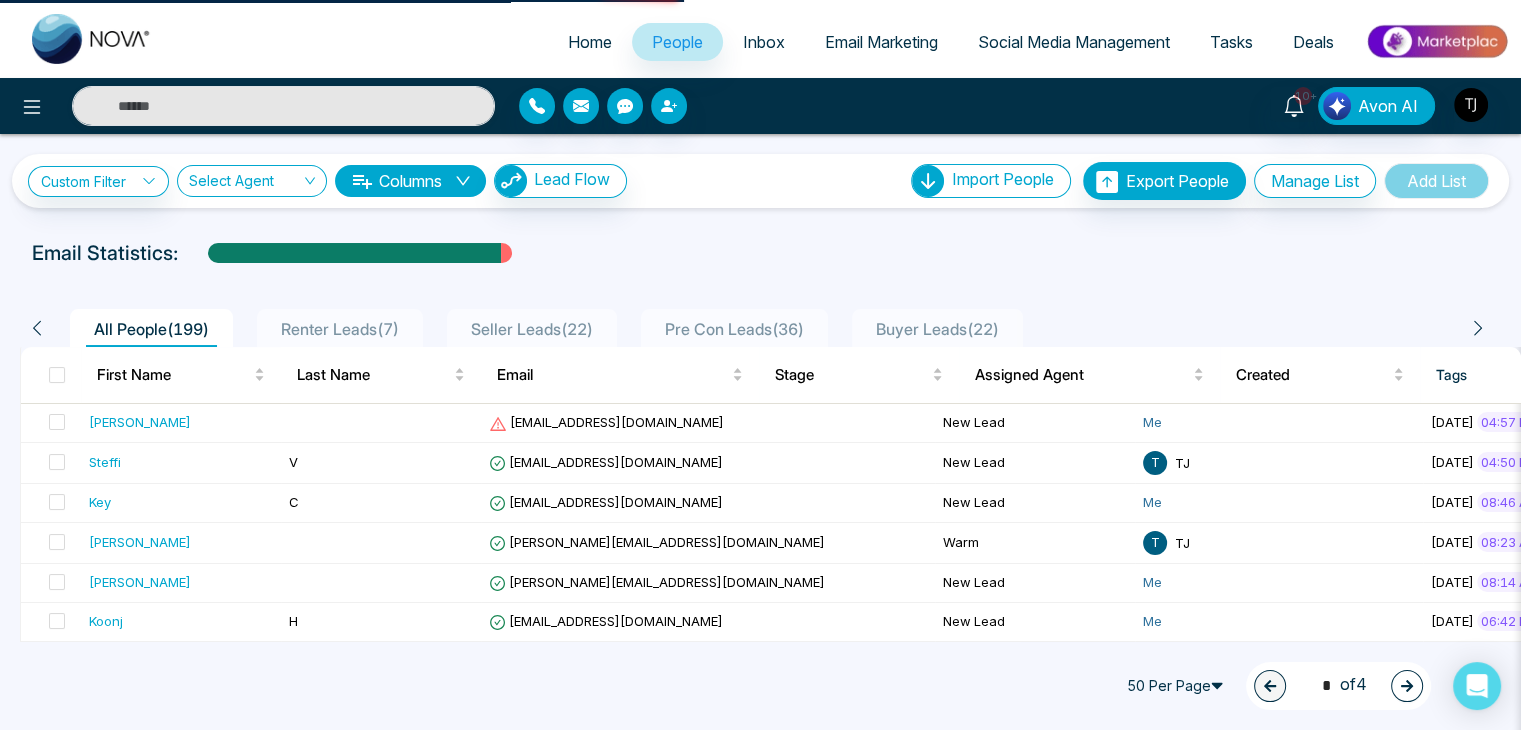 select on "*" 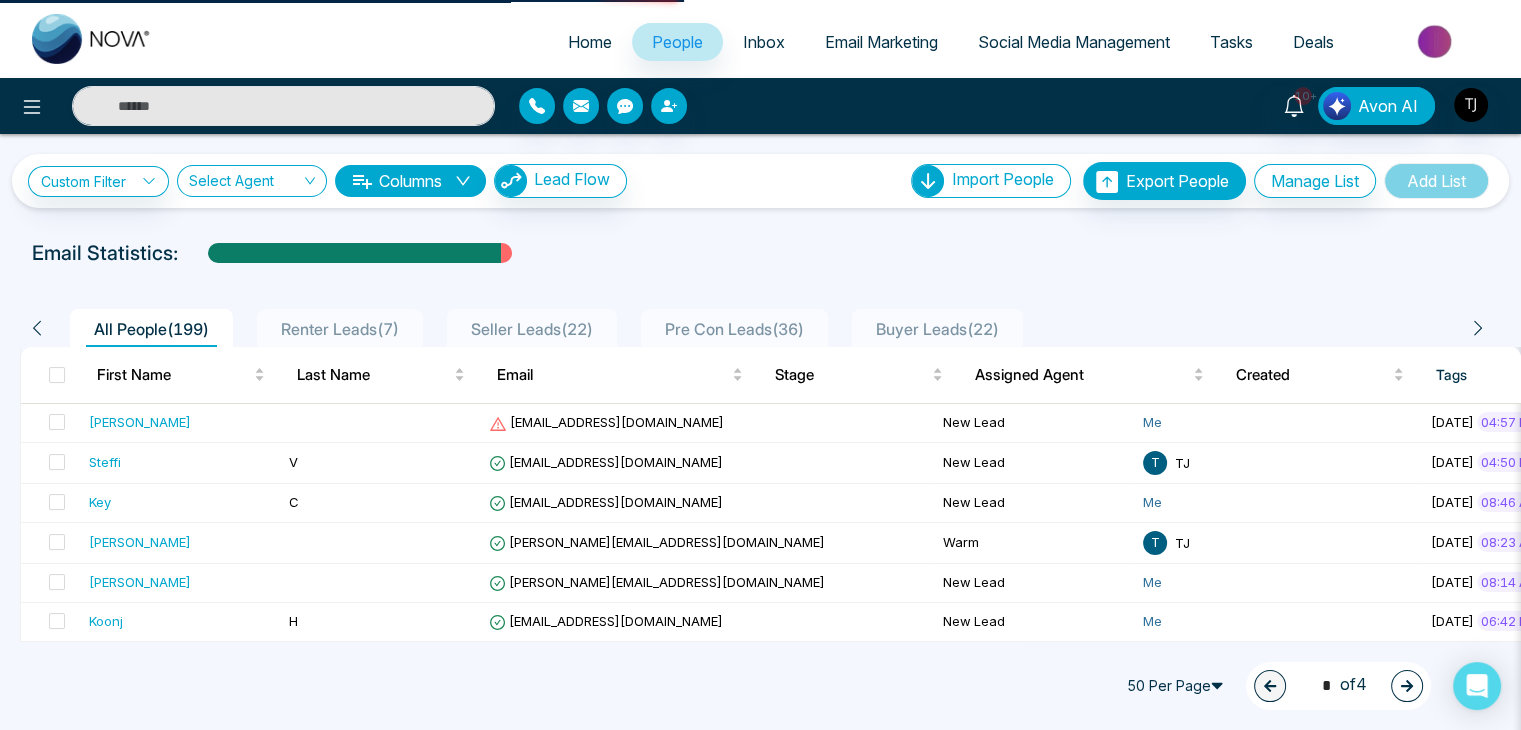 select on "*" 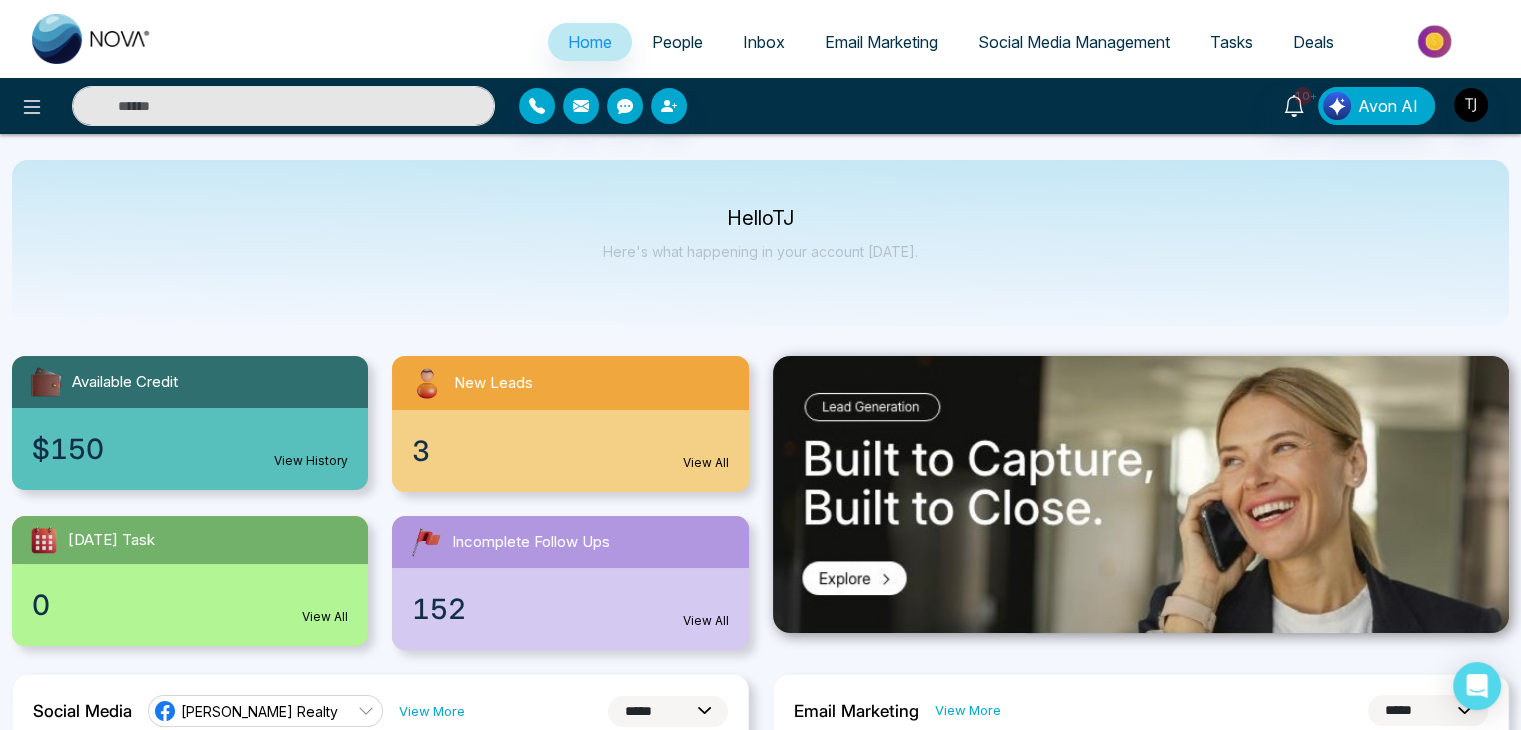 click on "People" at bounding box center (677, 42) 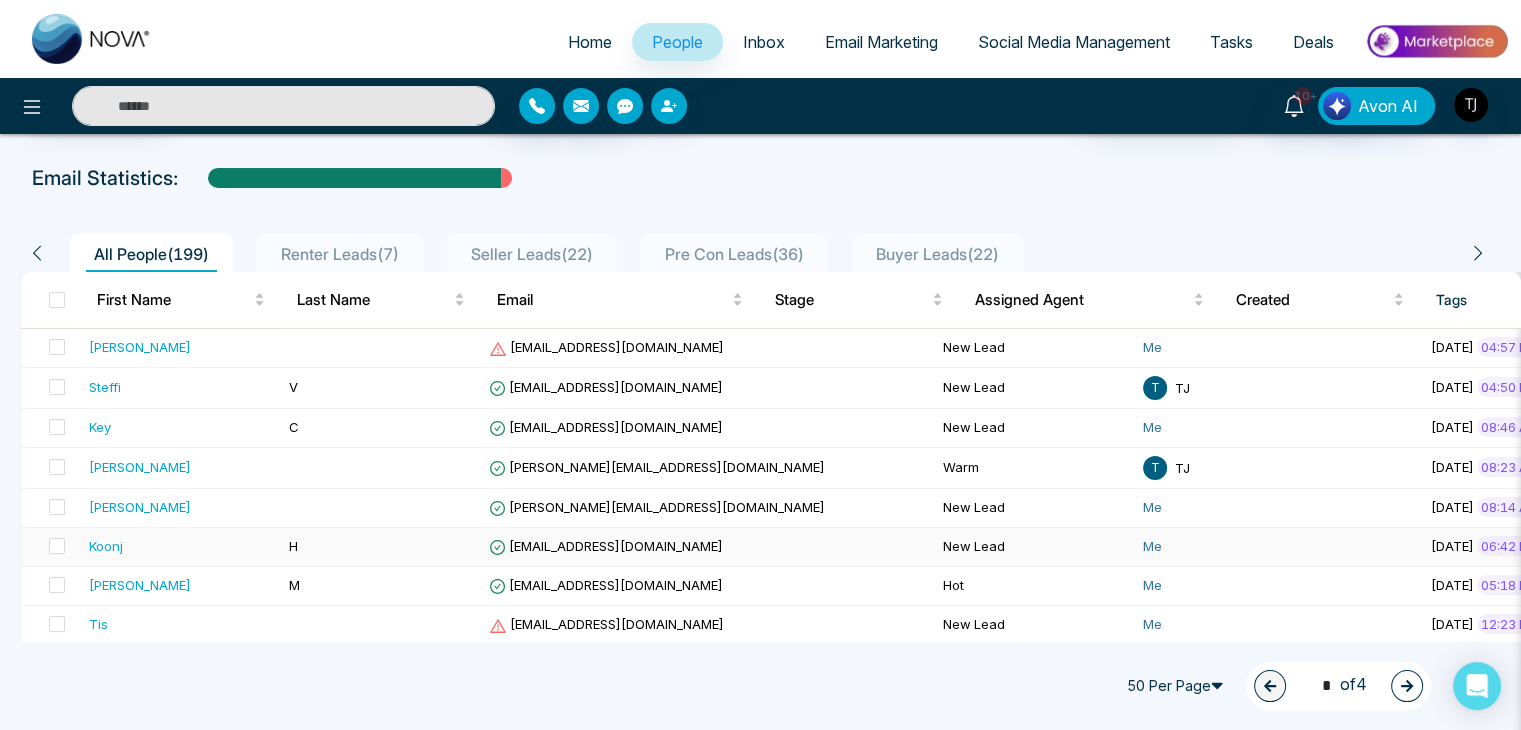 scroll, scrollTop: 0, scrollLeft: 0, axis: both 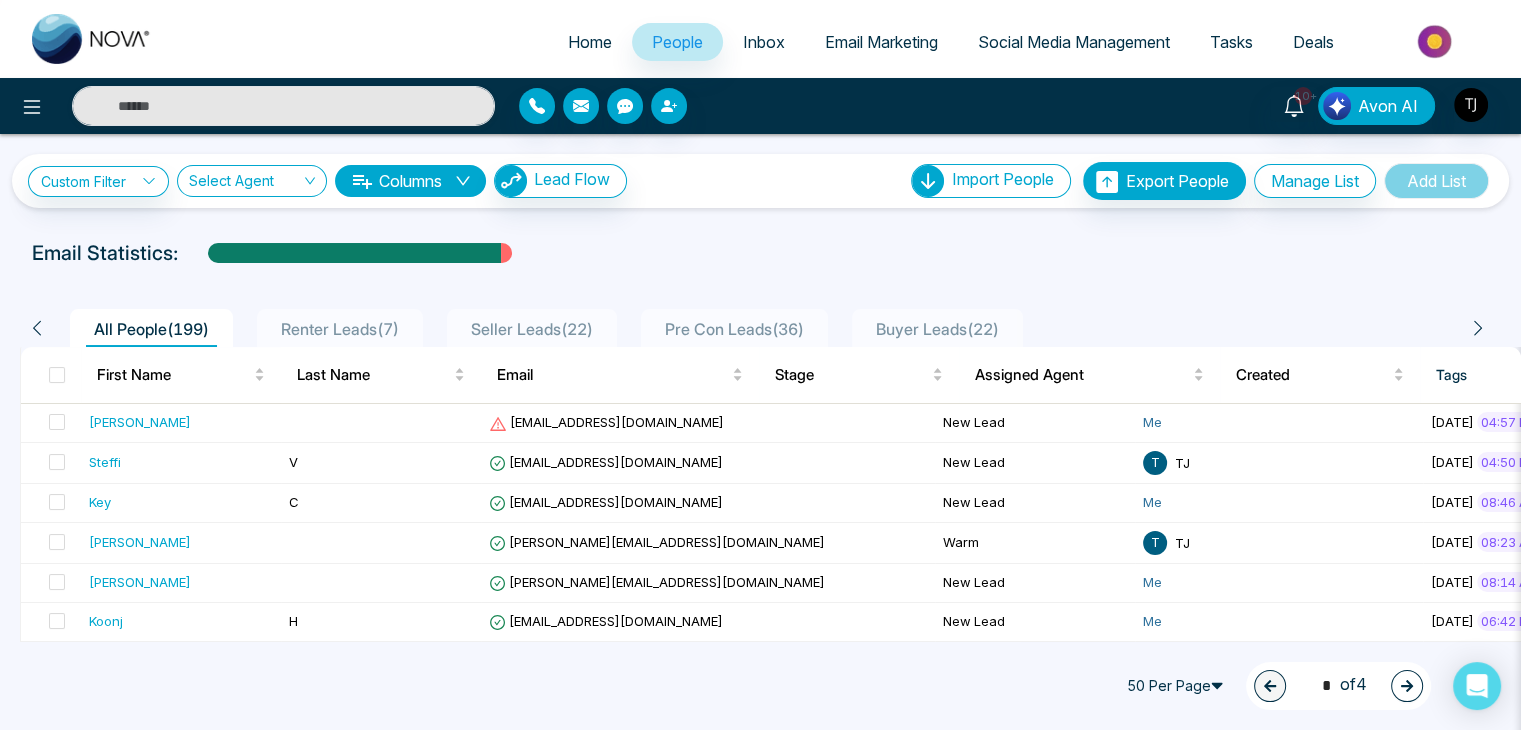 click on "Home" at bounding box center (590, 42) 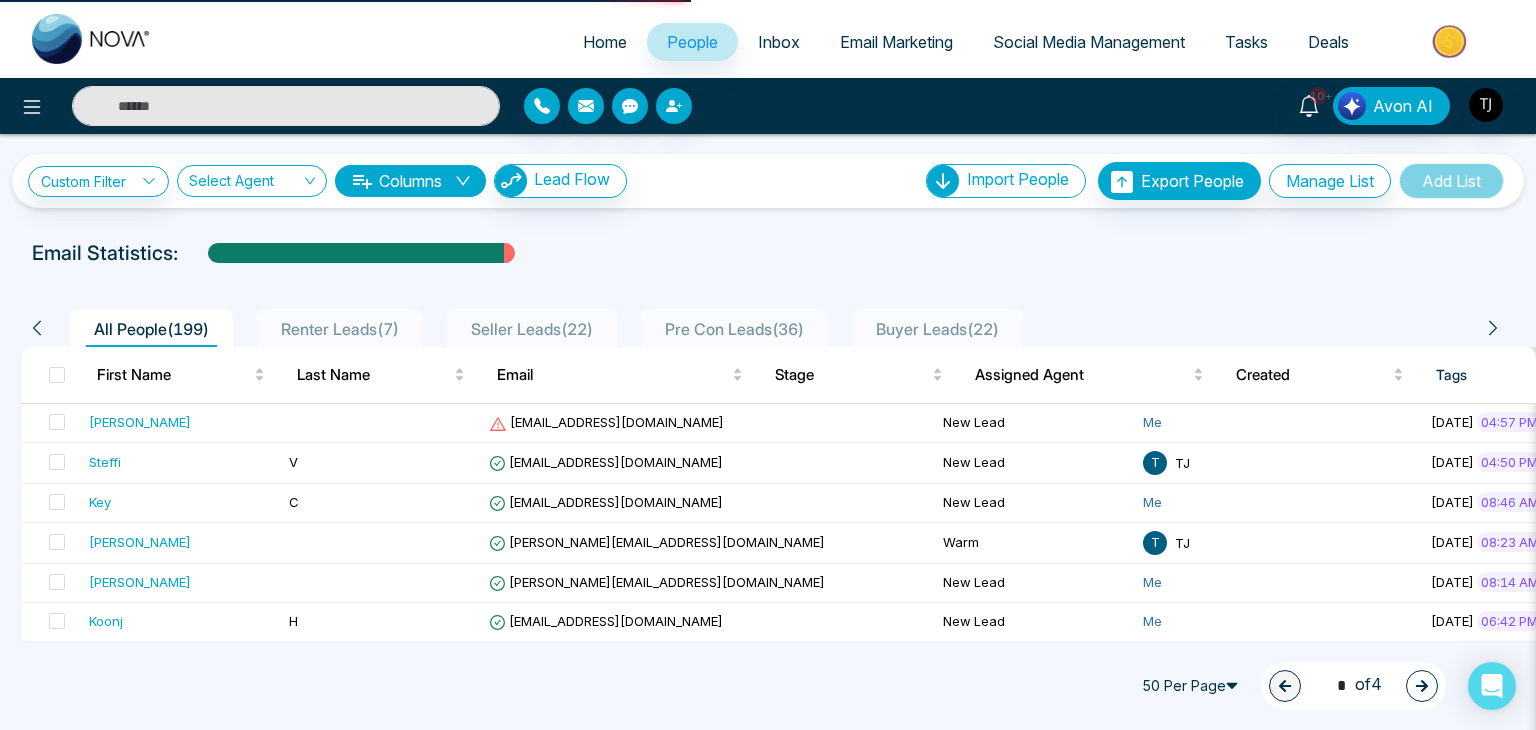 select on "*" 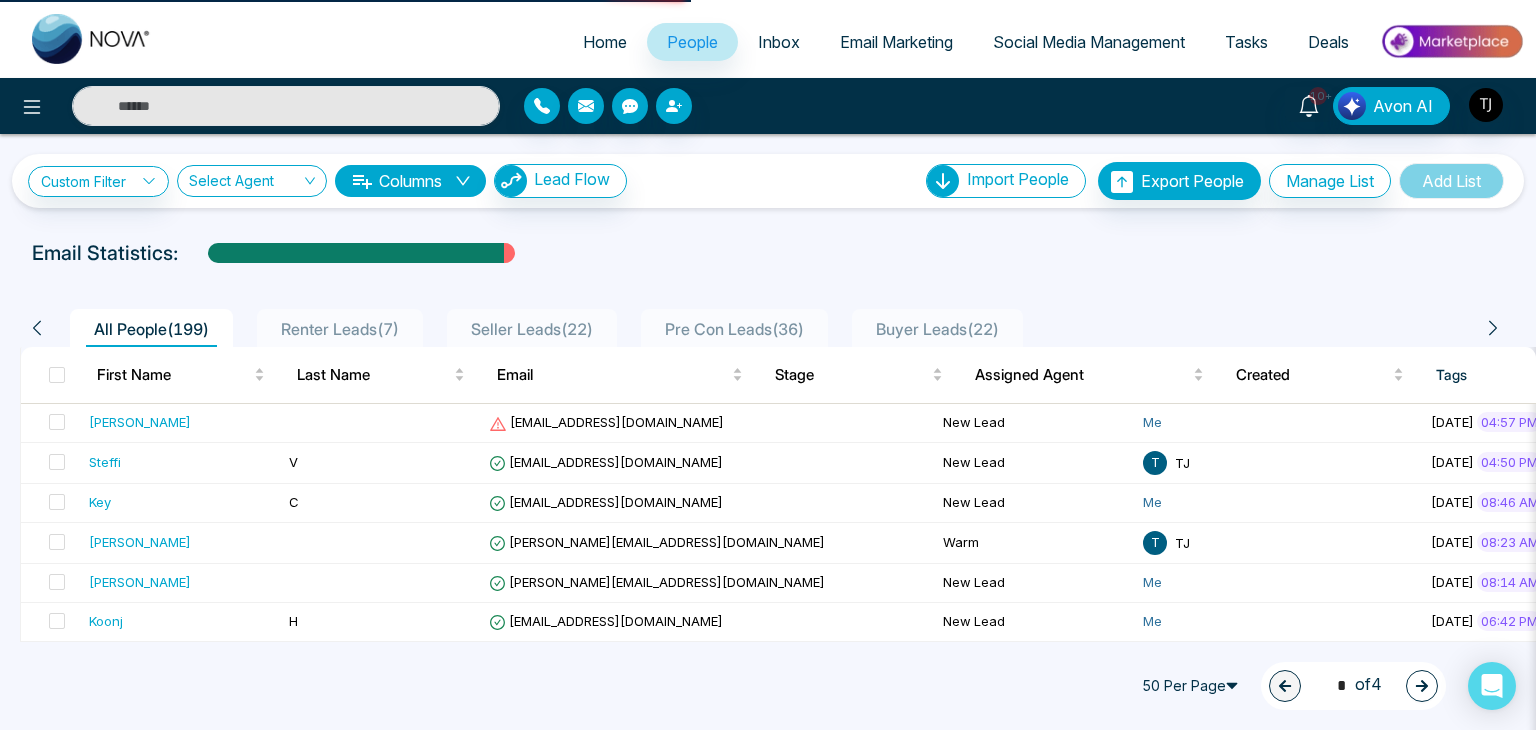 select on "*" 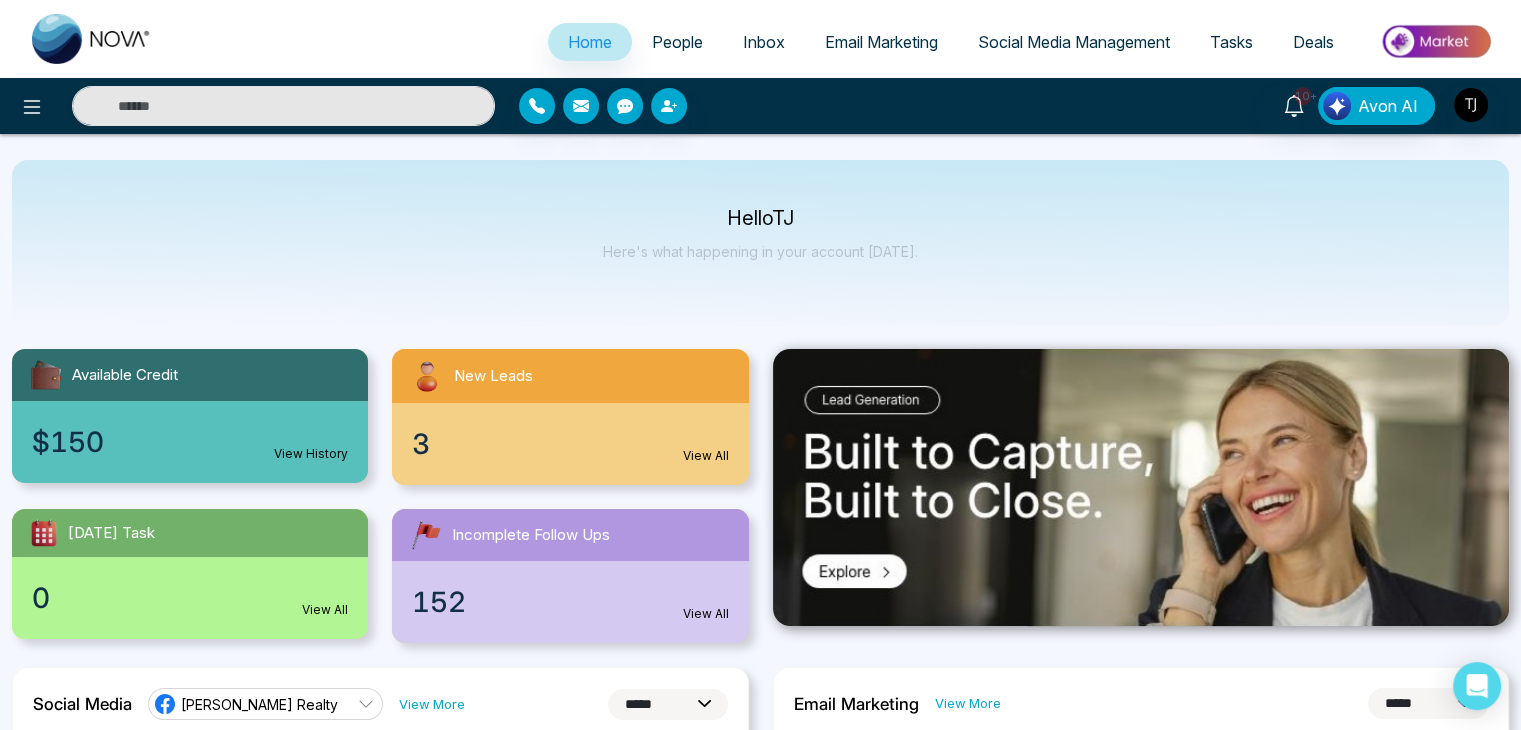 scroll, scrollTop: 0, scrollLeft: 0, axis: both 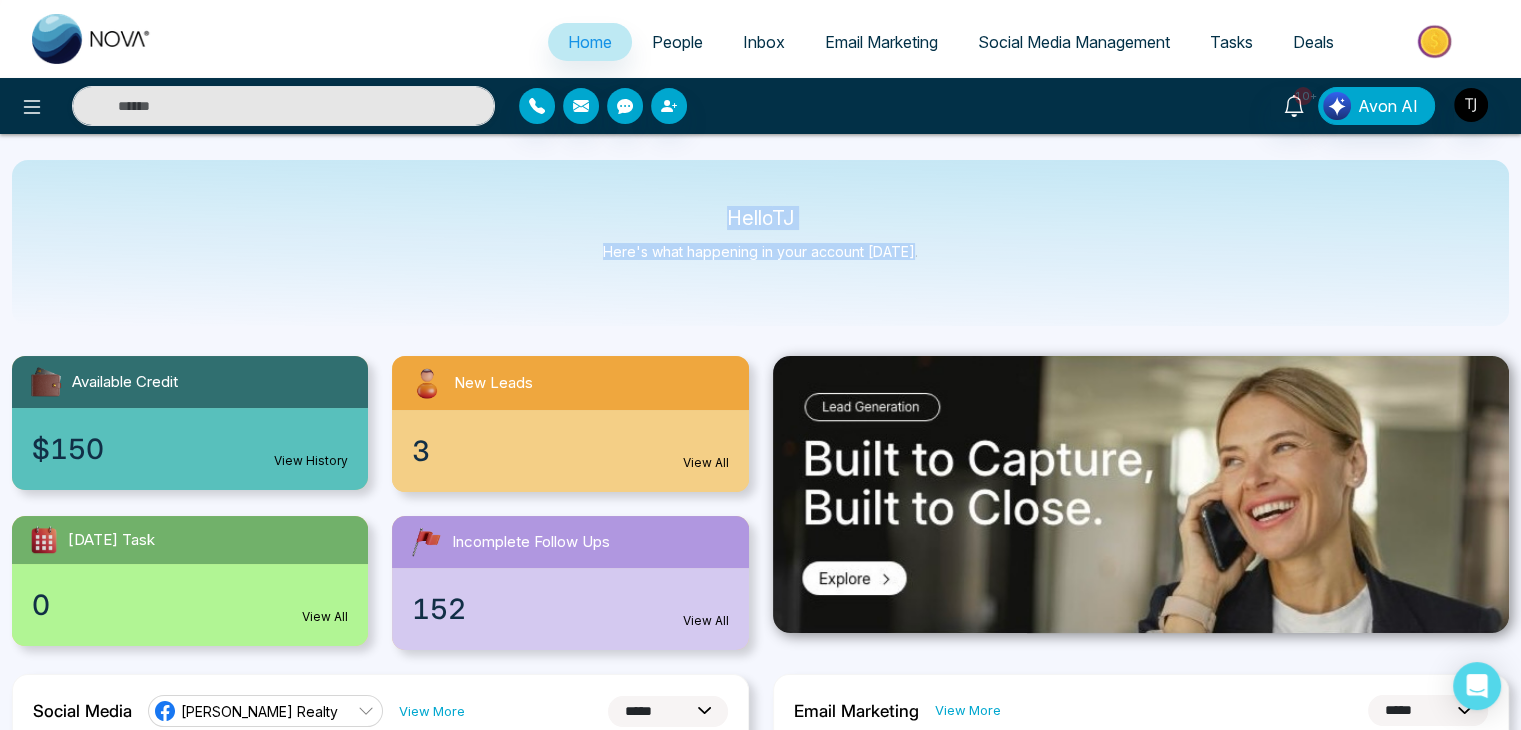 drag, startPoint x: 726, startPoint y: 229, endPoint x: 955, endPoint y: 246, distance: 229.63014 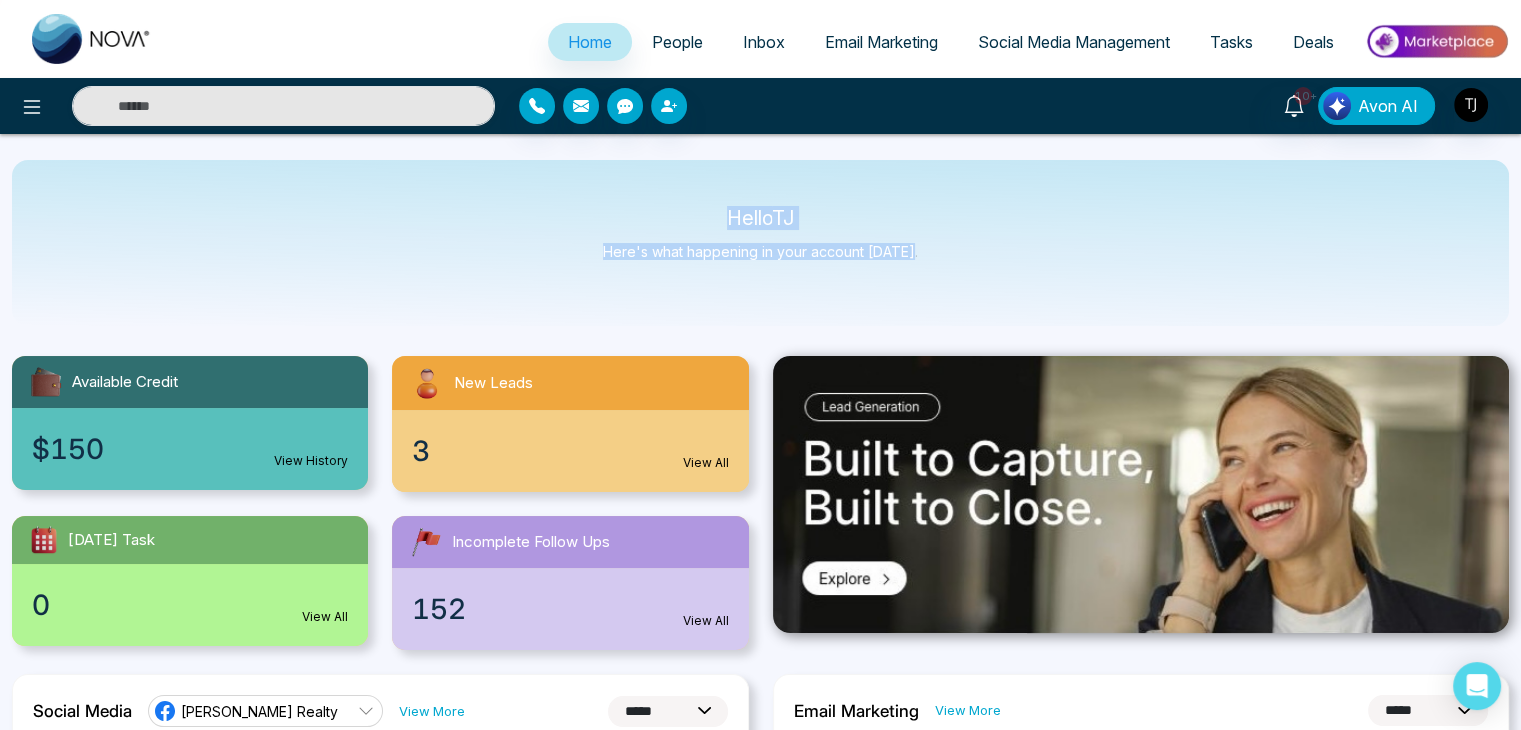 click on "Hello  [PERSON_NAME] Here's what happening in your account [DATE]." at bounding box center (760, 243) 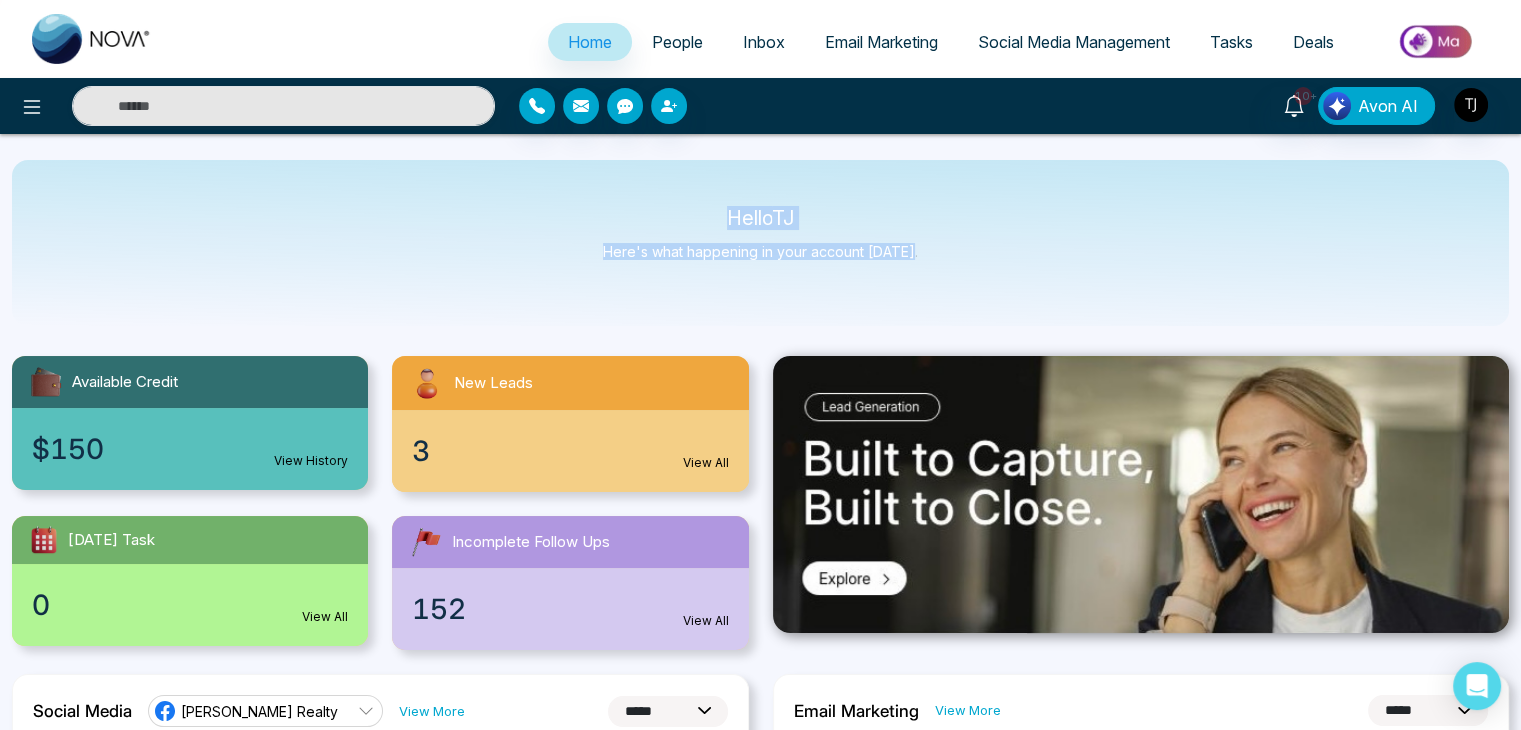 click on "Hello  [PERSON_NAME] Here's what happening in your account [DATE]." at bounding box center [760, 243] 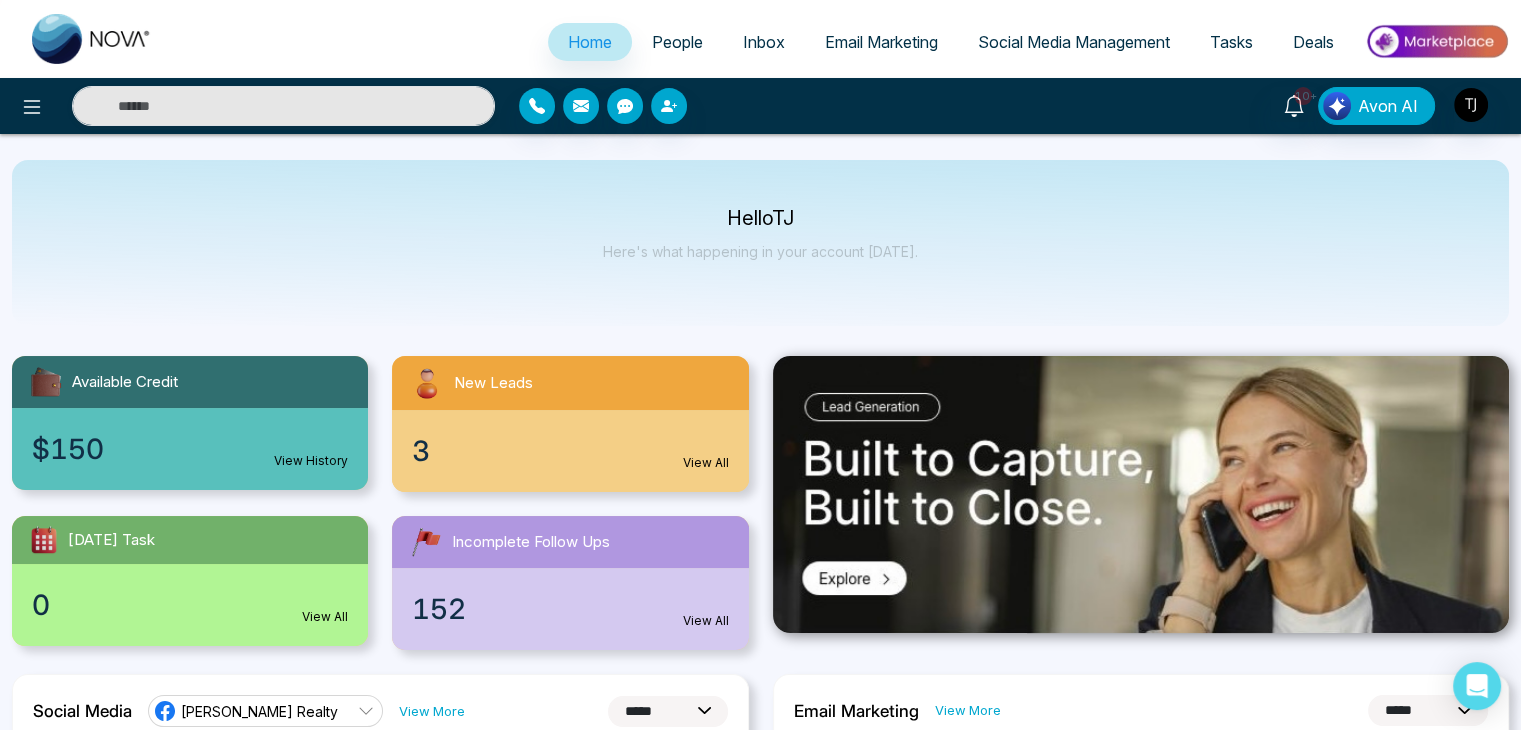 click on "People" at bounding box center [677, 42] 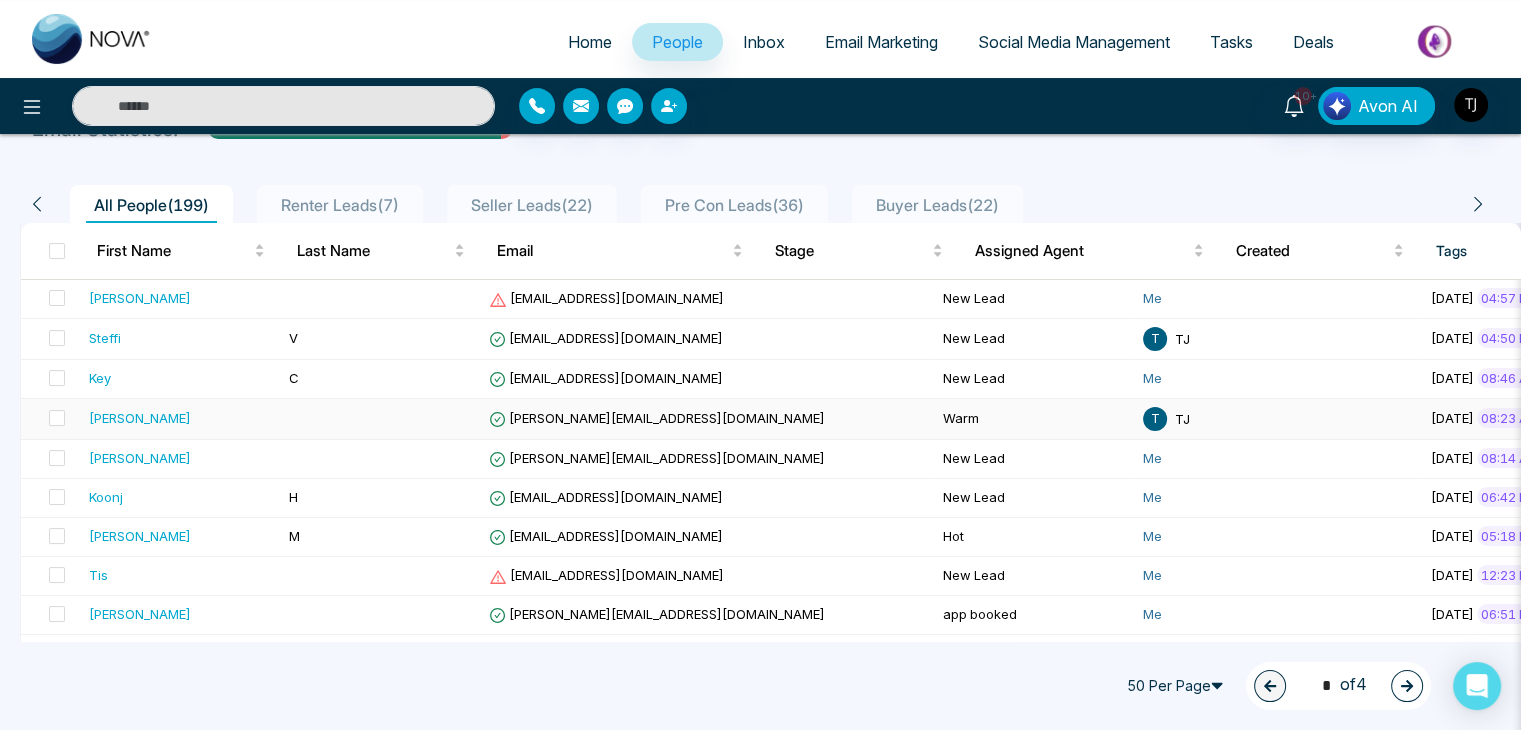 scroll, scrollTop: 0, scrollLeft: 0, axis: both 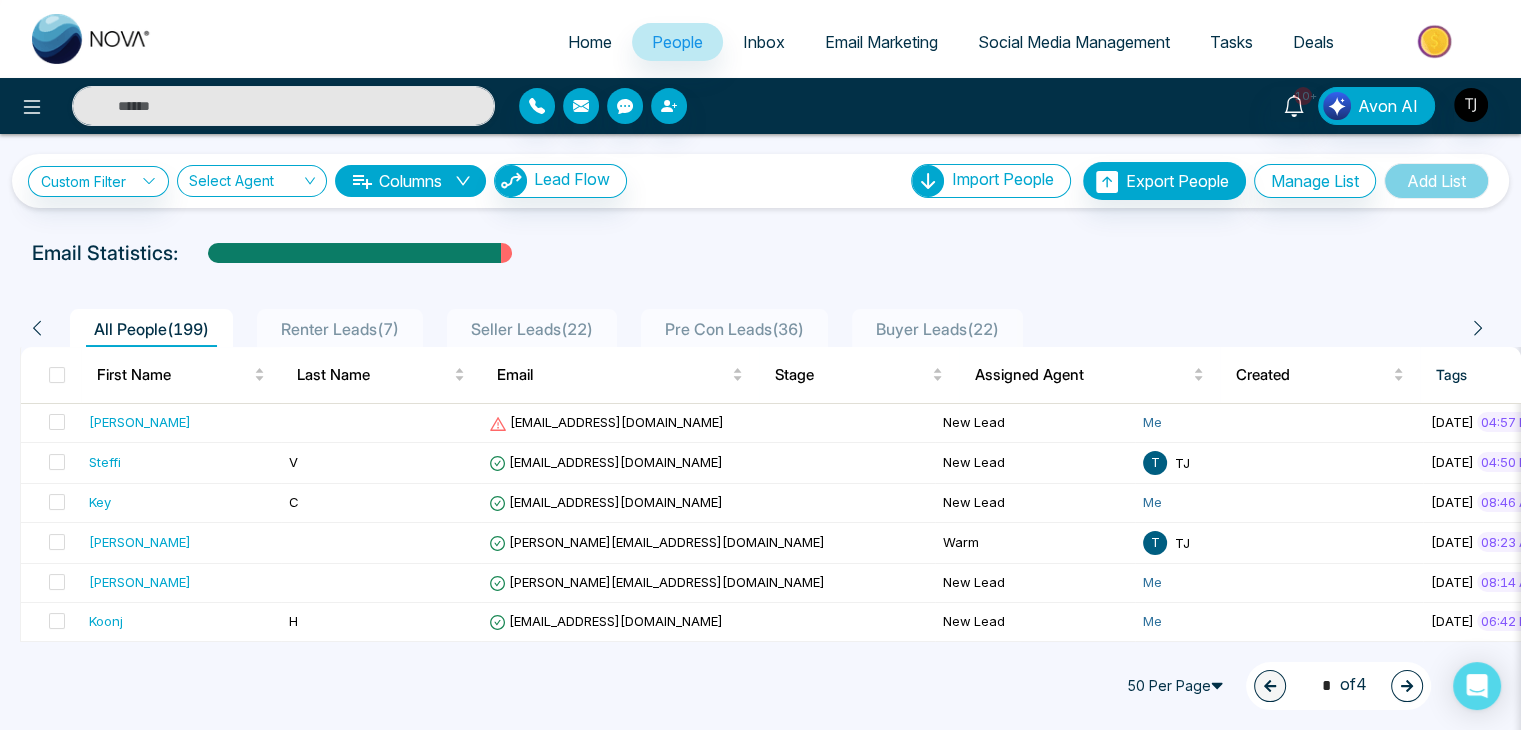 click on "Home" at bounding box center [590, 42] 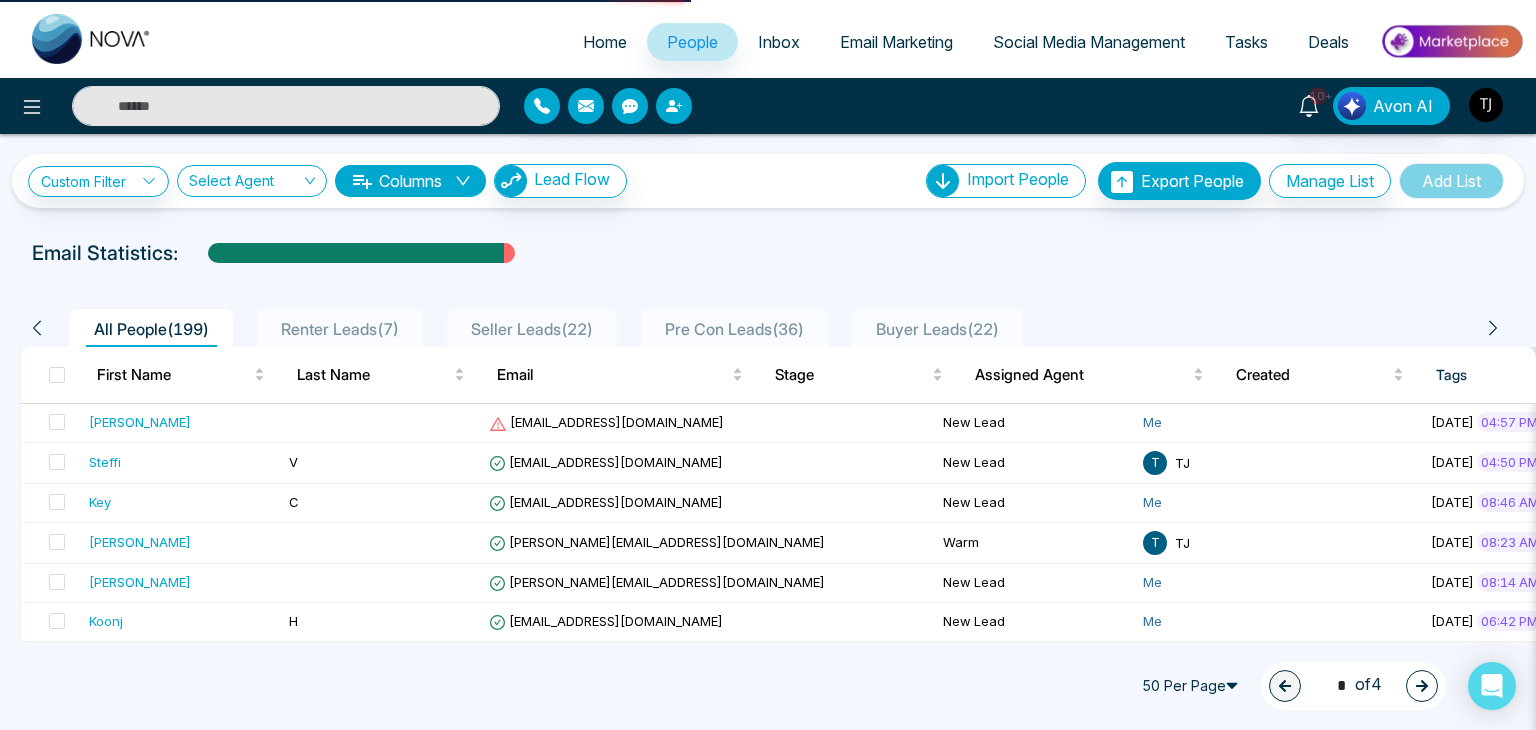 select on "*" 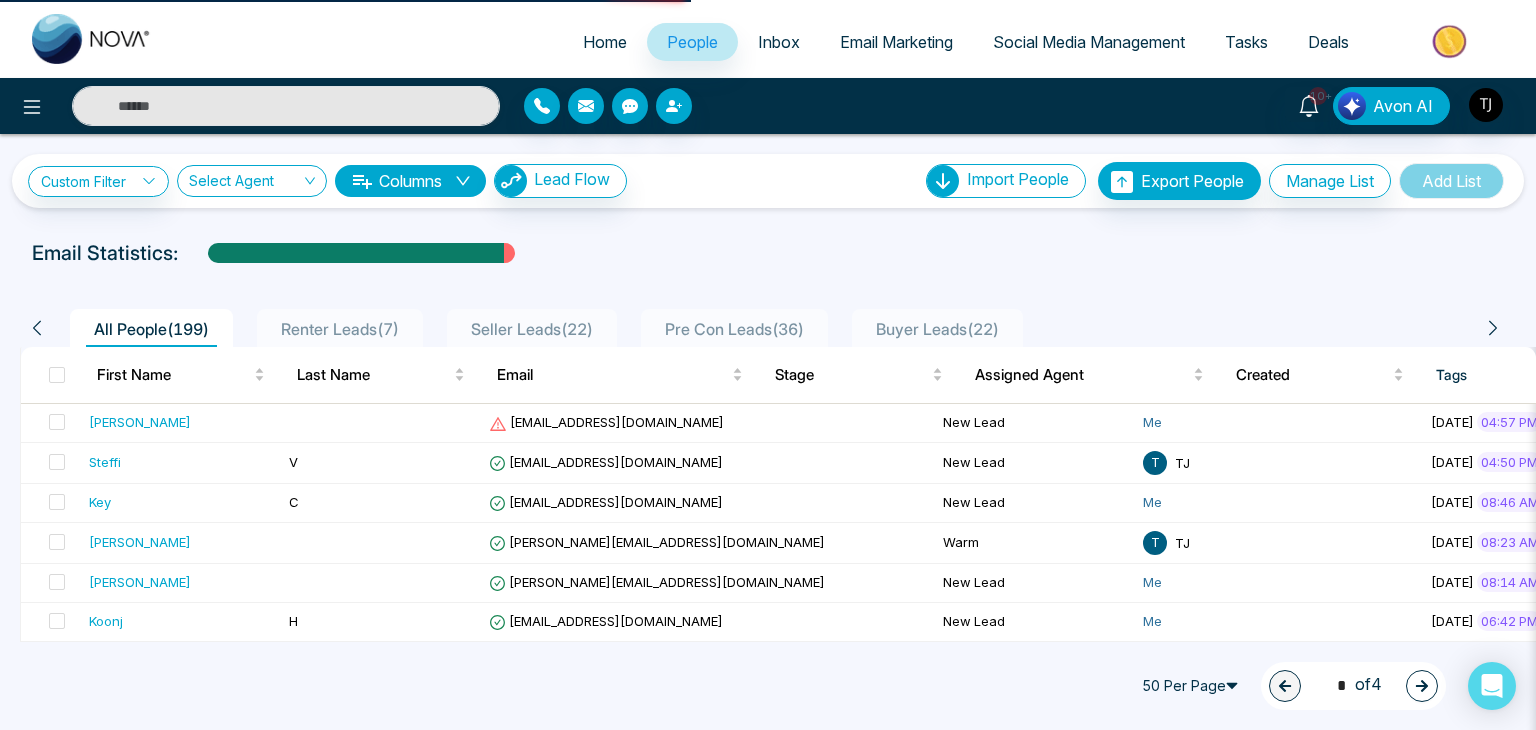 select on "*" 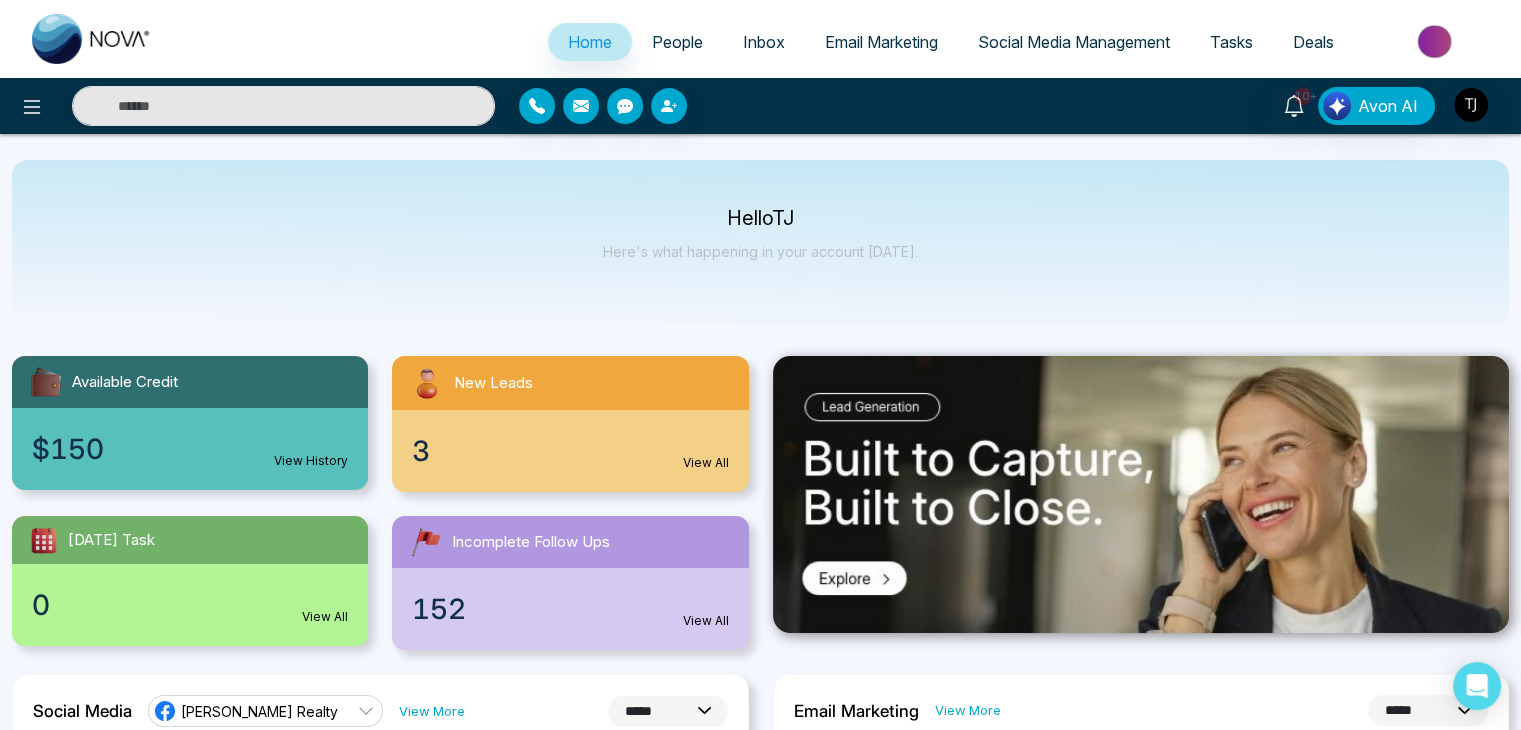 click on "People" at bounding box center (677, 42) 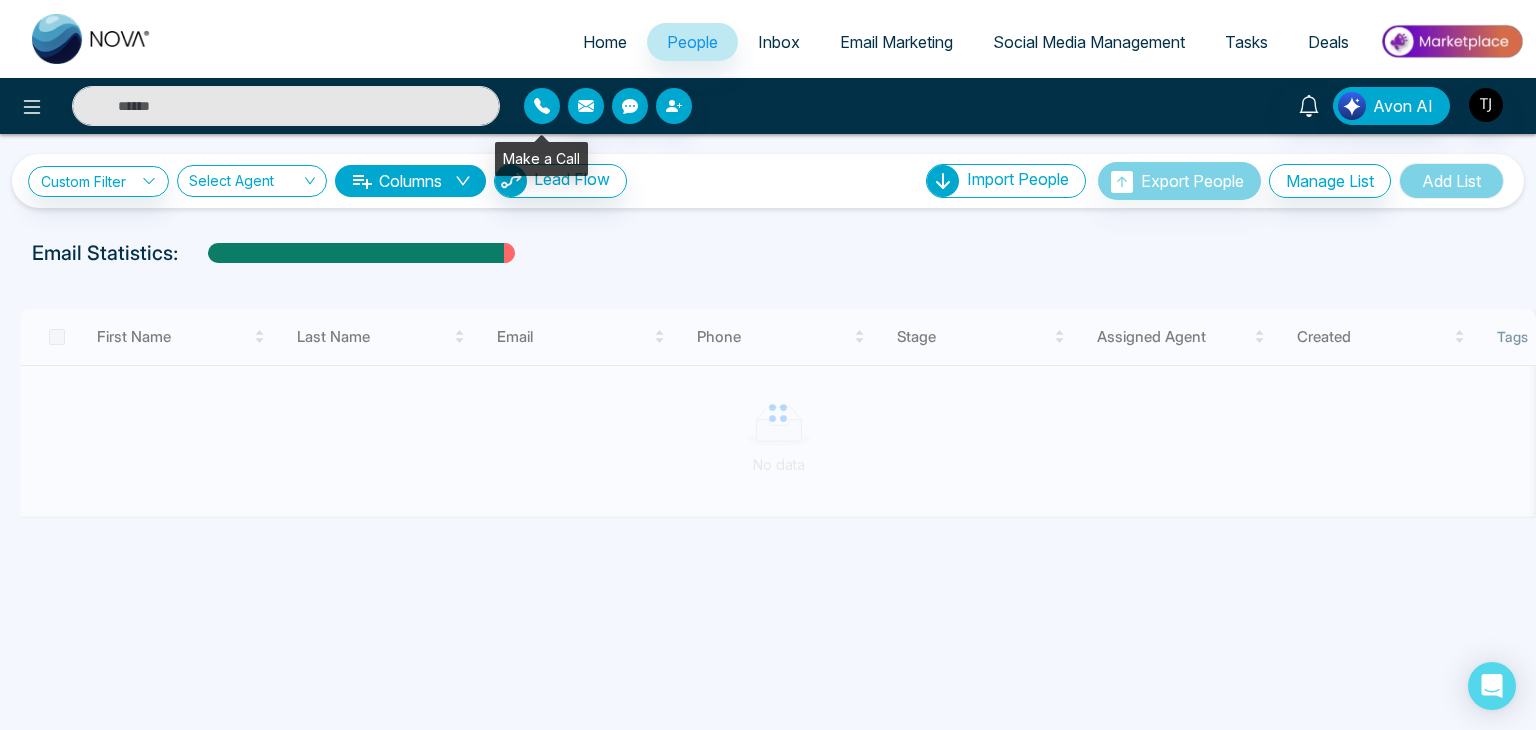 click 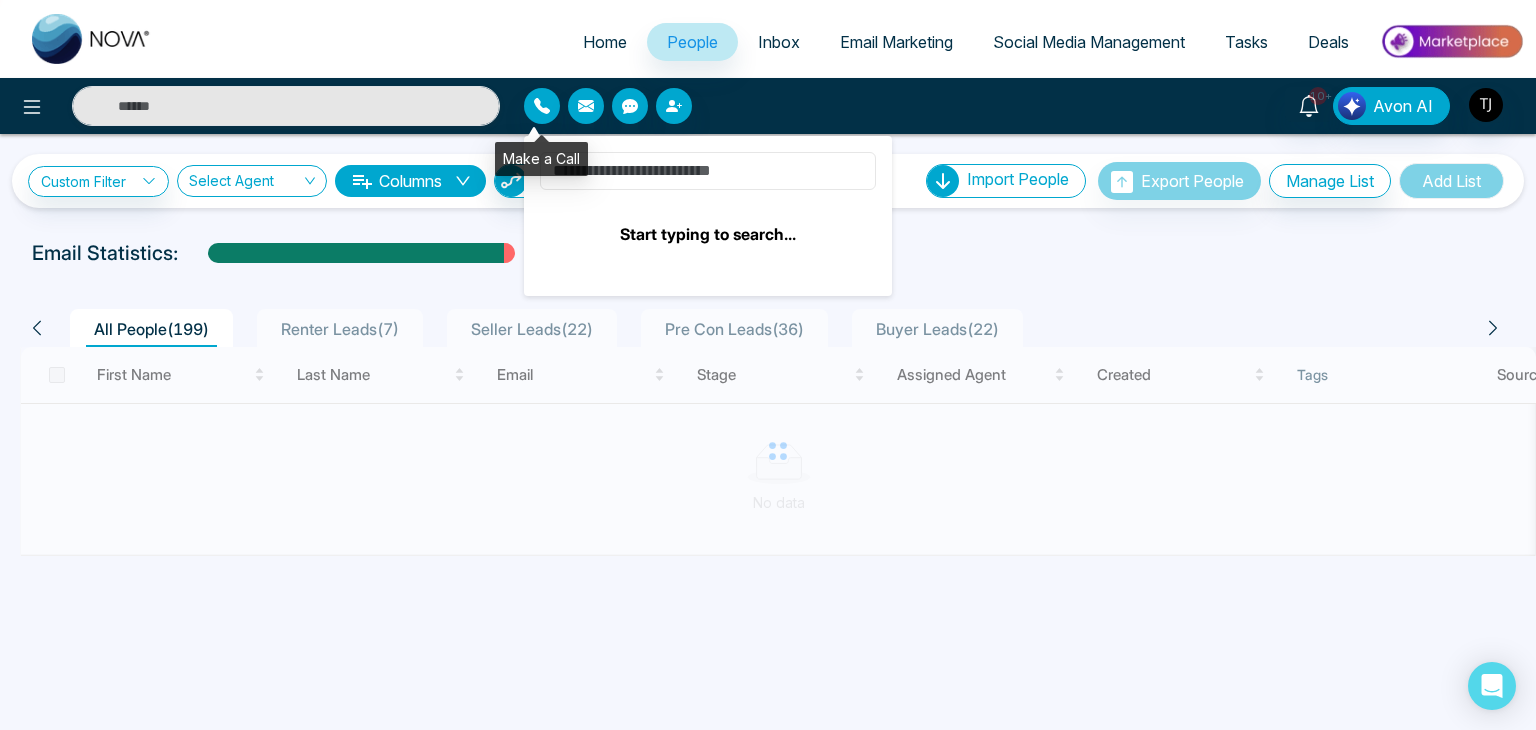 click at bounding box center (708, 171) 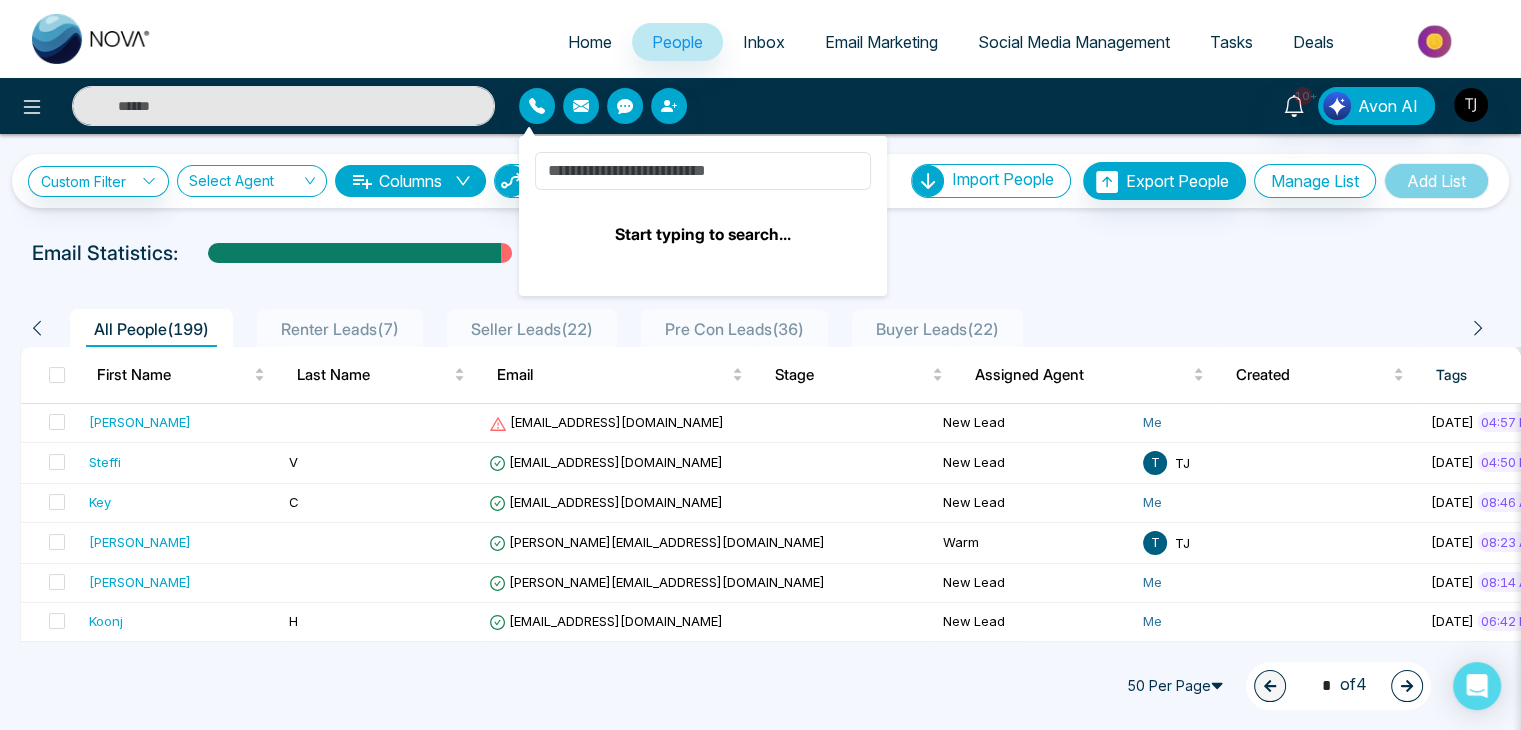 click at bounding box center (697, 106) 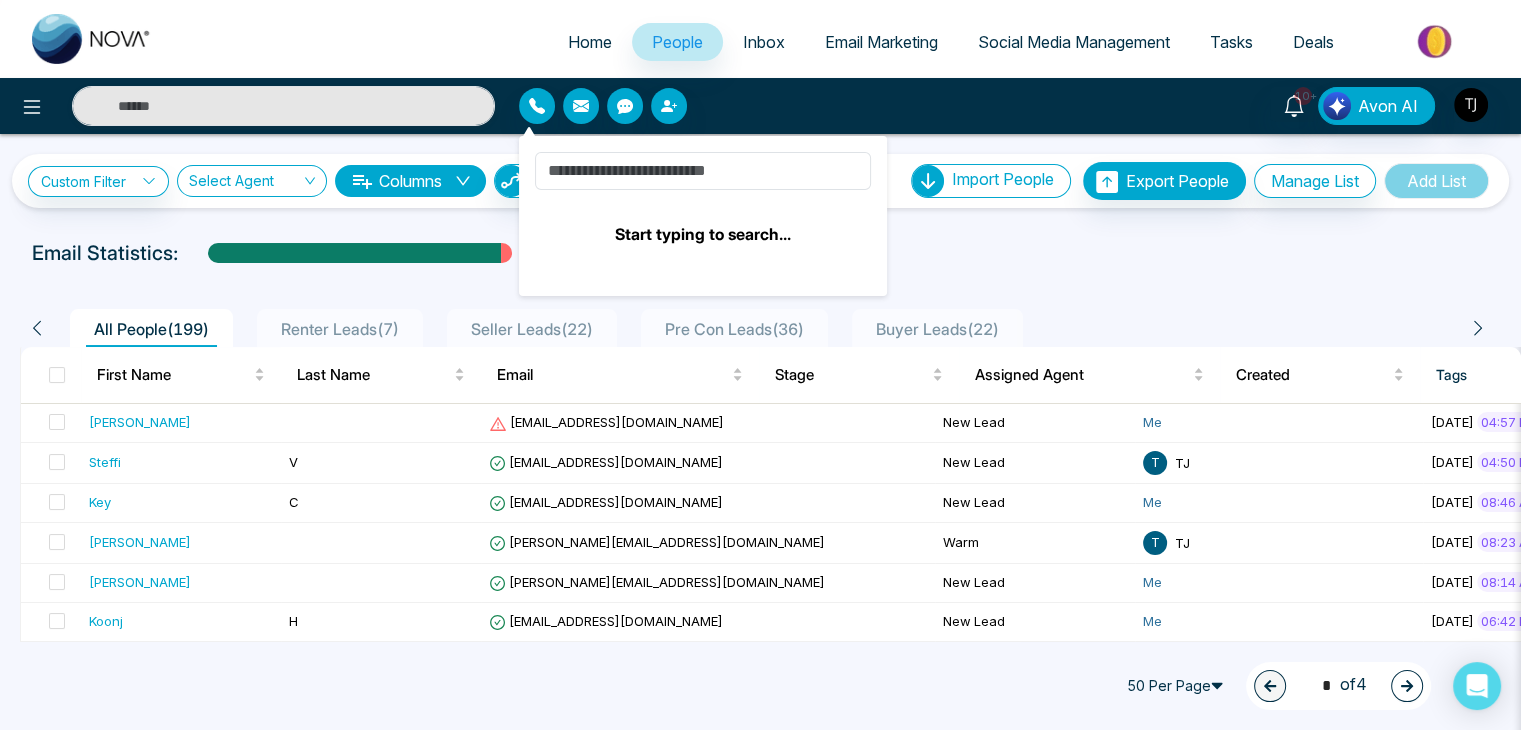 click on "Home" at bounding box center (590, 42) 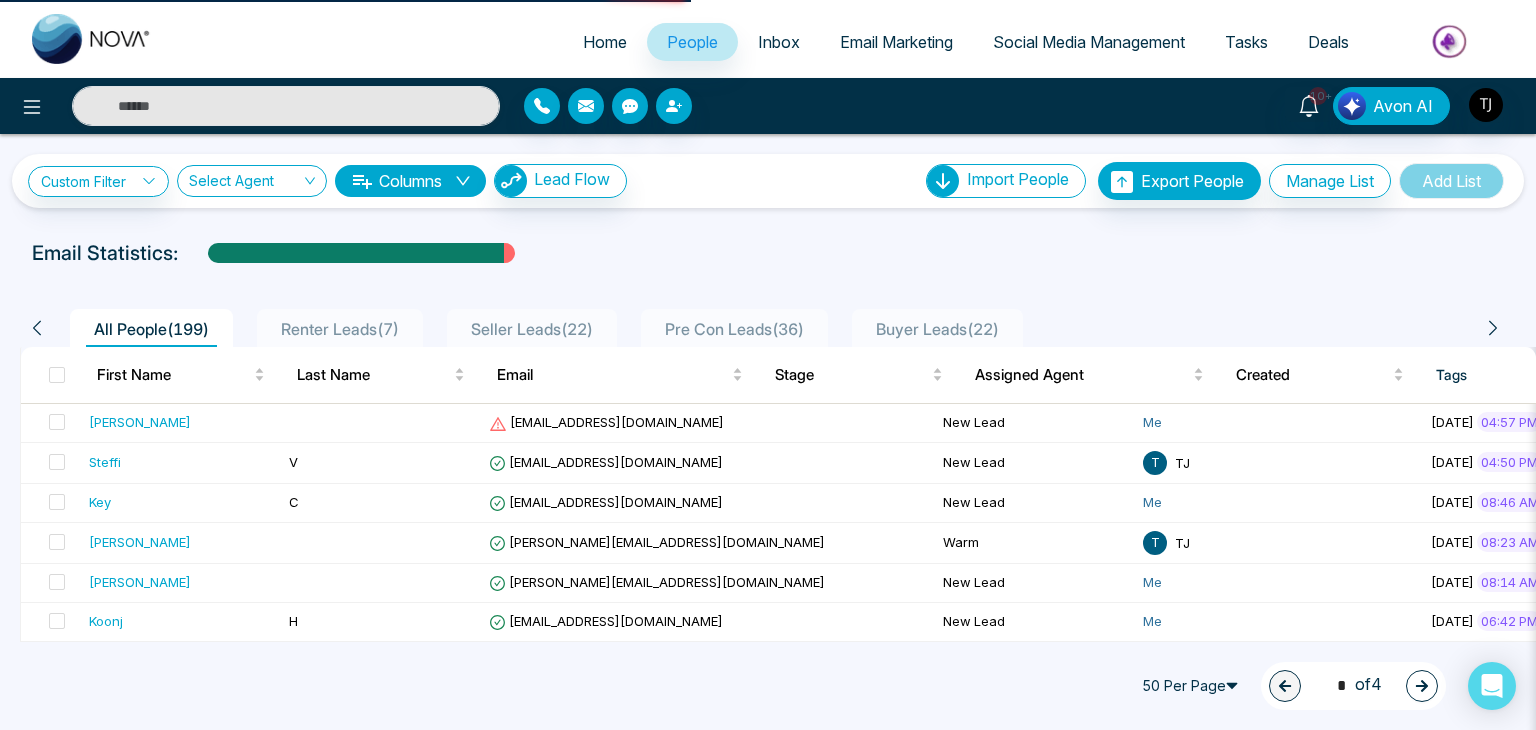 select on "*" 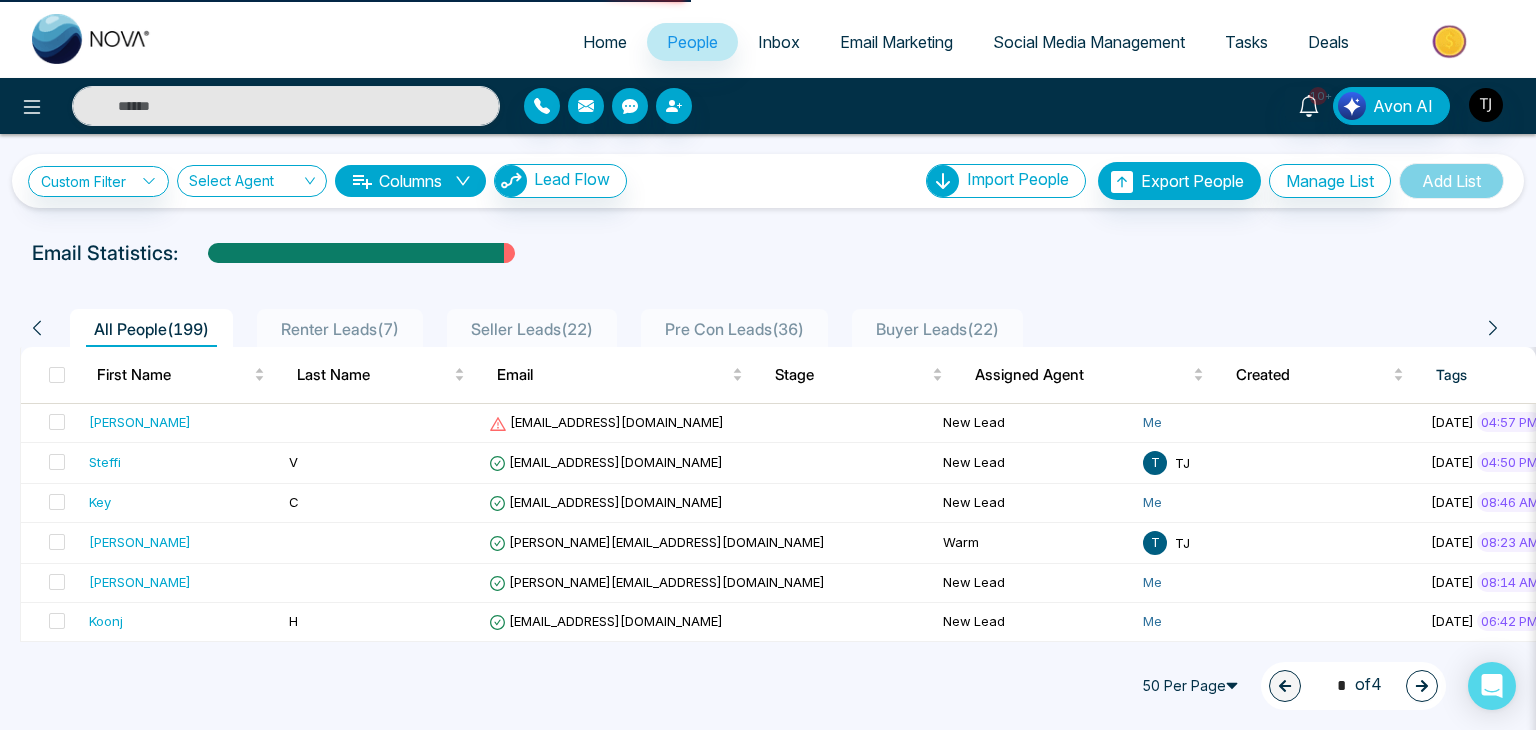 select on "*" 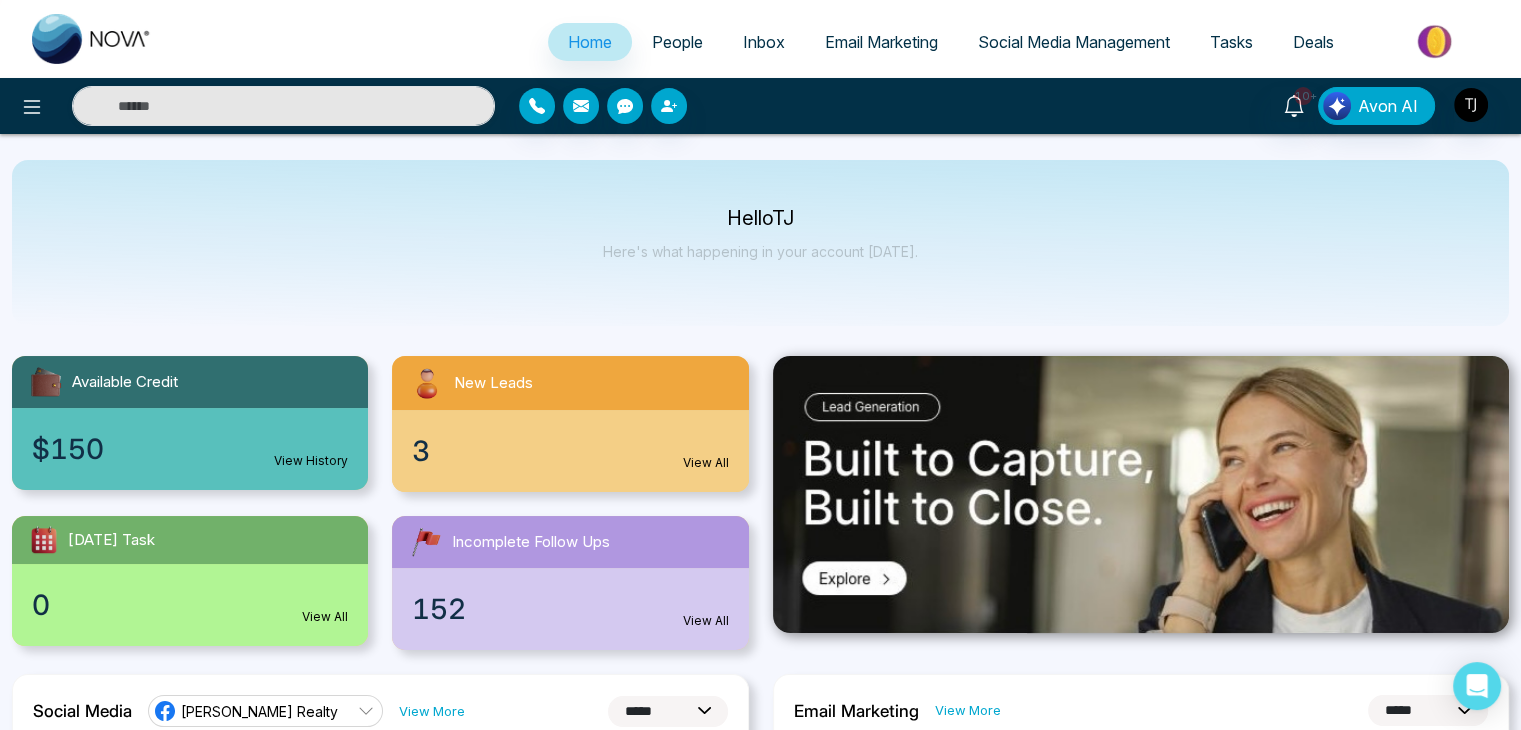 click on "People" at bounding box center (677, 42) 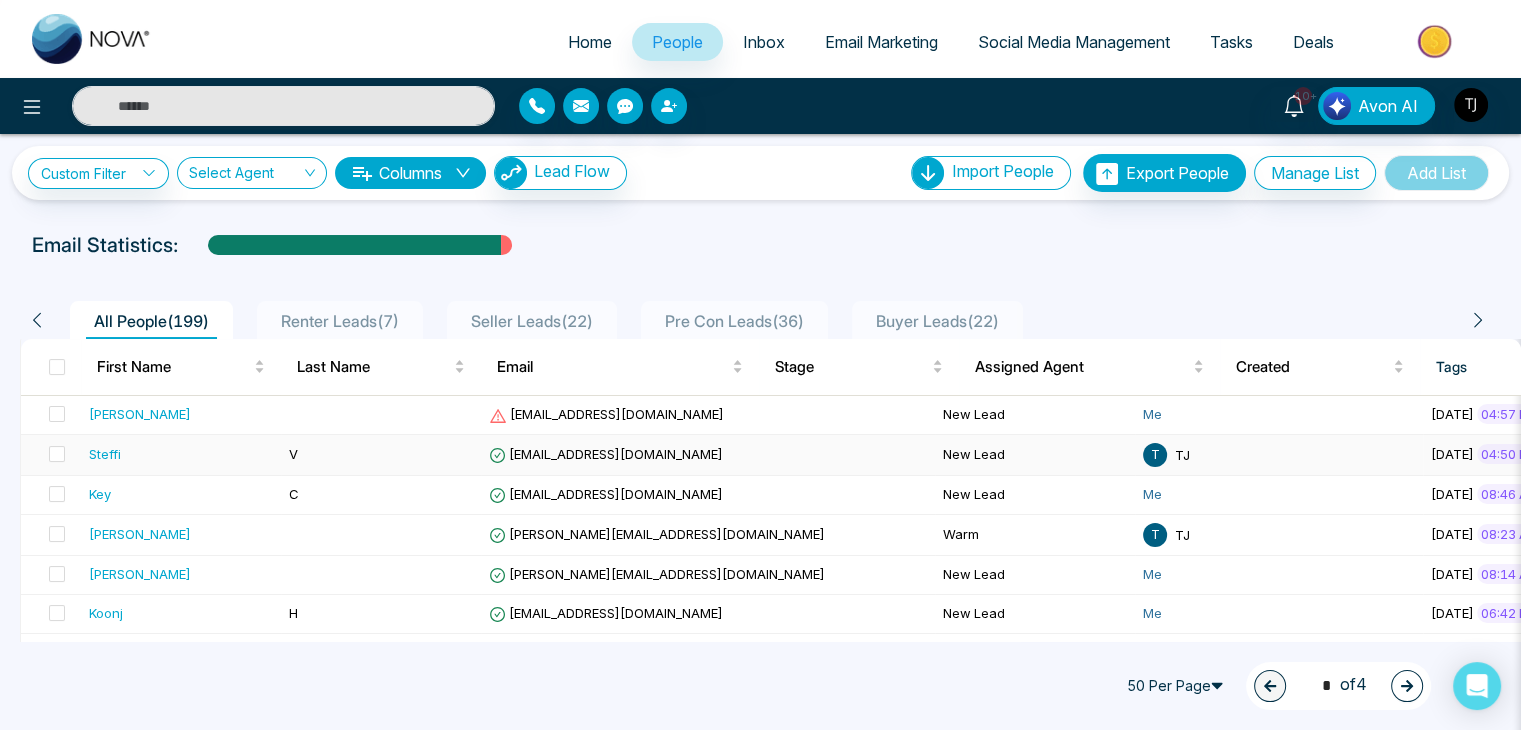 scroll, scrollTop: 11, scrollLeft: 0, axis: vertical 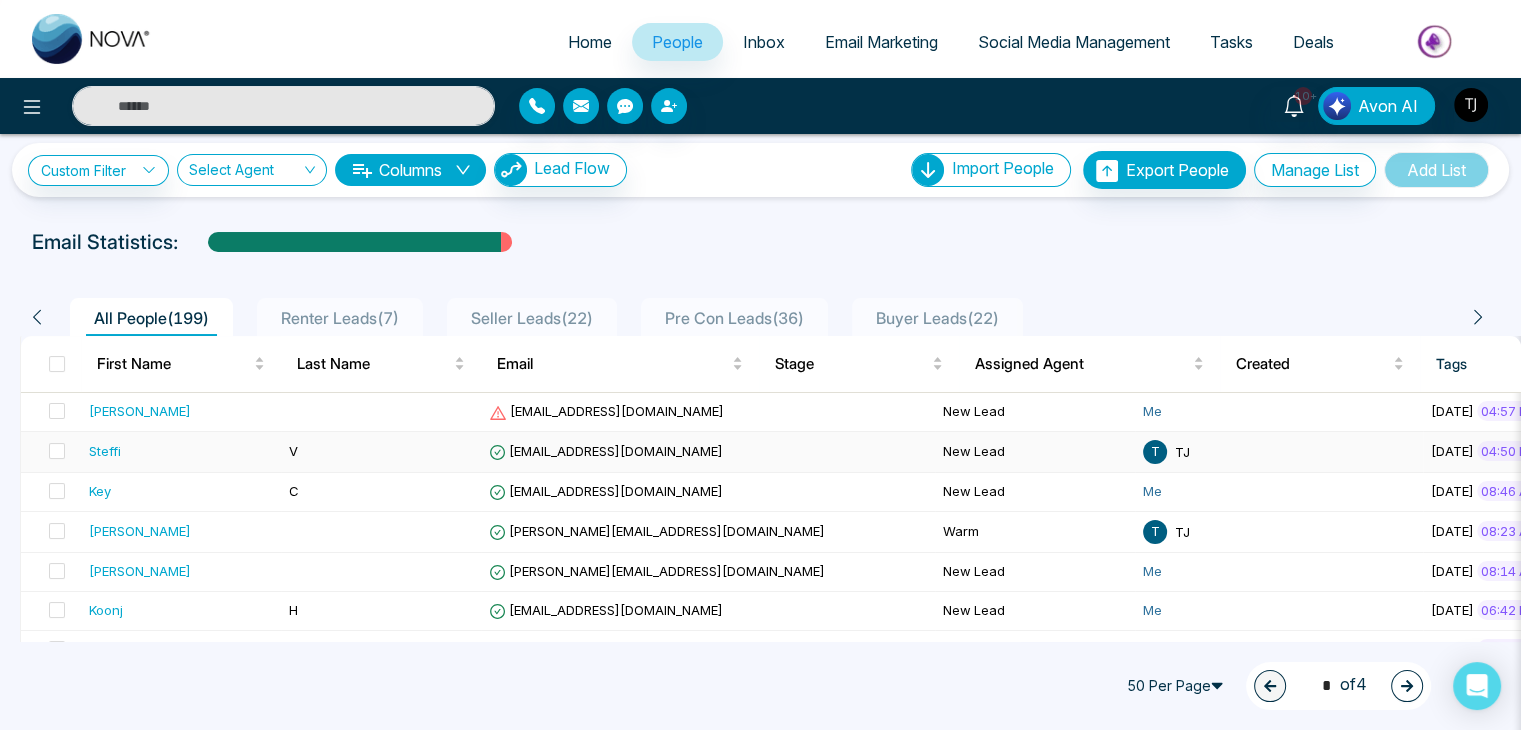 click on "V" at bounding box center [381, 452] 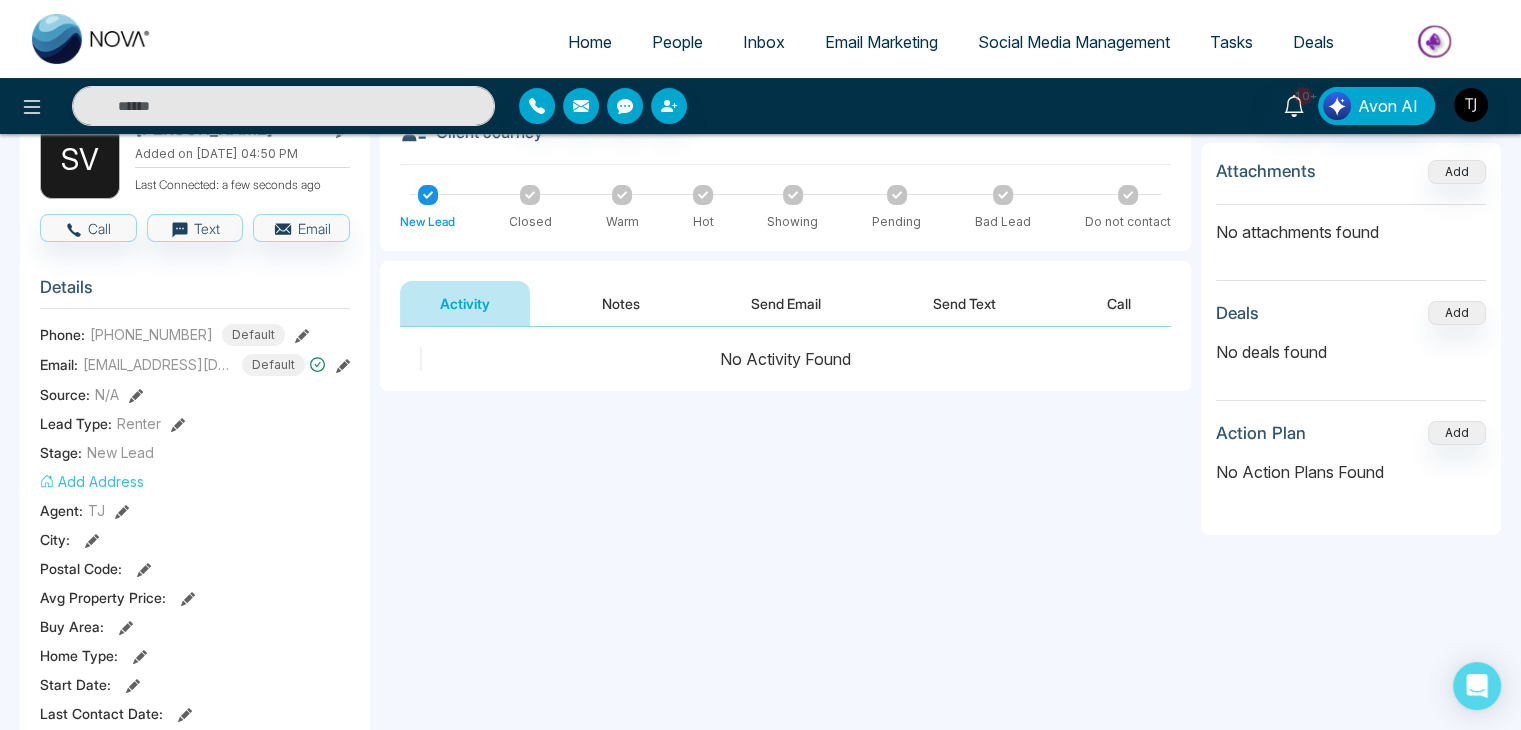scroll, scrollTop: 131, scrollLeft: 0, axis: vertical 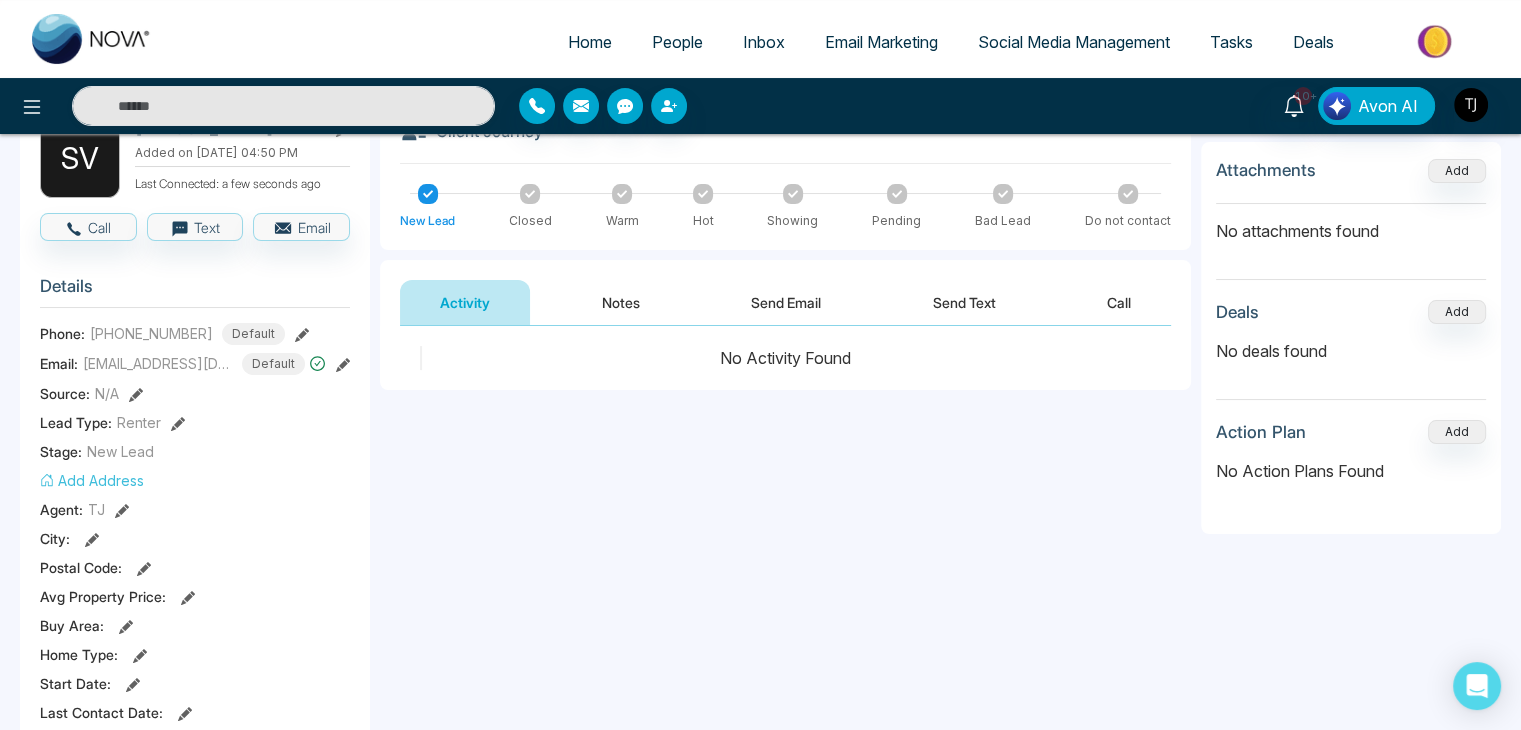 click on "Send Email" at bounding box center (786, 302) 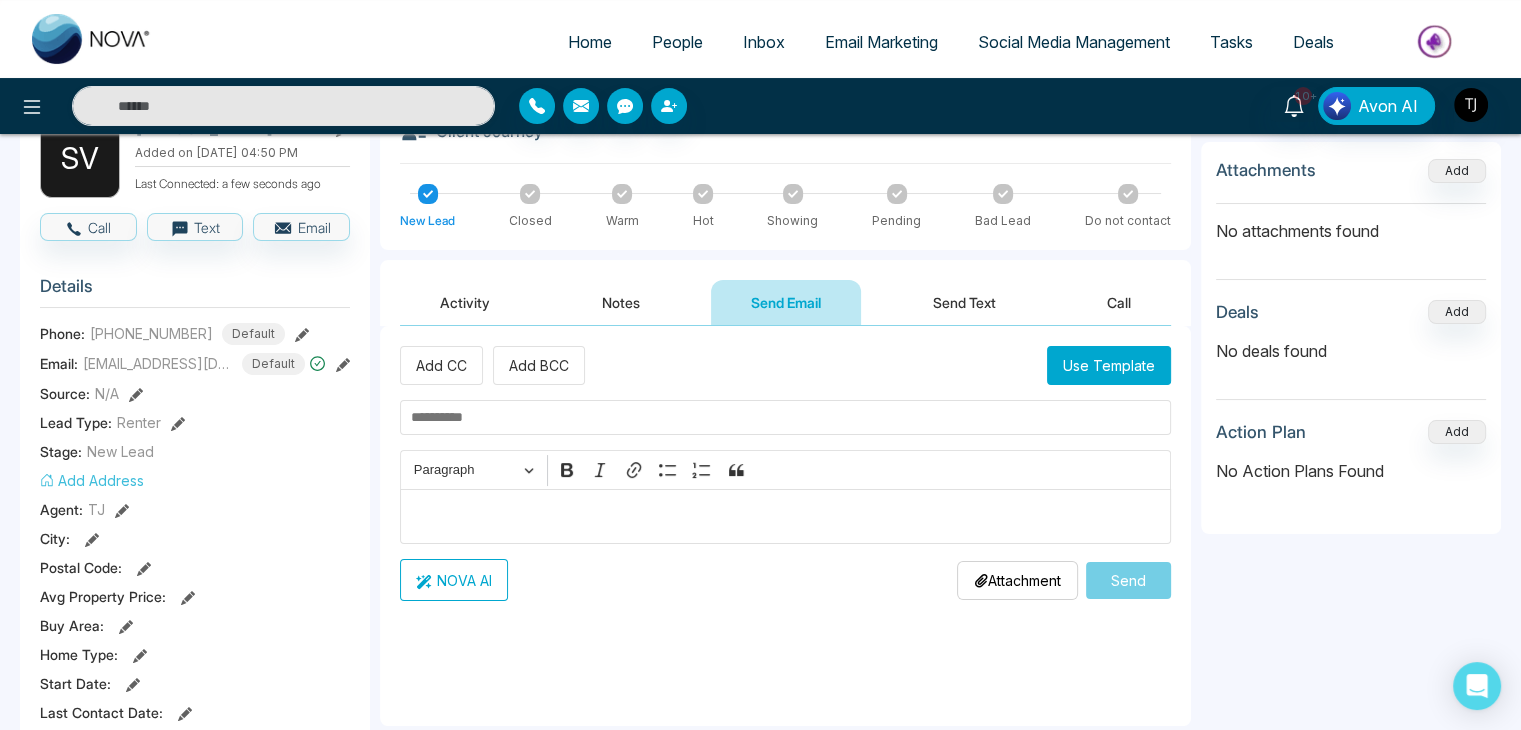 click on "Send Text" at bounding box center (964, 302) 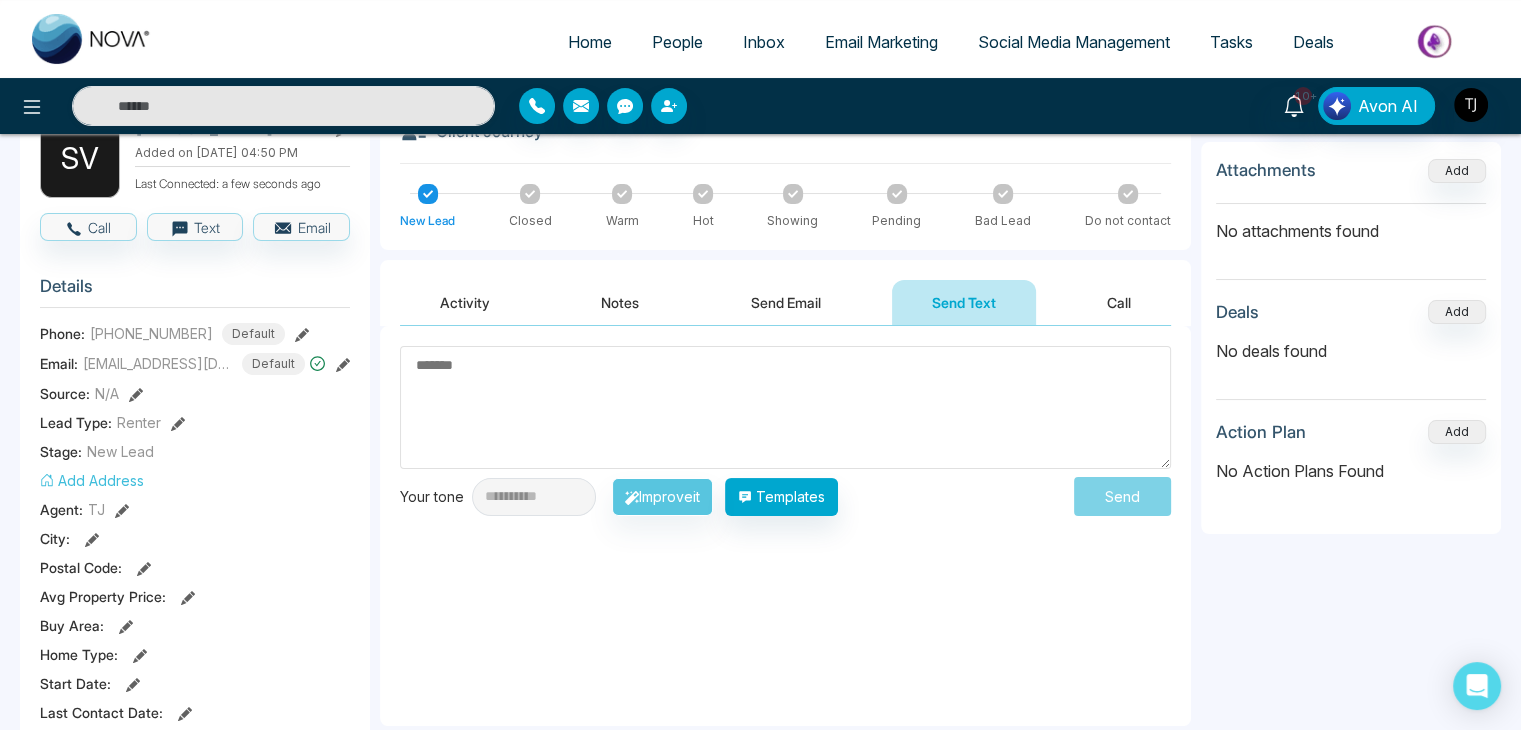 drag, startPoint x: 988, startPoint y: 297, endPoint x: 1104, endPoint y: 311, distance: 116.841774 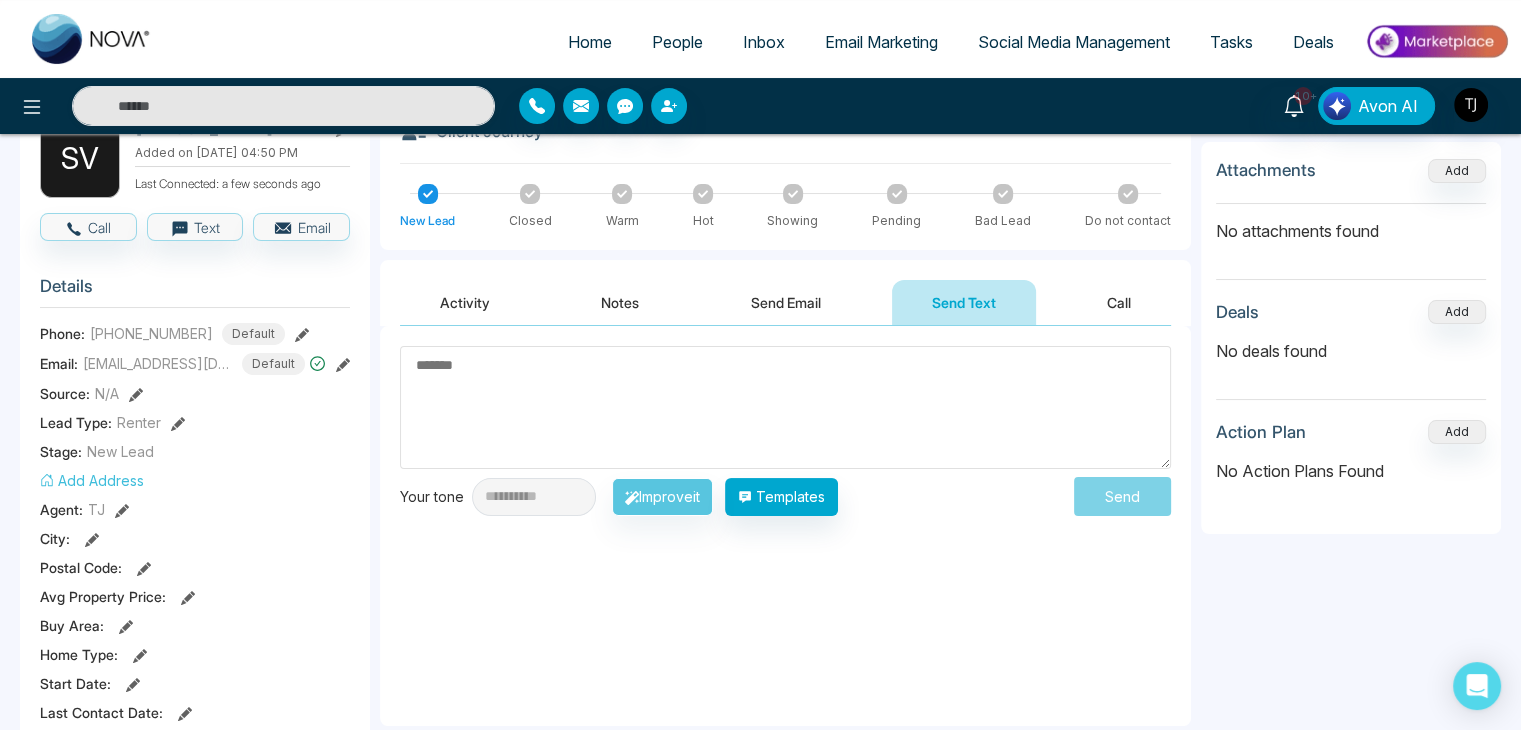 click on "Activity Notes Send Email Send Text Call" at bounding box center [785, 303] 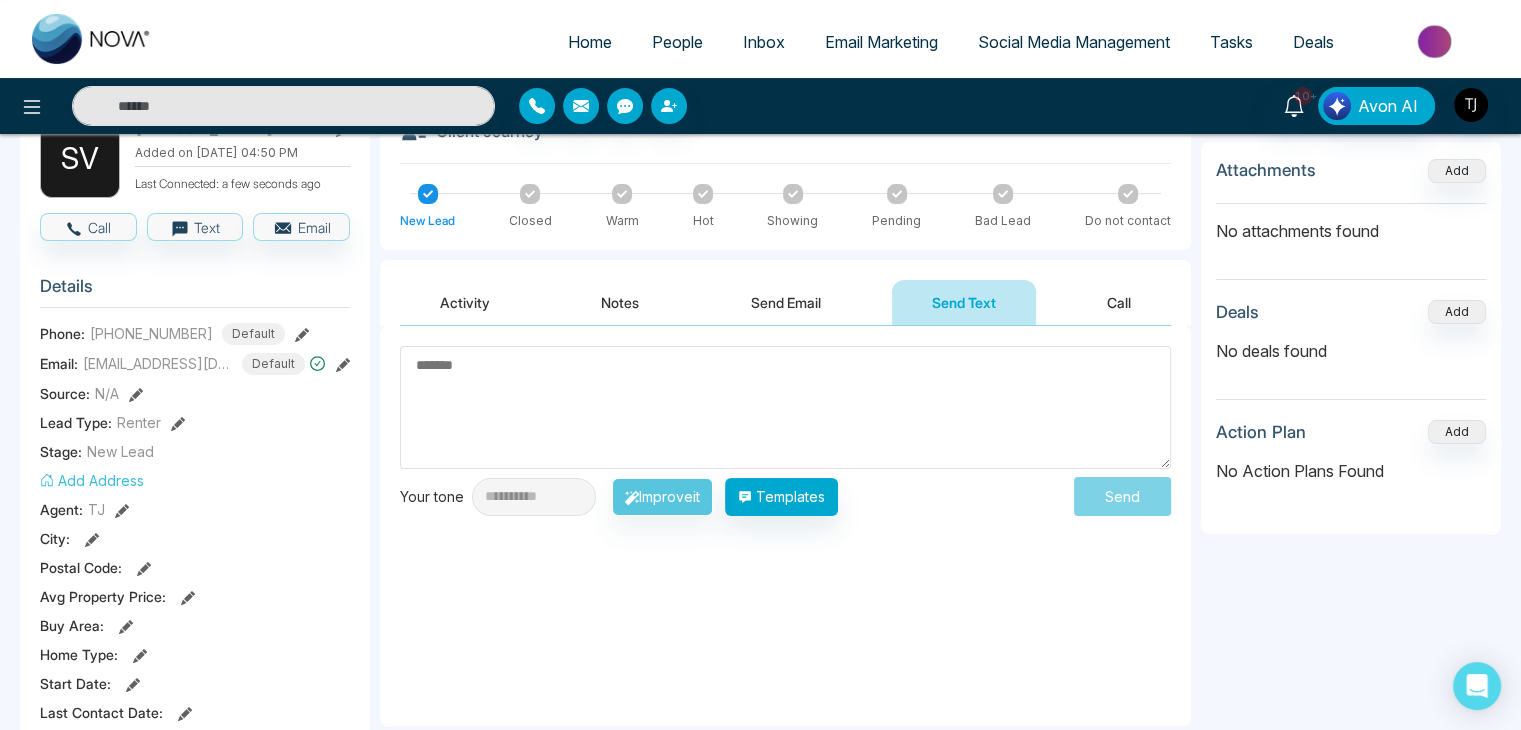 click on "Call" at bounding box center (1119, 302) 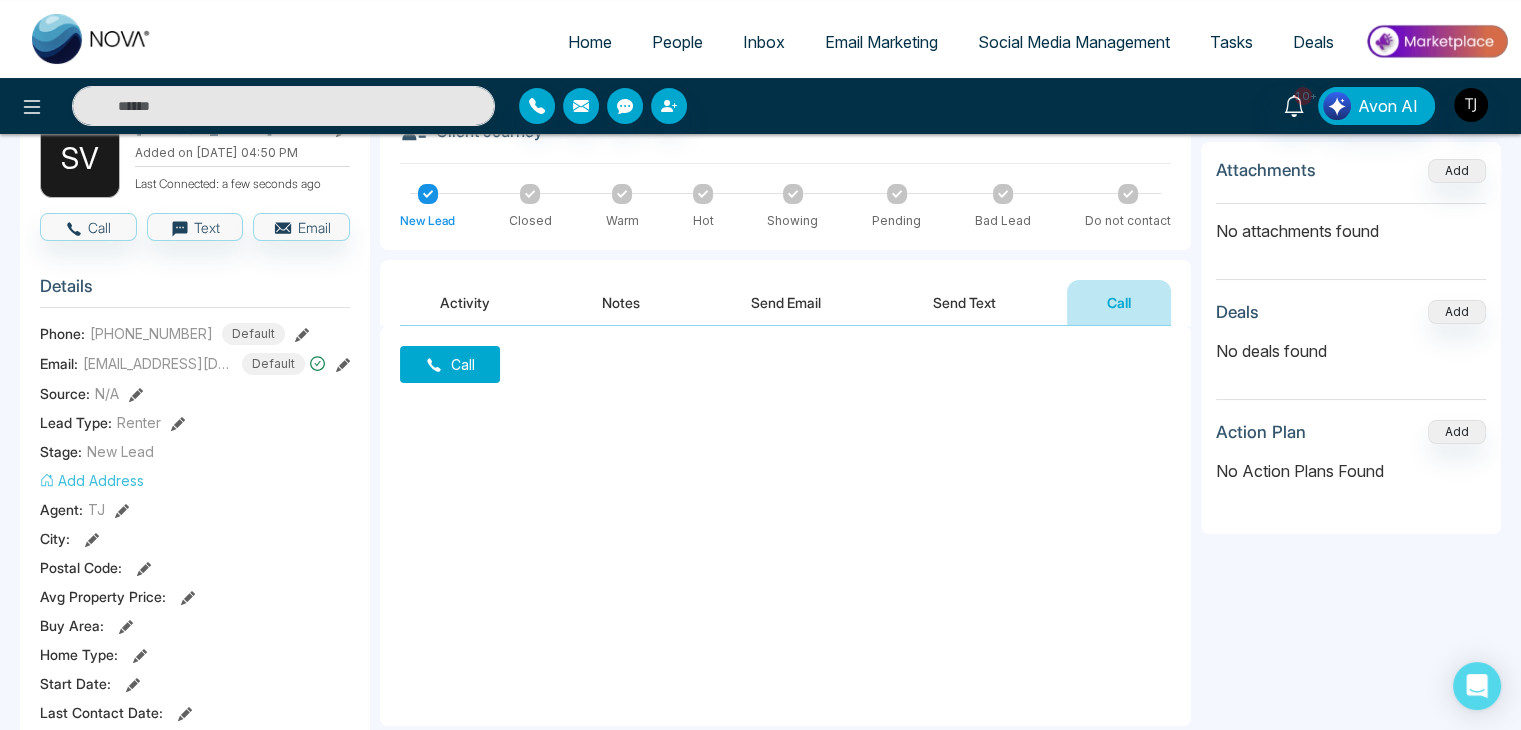 click on "Activity" at bounding box center (465, 302) 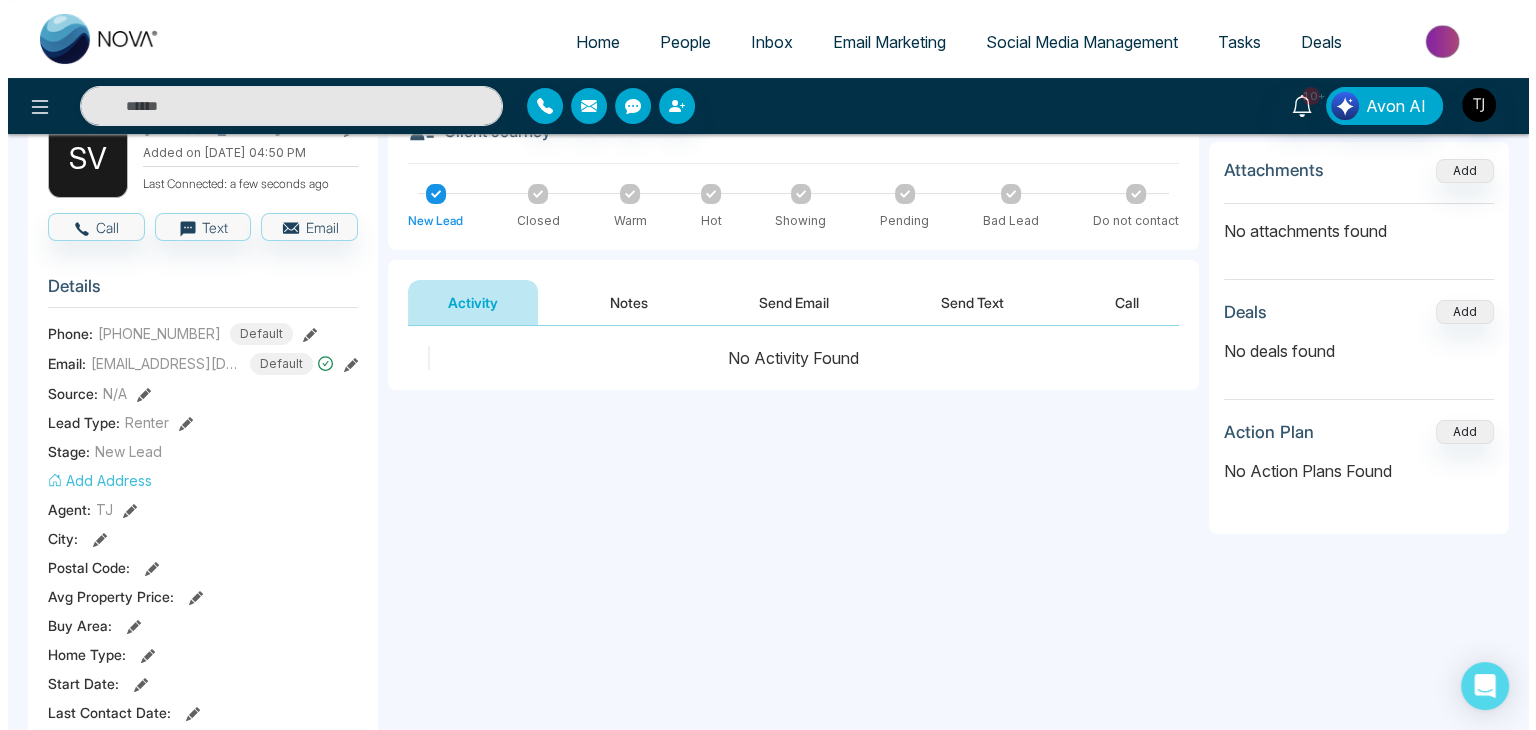 scroll, scrollTop: 0, scrollLeft: 0, axis: both 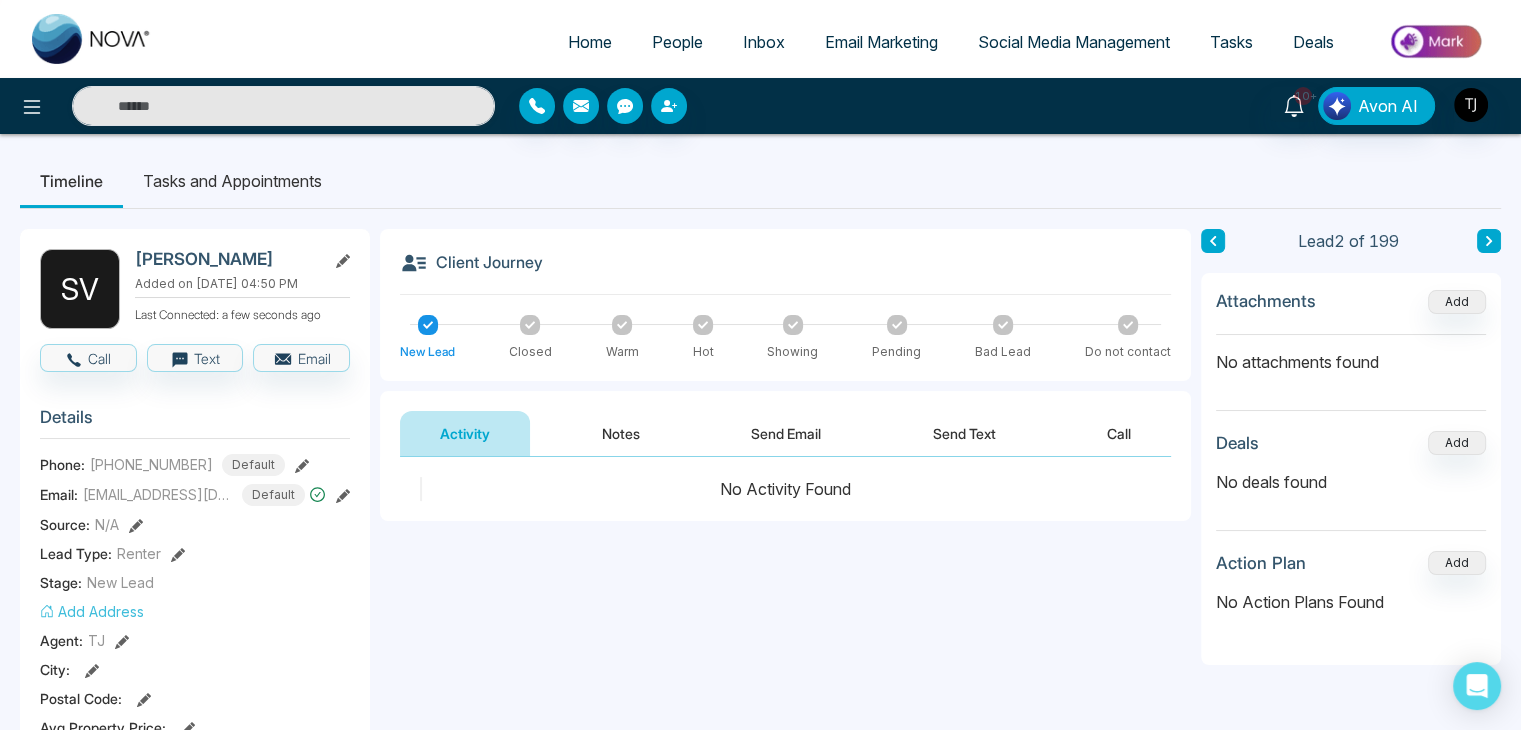 click on "People" at bounding box center [677, 42] 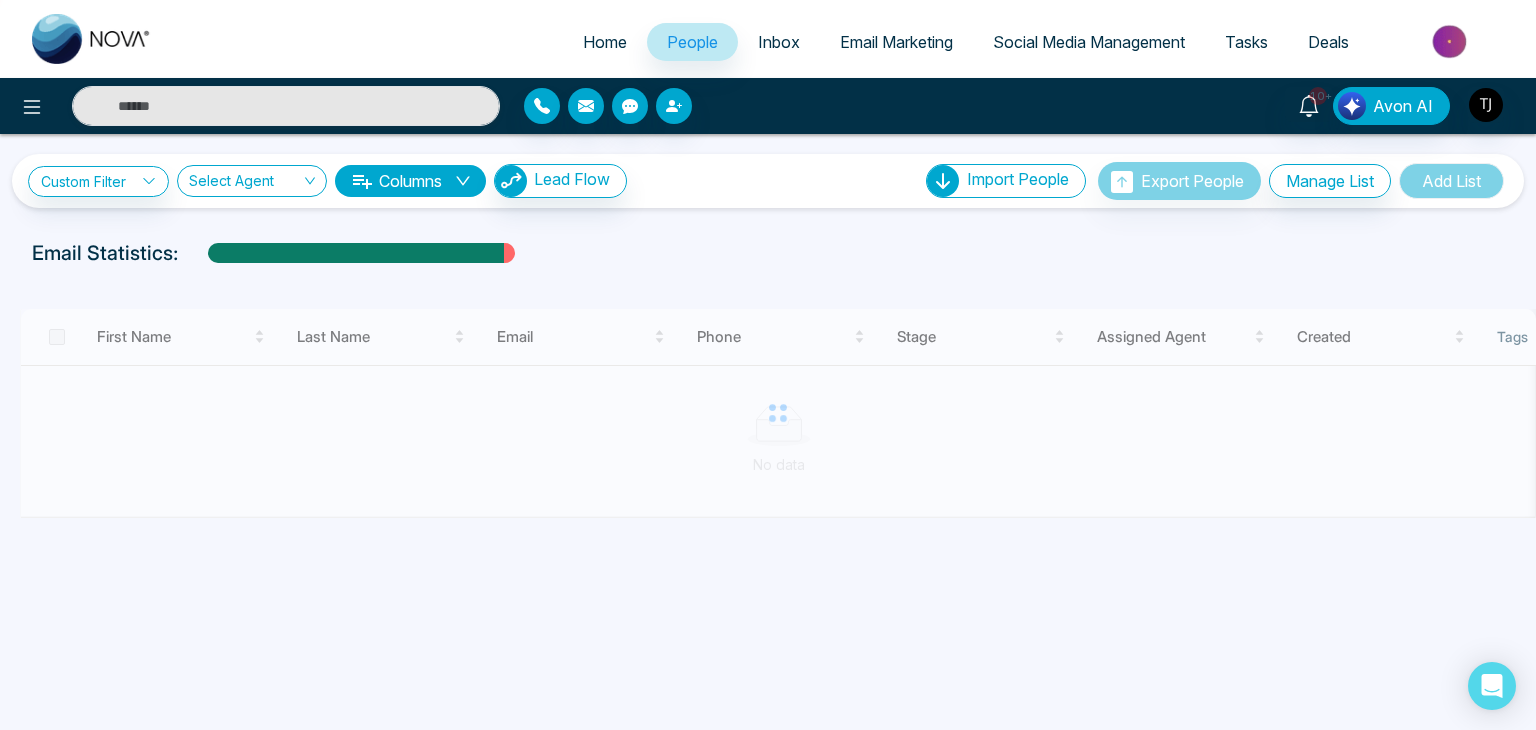 click on "Home" at bounding box center (605, 42) 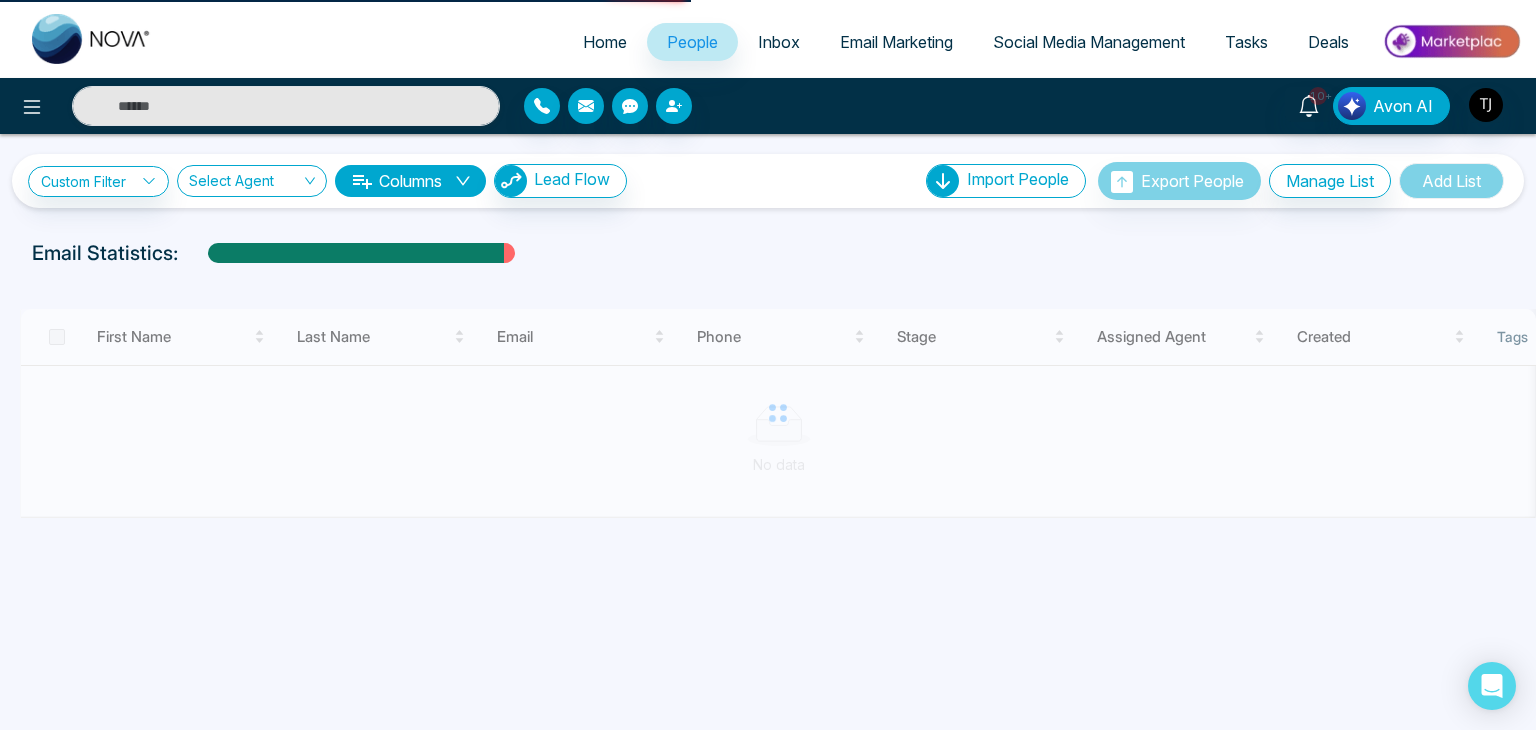 select on "*" 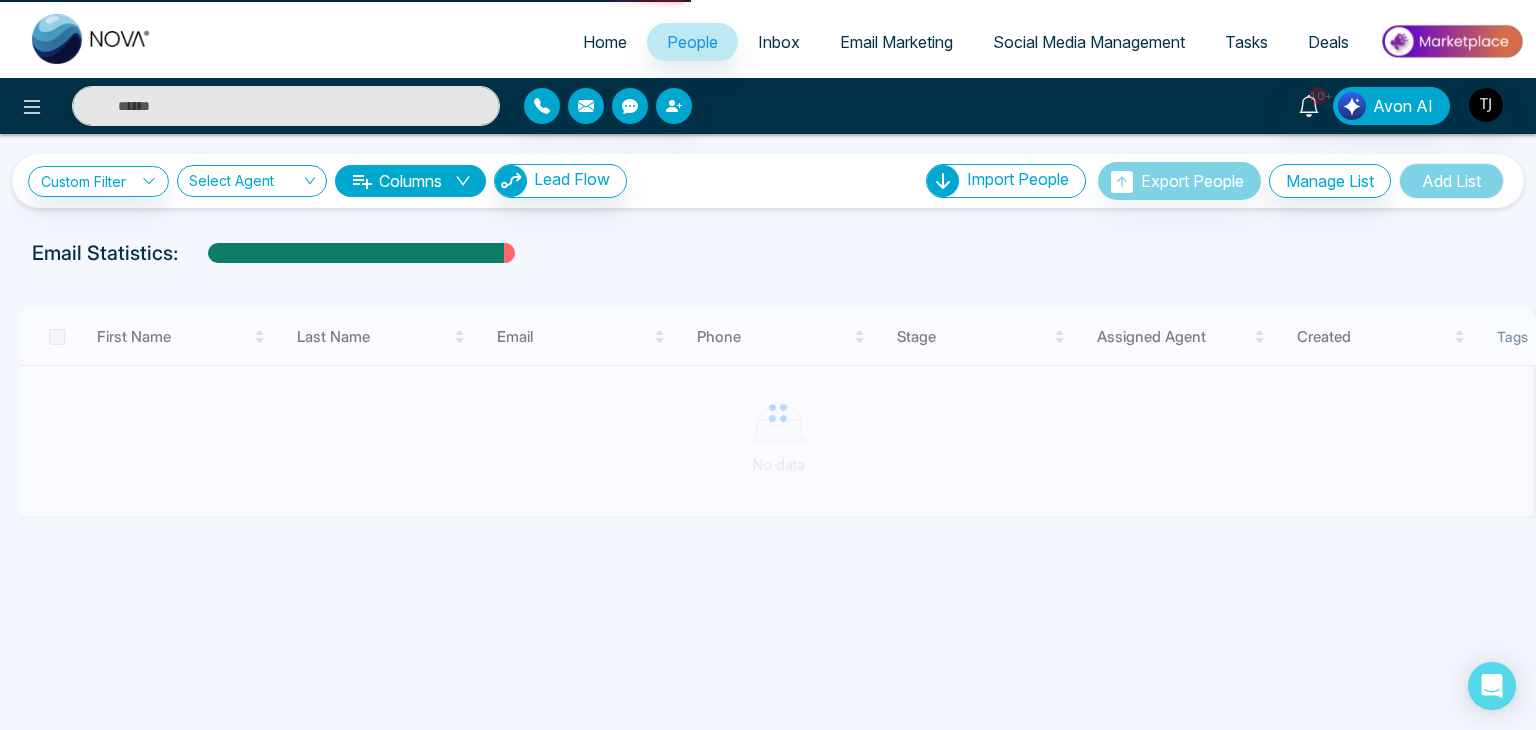 select on "*" 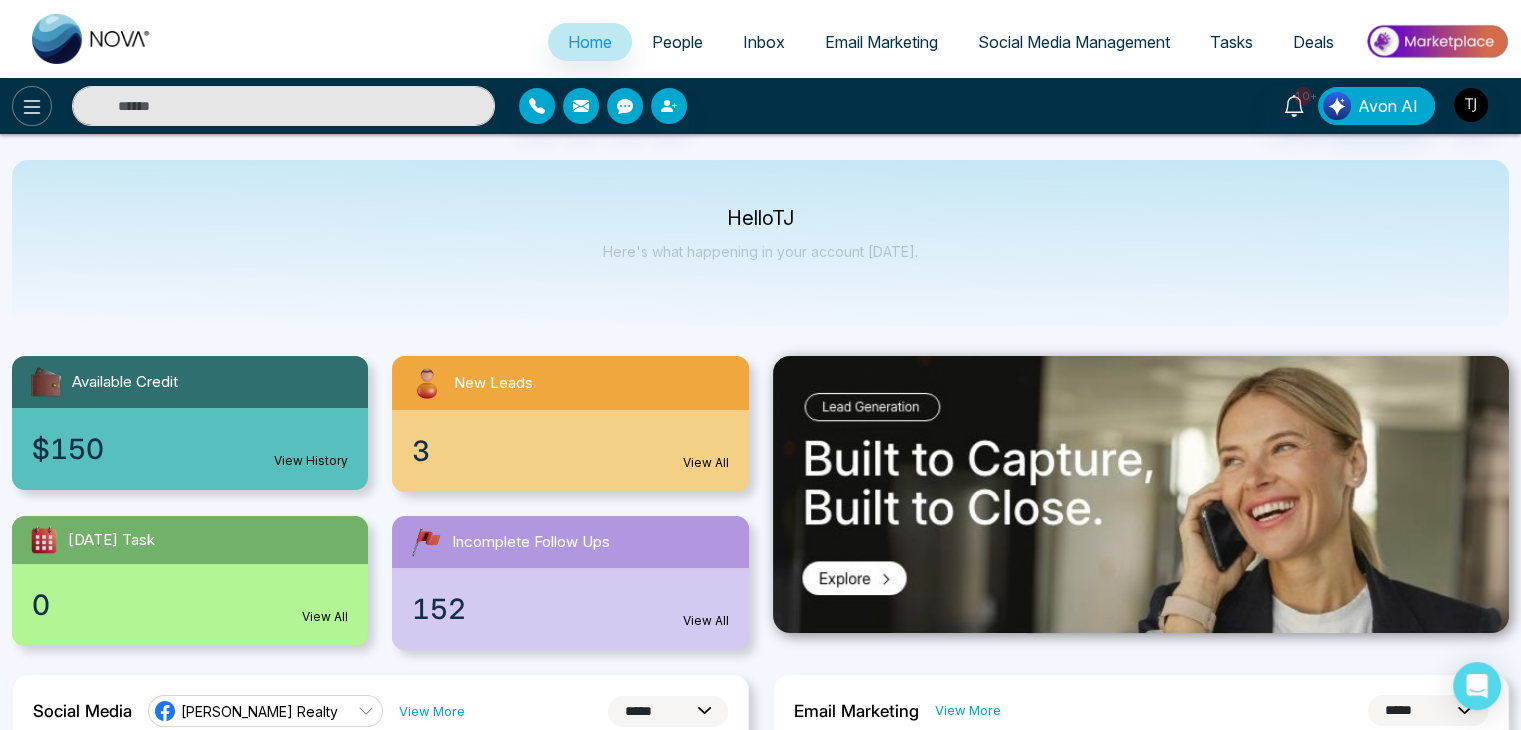 click 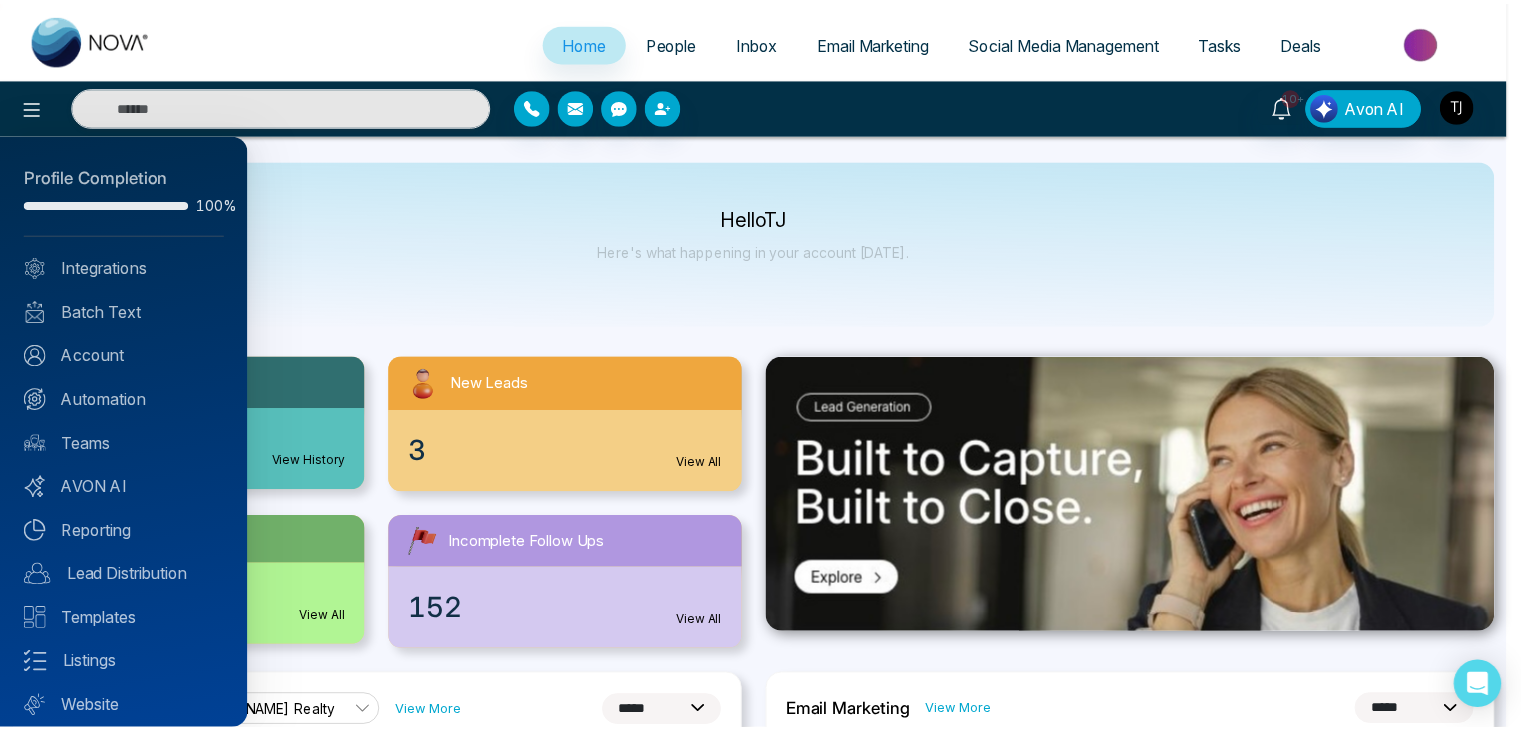scroll, scrollTop: 56, scrollLeft: 0, axis: vertical 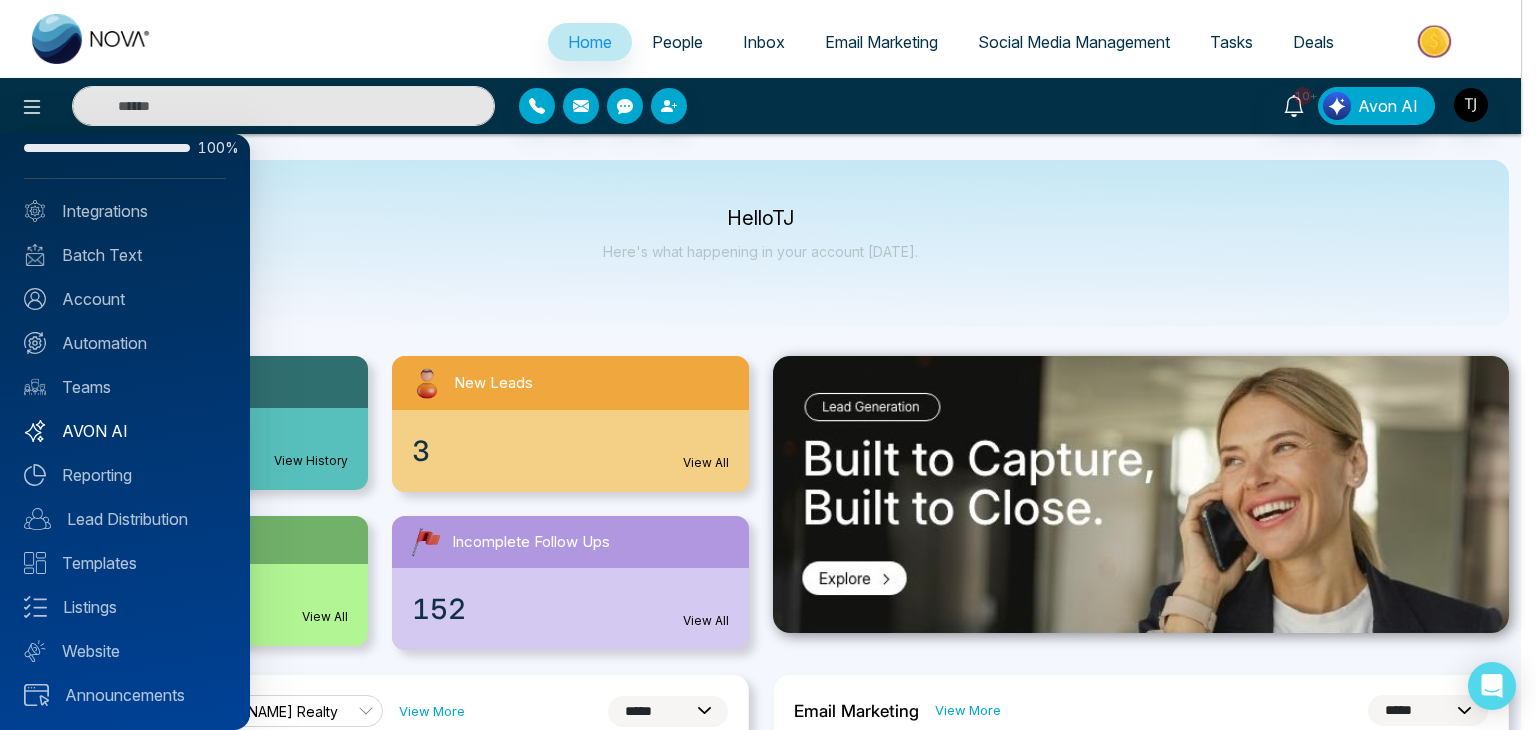 click on "AVON AI" at bounding box center [125, 431] 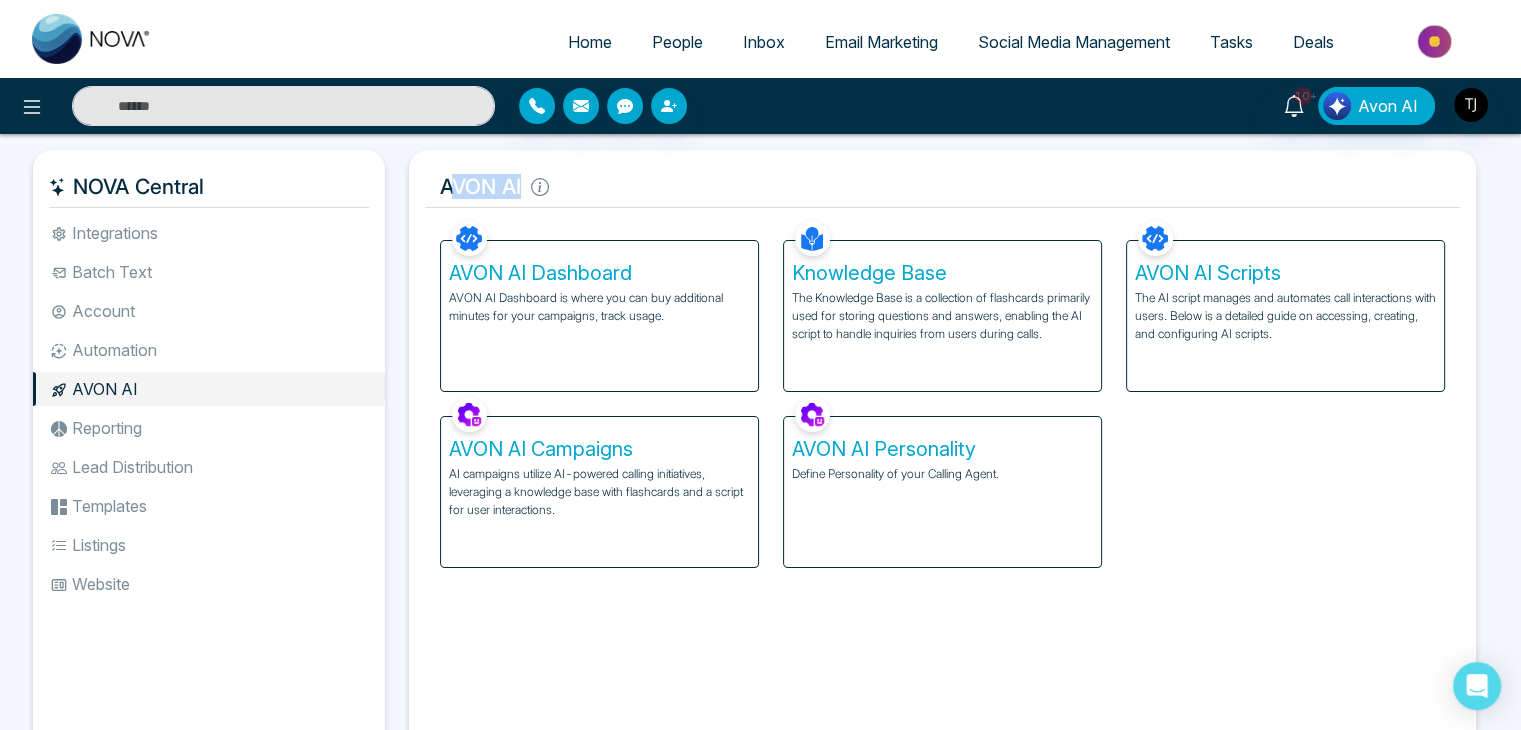 drag, startPoint x: 544, startPoint y: 199, endPoint x: 454, endPoint y: 196, distance: 90.04999 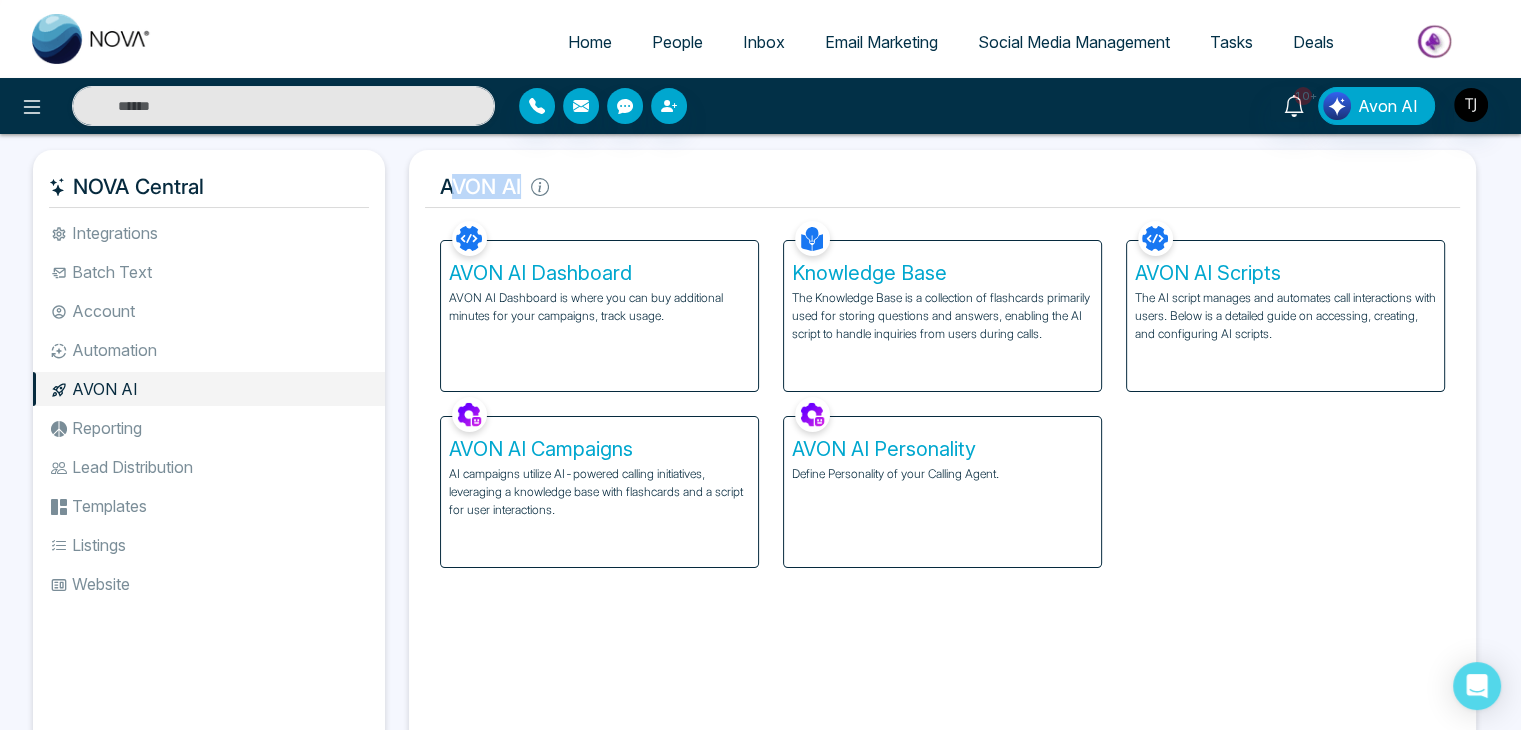 click on "AVON AI" at bounding box center [942, 187] 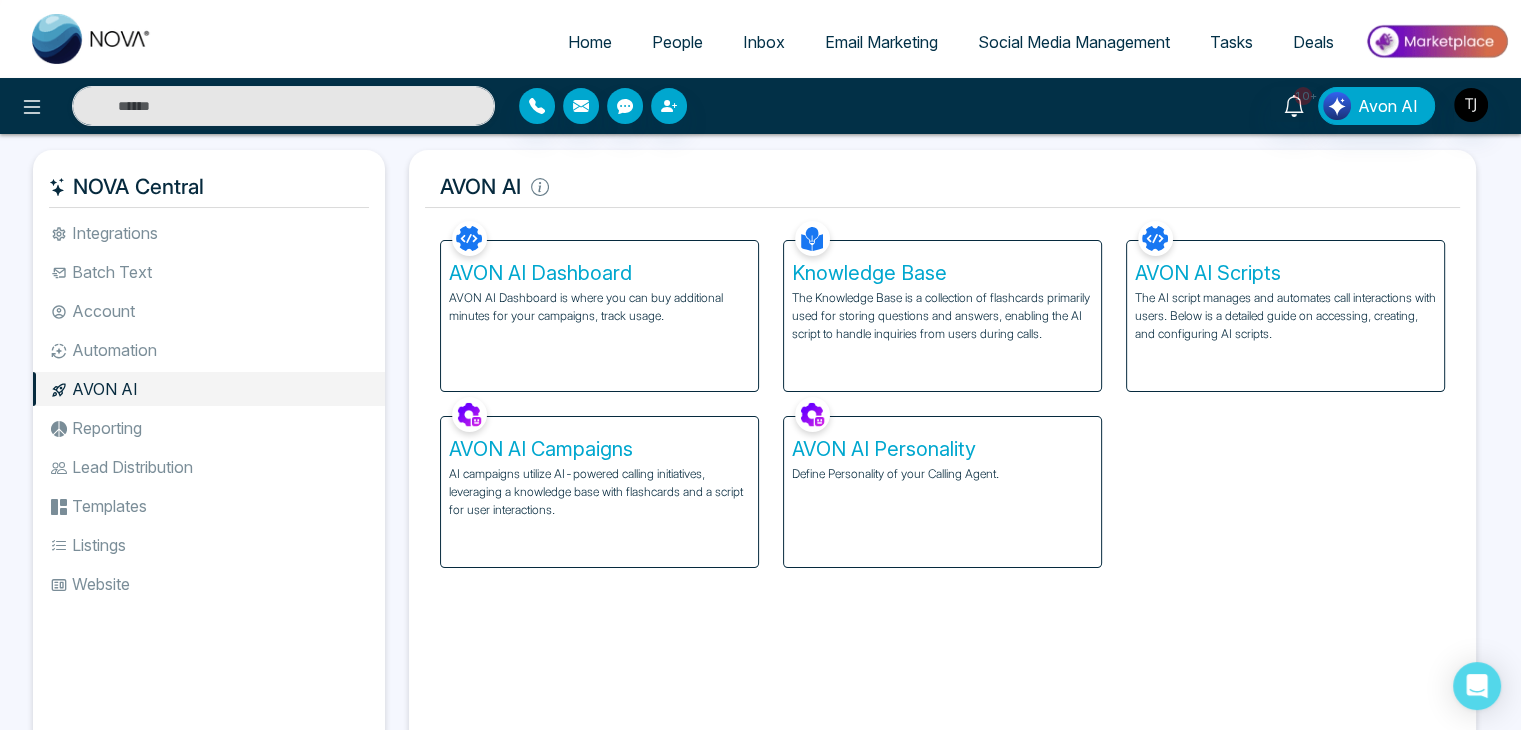 click on "AVON AI" at bounding box center (942, 187) 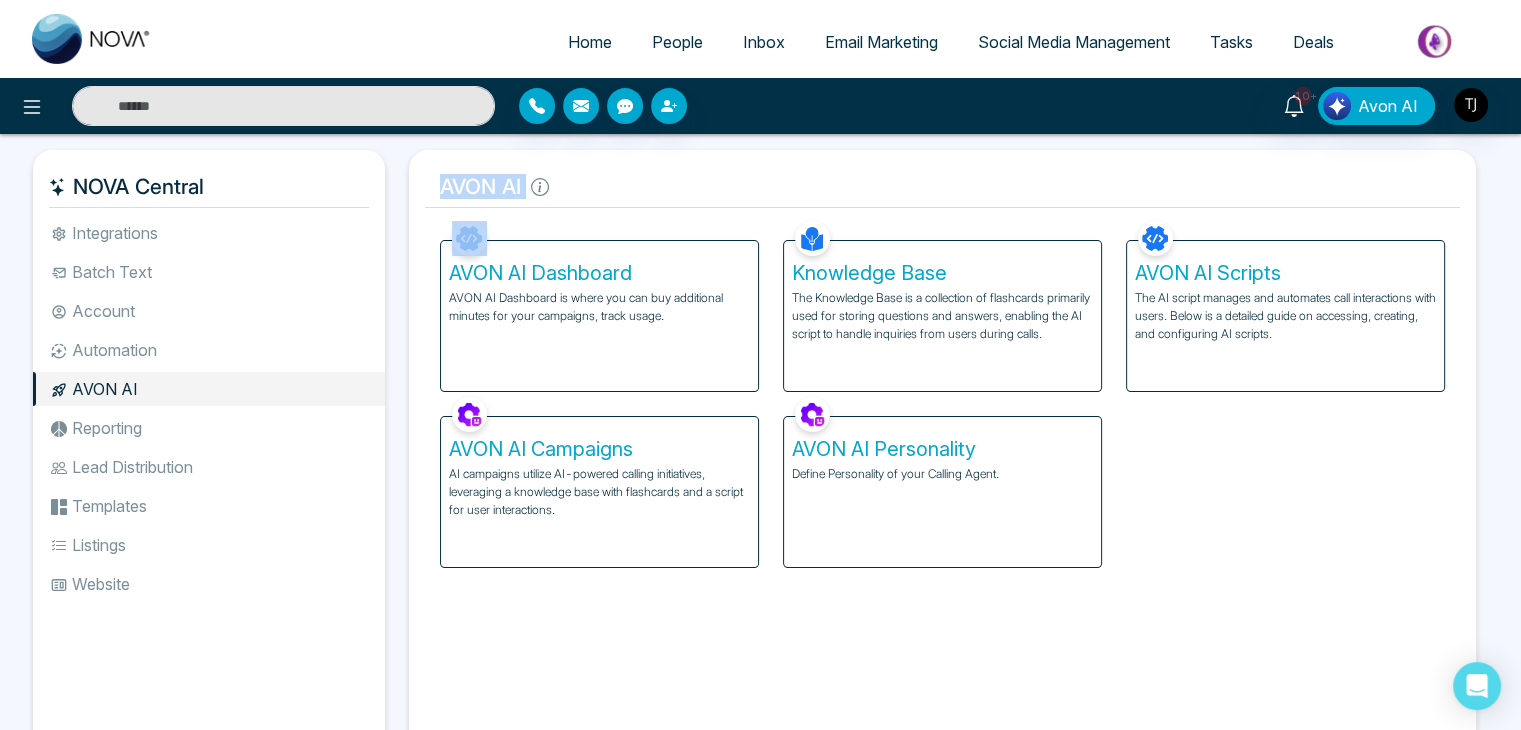 drag, startPoint x: 443, startPoint y: 194, endPoint x: 592, endPoint y: 204, distance: 149.33519 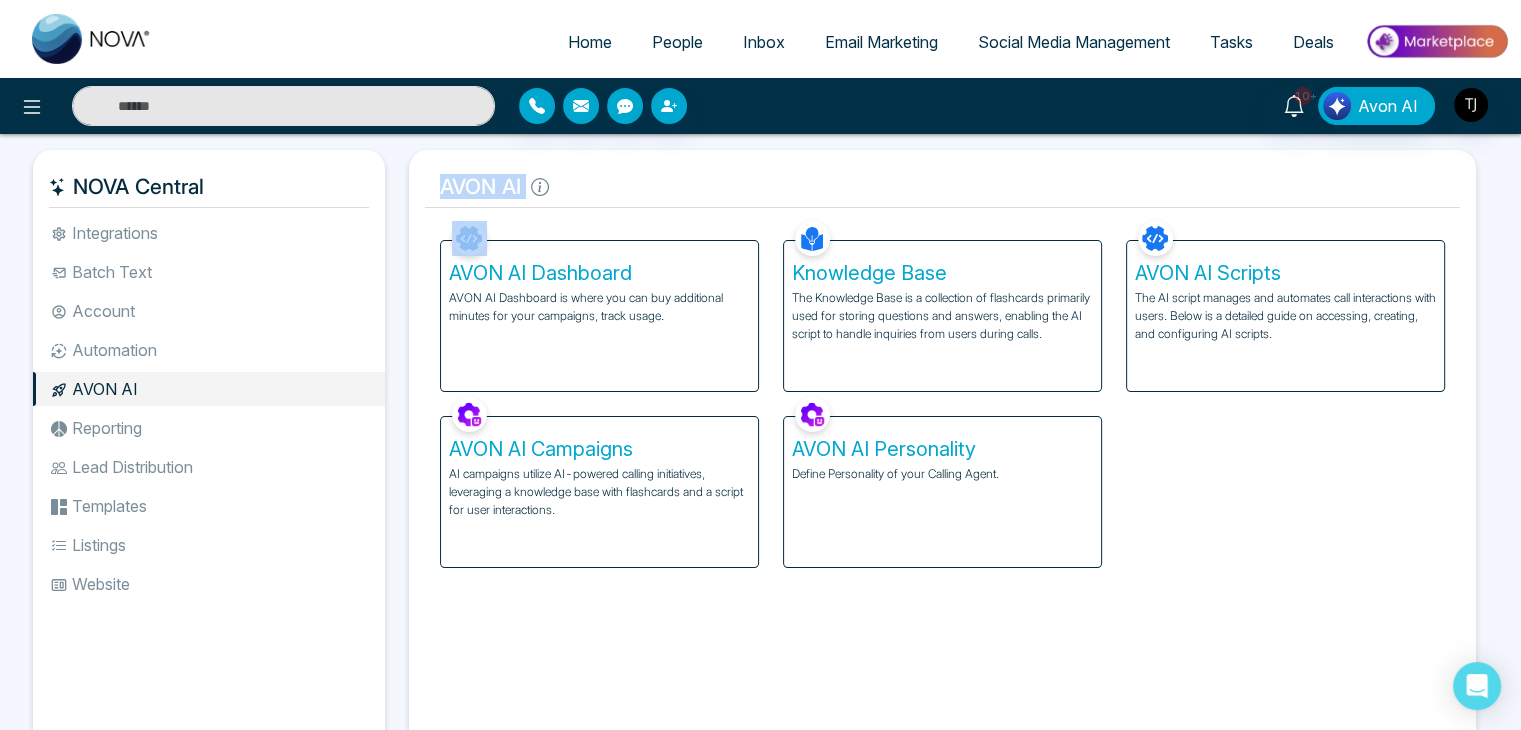 click on "AVON AI" at bounding box center [942, 187] 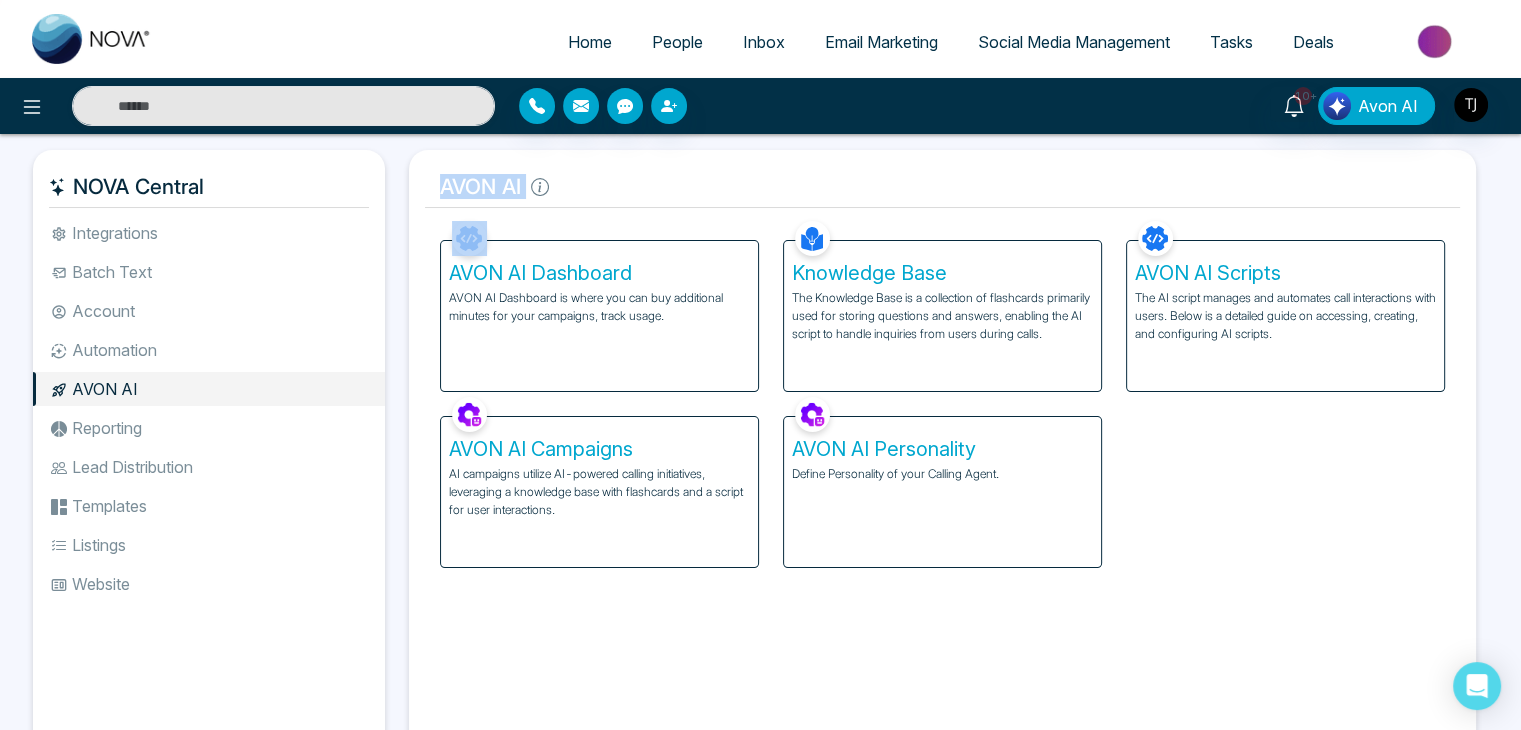 click on "AVON AI" at bounding box center [942, 187] 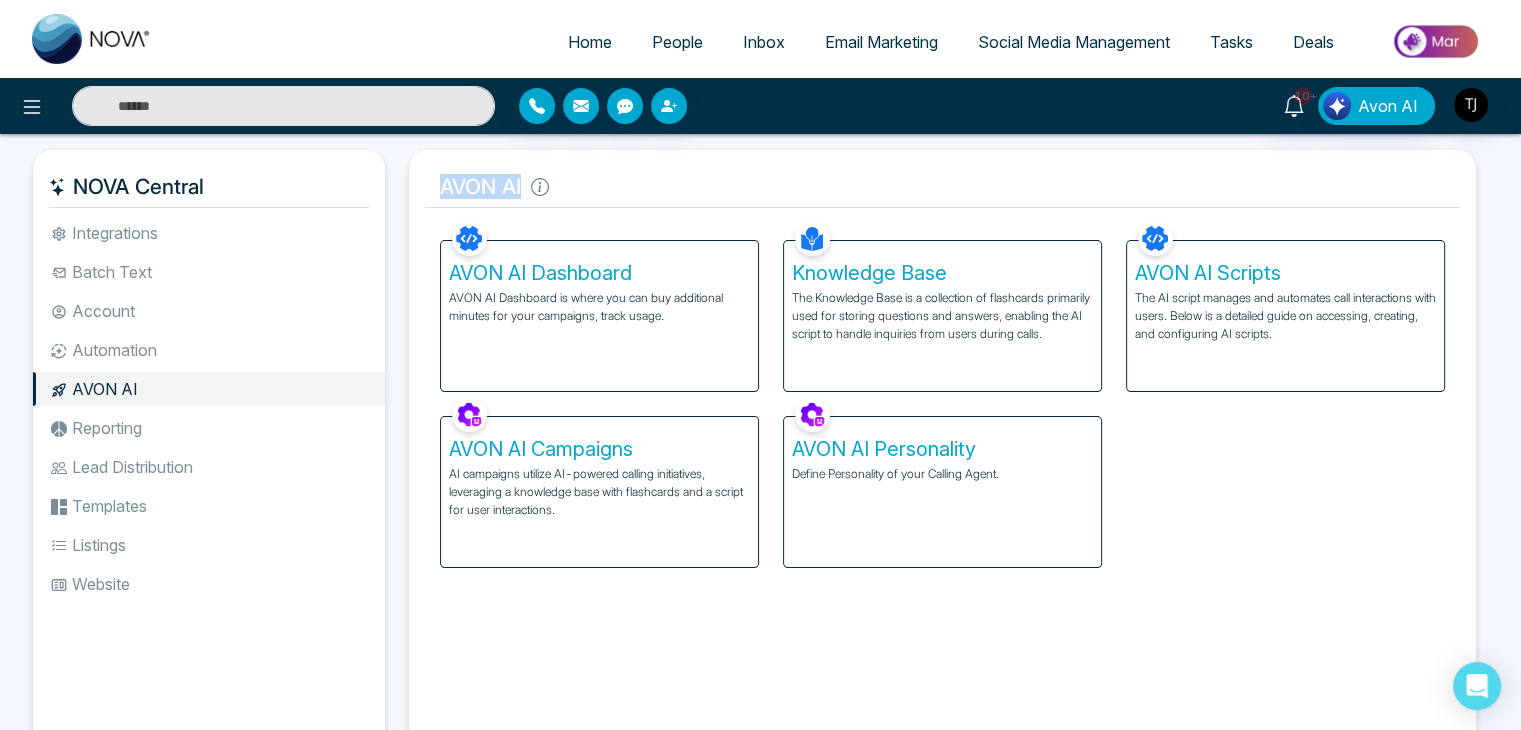 drag, startPoint x: 522, startPoint y: 190, endPoint x: 422, endPoint y: 196, distance: 100.17984 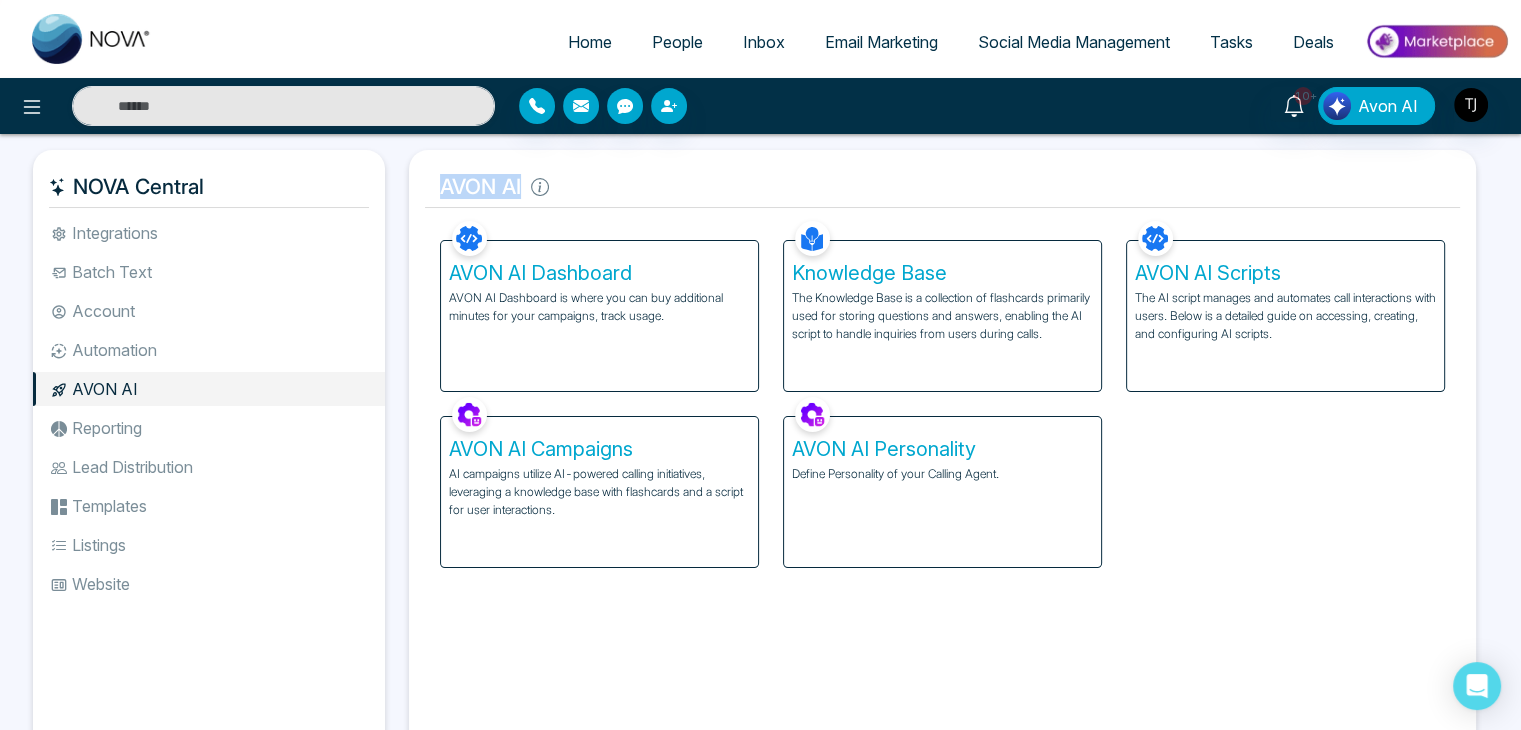 click on "AVON AI Facebook NOVACRM enables users to connect to Facebook to schedule social media  posts. Connected Instagram NOVACRM enables users to connect to Instagram to schedule social media post Connected Zoom Zoom is integrated with NOVACRM, to schedule/create video calls Connected Dialer Twilio integrates with NOVACRM to provide programmable communication tools, allowing users to make and receive phone calls, send and receive text messages, etc. Connected Zapier Zapier automates and connects on NOVACRM and imports leads. Coming Soon API Nation API Nation integrates with NOVACRM to elevate your brokerage by effortlessly connecting hundreds of apps and automating workflow. Campaigns Batch text on NOVA allows users to simultaneously send a single text message to multiple leads Text Templates This feature allows users to create custom text templates from scratch or view and analyze their existing text campaigns. Team Connected Import Bulk Batch Texts Tags Stages Manage the stages for your leads. Automations  New" at bounding box center [942, 457] 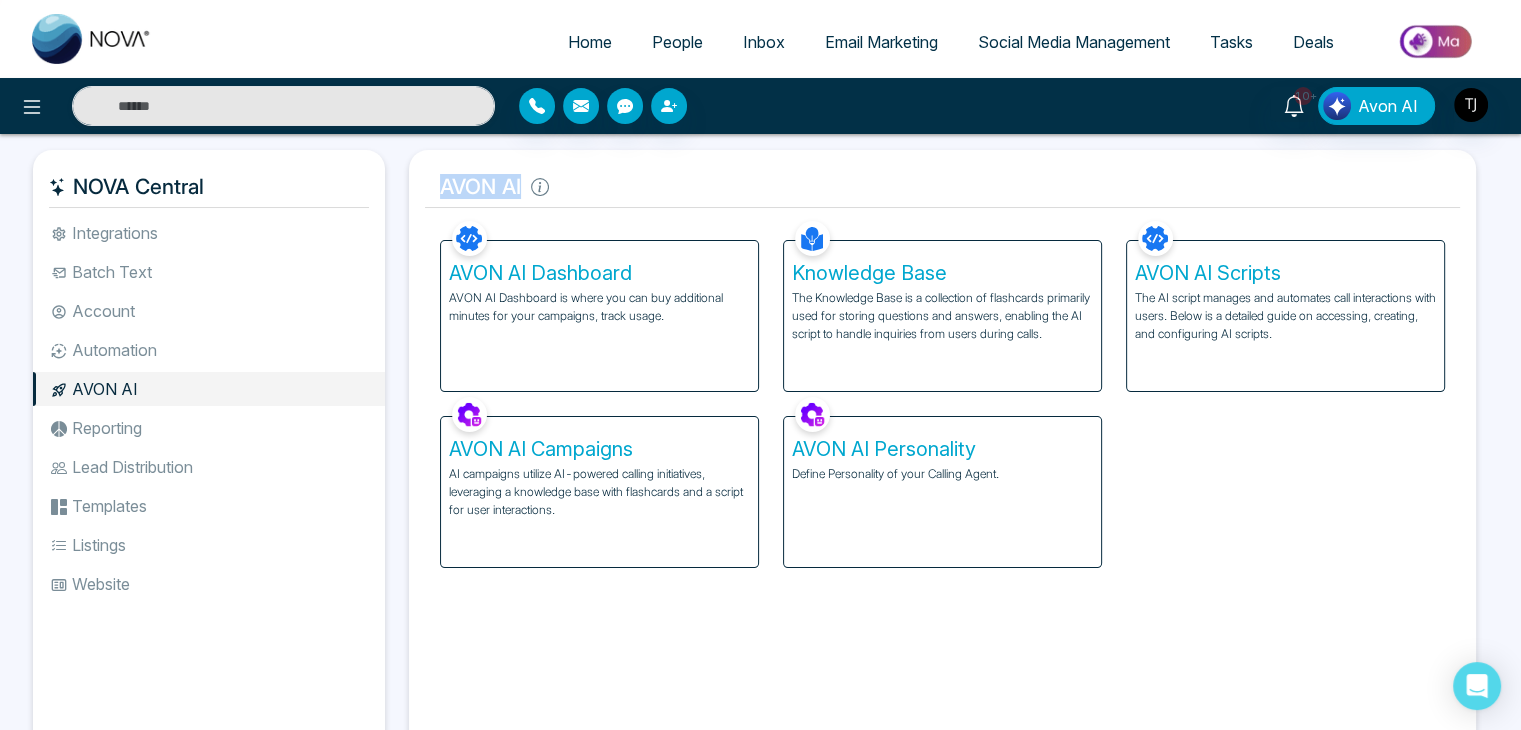 click on "AVON AI" at bounding box center [942, 187] 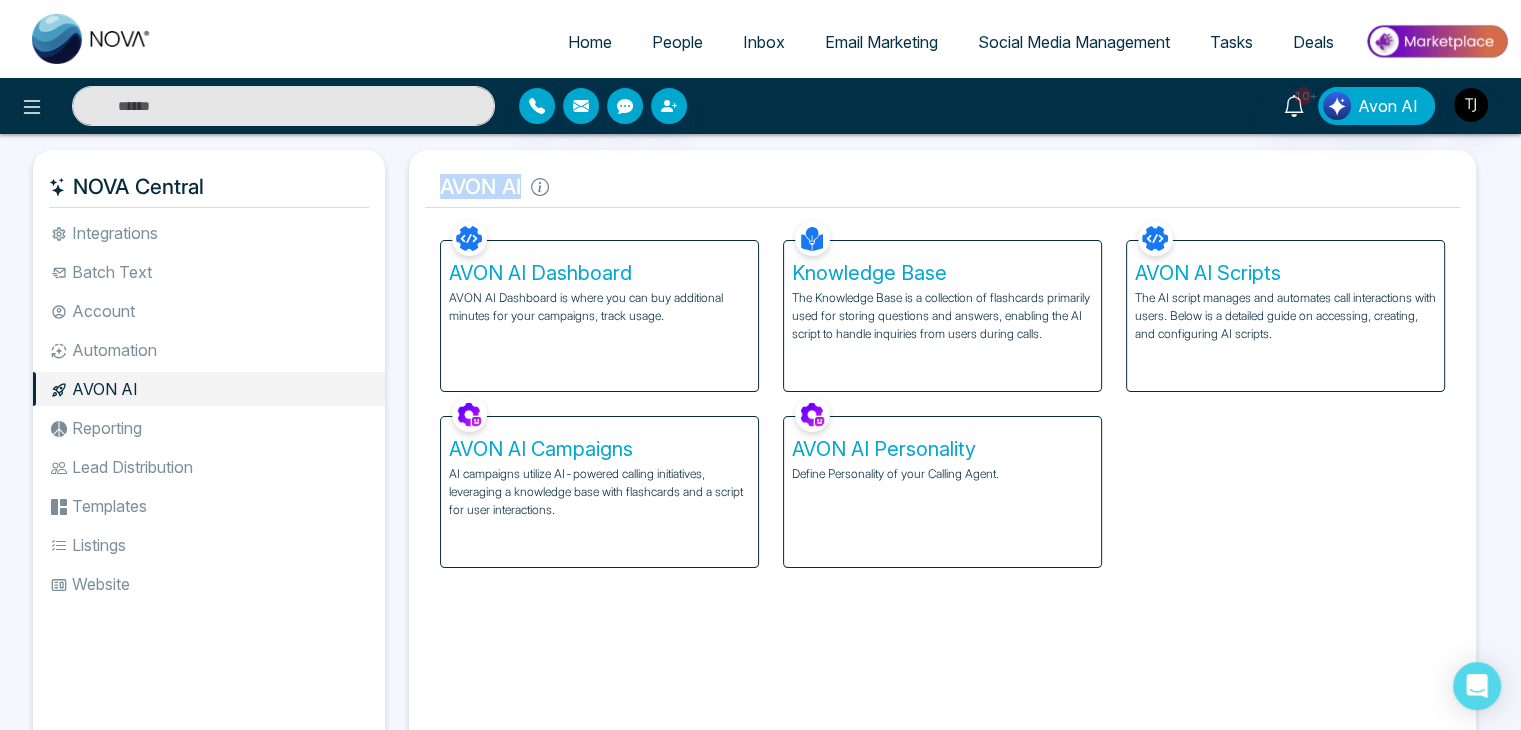 drag, startPoint x: 440, startPoint y: 196, endPoint x: 576, endPoint y: 194, distance: 136.01471 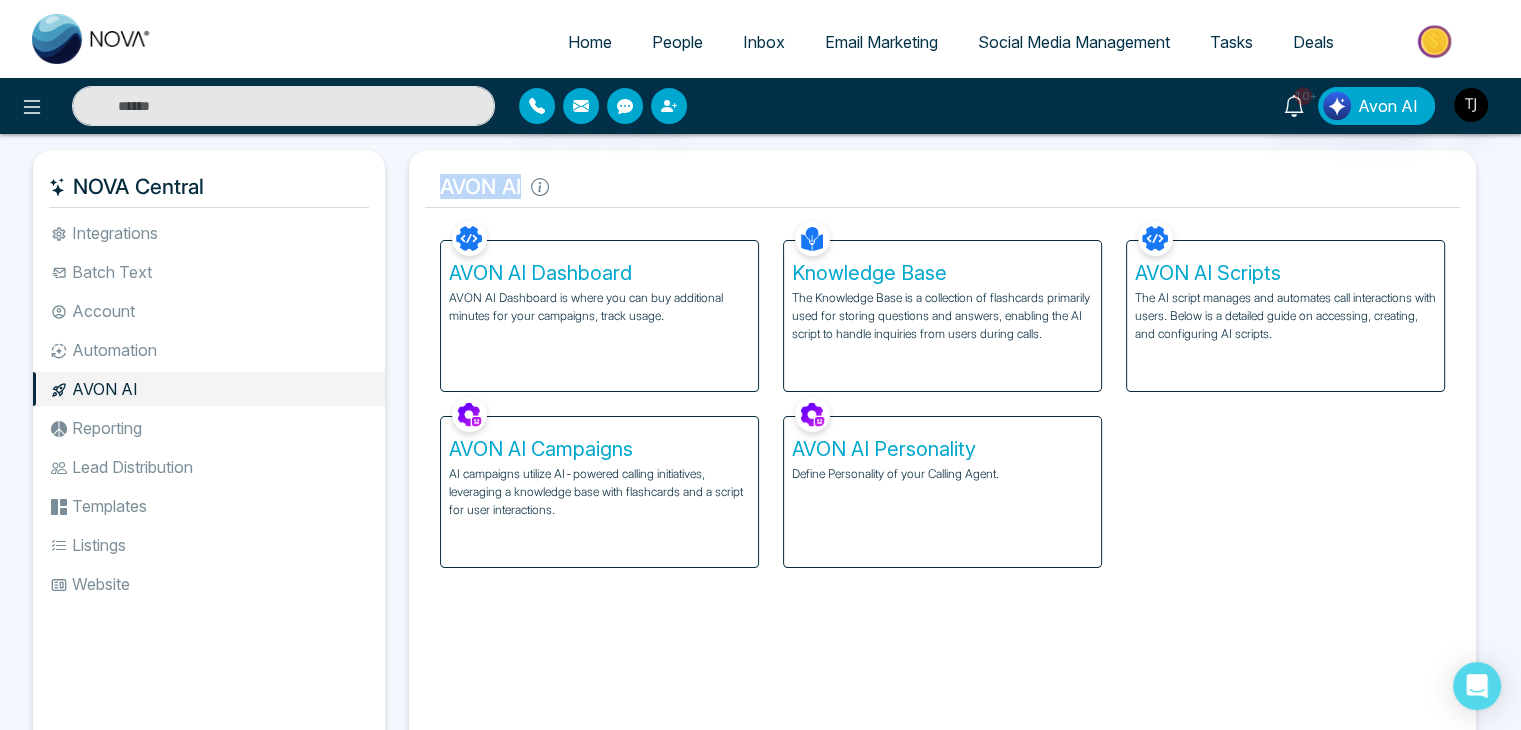 click on "AVON AI" at bounding box center (942, 187) 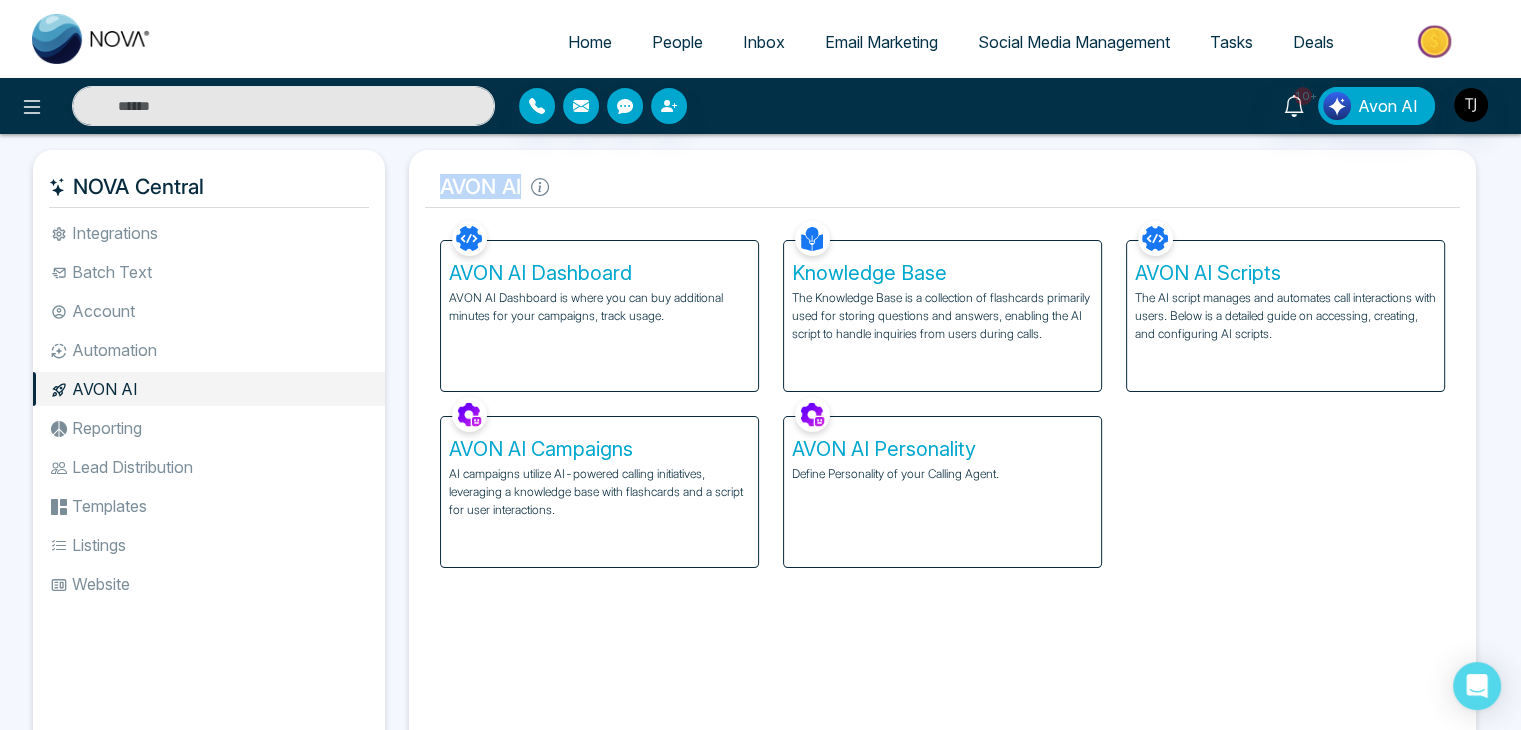 click on "AVON AI" at bounding box center [942, 187] 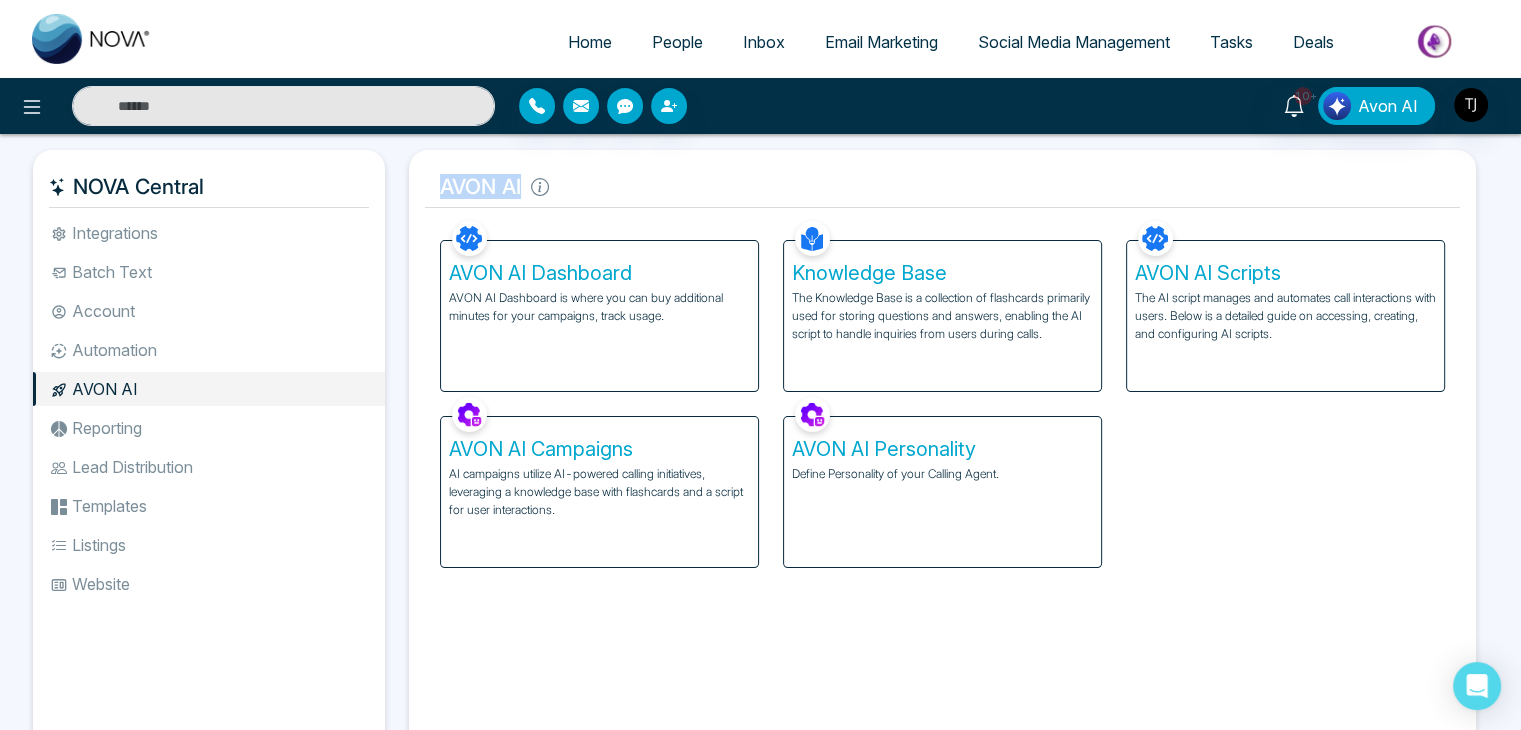 drag, startPoint x: 439, startPoint y: 185, endPoint x: 540, endPoint y: 189, distance: 101.07918 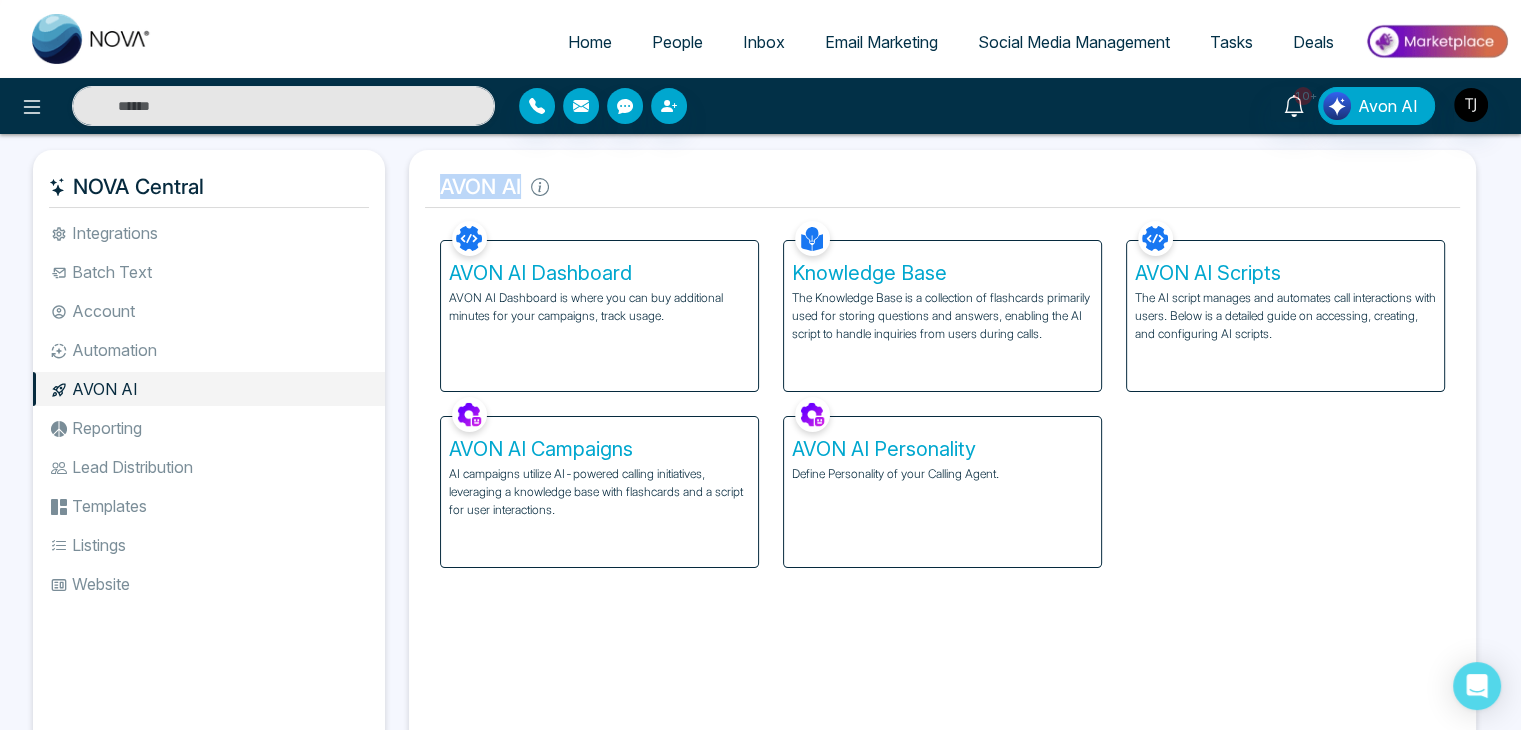 click on "AVON AI" at bounding box center (942, 187) 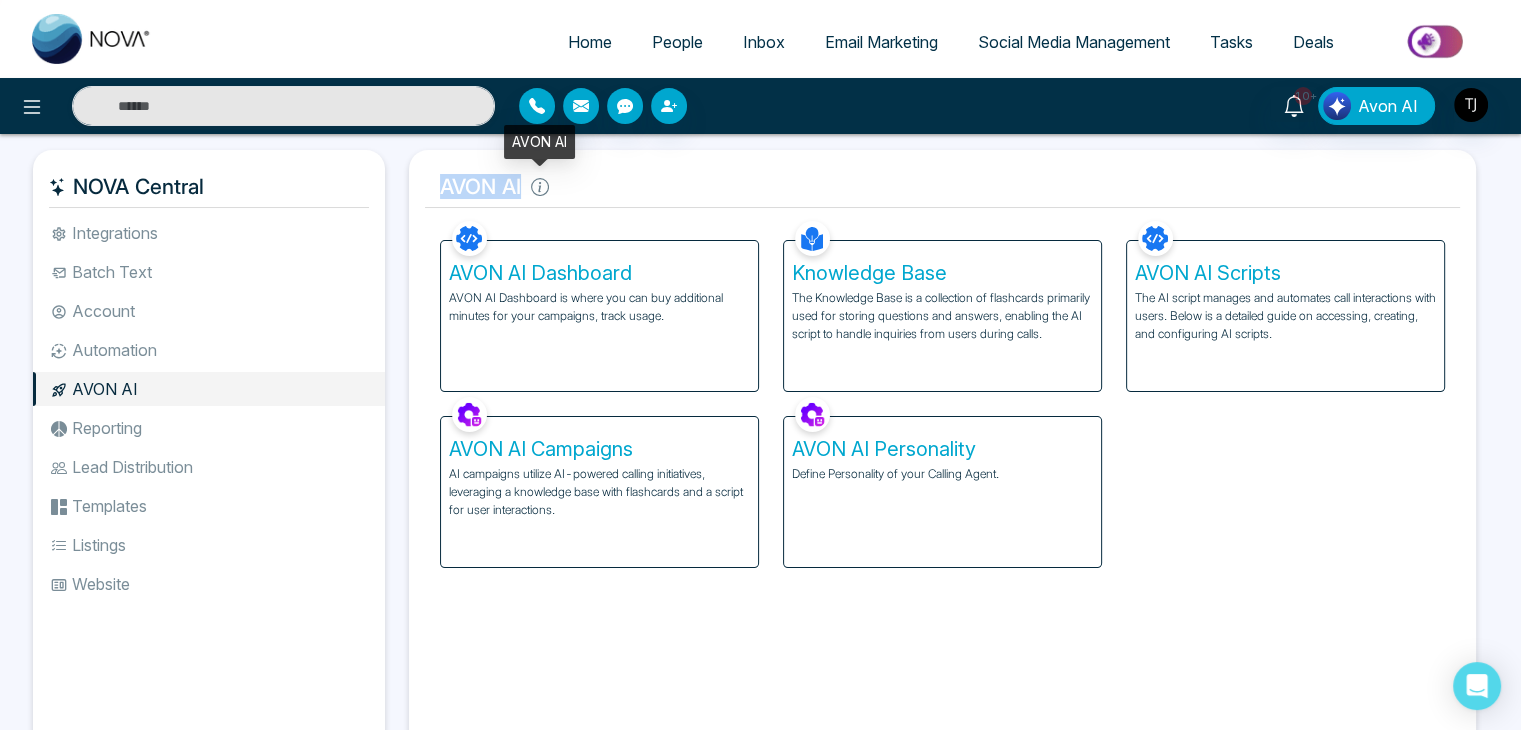 click on "AVON AI" at bounding box center [942, 187] 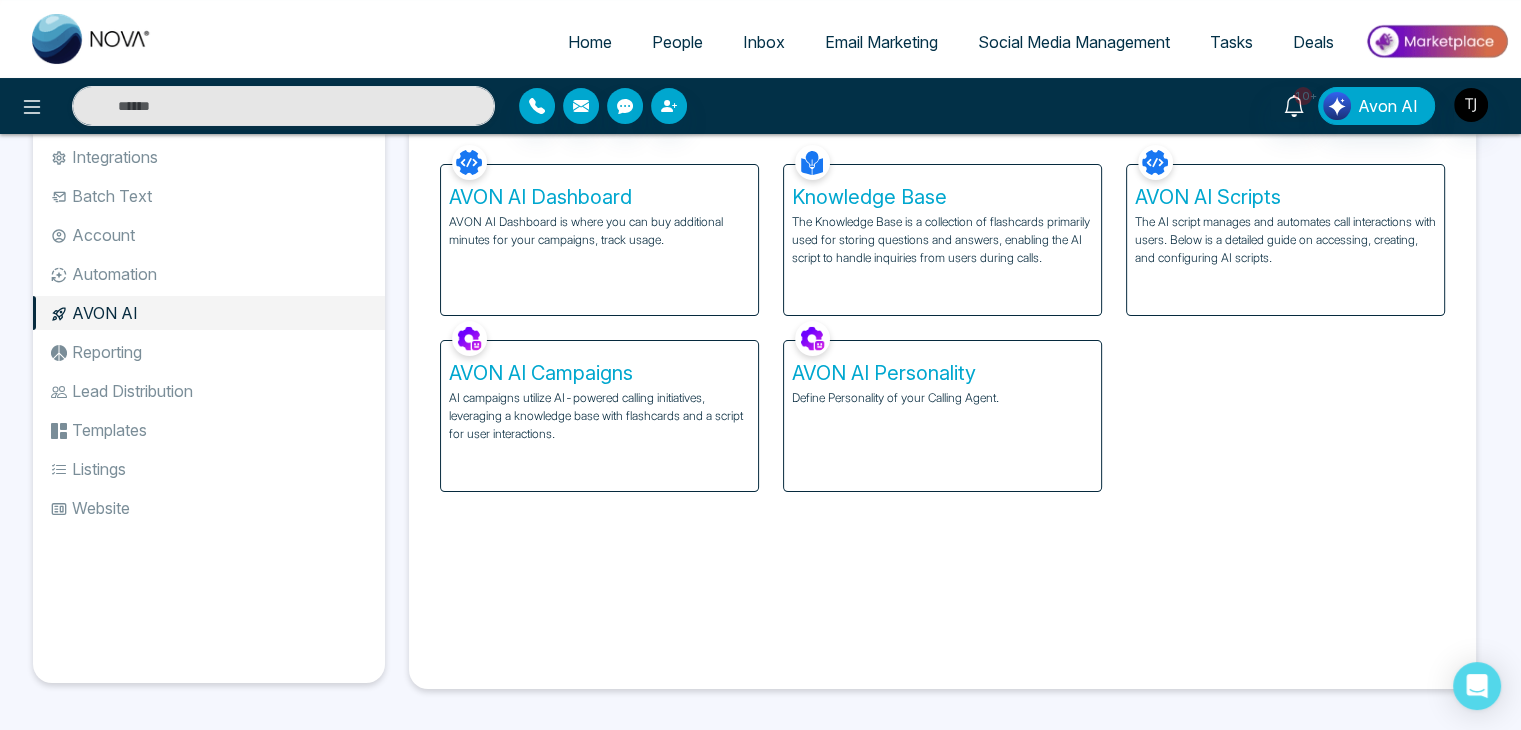 scroll, scrollTop: 0, scrollLeft: 0, axis: both 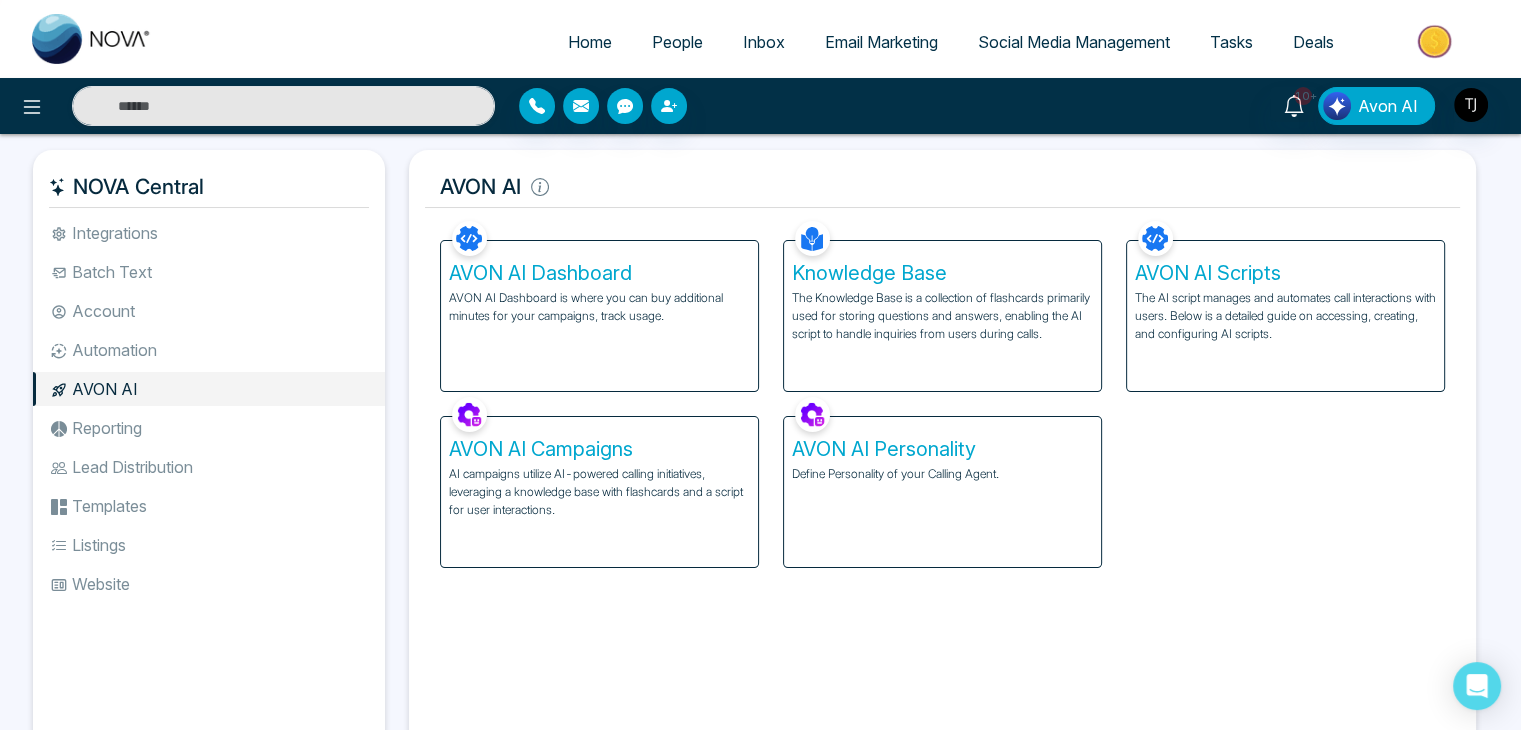 click on "Automation" at bounding box center [209, 350] 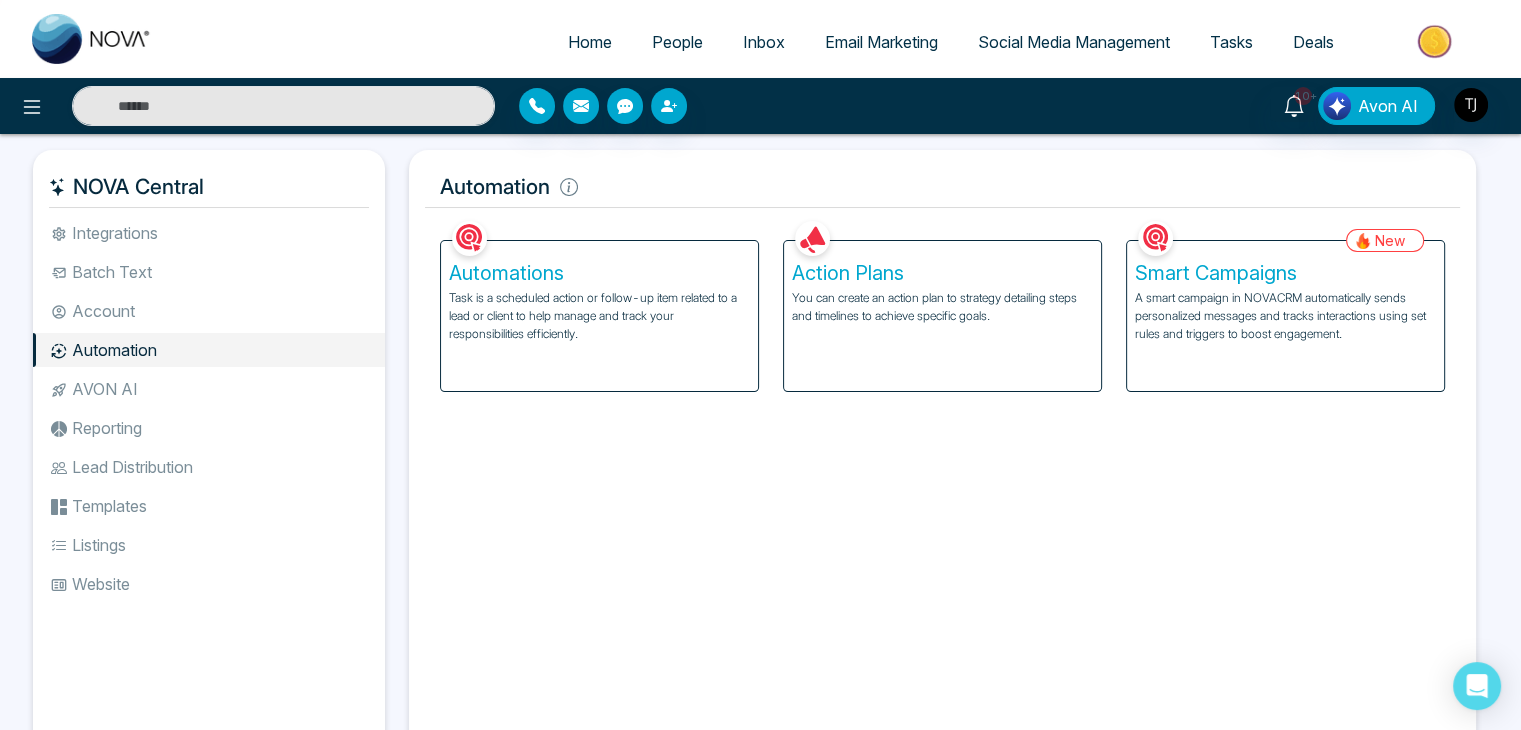 click on "Reporting" at bounding box center [209, 428] 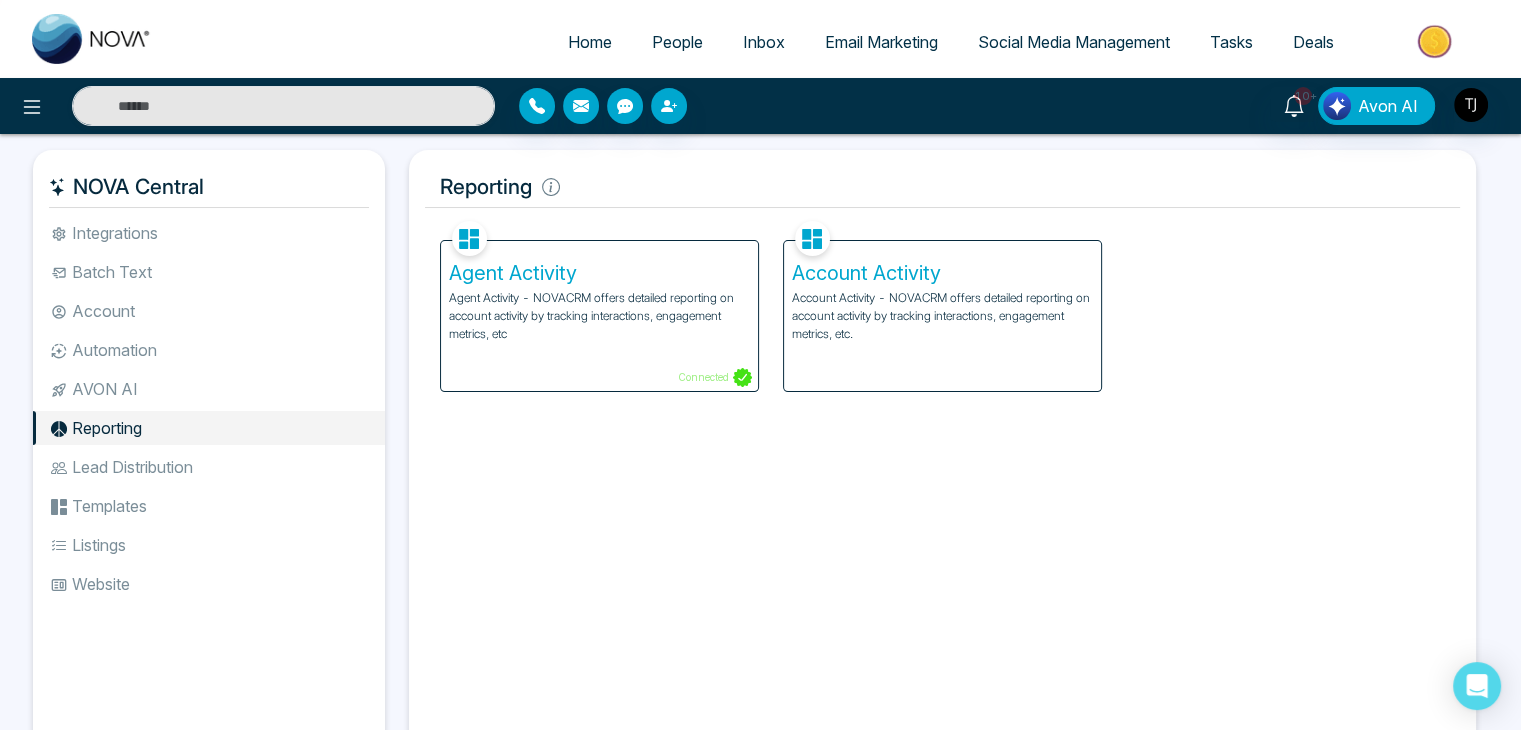click on "Lead Distribution" at bounding box center [209, 467] 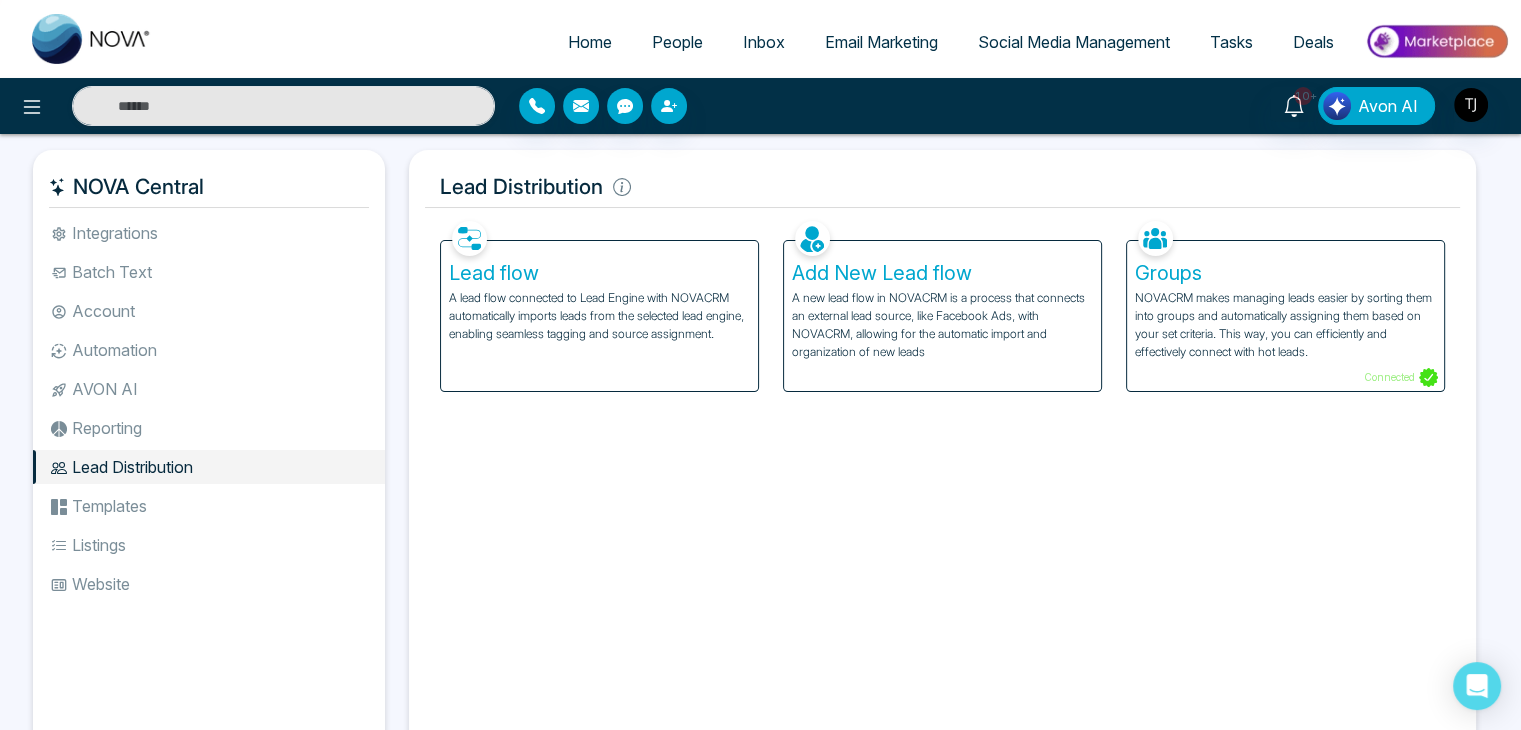 click on "Templates" at bounding box center [209, 506] 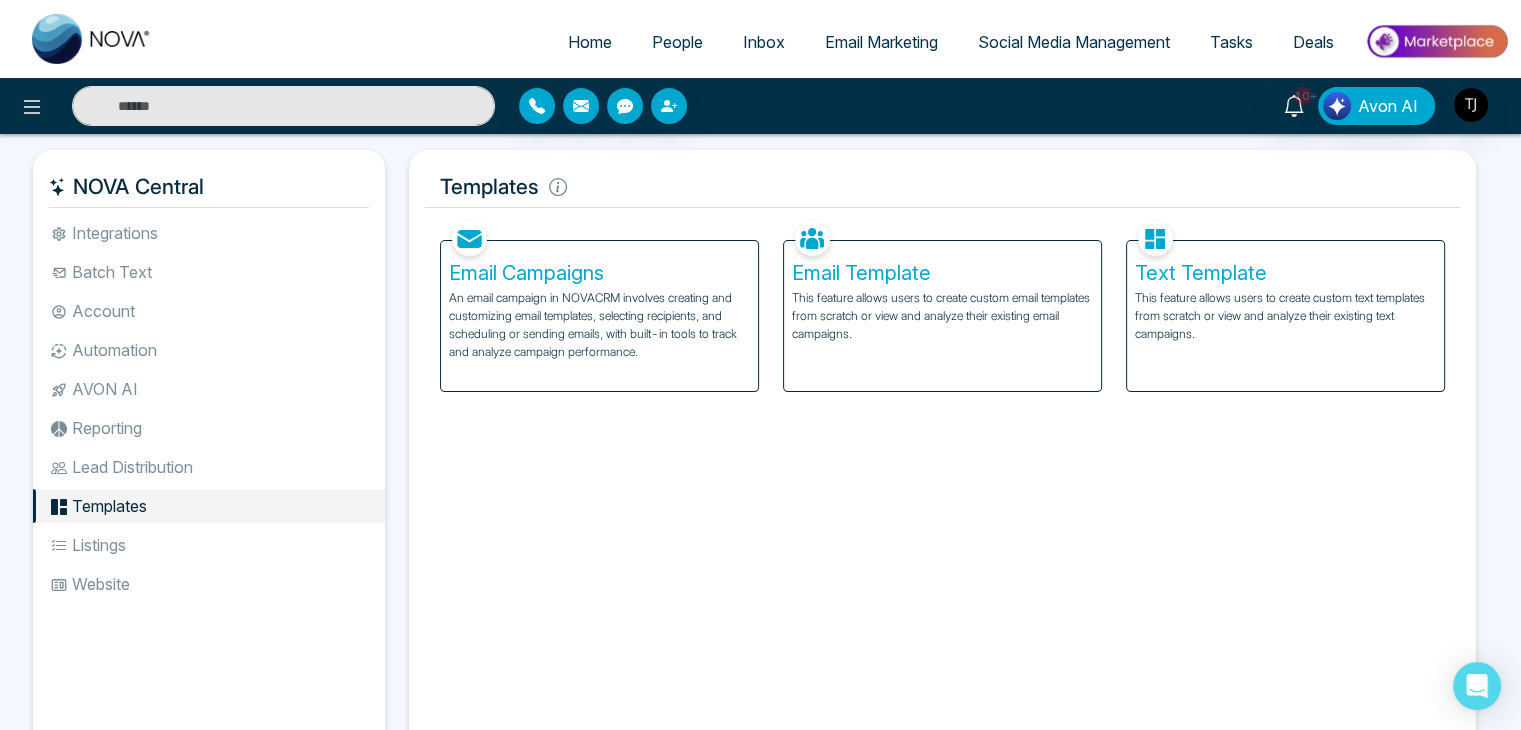 click on "Listings" at bounding box center [209, 545] 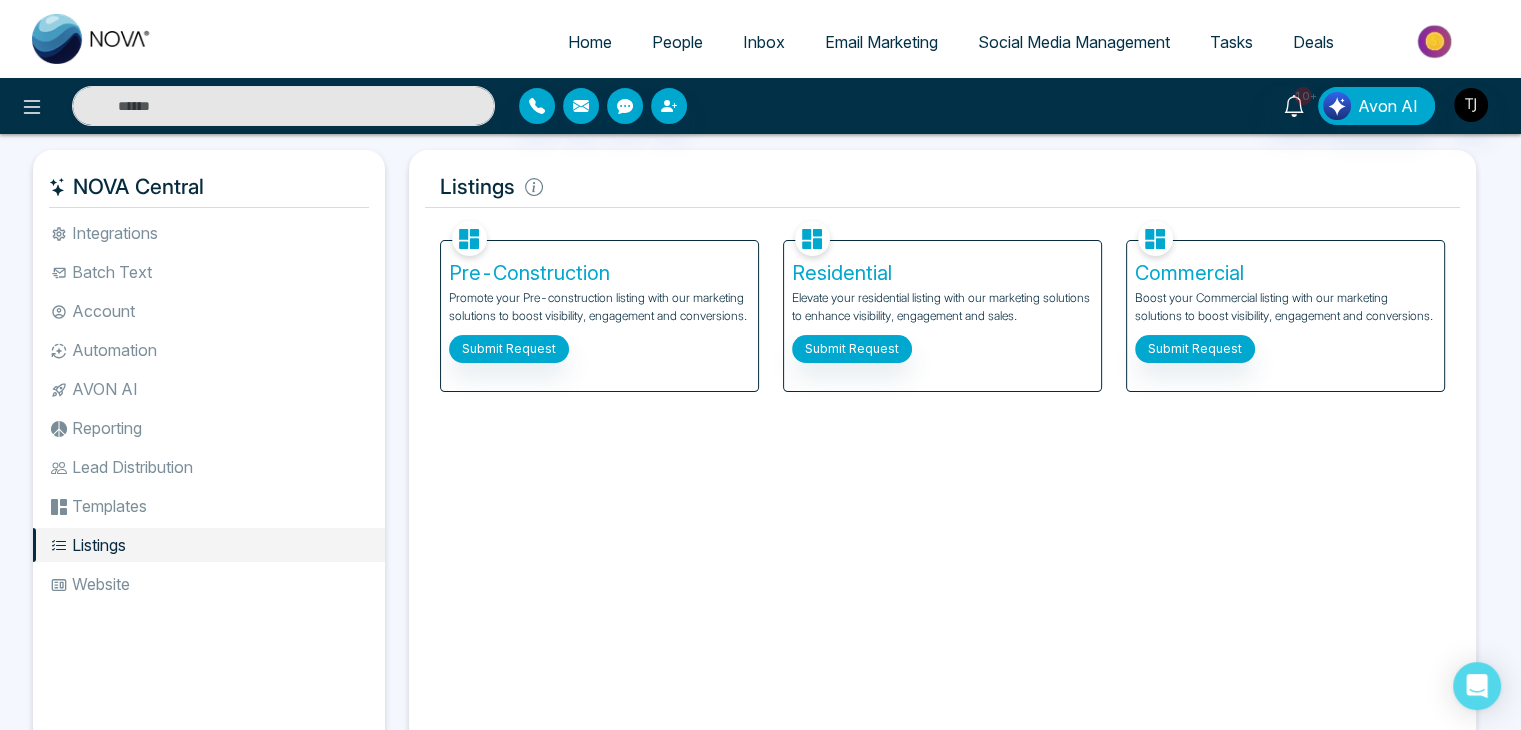 click on "Website" at bounding box center [209, 584] 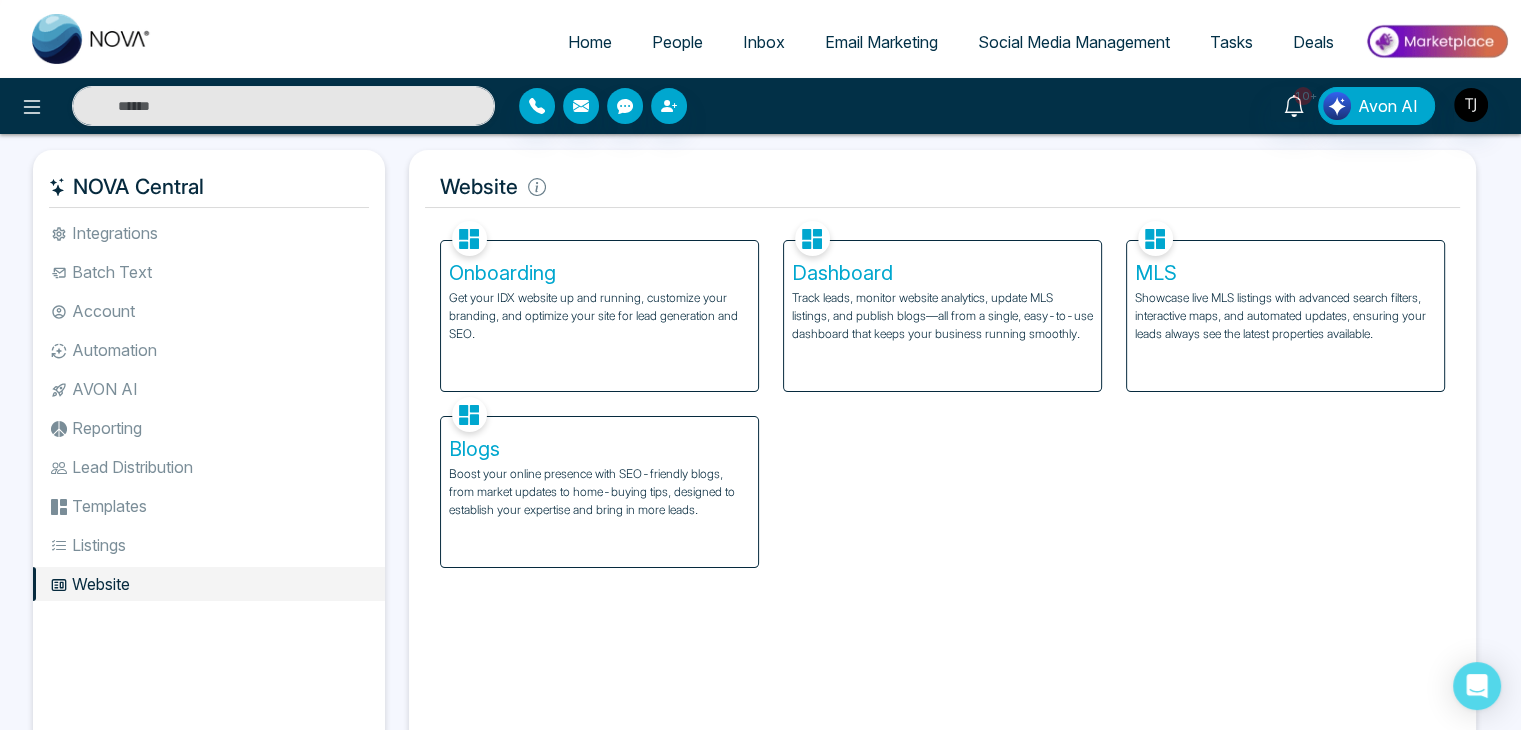 click on "Integrations" at bounding box center [209, 233] 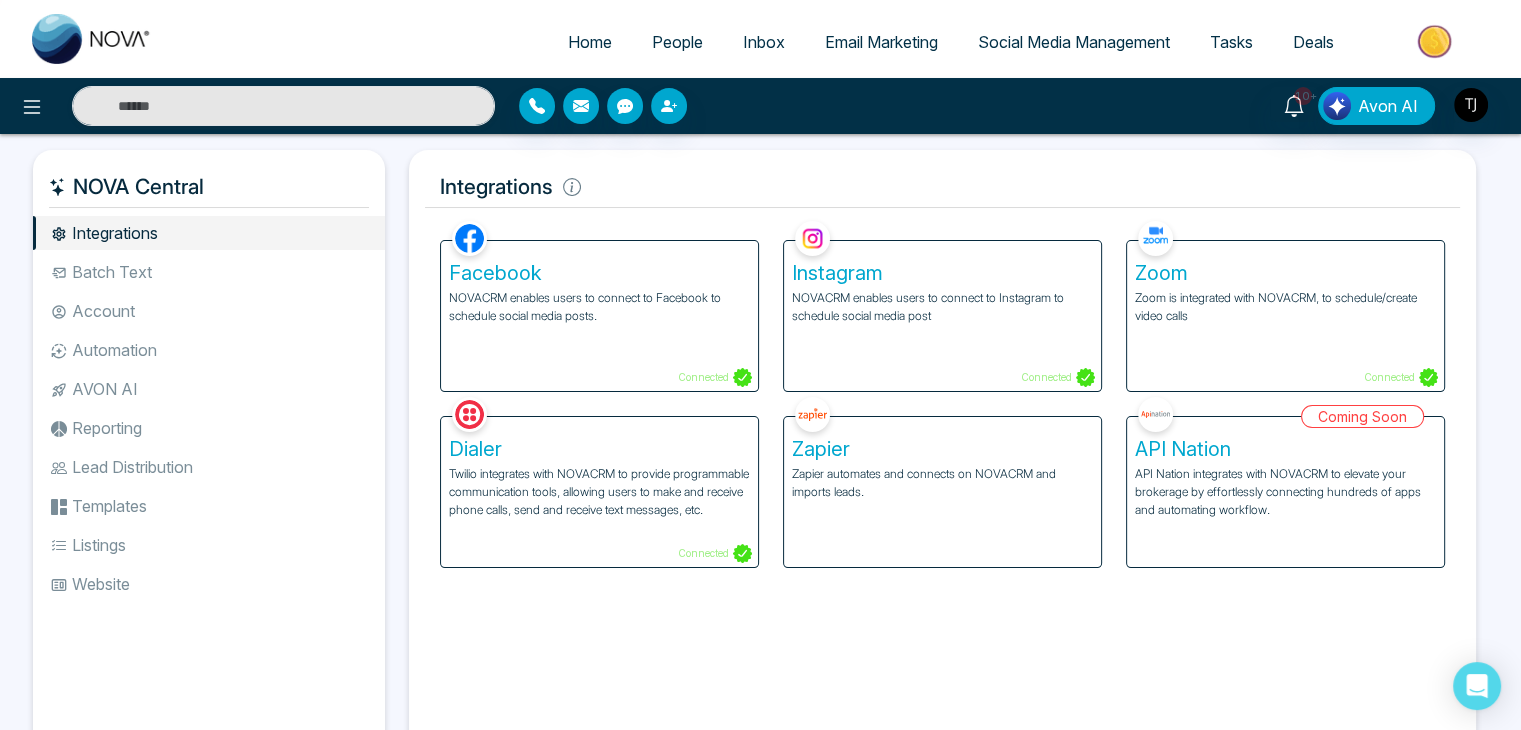 click on "Home" at bounding box center [590, 42] 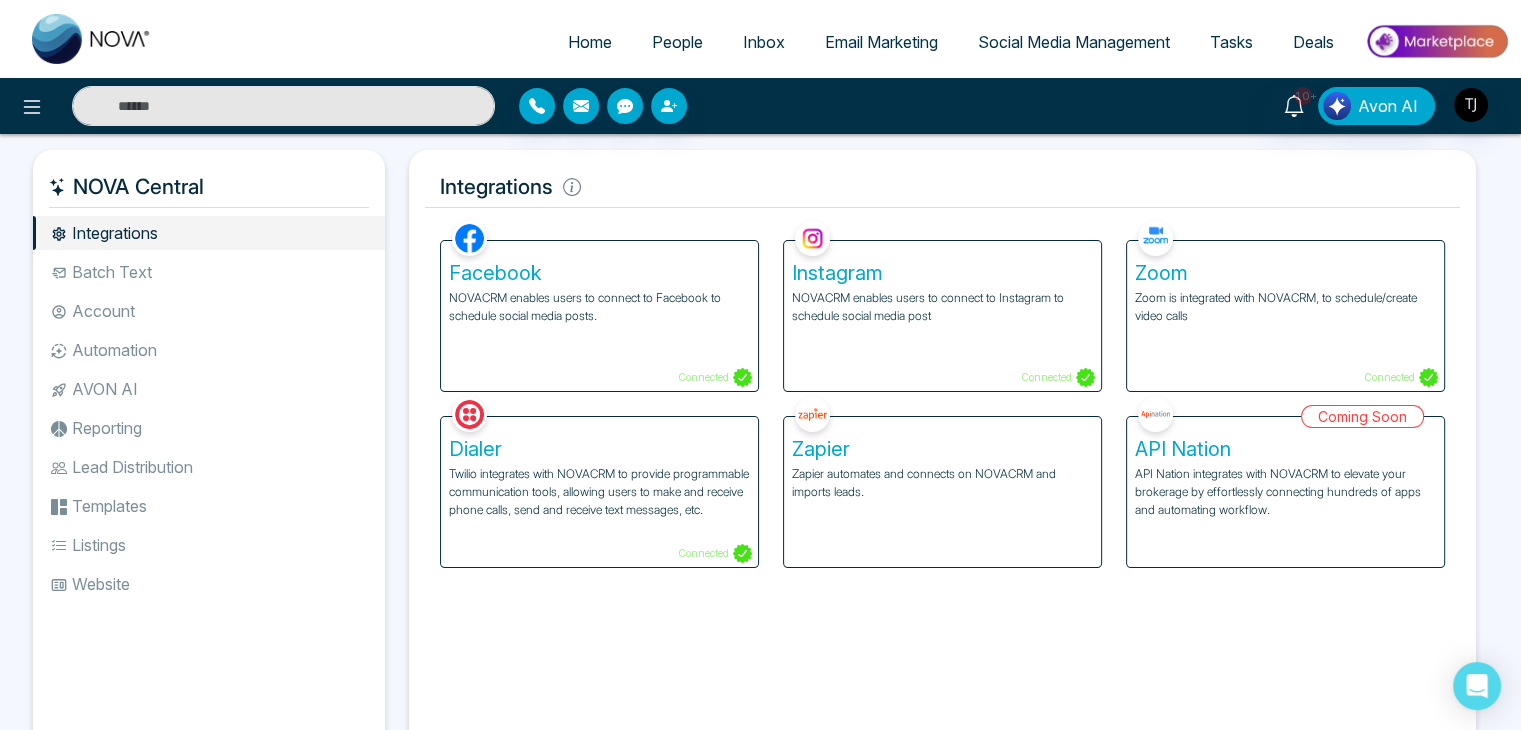select on "*" 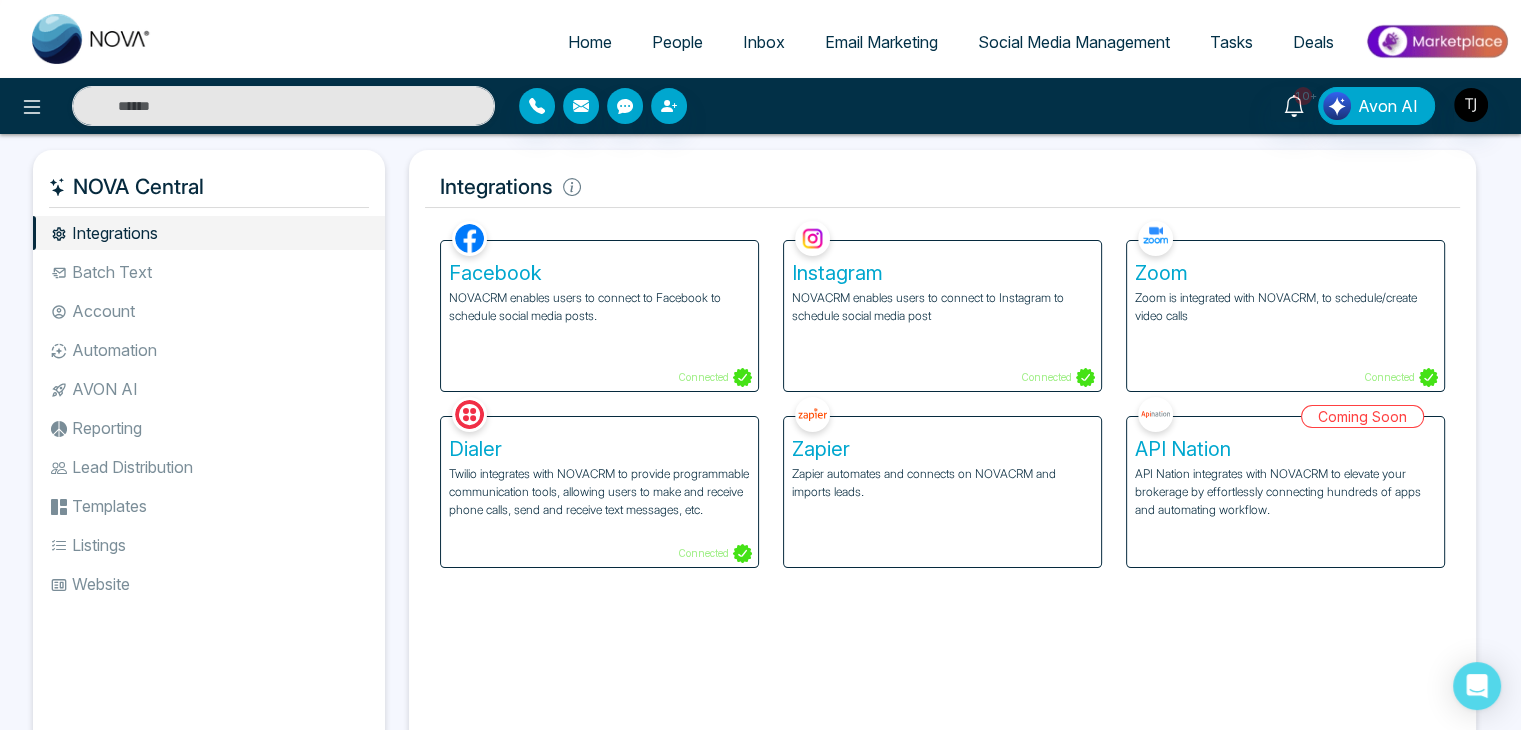 select on "*" 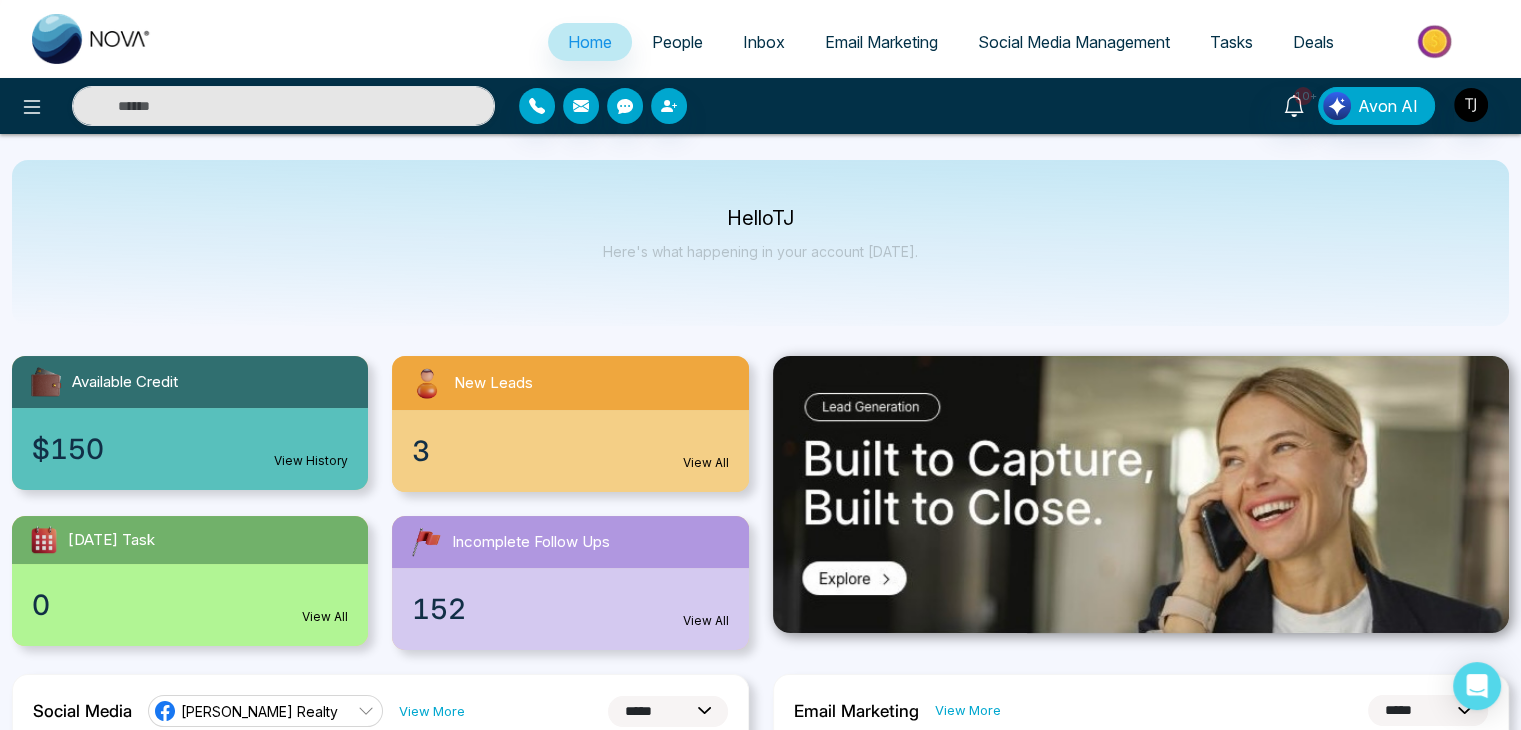 click on "People" at bounding box center (677, 42) 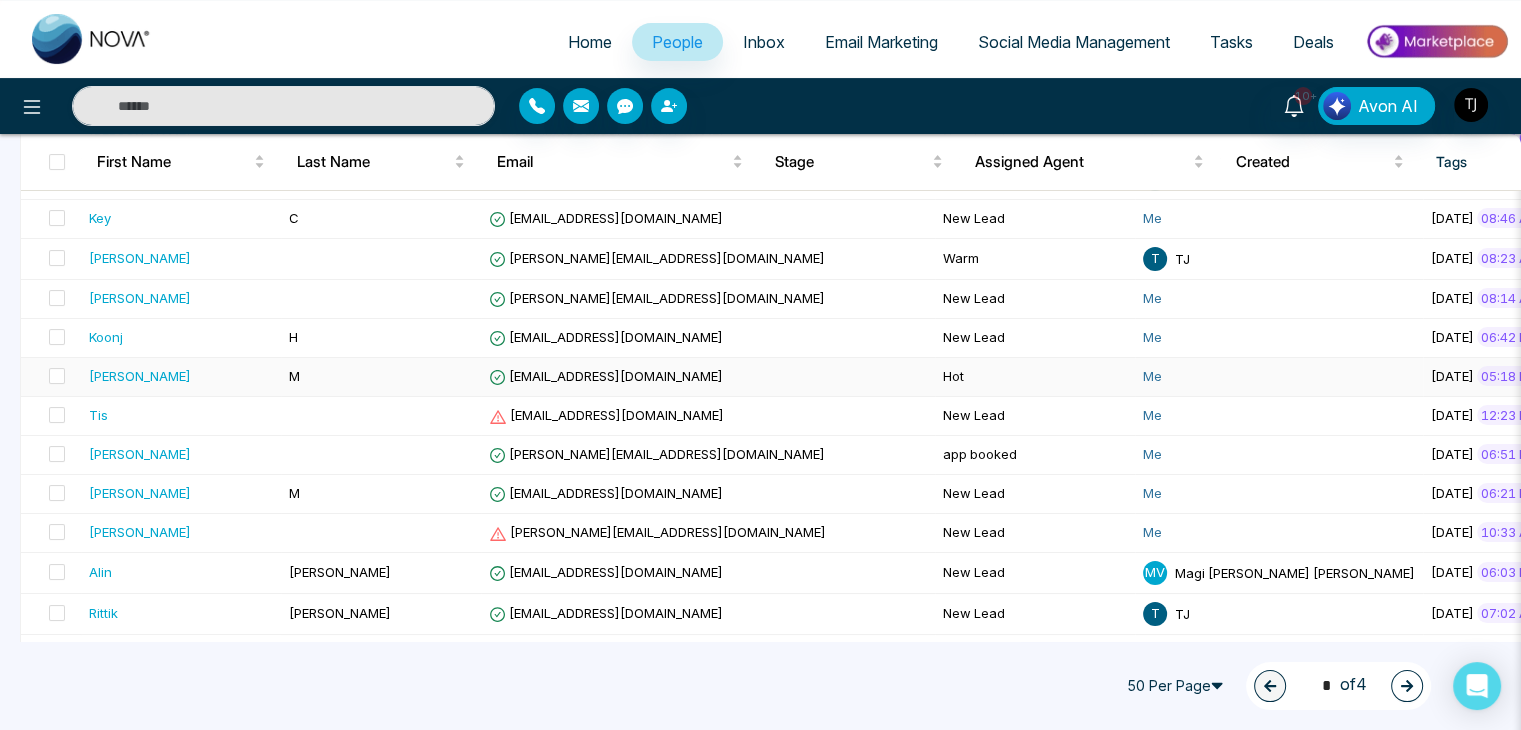 scroll, scrollTop: 288, scrollLeft: 0, axis: vertical 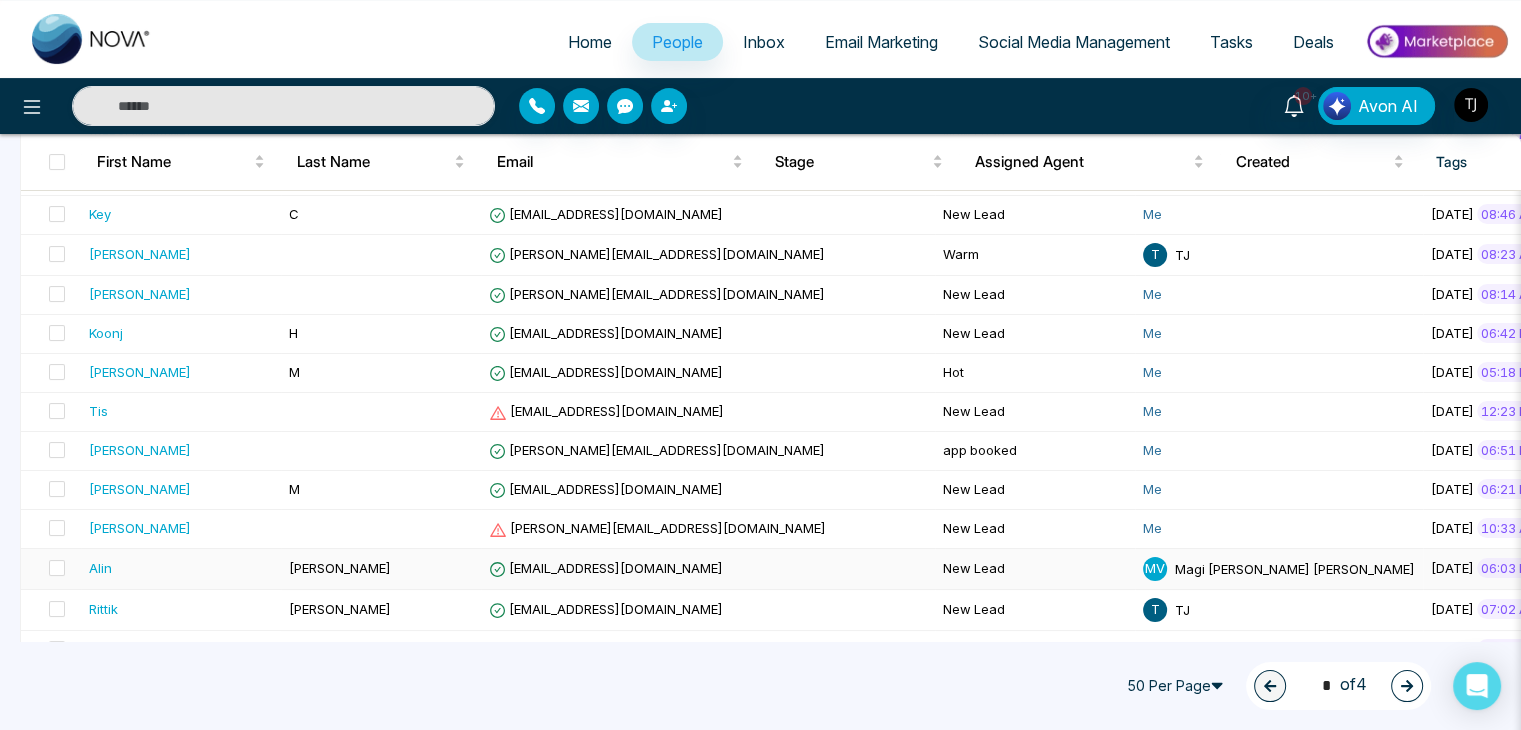 click on "[PERSON_NAME]" at bounding box center (381, 569) 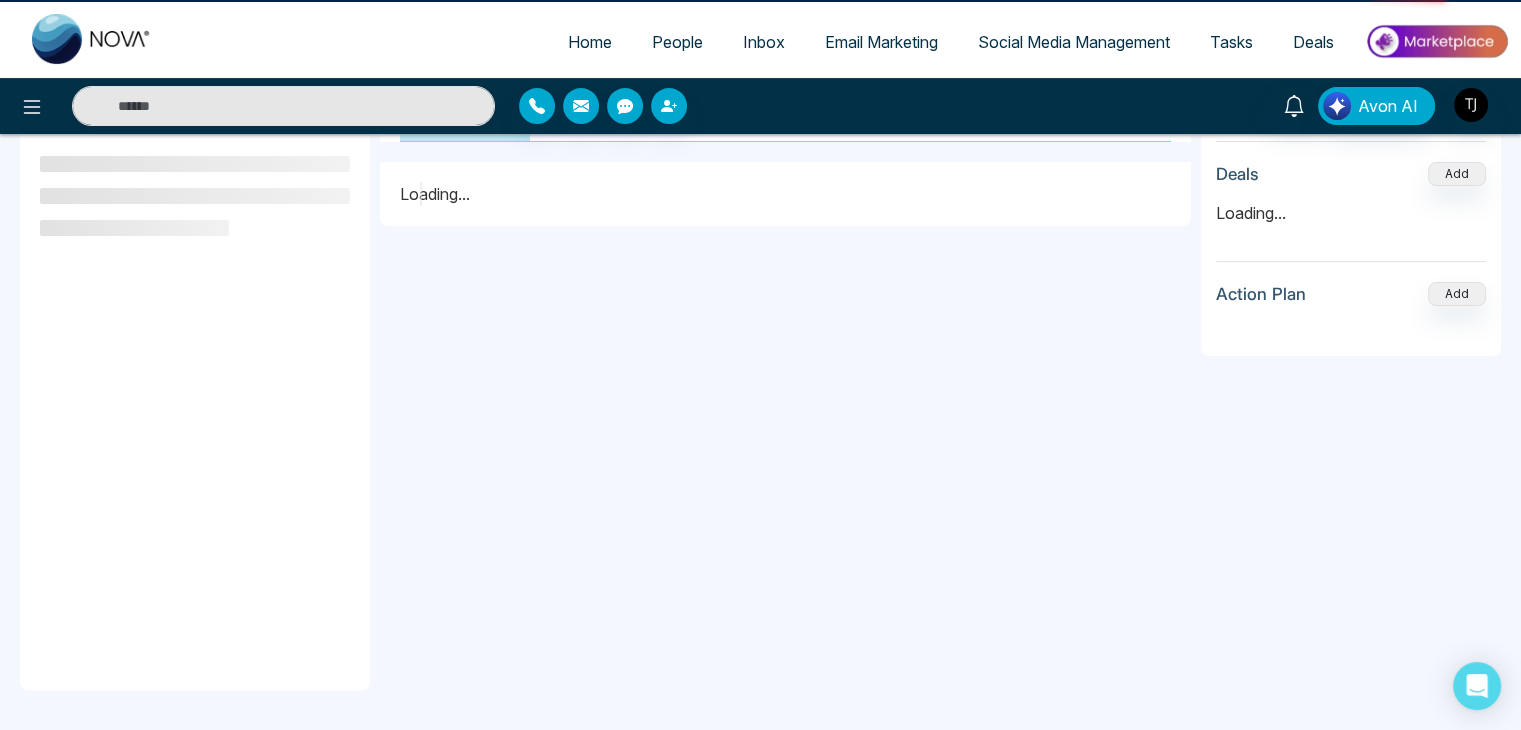 scroll, scrollTop: 0, scrollLeft: 0, axis: both 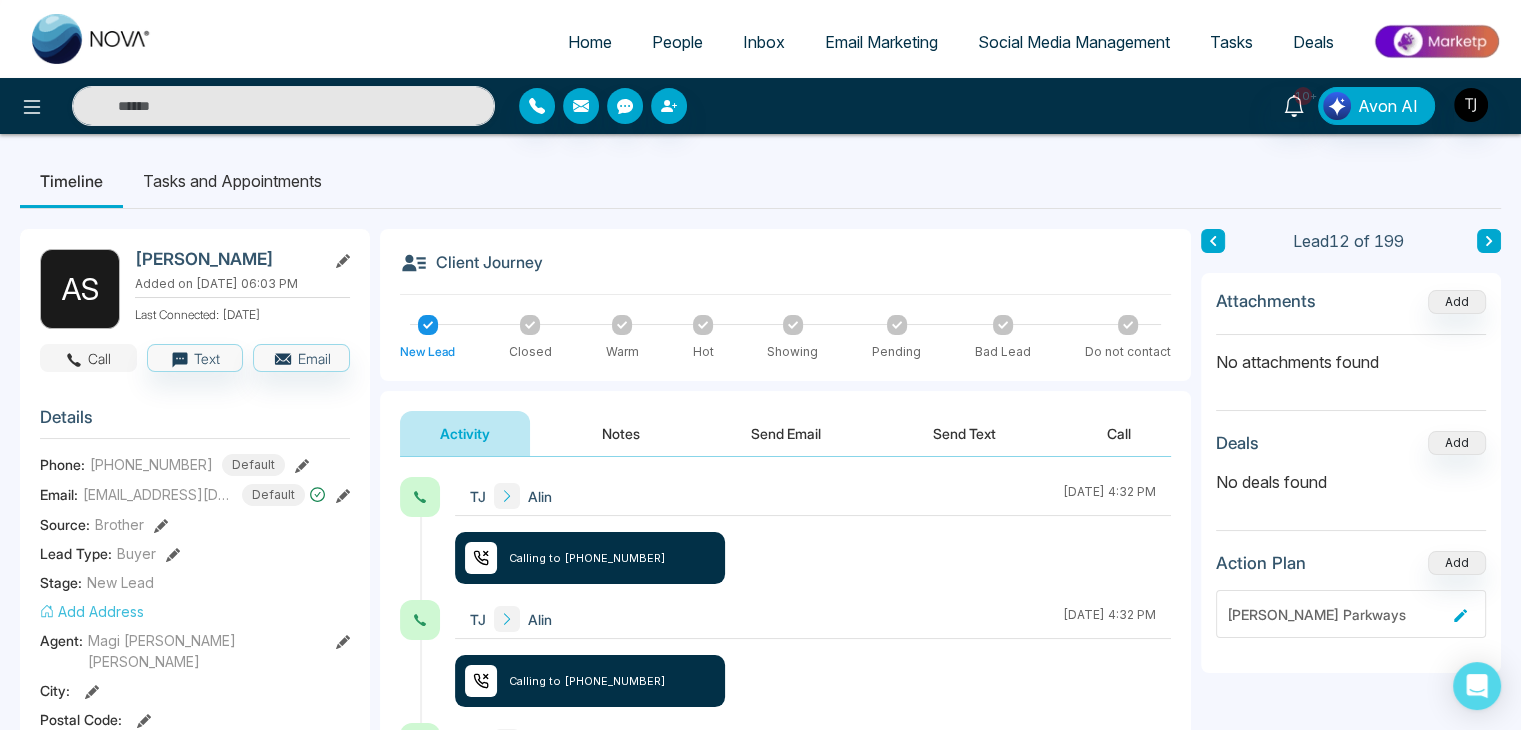 click on "Call" at bounding box center [88, 358] 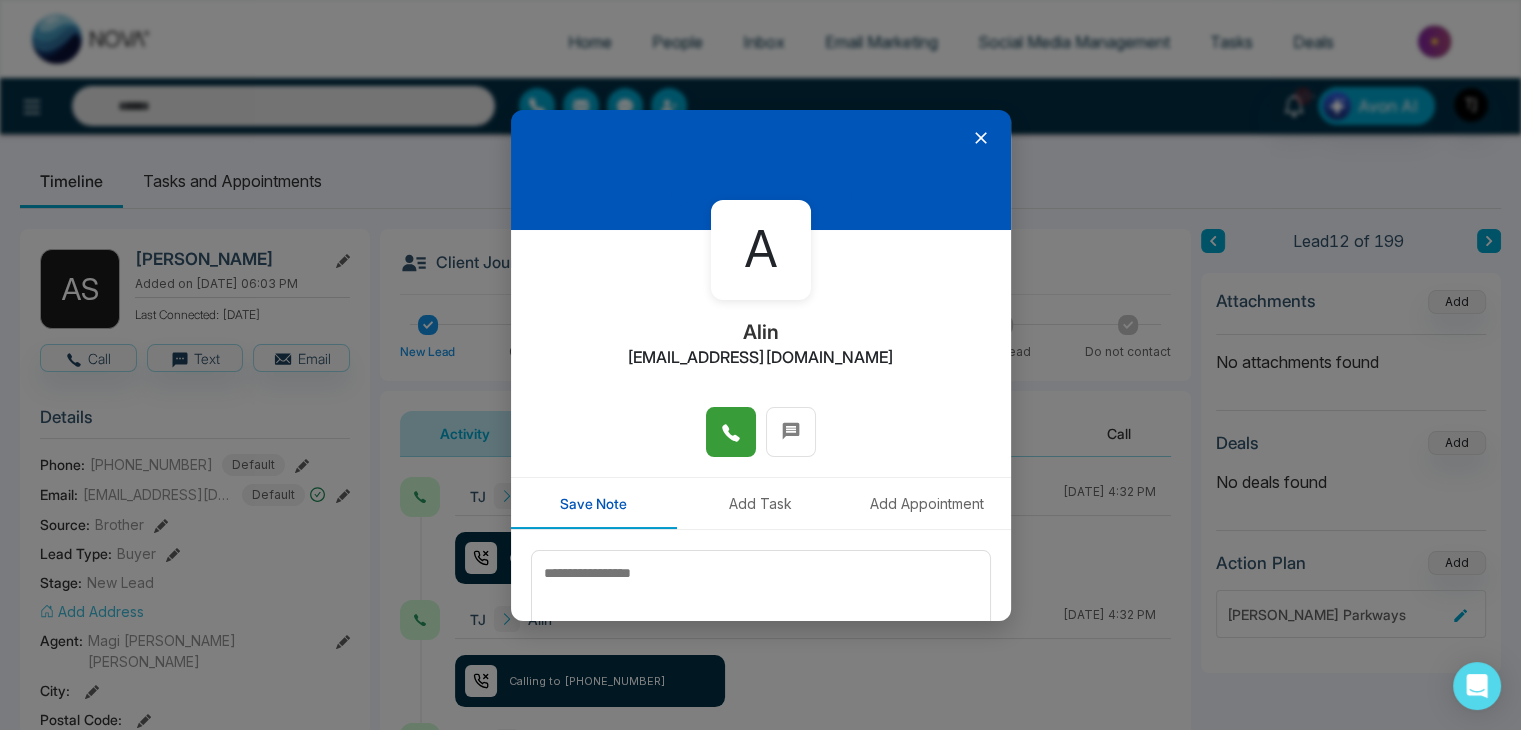 click at bounding box center (731, 432) 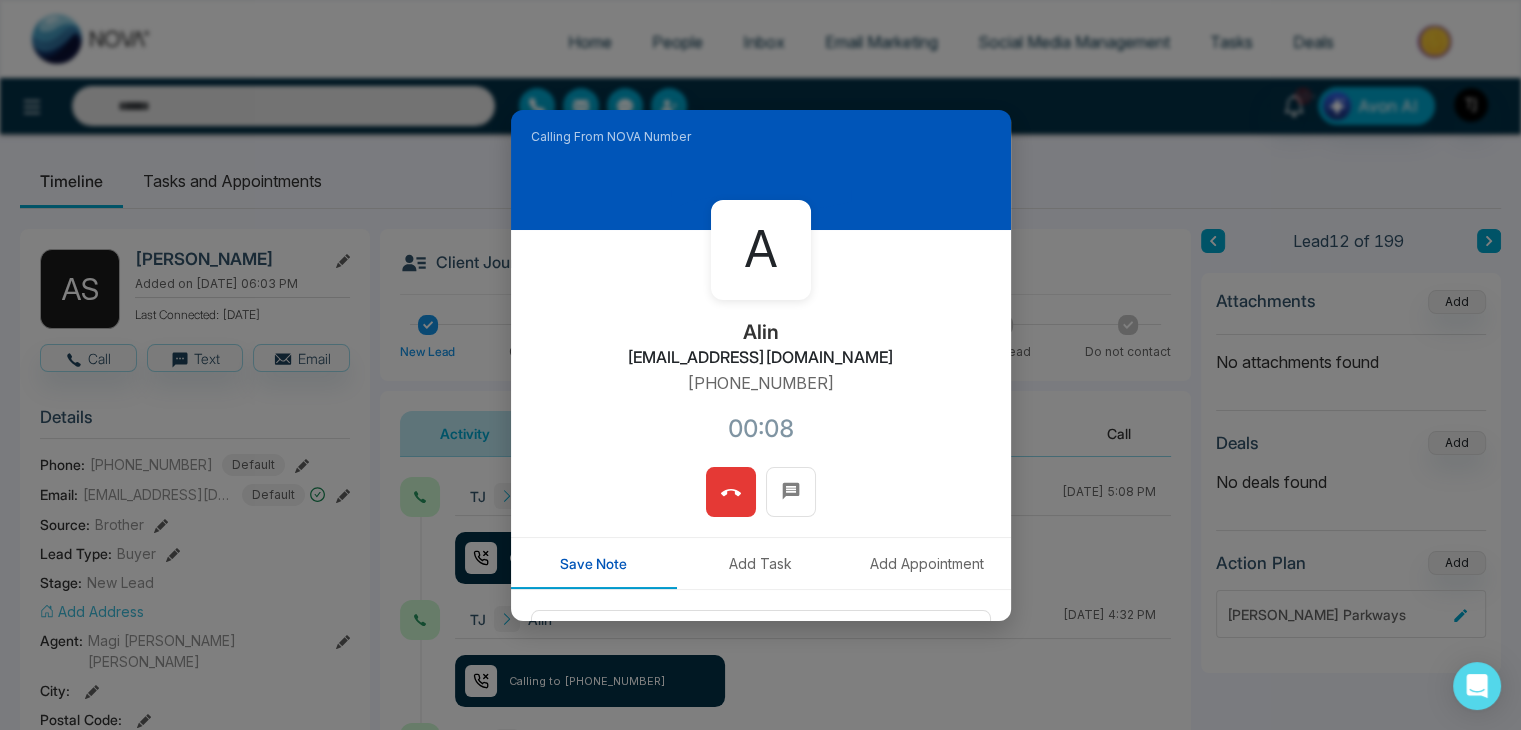 click 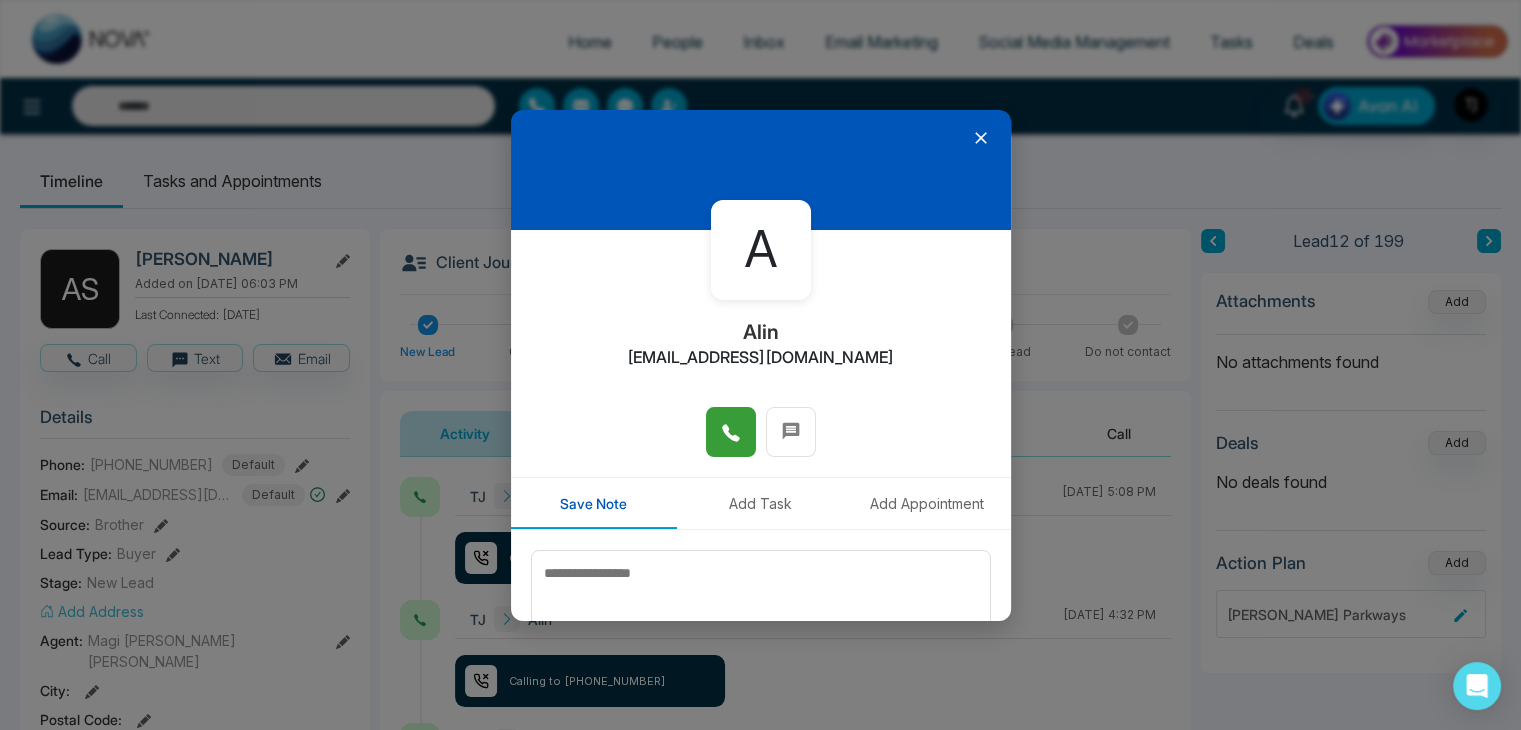 click 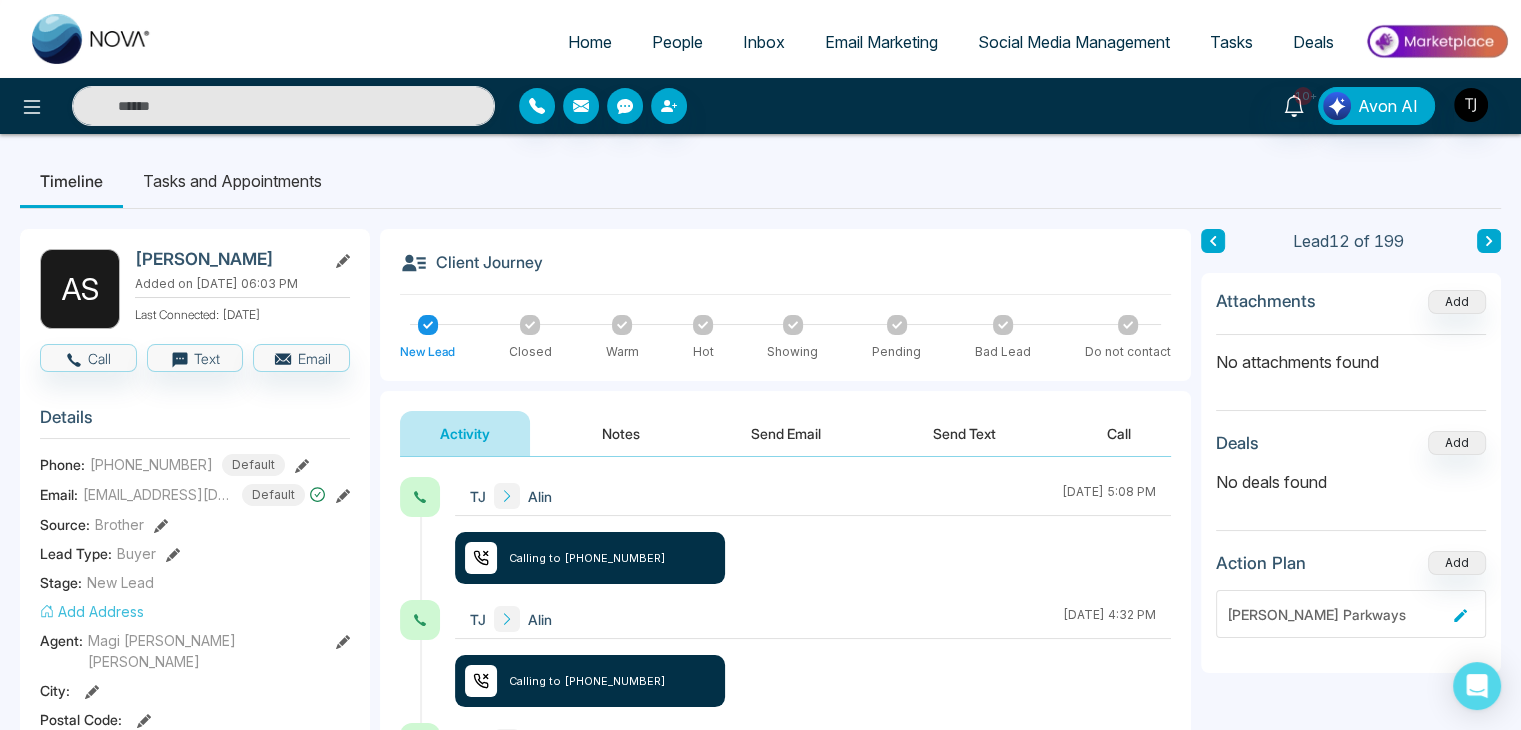 click on "Home" at bounding box center [590, 42] 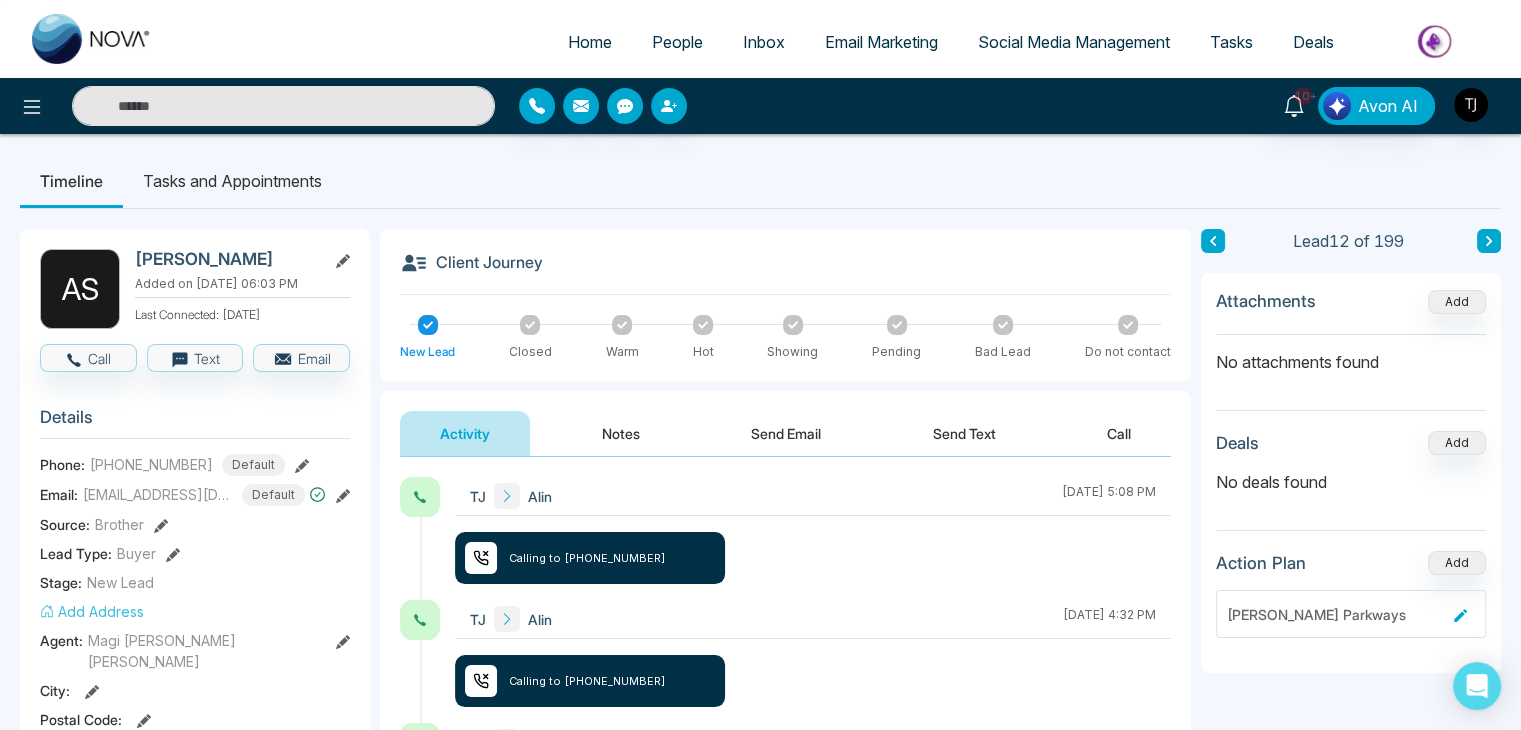 select on "*" 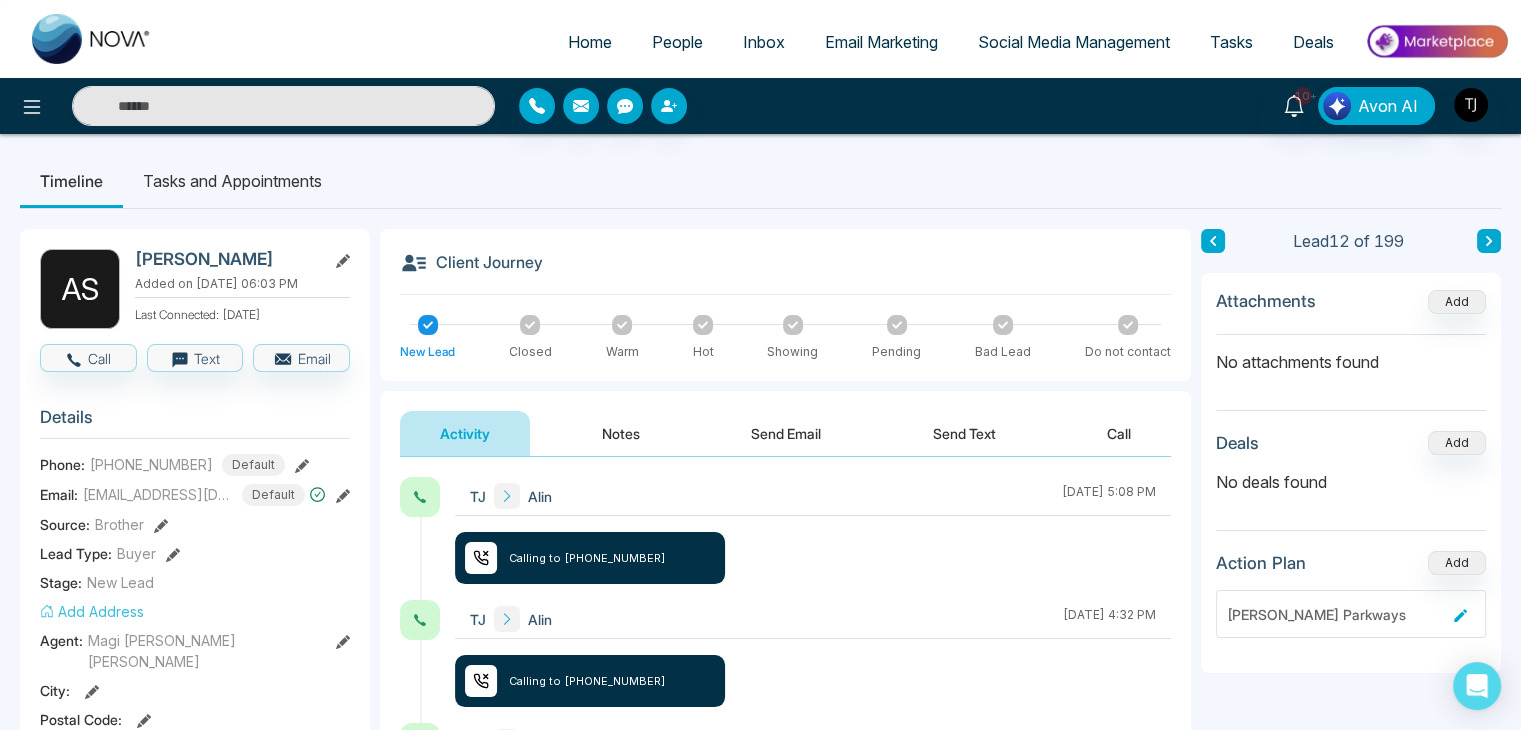 select on "*" 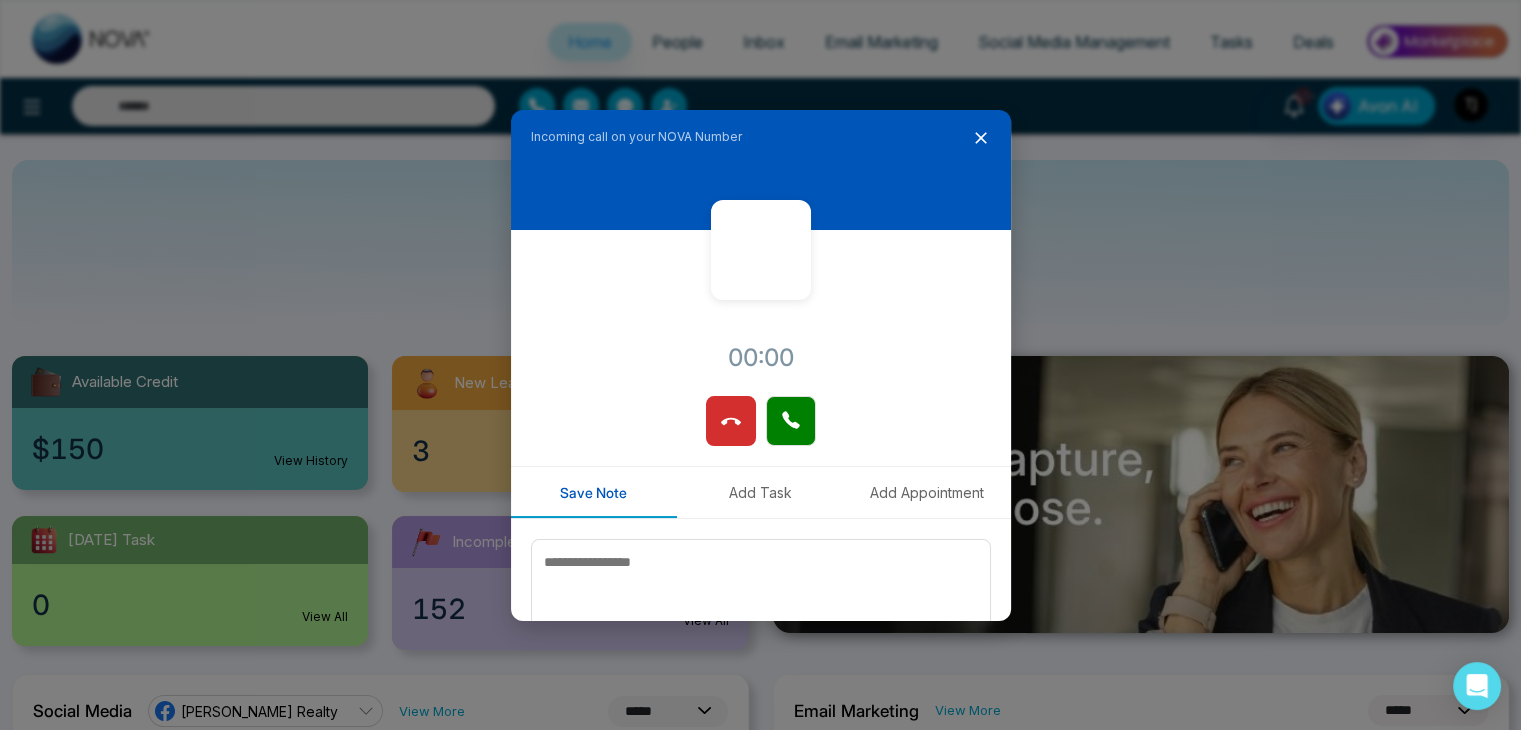 click 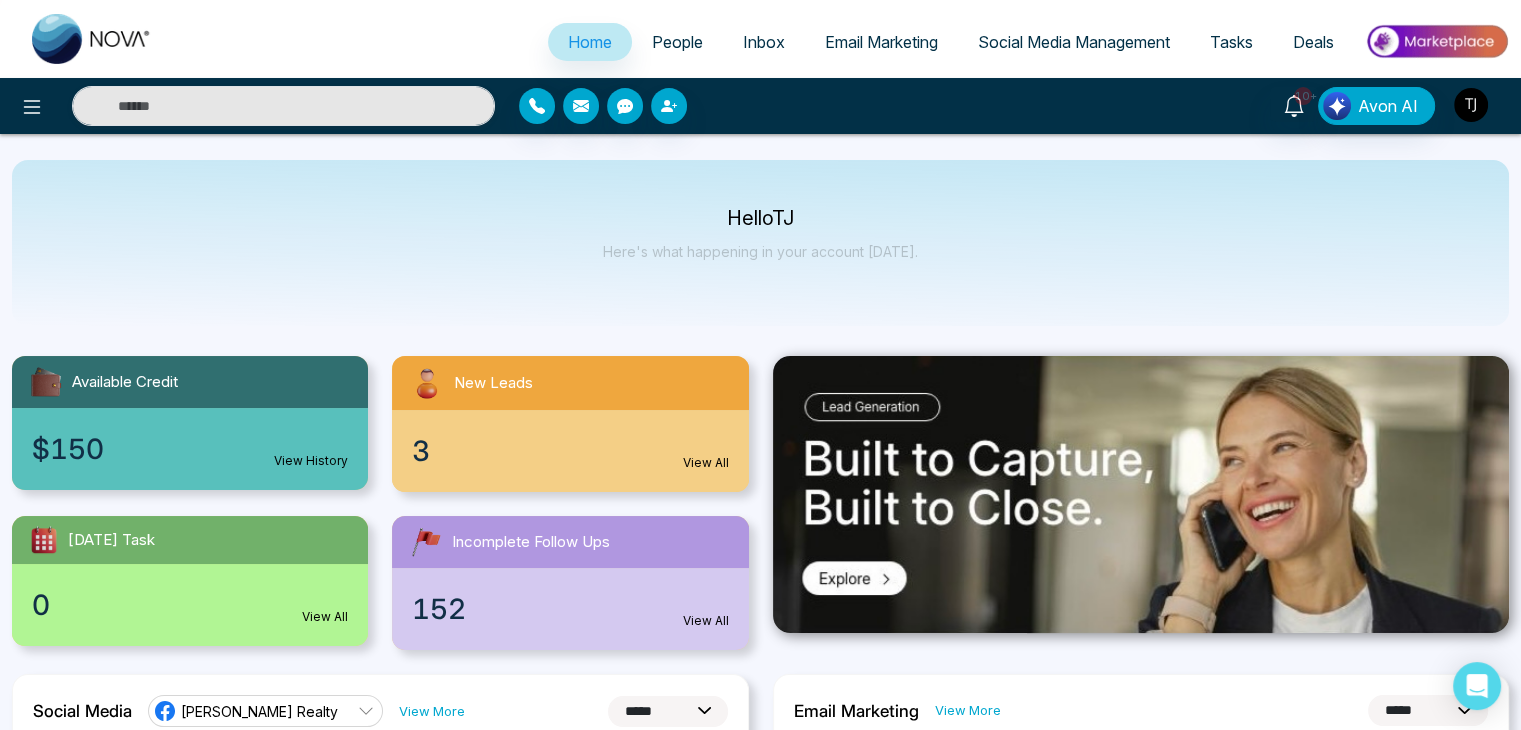 click at bounding box center [1471, 105] 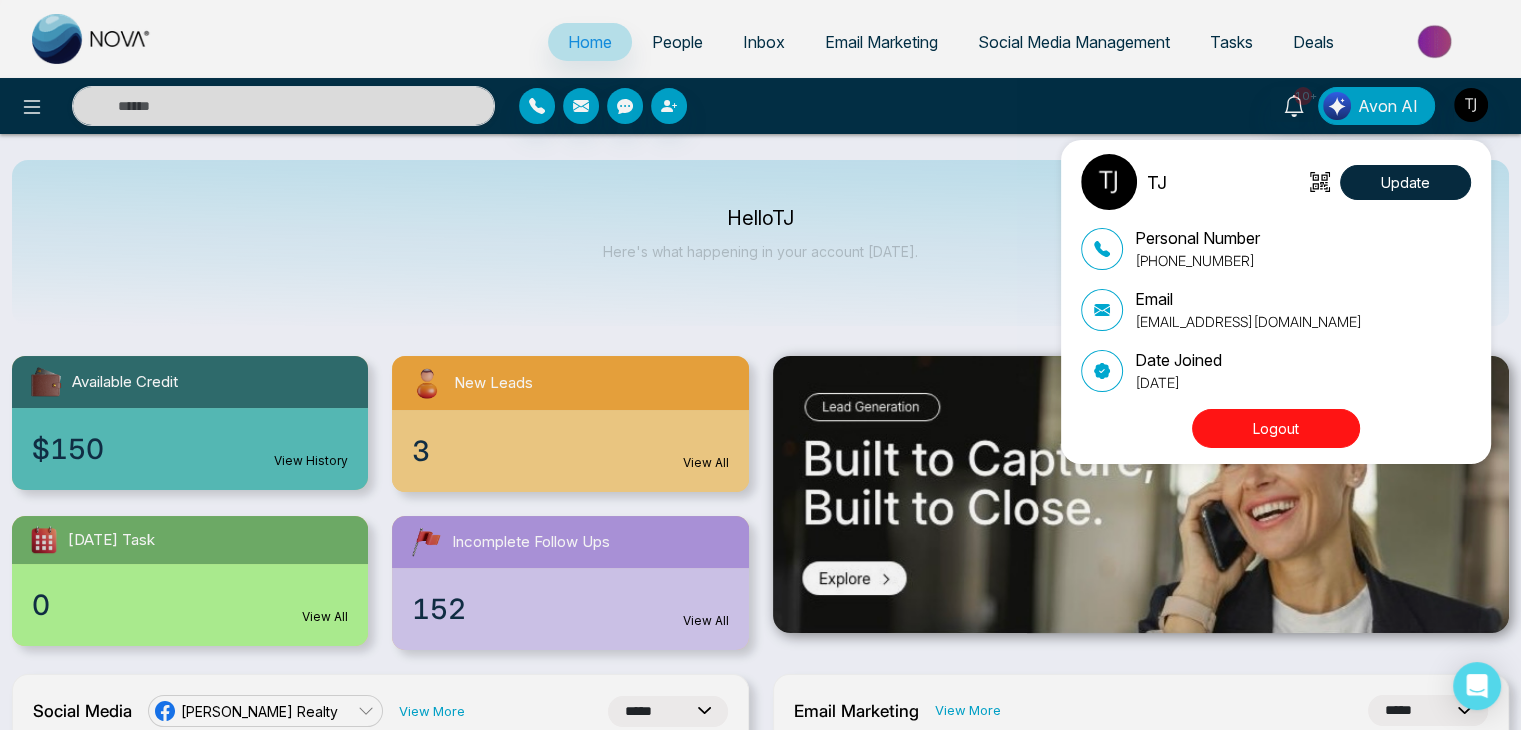 click on "Logout" at bounding box center (1276, 428) 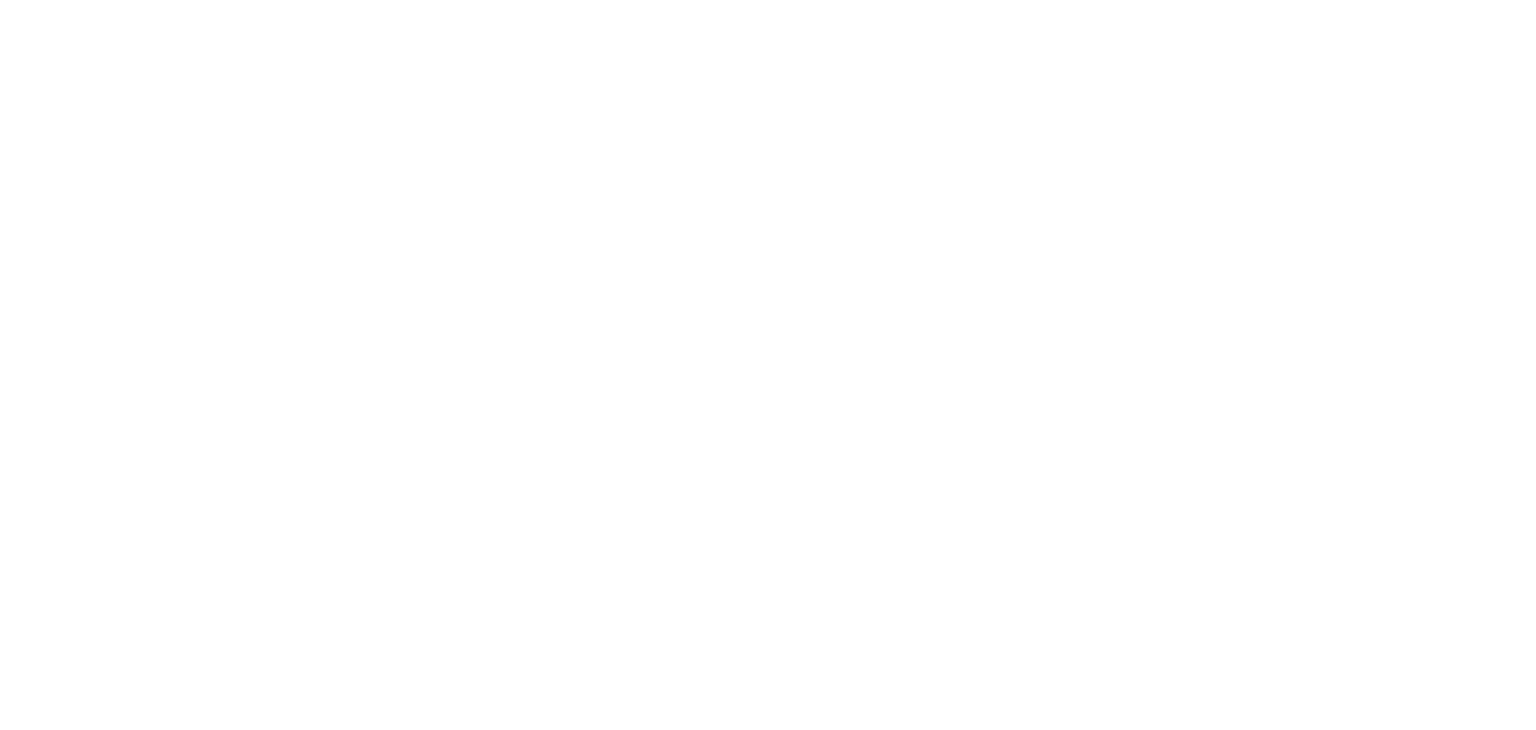 scroll, scrollTop: 0, scrollLeft: 0, axis: both 